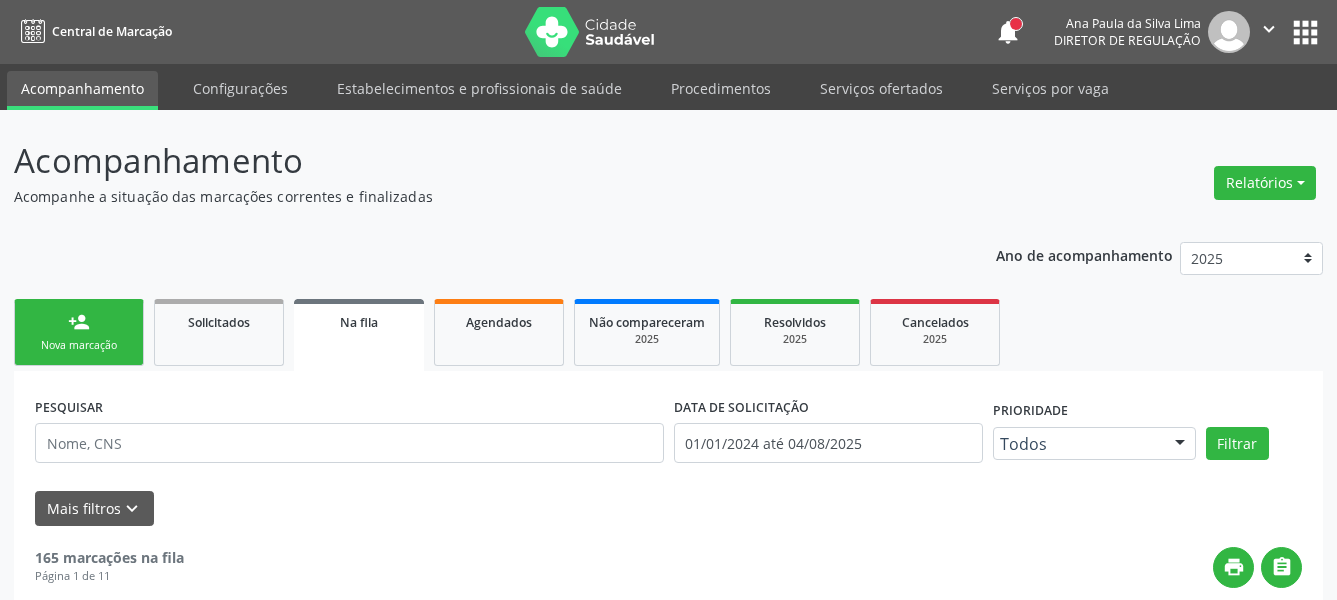 scroll, scrollTop: 0, scrollLeft: 0, axis: both 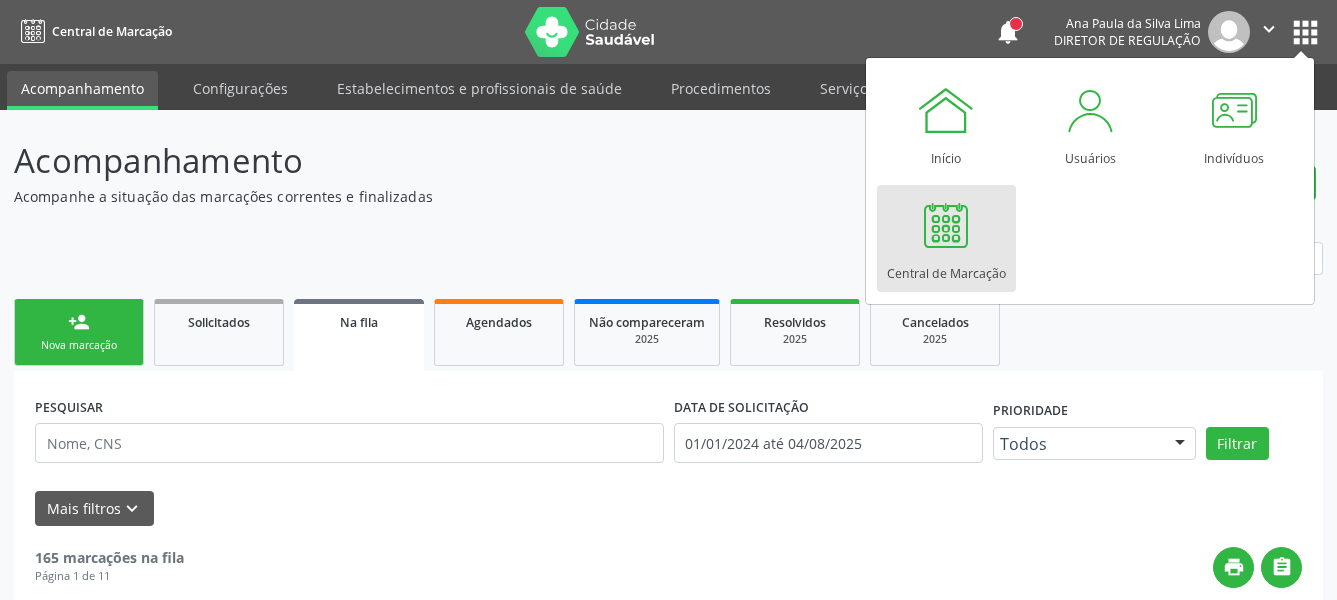 click on "Central de Marcação" at bounding box center (946, 238) 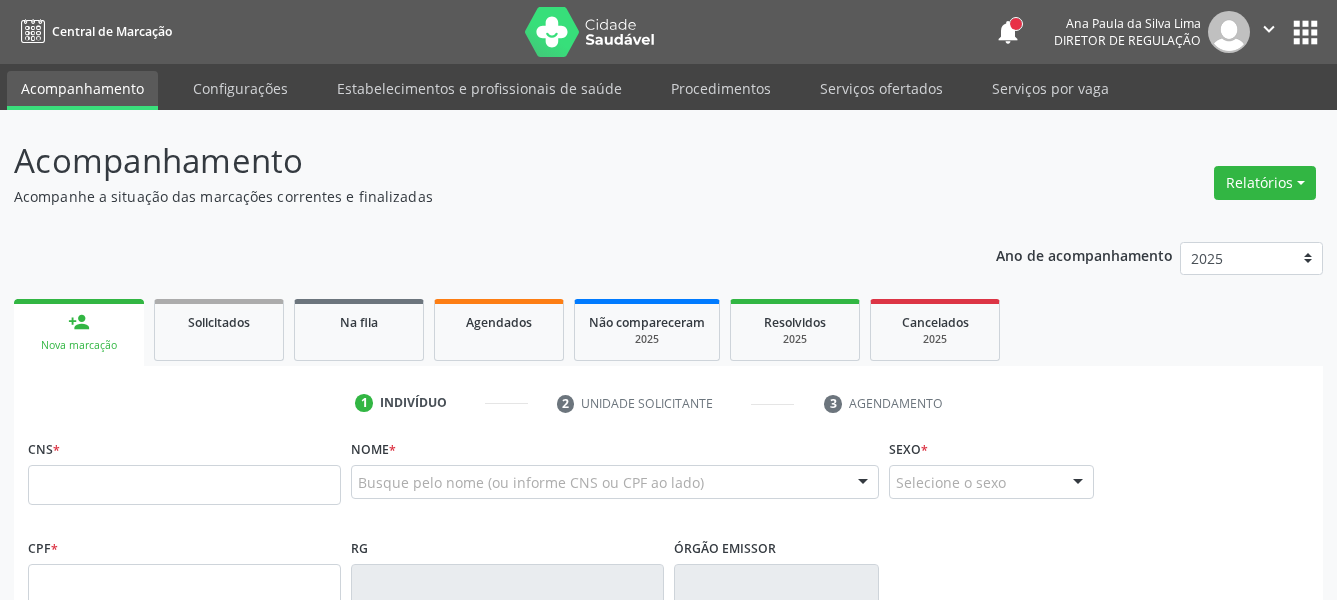 scroll, scrollTop: 0, scrollLeft: 0, axis: both 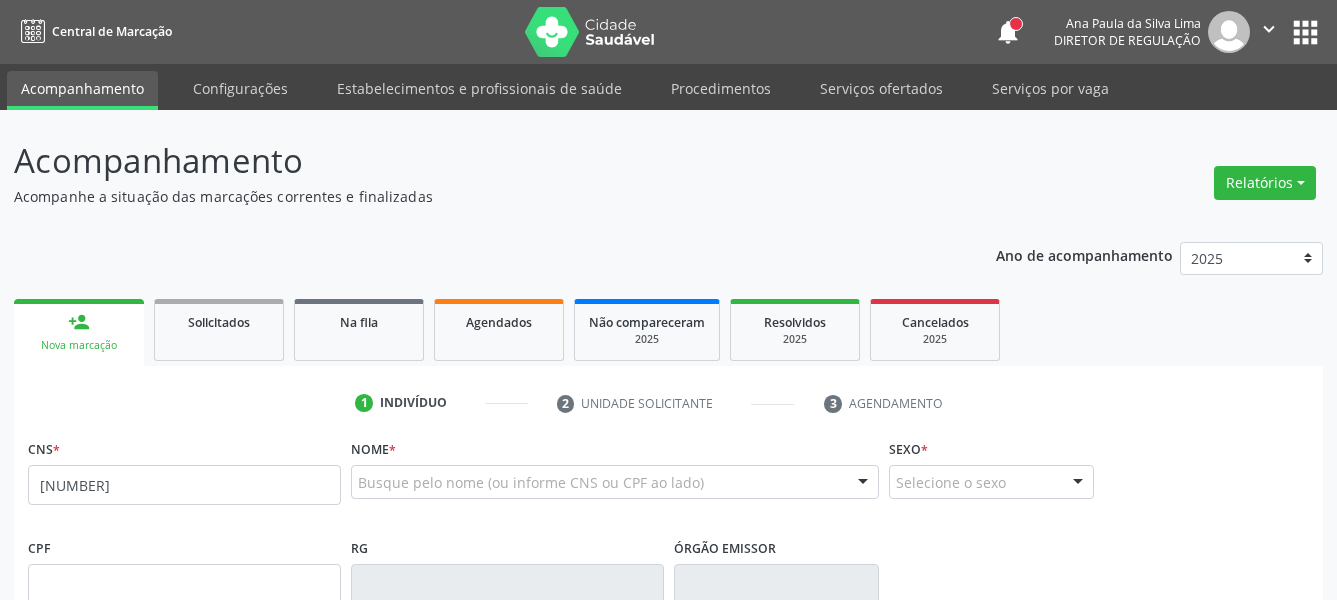 type on "[NUMBER]" 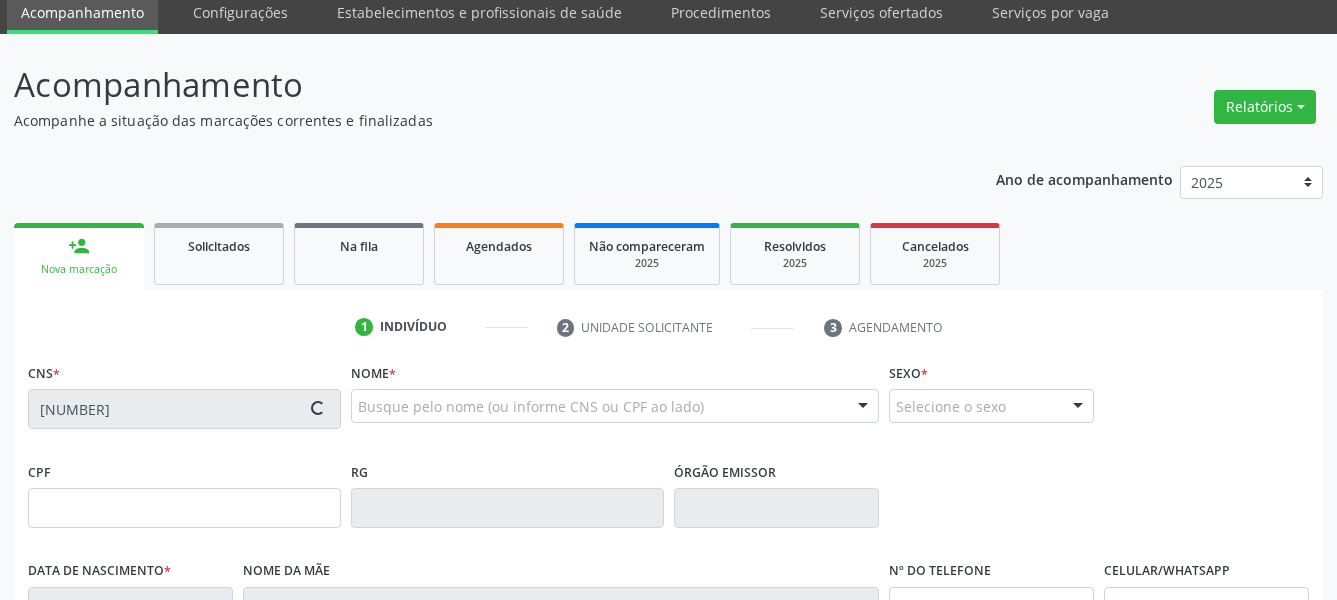 scroll, scrollTop: 102, scrollLeft: 0, axis: vertical 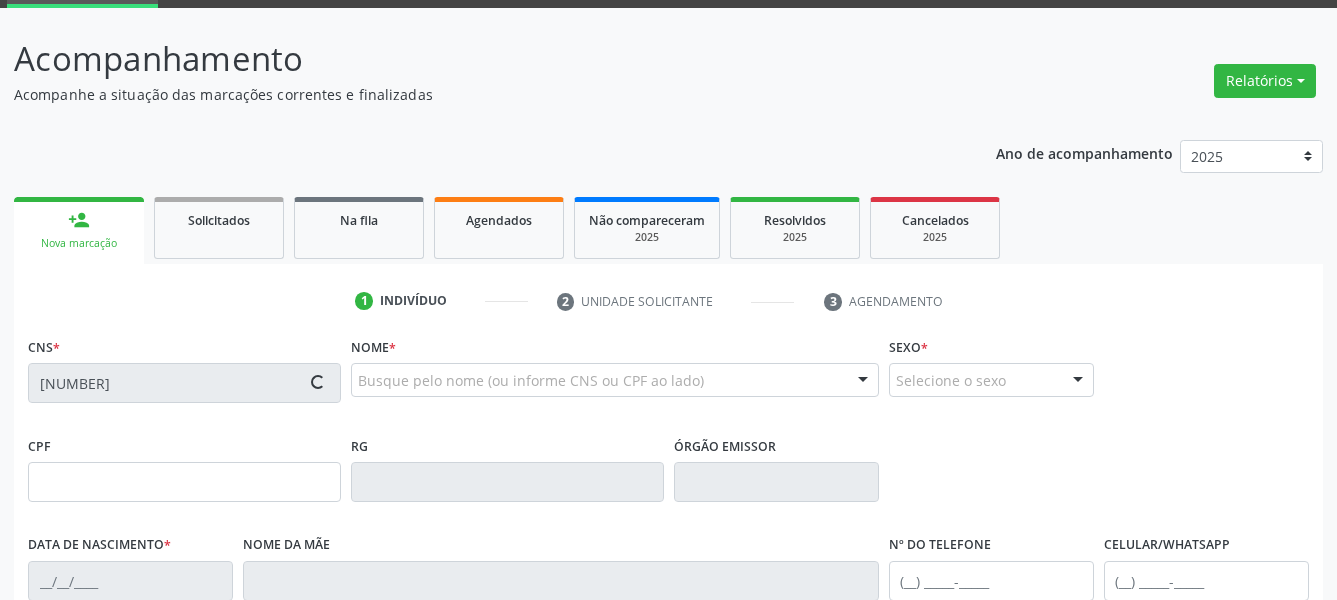 type on "125.729.734-13" 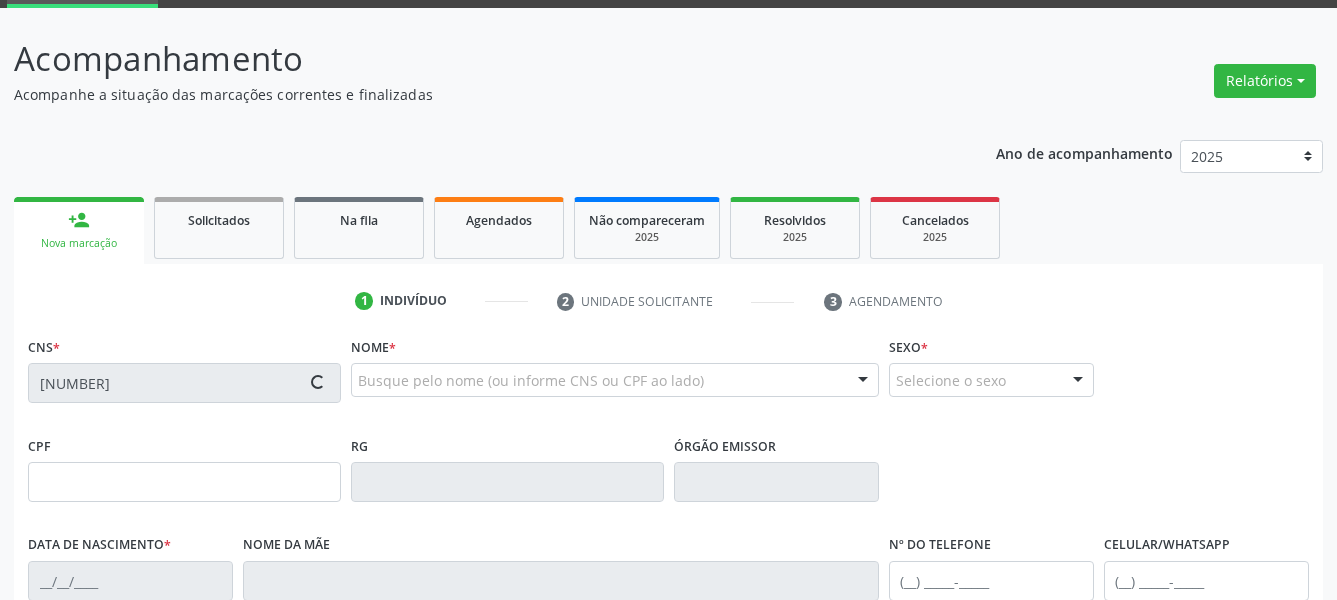 type on "Maria da Penha de Lima Nascimento" 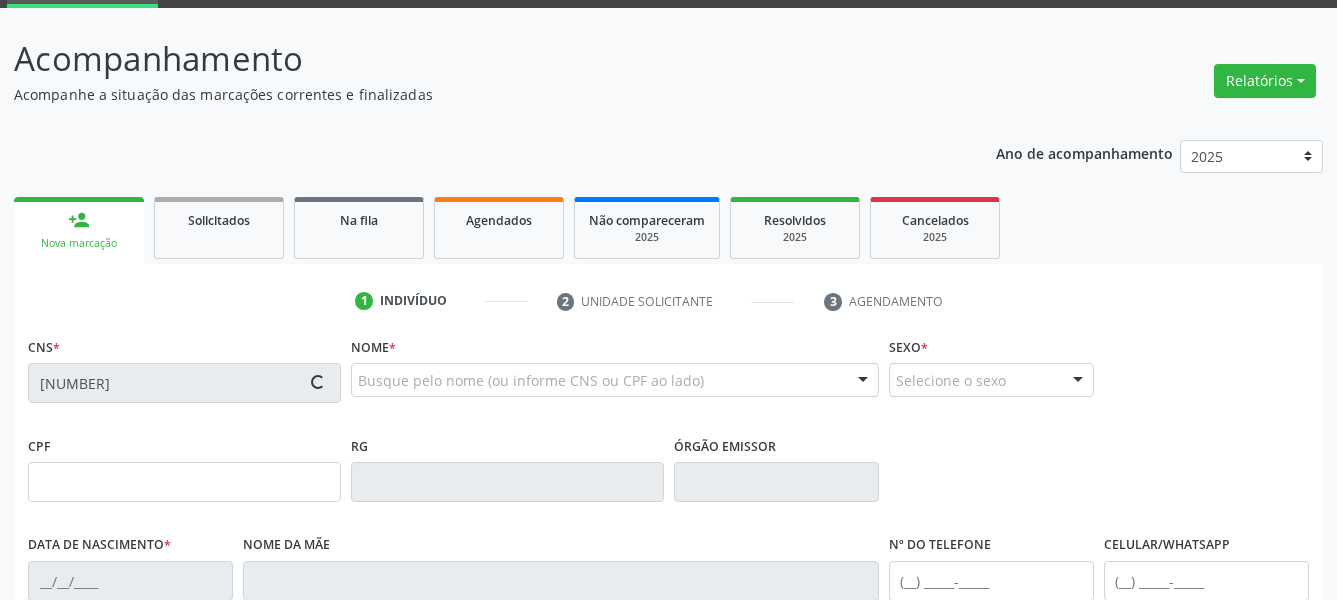 type on "(87) 99936-6592" 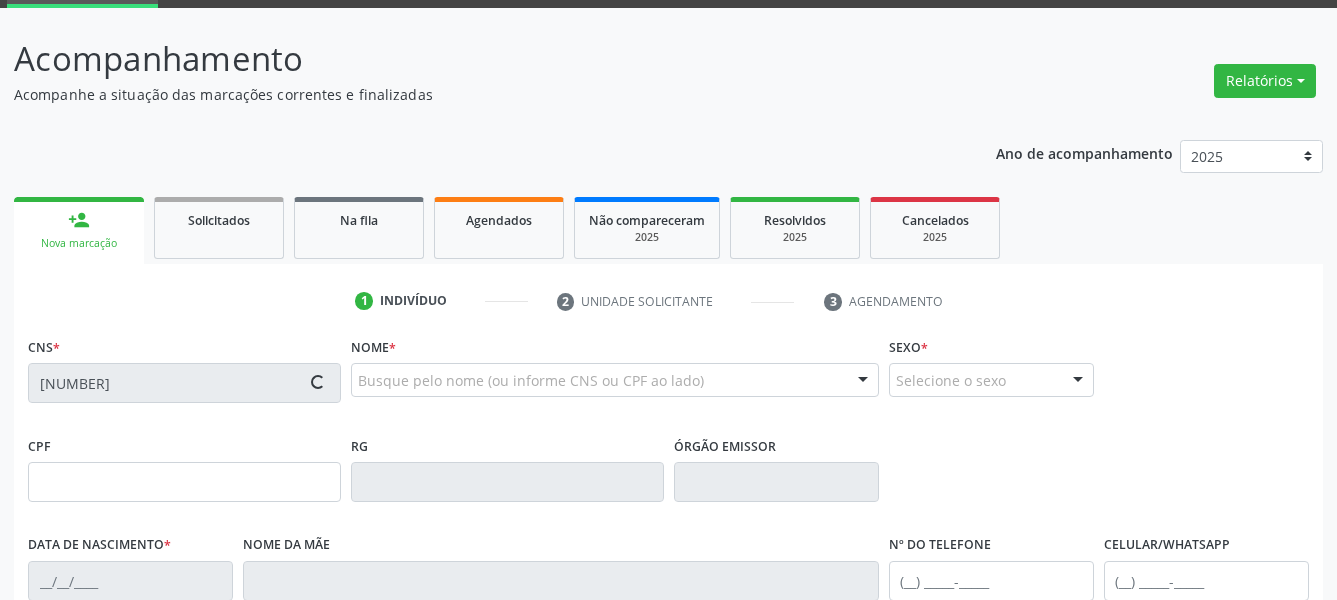type on "947" 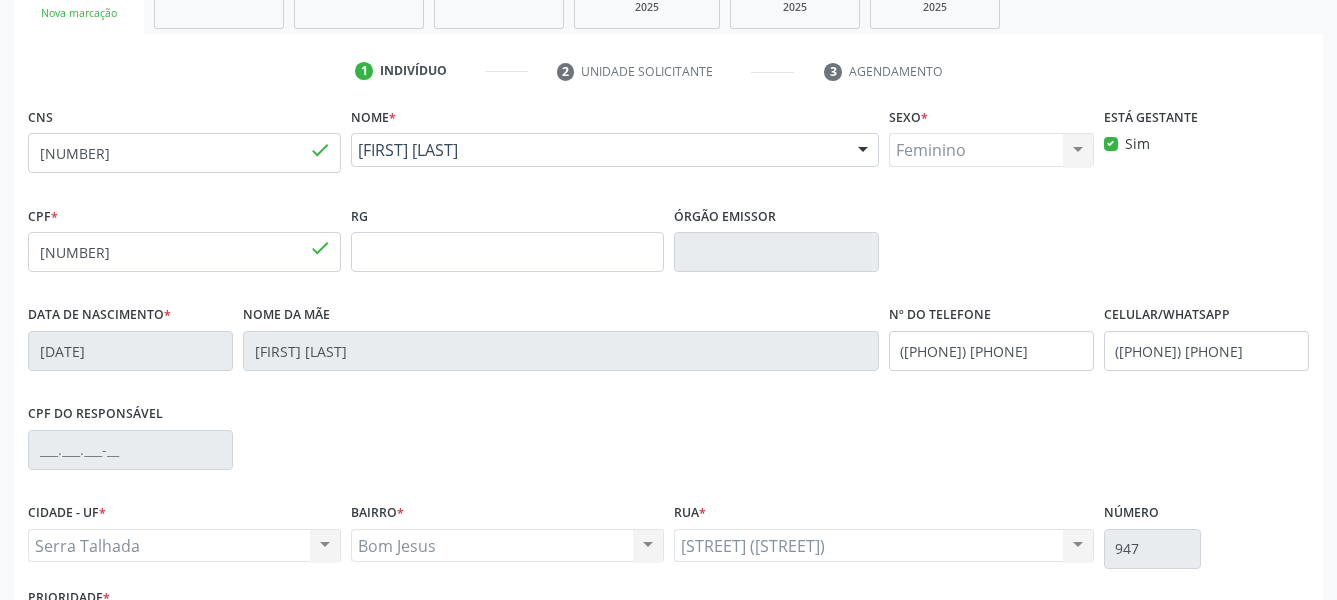 scroll, scrollTop: 408, scrollLeft: 0, axis: vertical 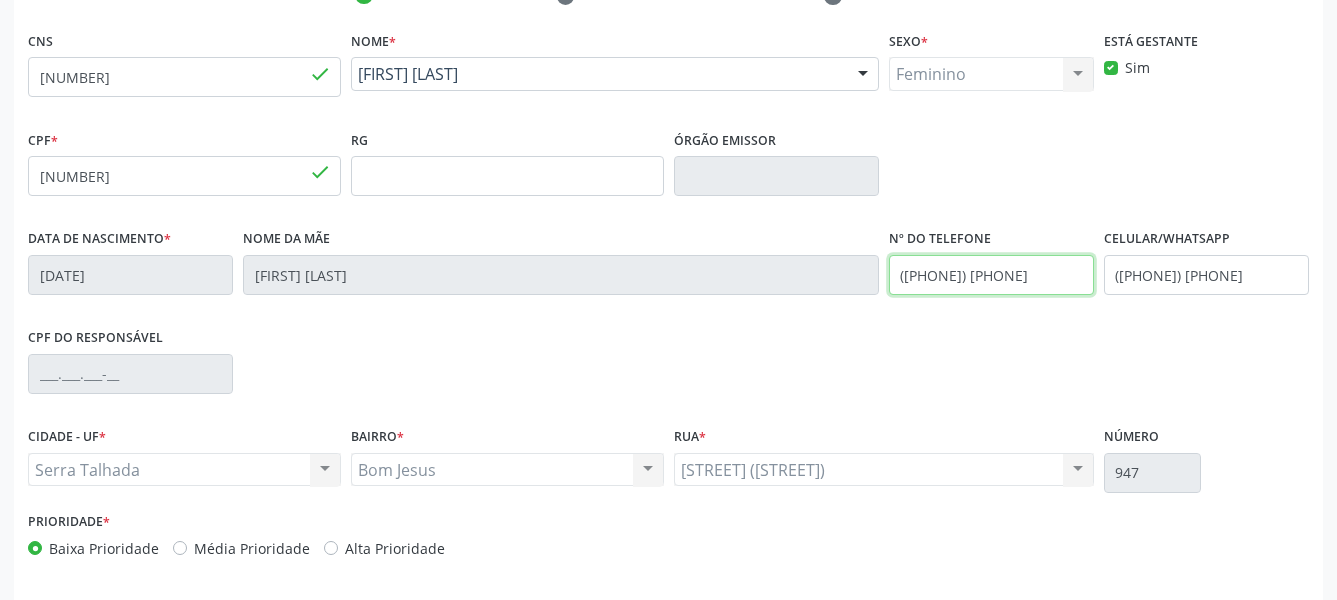 drag, startPoint x: 1078, startPoint y: 265, endPoint x: 1181, endPoint y: 322, distance: 117.72001 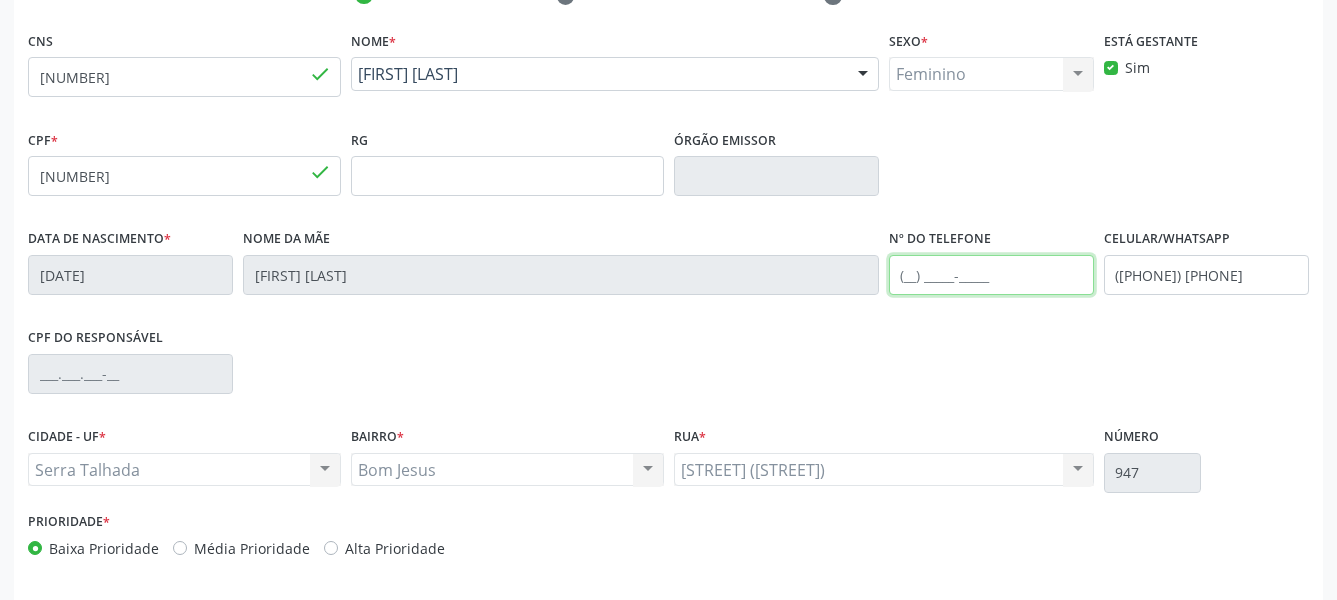 type 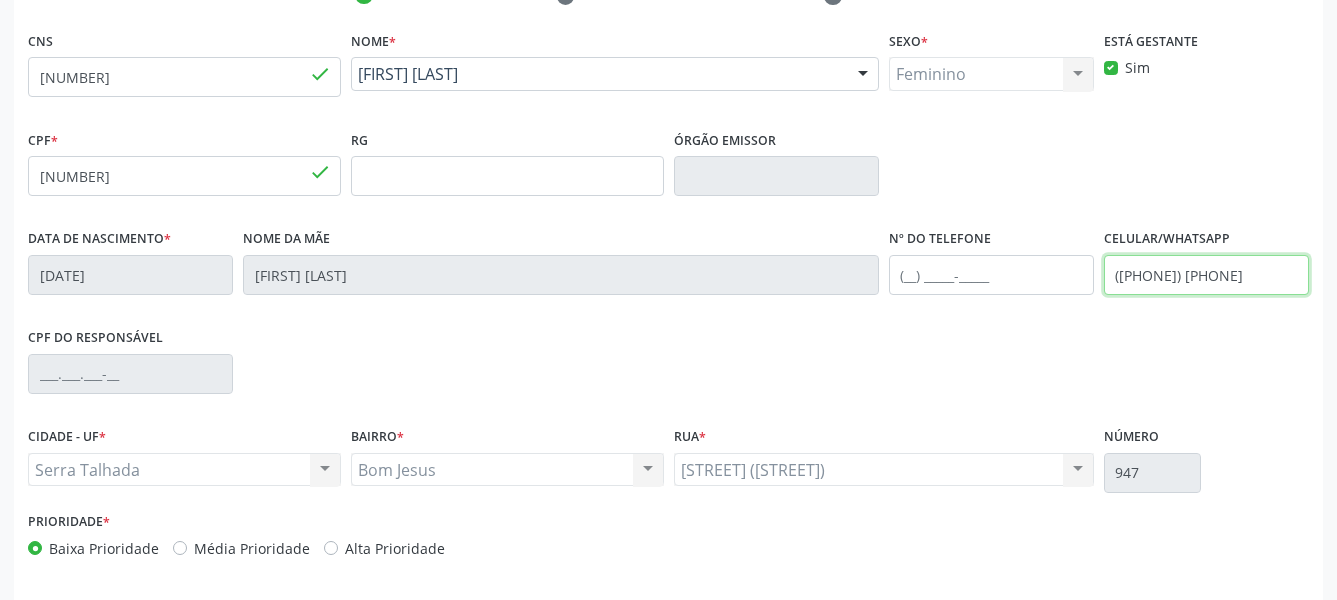 drag, startPoint x: 1286, startPoint y: 286, endPoint x: 902, endPoint y: 298, distance: 384.18747 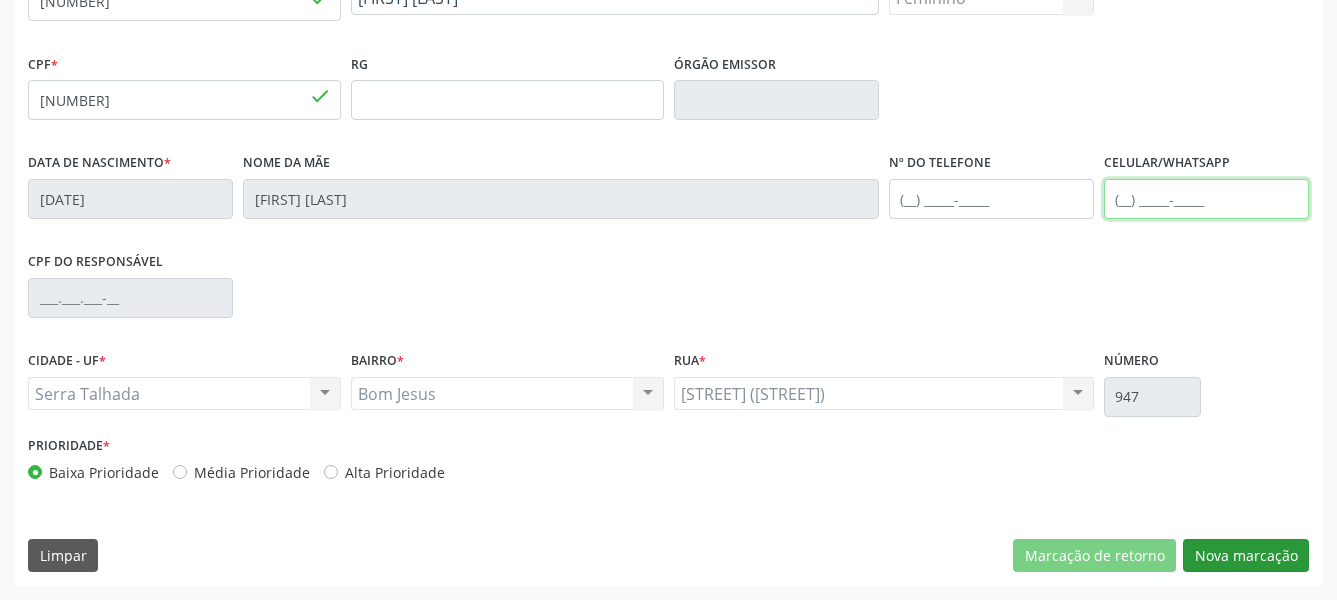 type 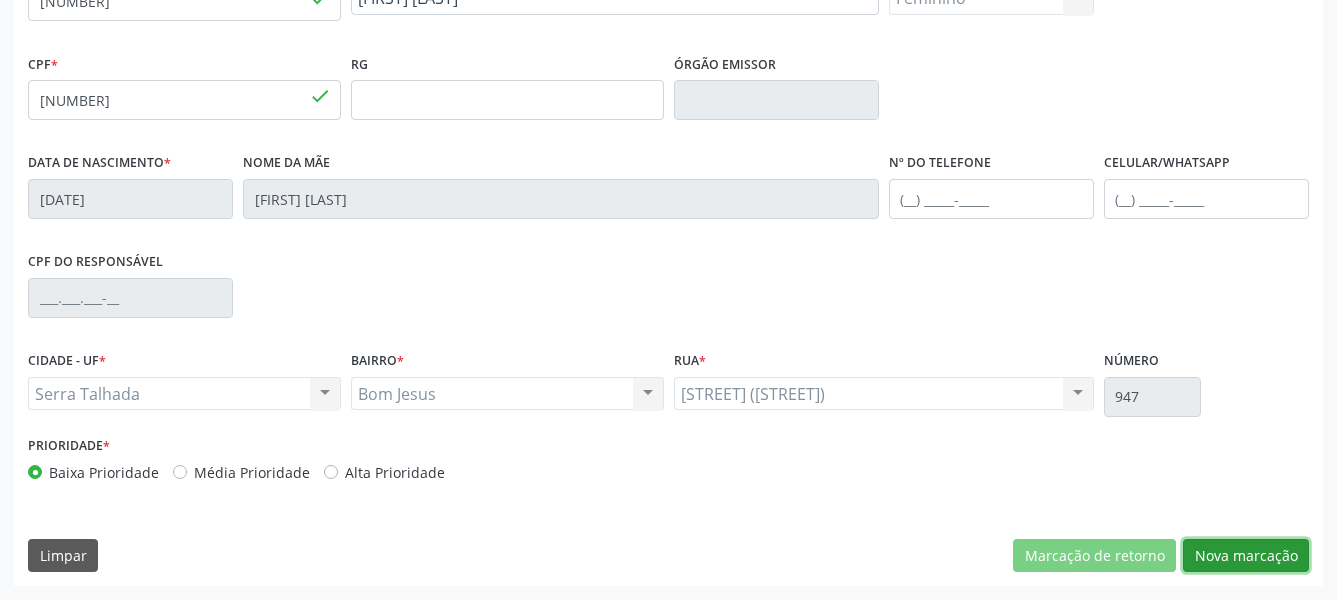 click on "Nova marcação" at bounding box center (1246, 556) 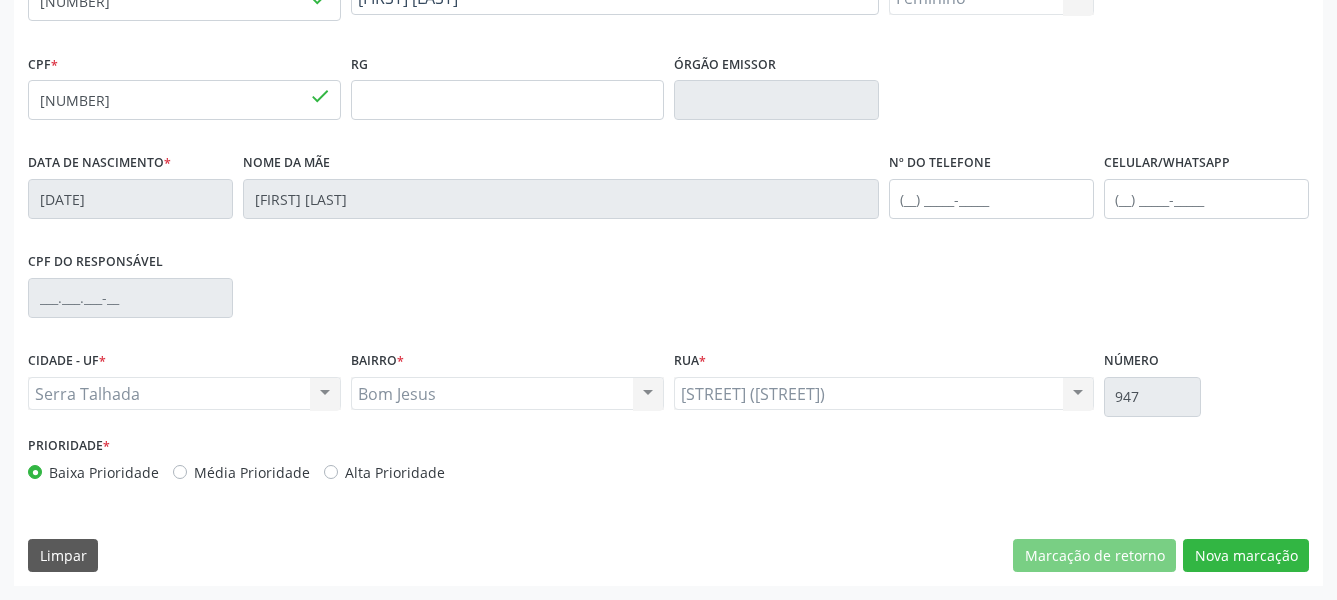 scroll, scrollTop: 322, scrollLeft: 0, axis: vertical 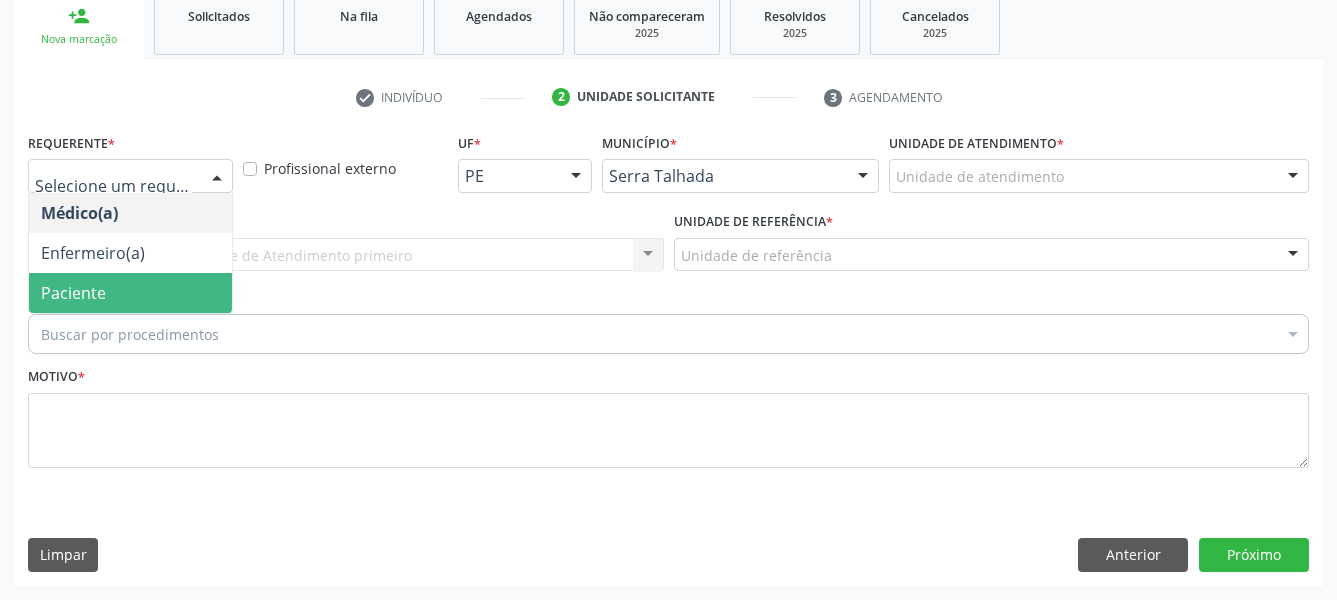 click on "Paciente" at bounding box center (130, 293) 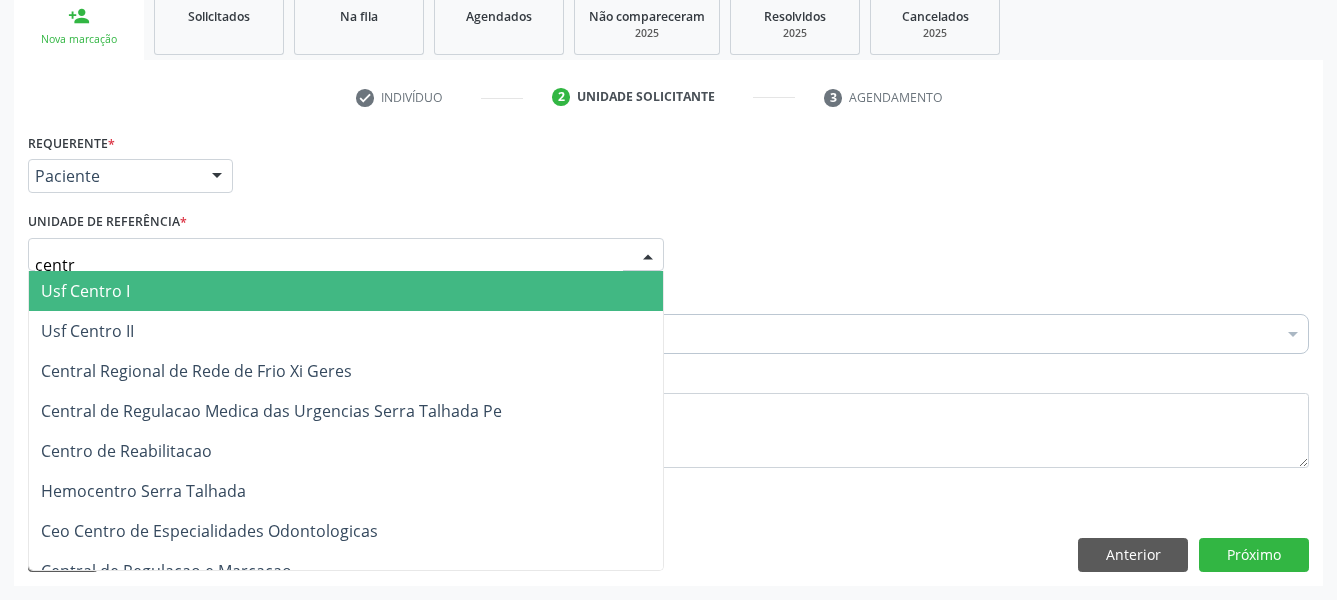 type on "centro" 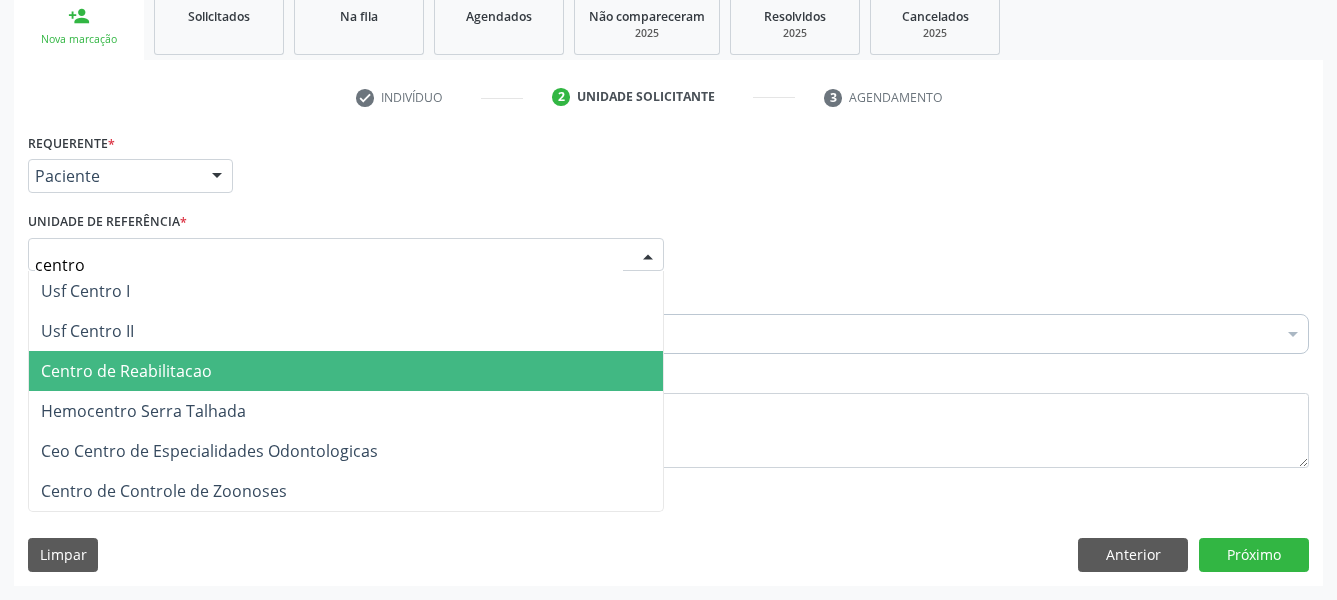 click on "Centro de Reabilitacao" at bounding box center (126, 371) 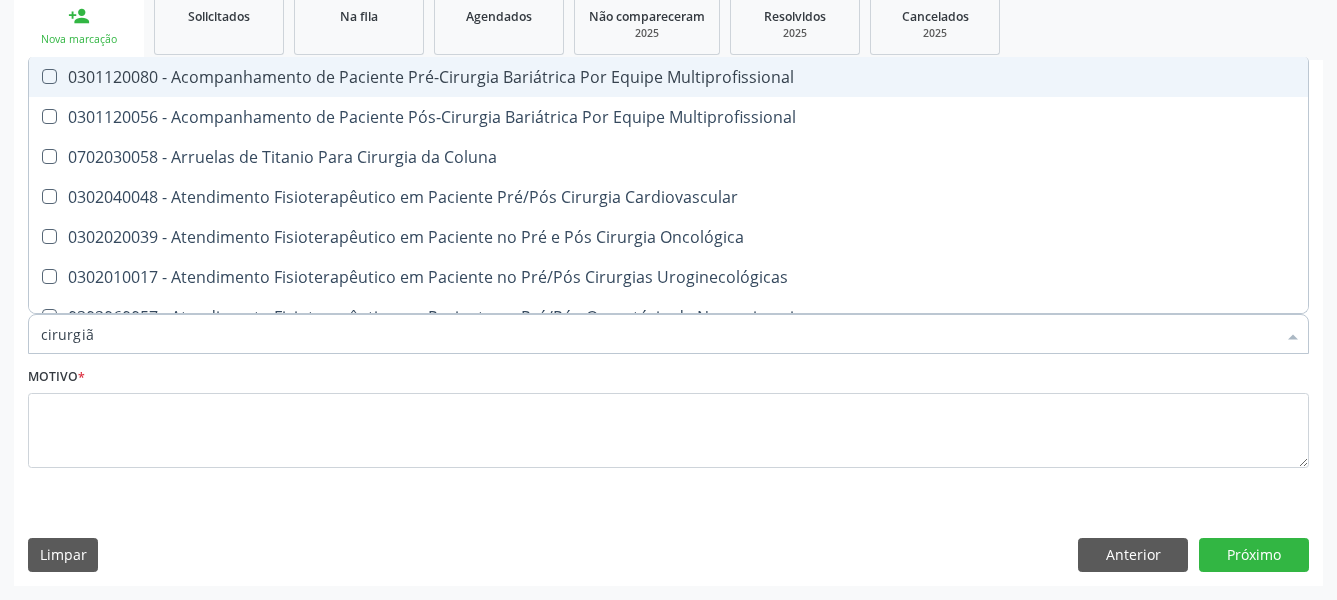 type on "cirurgião" 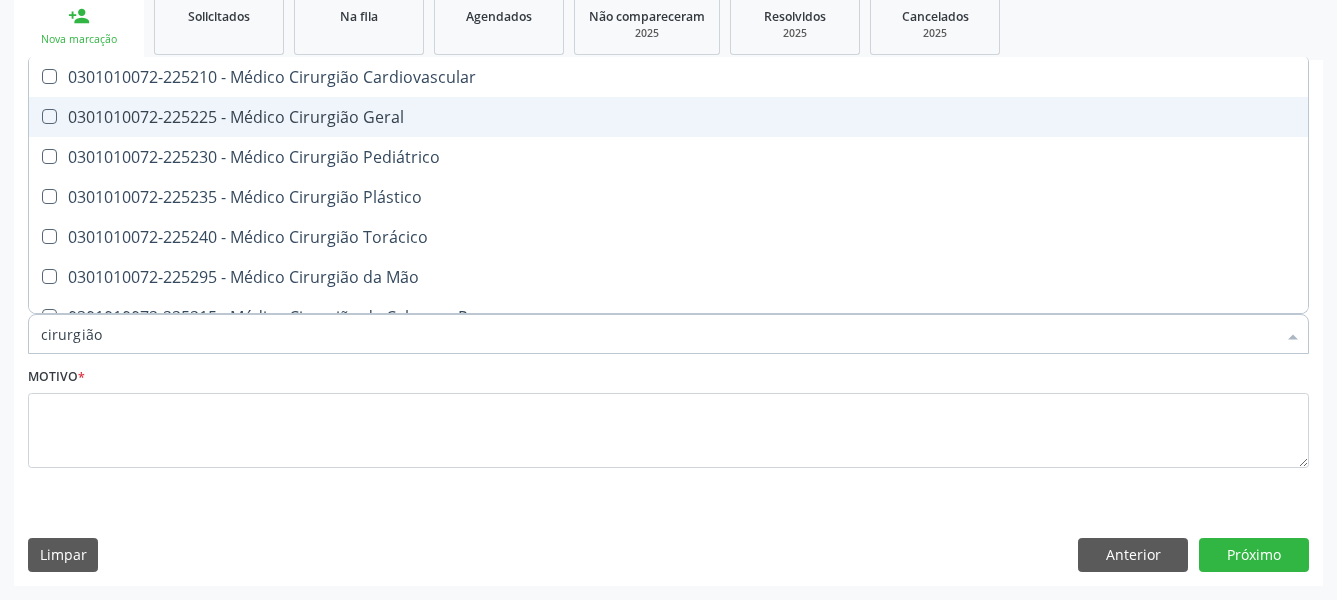 click on "0301010072-225225 - Médico Cirurgião Geral" at bounding box center (668, 117) 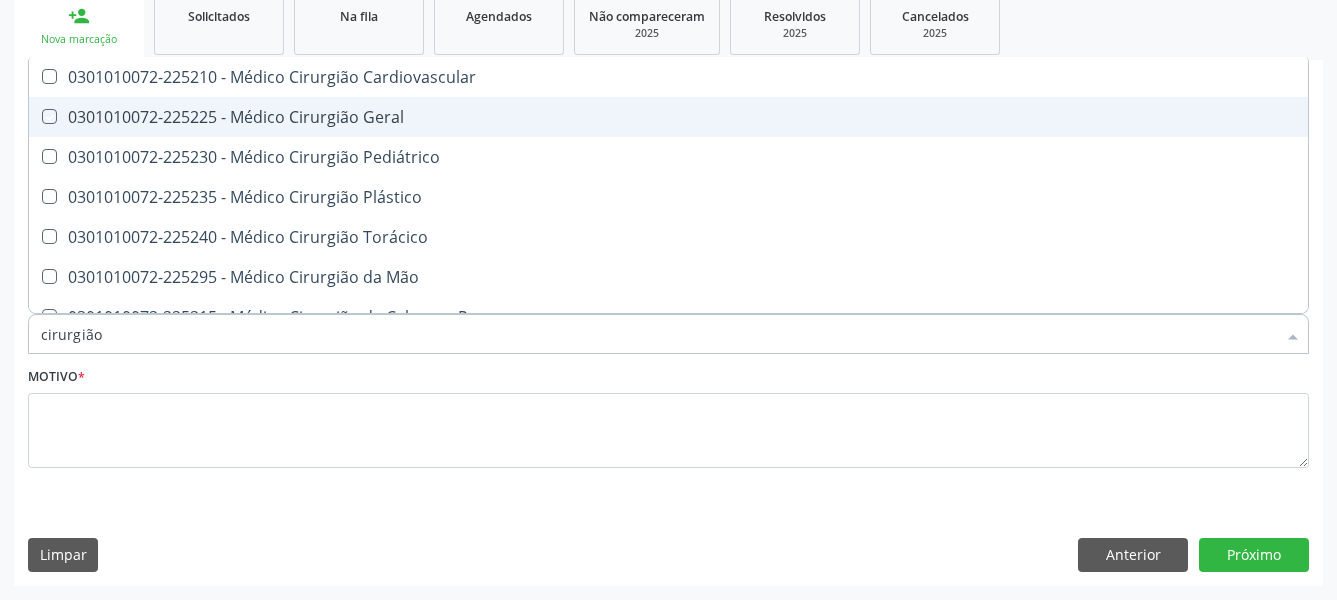 checkbox on "true" 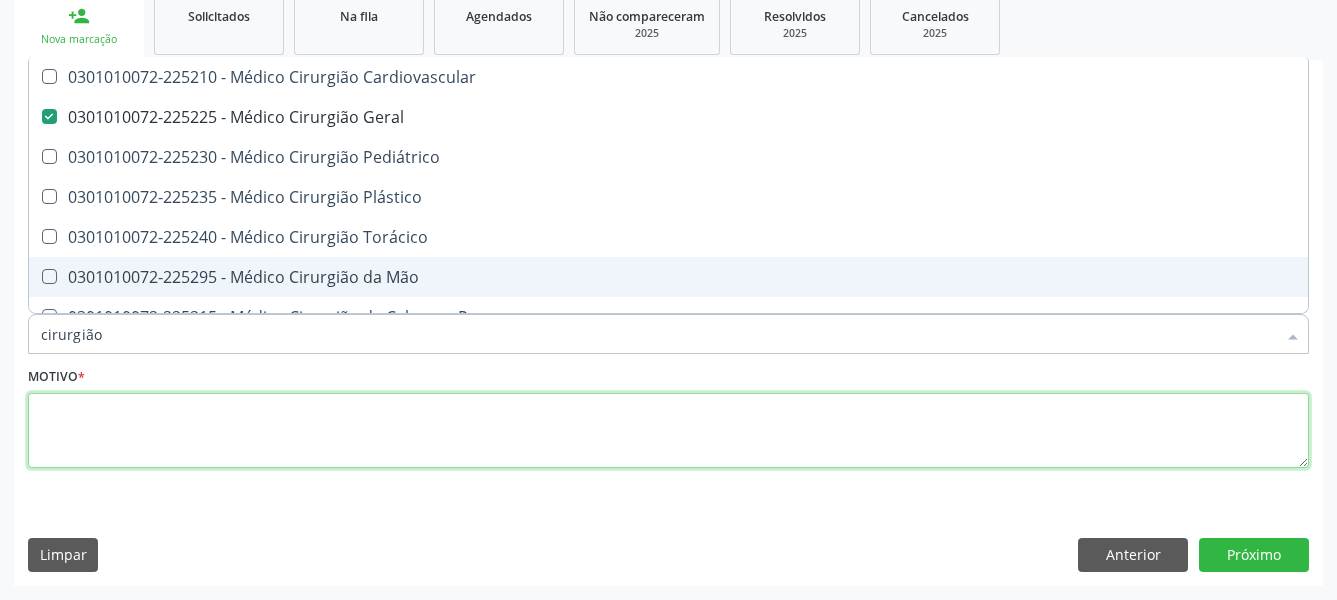 drag, startPoint x: 169, startPoint y: 421, endPoint x: 387, endPoint y: 469, distance: 223.22186 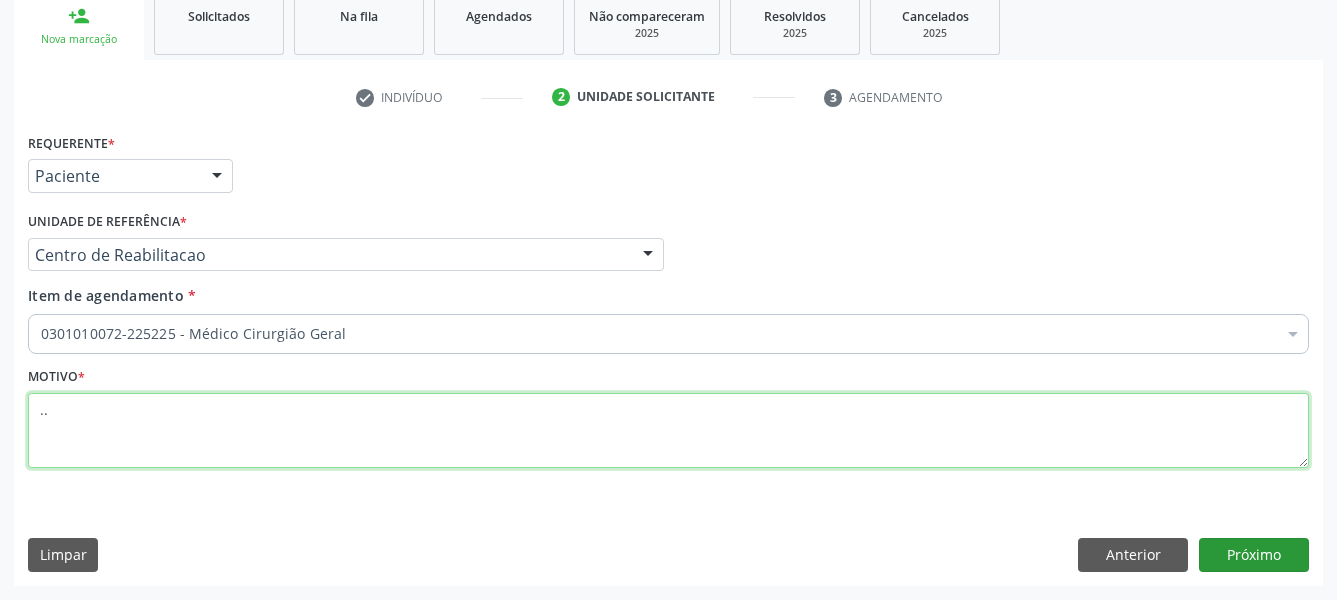 type on "..." 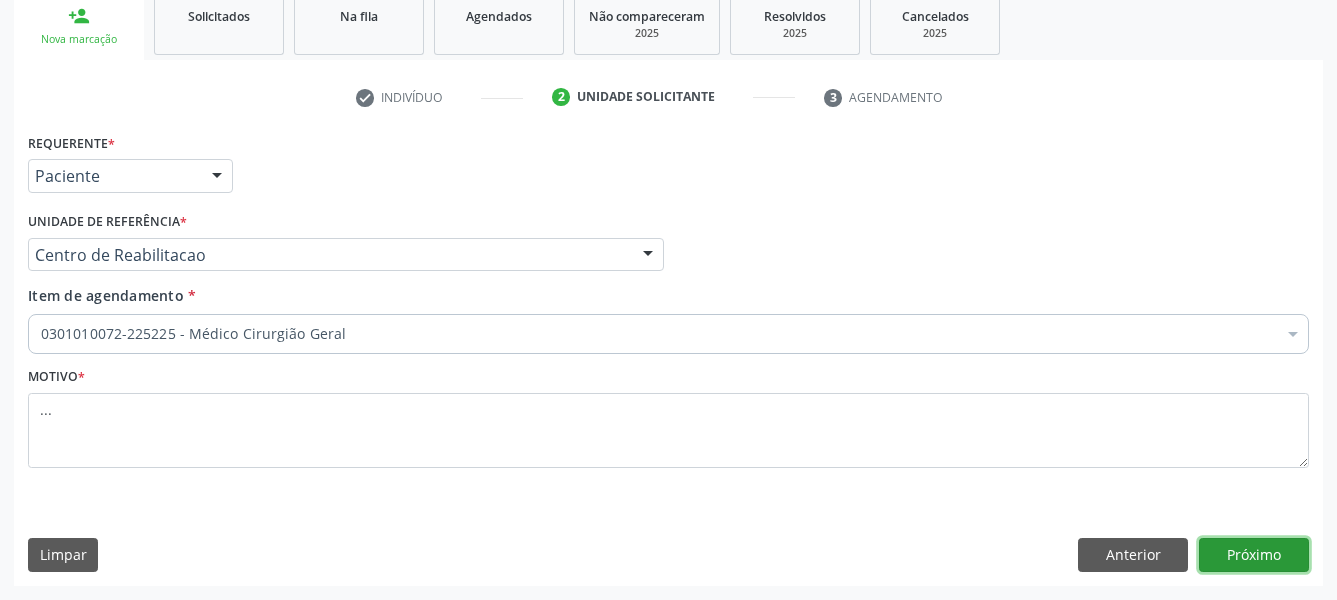 click on "Próximo" at bounding box center (1254, 555) 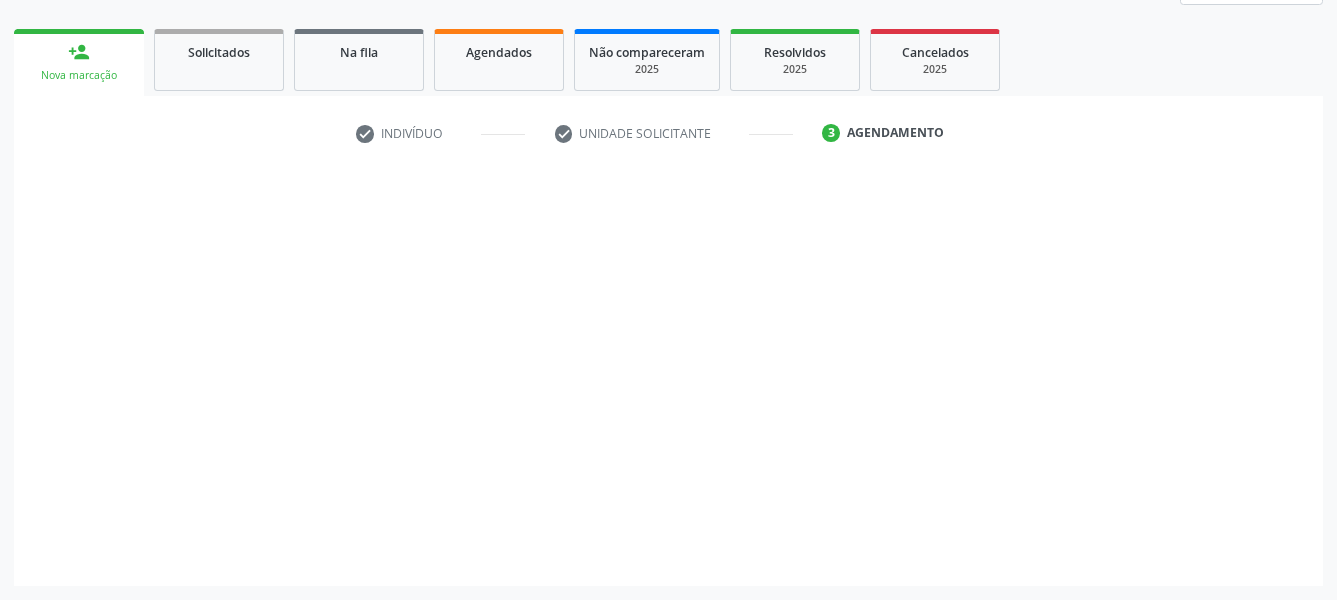scroll, scrollTop: 270, scrollLeft: 0, axis: vertical 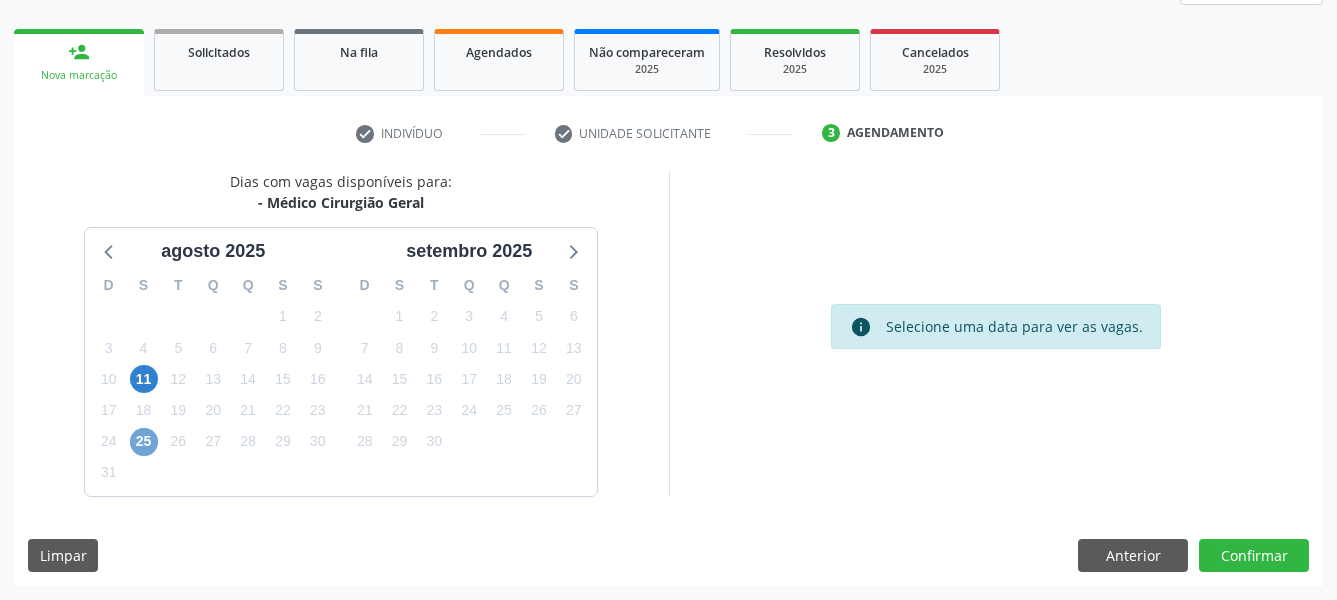 click on "25" at bounding box center (144, 442) 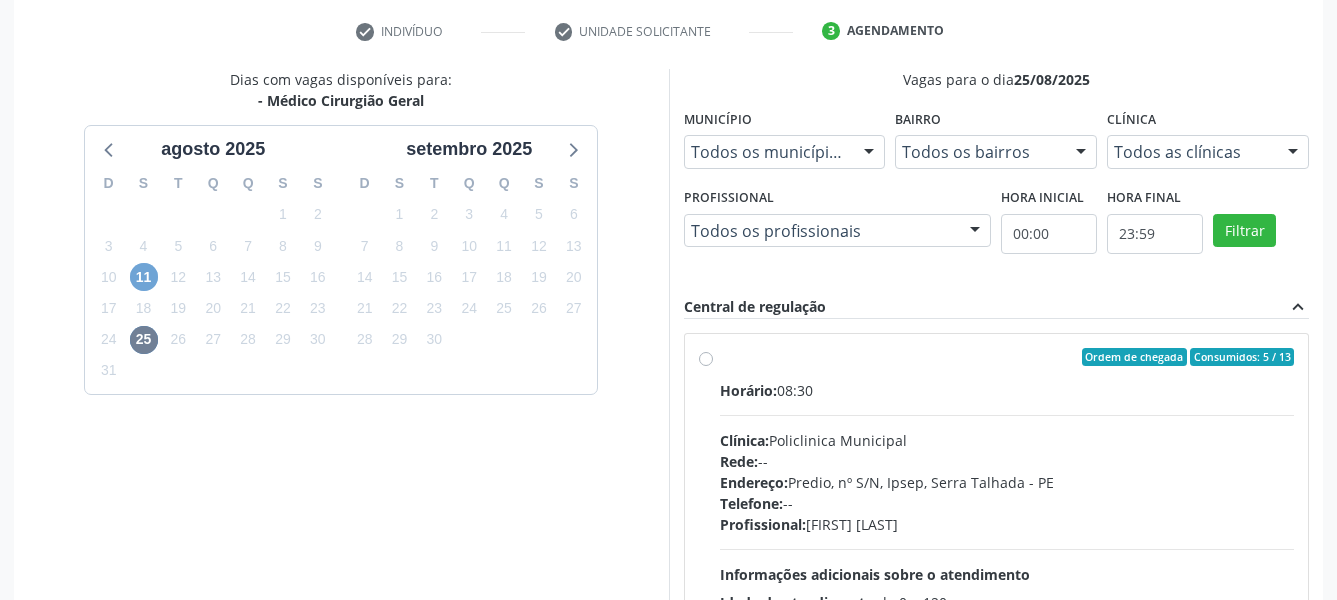 click on "11" at bounding box center (144, 277) 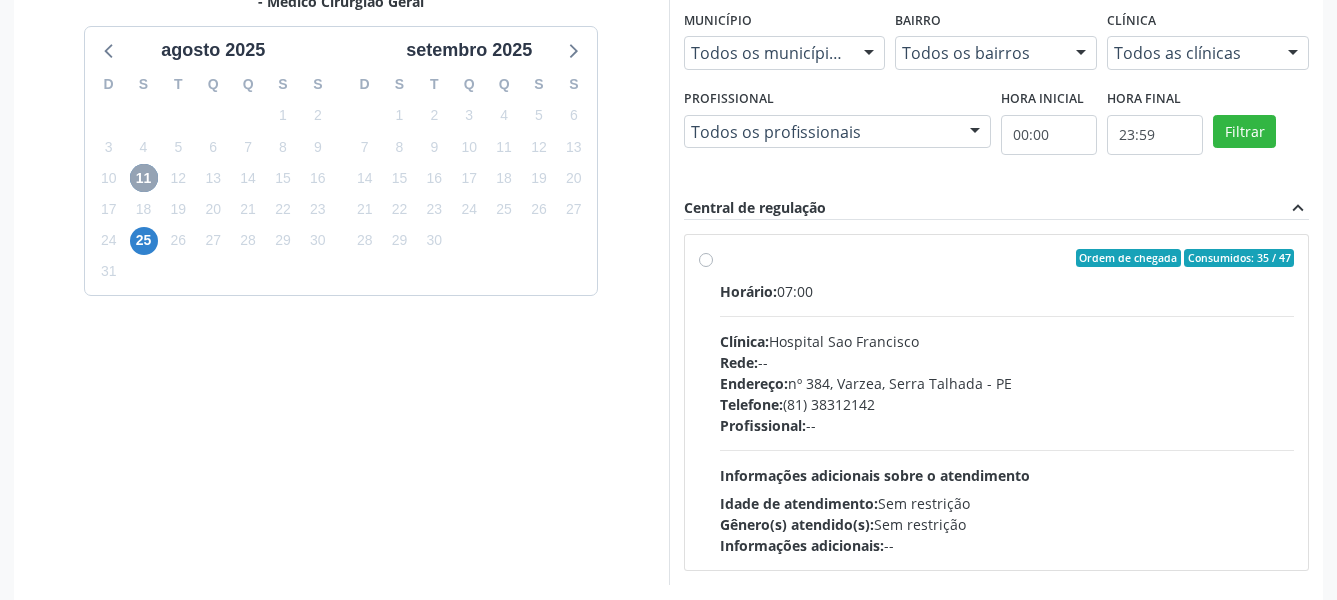 scroll, scrollTop: 474, scrollLeft: 0, axis: vertical 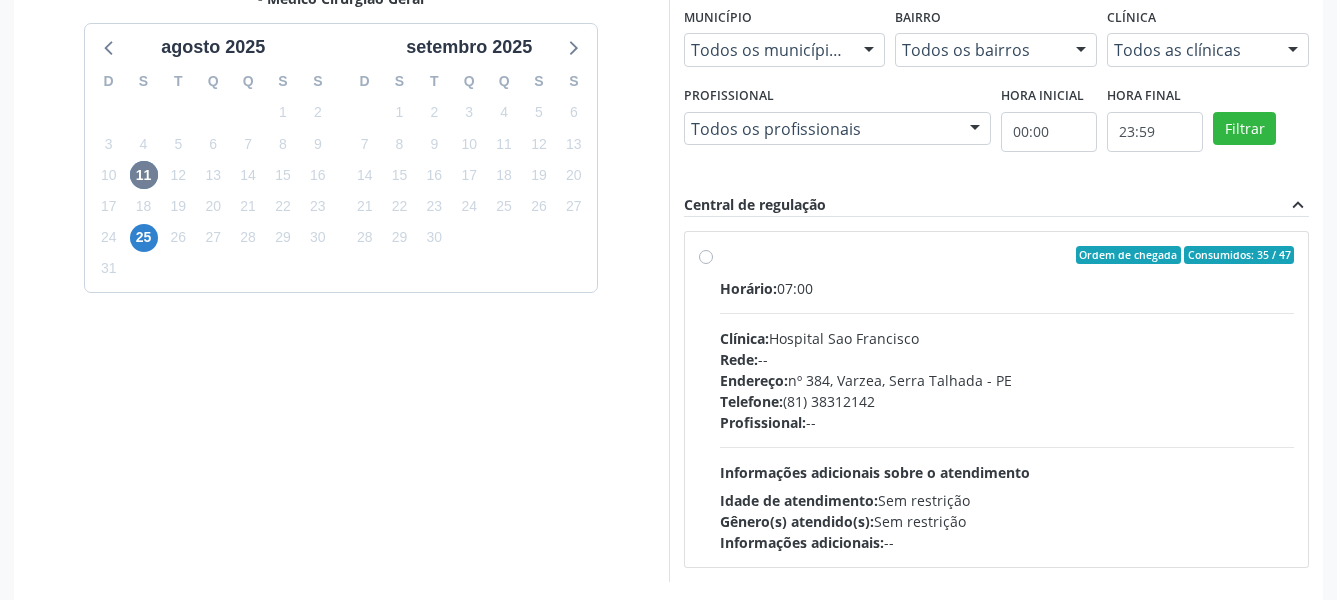 click on "Ordem de chegada
Consumidos: 35 / 47
Horário:   07:00
Clínica:  Hospital Sao Francisco
Rede:
--
Endereço:   nº 384, Varzea, Serra Talhada - PE
Telefone:   (81) 38312142
Profissional:
--
Informações adicionais sobre o atendimento
Idade de atendimento:
Sem restrição
Gênero(s) atendido(s):
Sem restrição
Informações adicionais:
--" at bounding box center (1007, 399) 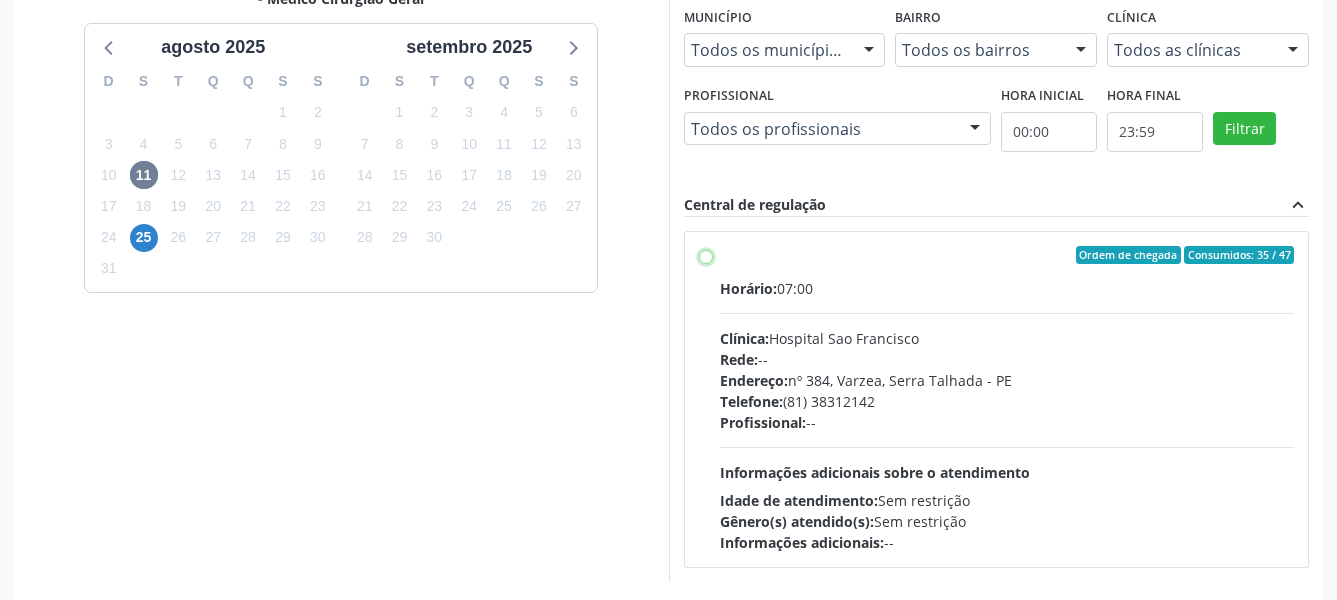 radio on "true" 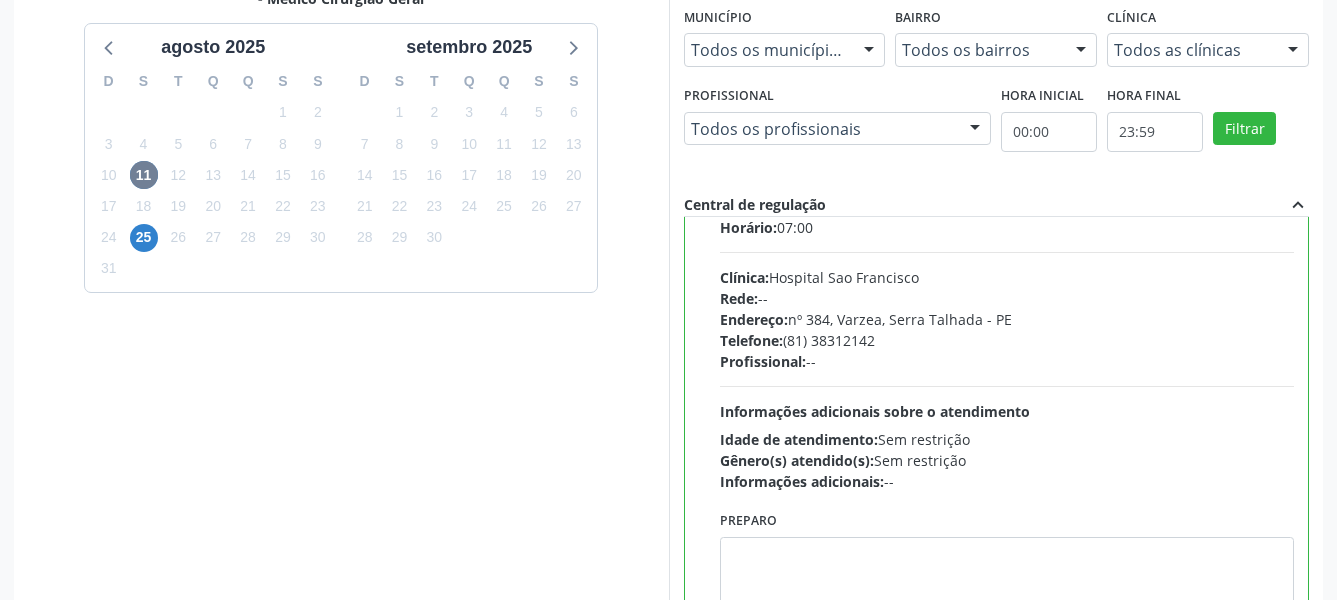 scroll, scrollTop: 99, scrollLeft: 0, axis: vertical 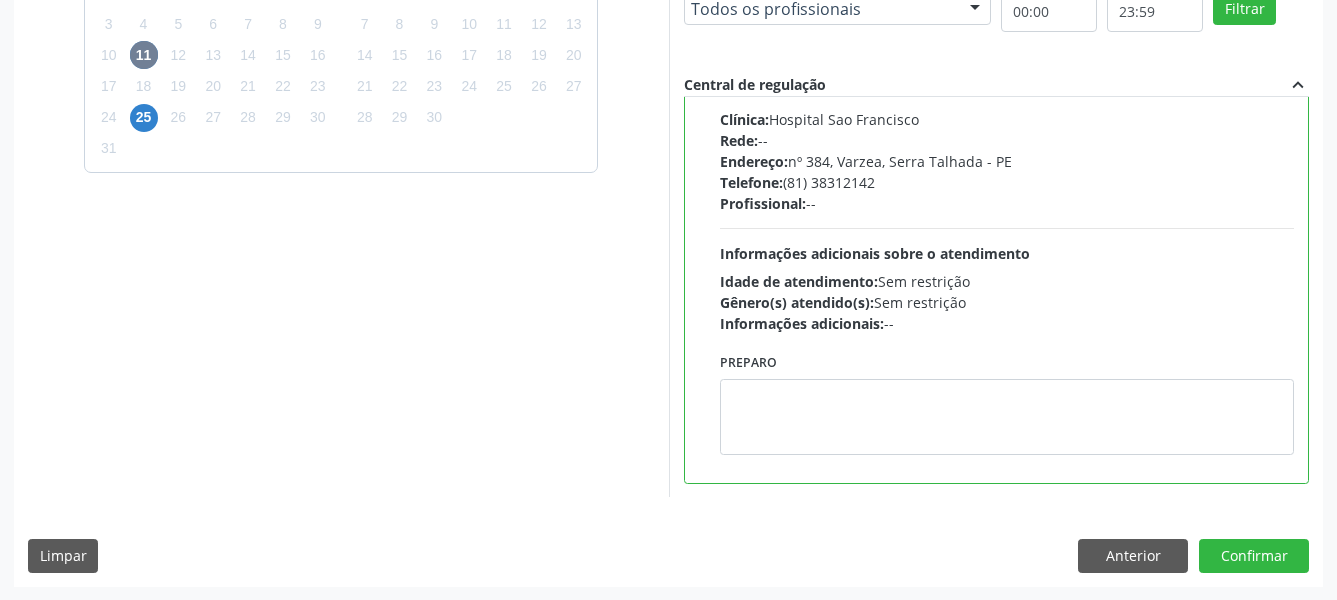 click on "Dias com vagas disponíveis para:
- Médico Cirurgião Geral
agosto 2025 D S T Q Q S S 27 28 29 30 31 1 2 3 4 5 6 7 8 9 10 11 12 13 14 15 16 17 18 19 20 21 22 23 24 25 26 27 28 29 30 31 1 2 3 4 5 6 setembro 2025 D S T Q Q S S 31 1 2 3 4 5 6 7 8 9 10 11 12 13 14 15 16 17 18 19 20 21 22 23 24 25 26 27 28 29 30 1 2 3 4 5 6 7 8 9 10 11
Vagas para o dia
11/08/2025
Município
Todos os municípios         Todos os municípios   Serra Talhada - PE
Nenhum resultado encontrado para: "   "
Não há nenhuma opção para ser exibida.
Bairro
Todos os bairros         Todos os bairros   Varzea
Nenhum resultado encontrado para: "   "
Não há nenhuma opção para ser exibida.
Clínica
Todos as clínicas         Todos as clínicas   Hospital Sao Francisco
Nenhum resultado encontrado para: "   "
Profissional" at bounding box center [668, 216] 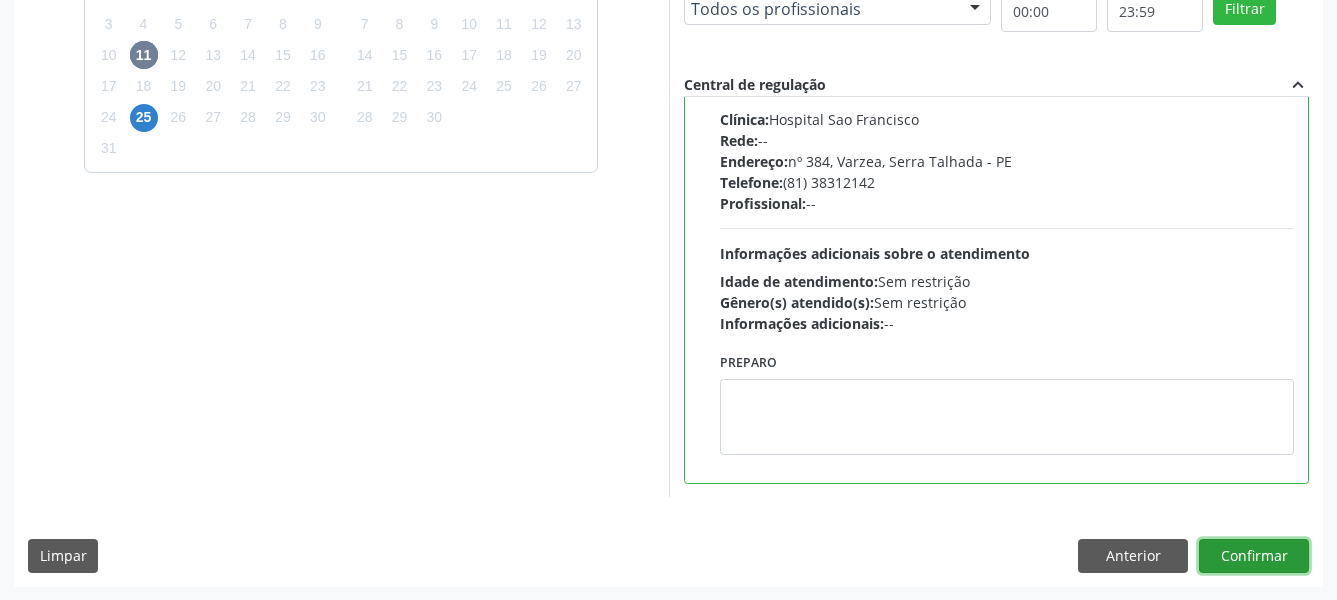 click on "Confirmar" at bounding box center [1254, 556] 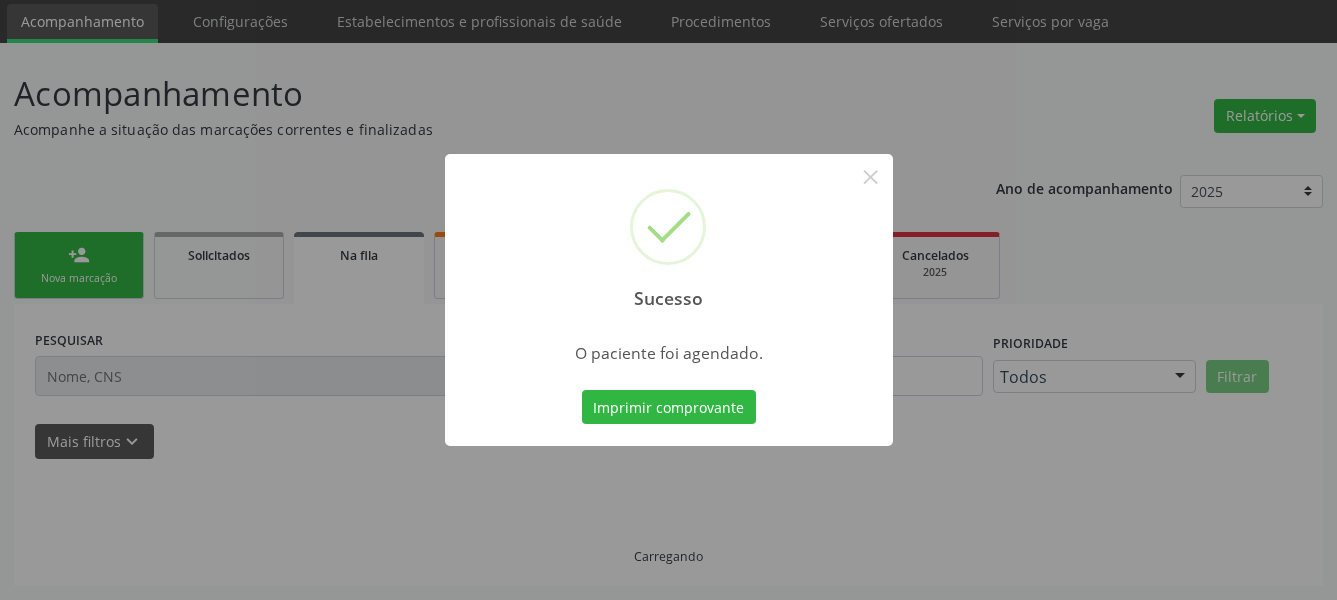 scroll, scrollTop: 66, scrollLeft: 0, axis: vertical 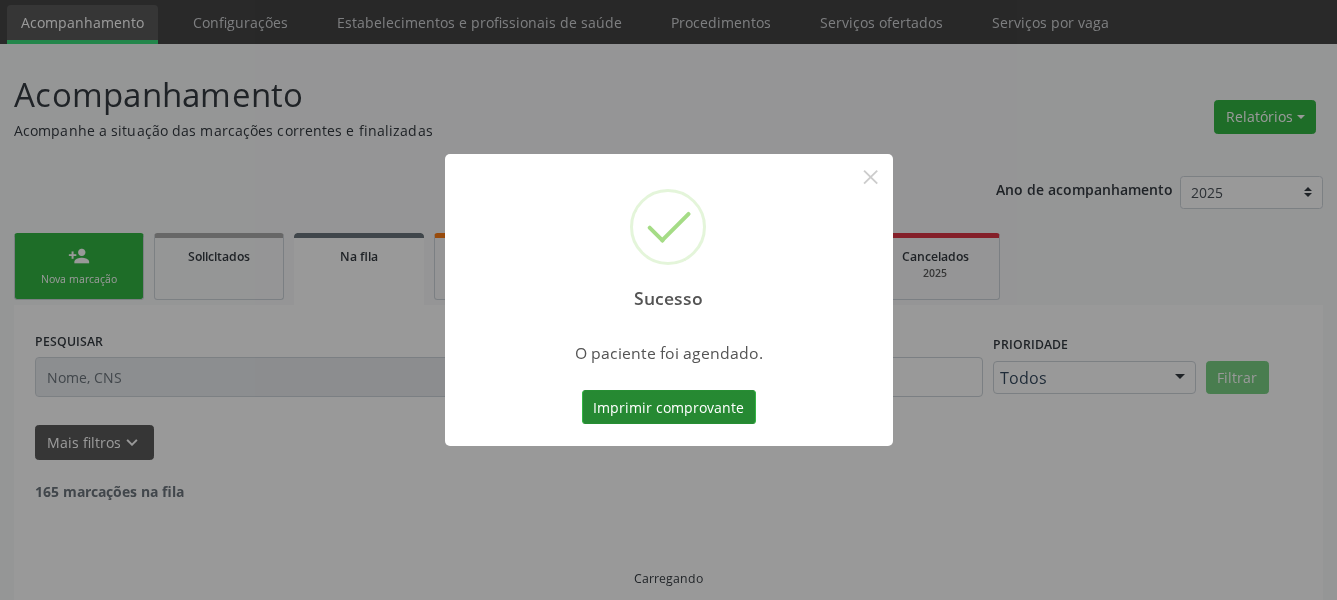 click on "Imprimir comprovante" at bounding box center [669, 407] 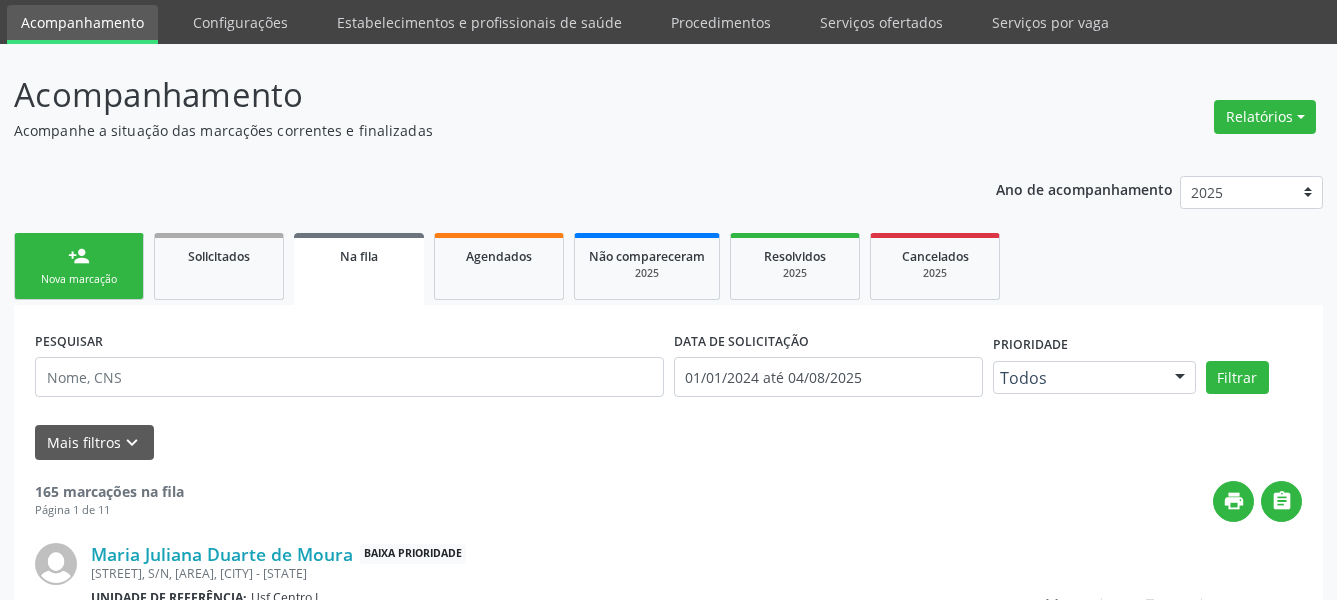scroll, scrollTop: 65, scrollLeft: 0, axis: vertical 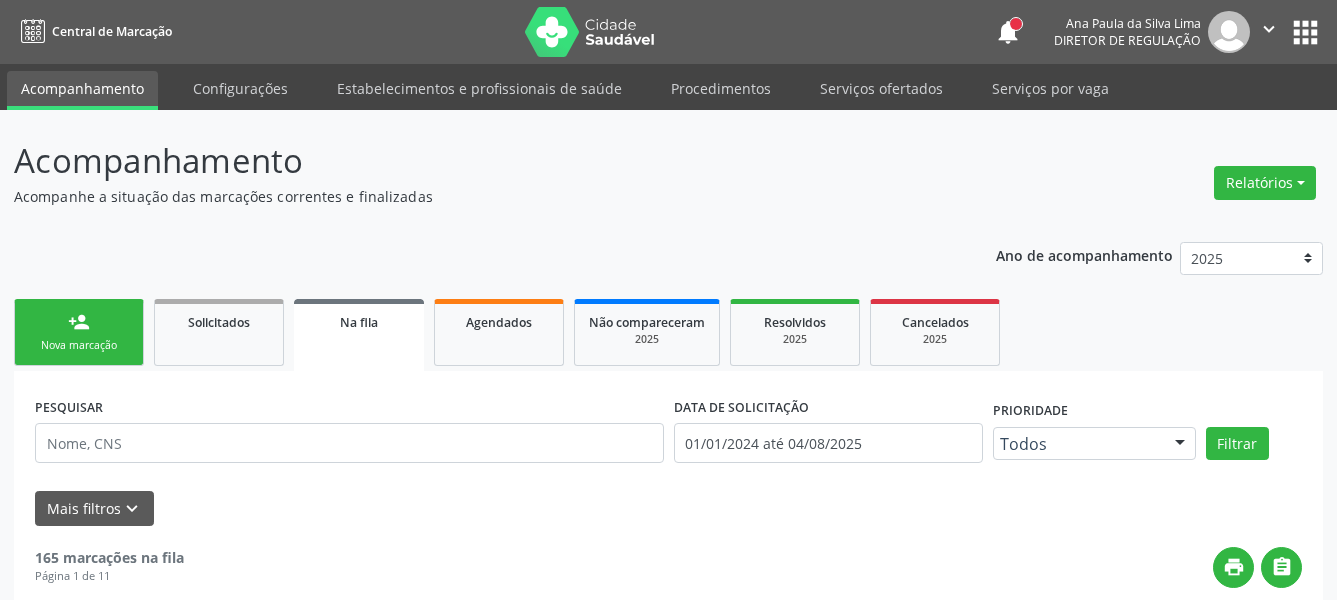 click on "apps" at bounding box center (1305, 32) 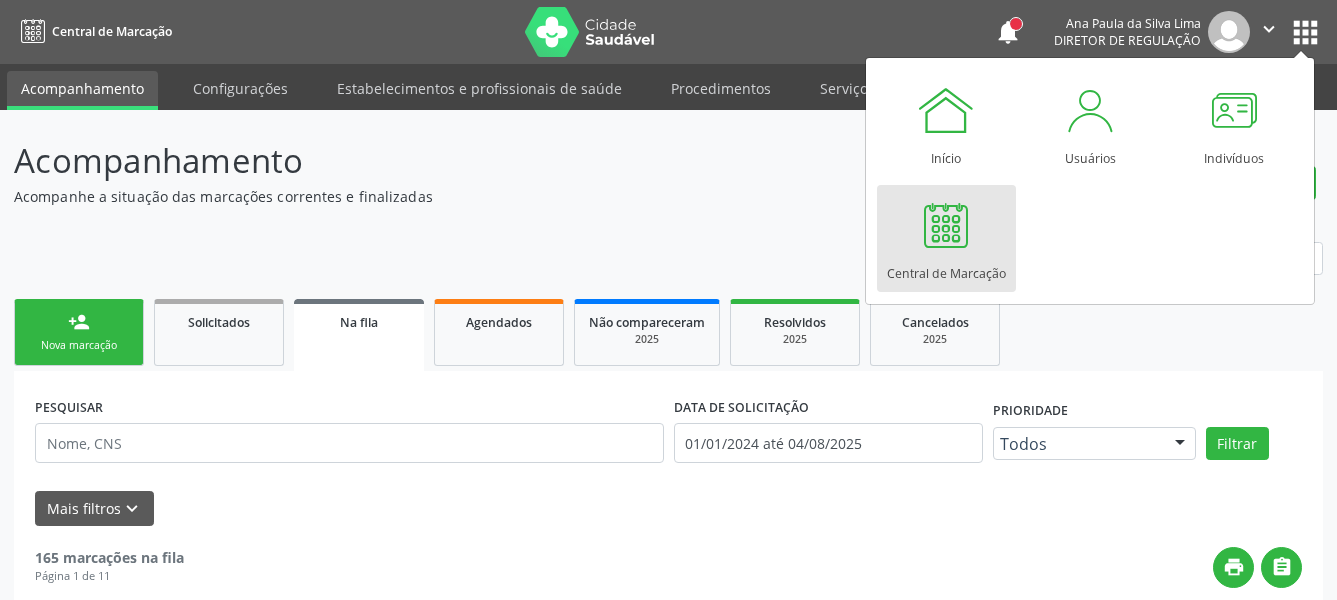 click at bounding box center [946, 225] 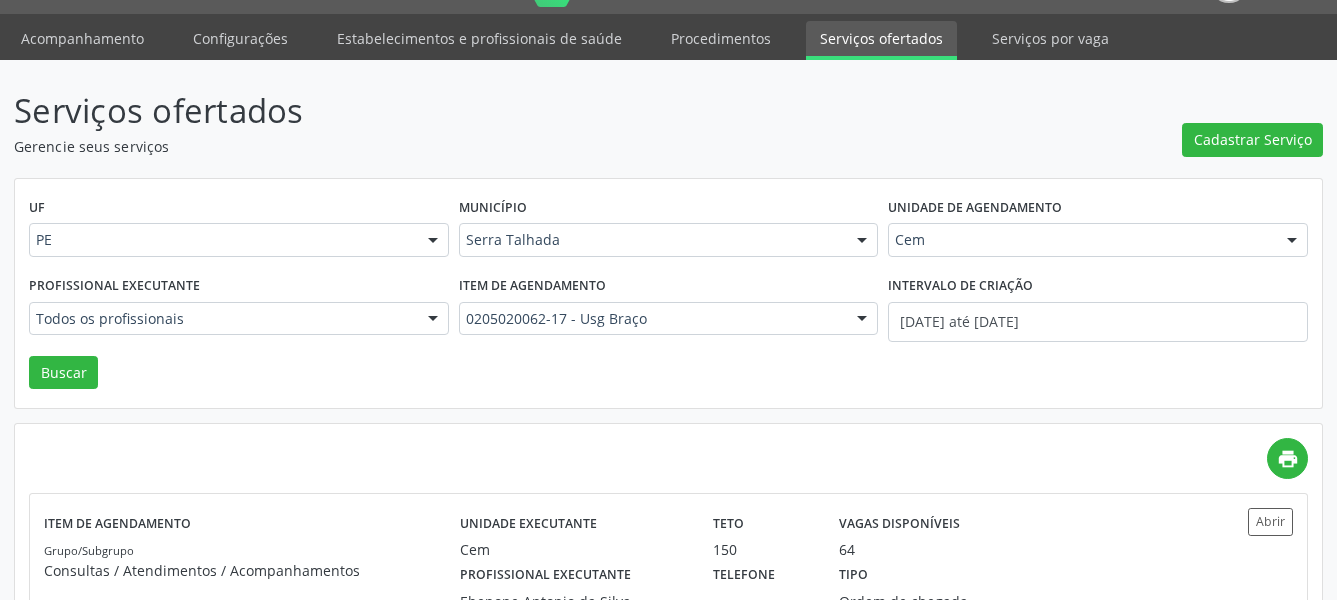 scroll, scrollTop: 0, scrollLeft: 0, axis: both 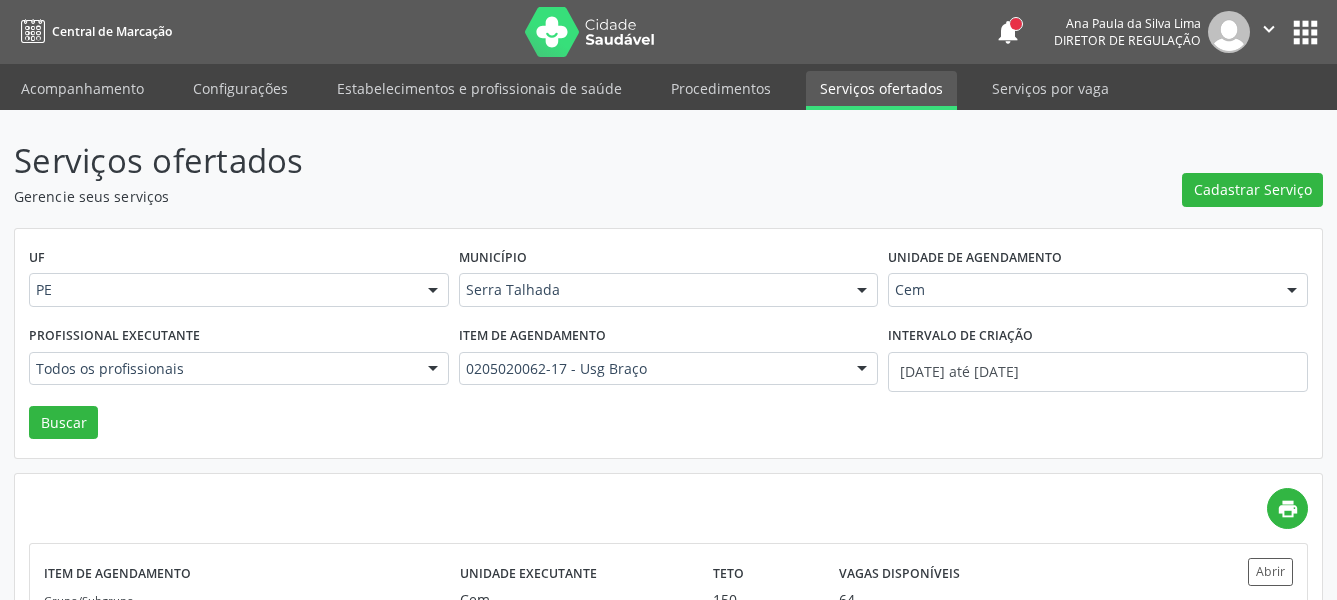 click on "apps" at bounding box center (1305, 32) 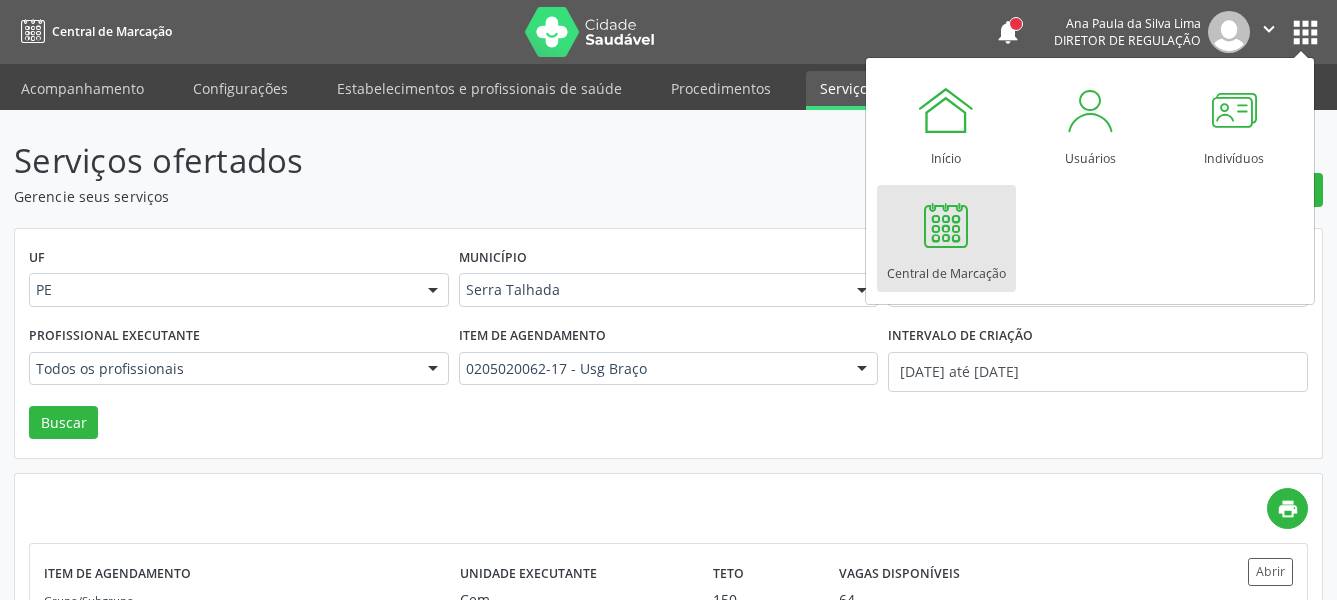 click at bounding box center (946, 225) 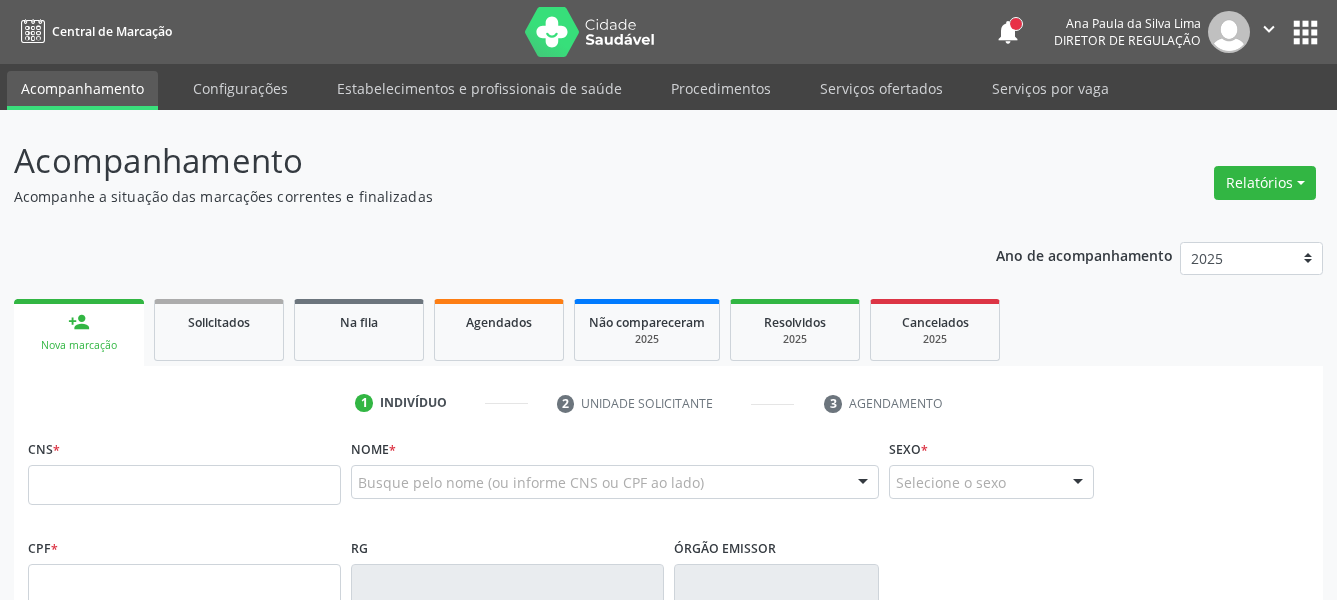 scroll, scrollTop: 0, scrollLeft: 0, axis: both 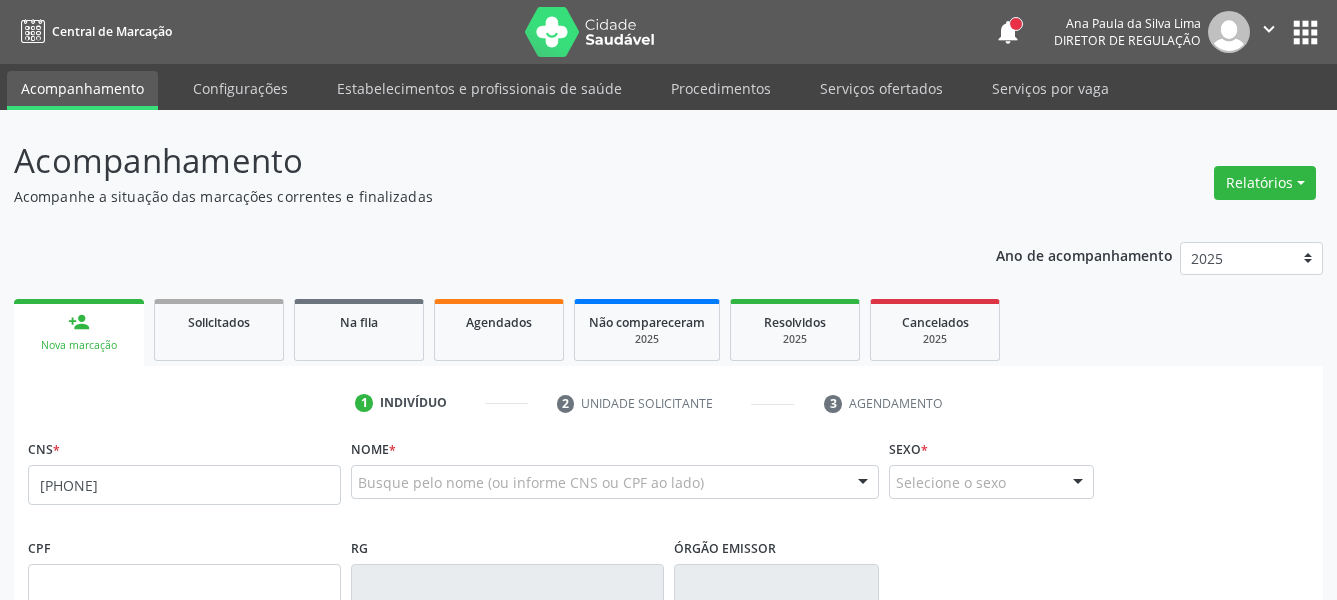 type on "[PHONE]" 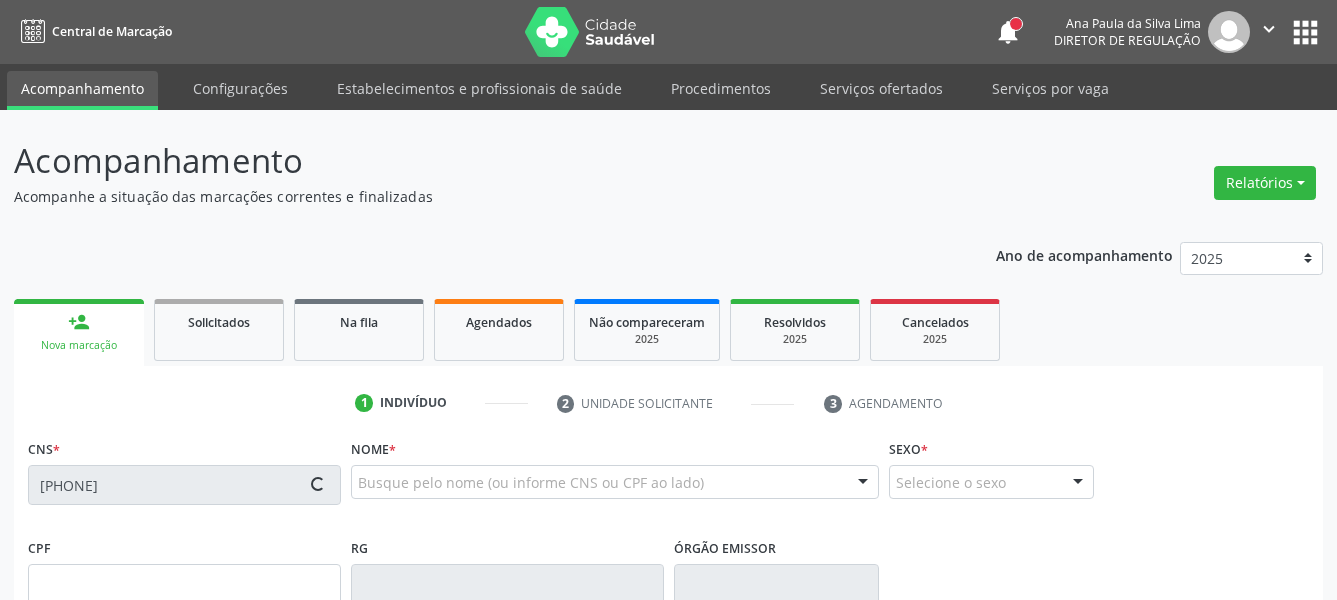 type on "[DATE]" 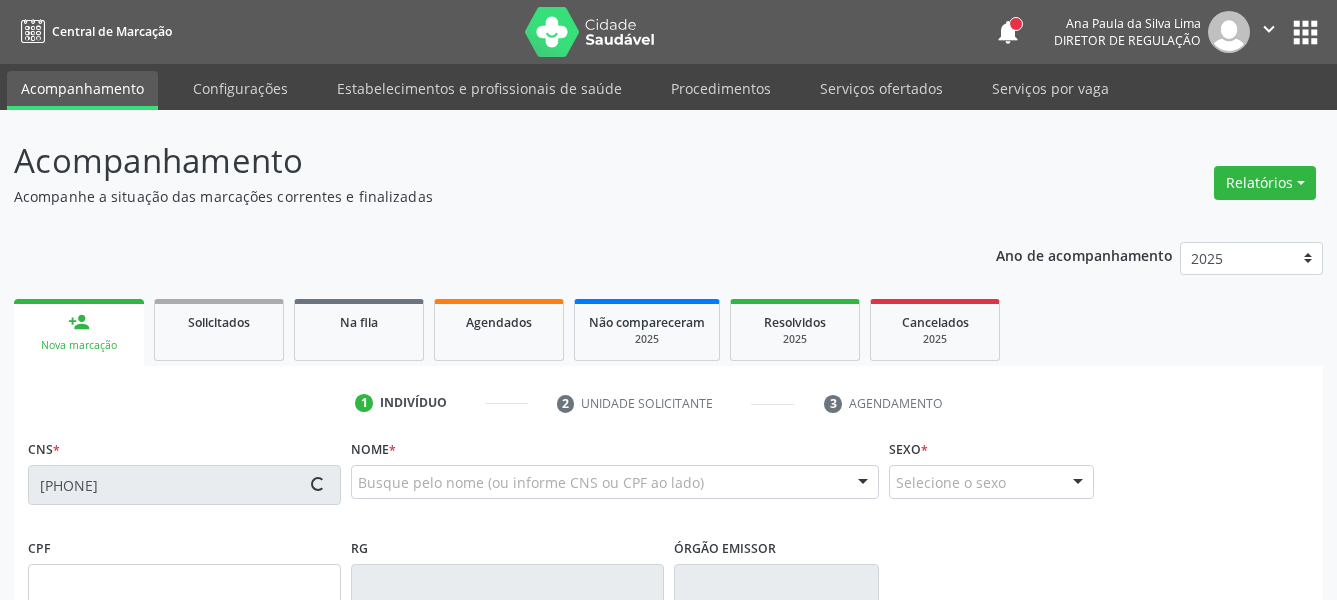 type on "[FIRST] [LAST]" 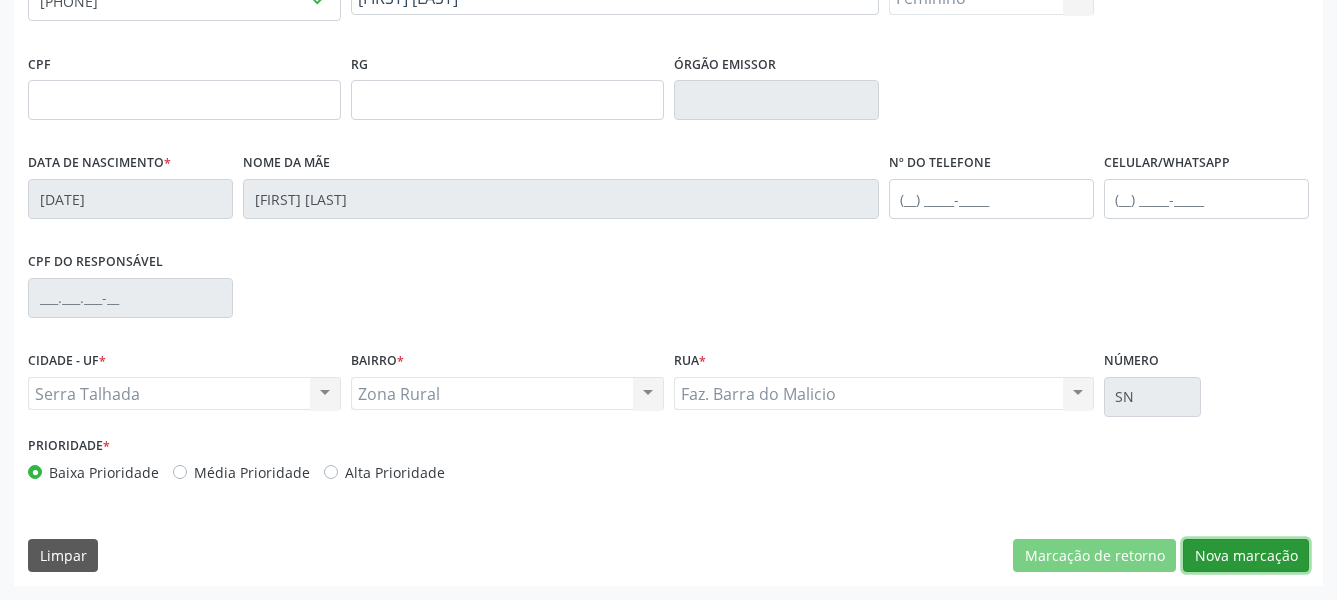 click on "Nova marcação" at bounding box center [1246, 556] 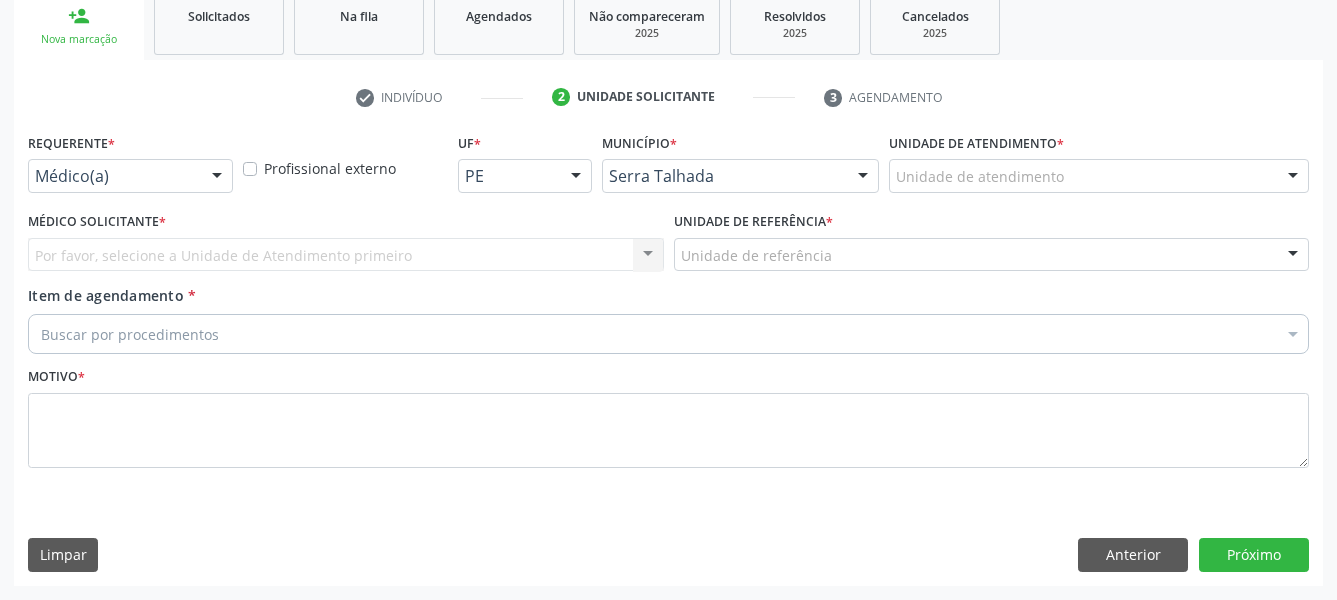 scroll, scrollTop: 322, scrollLeft: 0, axis: vertical 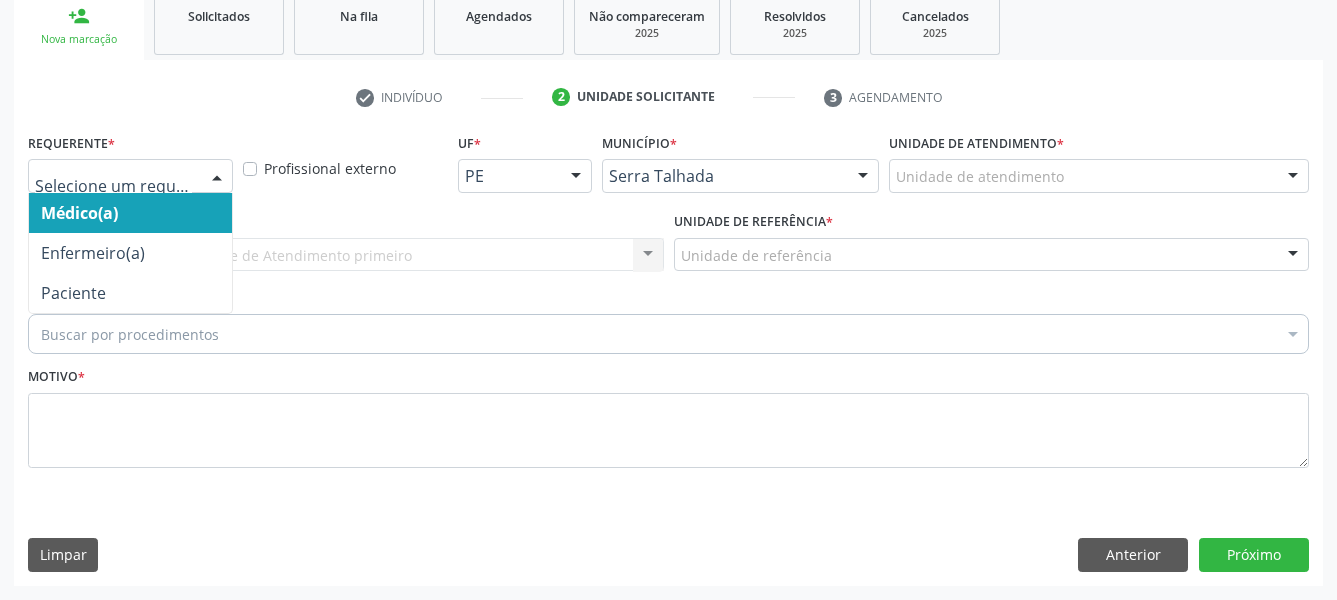 drag, startPoint x: 209, startPoint y: 164, endPoint x: 195, endPoint y: 211, distance: 49.0408 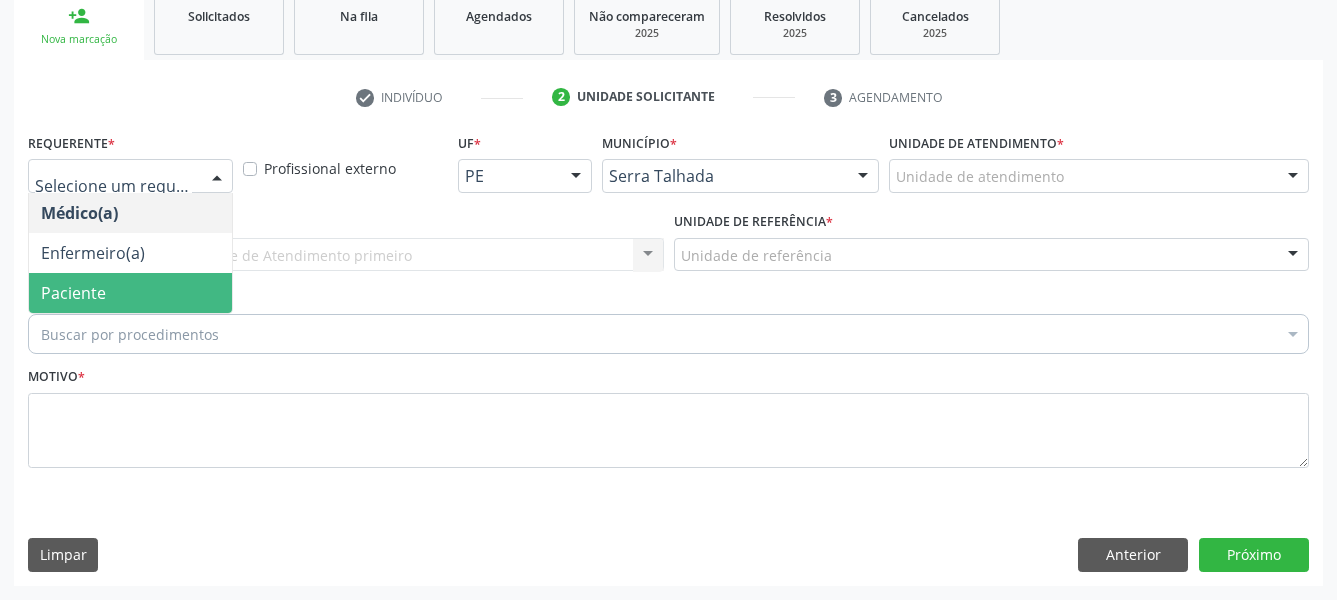 click on "Paciente" at bounding box center (130, 293) 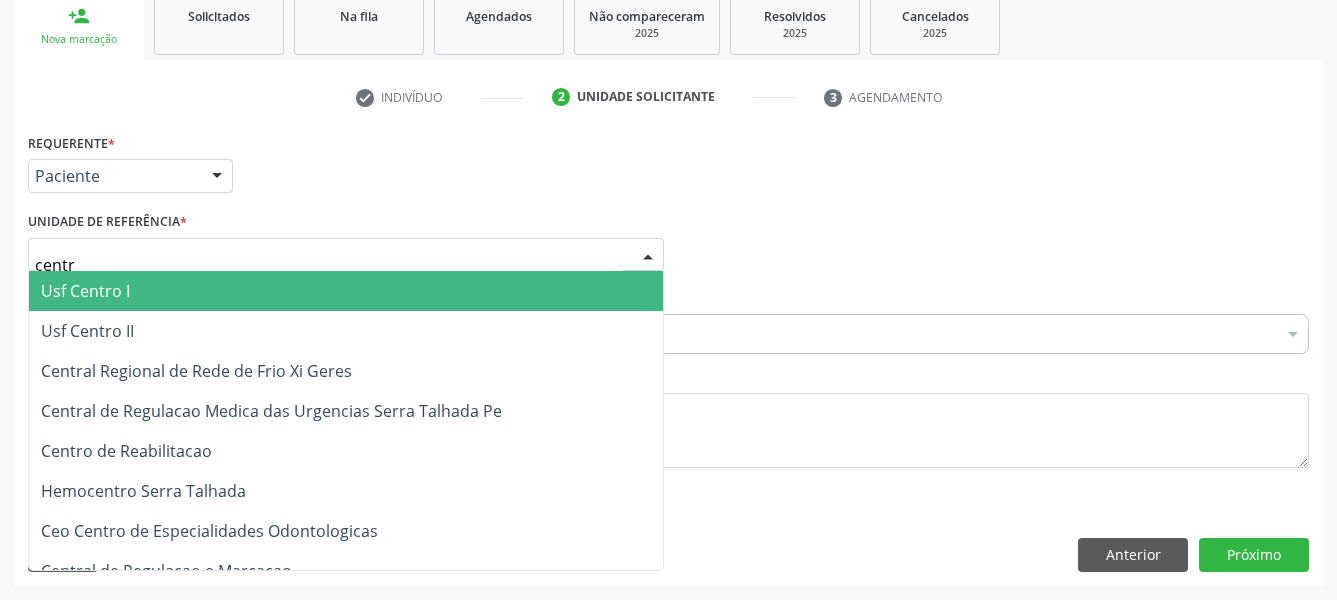 type on "centro" 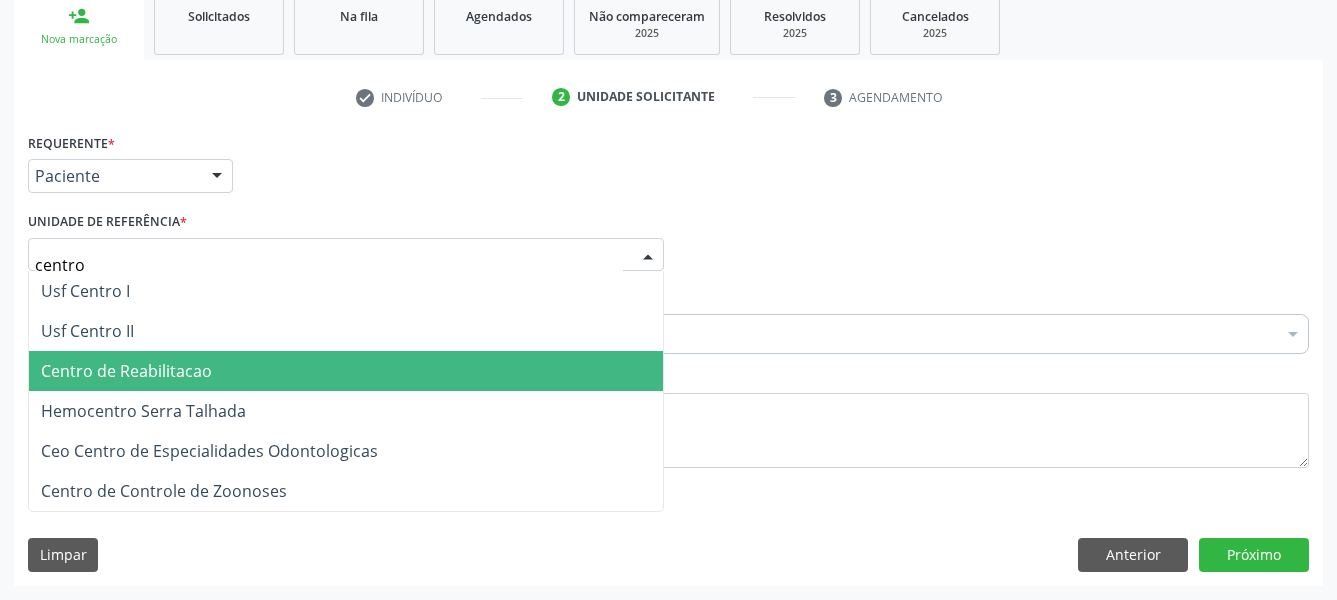 click on "Centro de Reabilitacao" at bounding box center (126, 371) 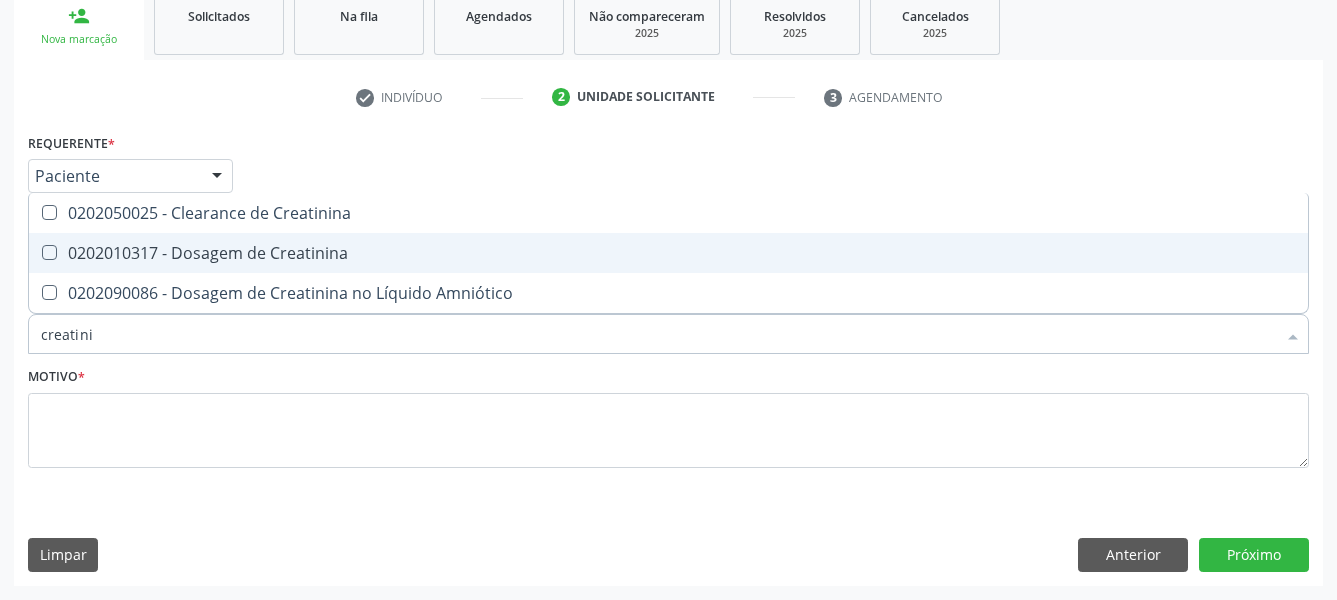 type on "creatinin" 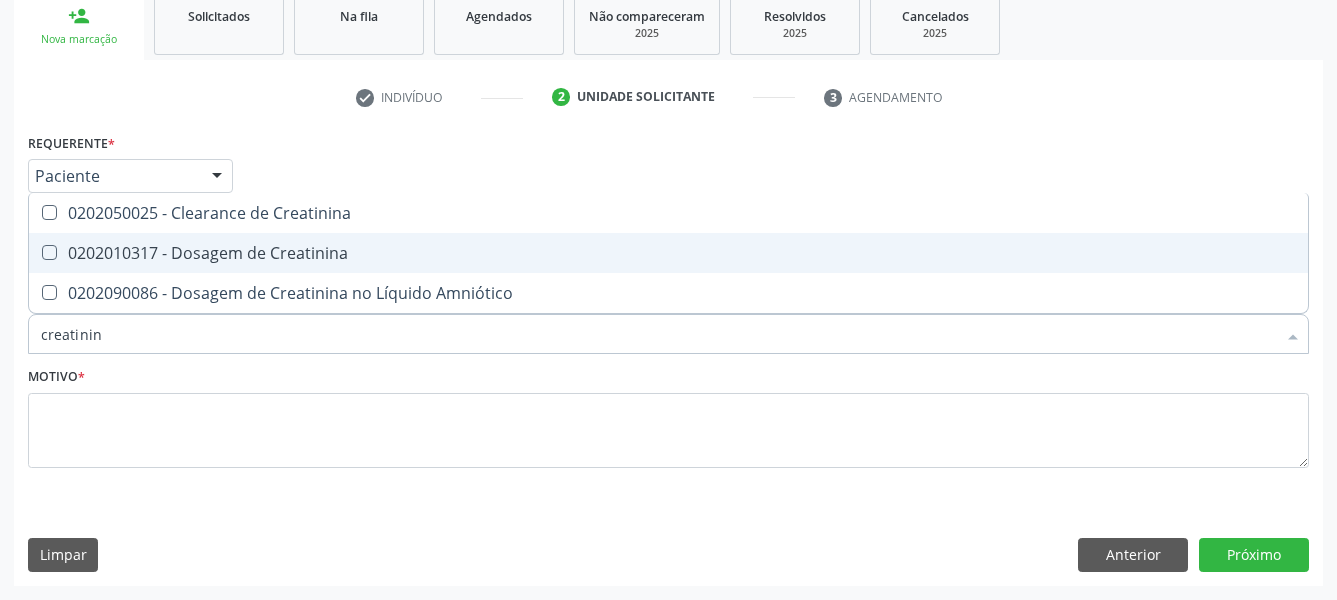 click on "0202010317 - Dosagem de Creatinina" at bounding box center [668, 253] 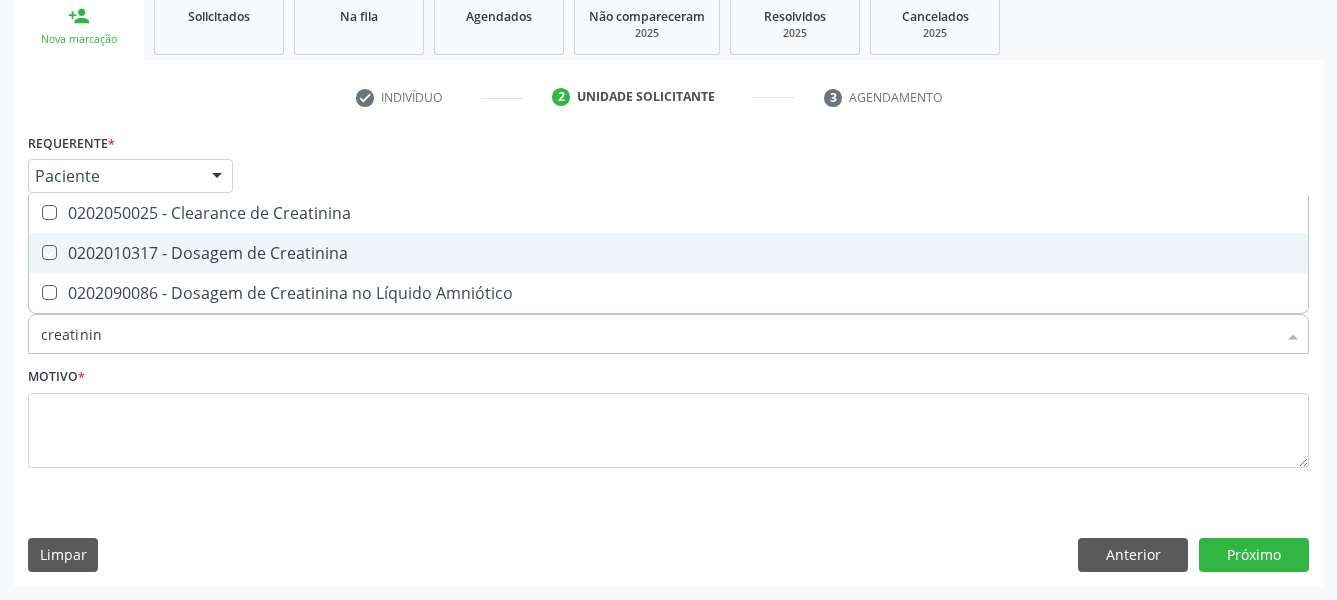 checkbox on "true" 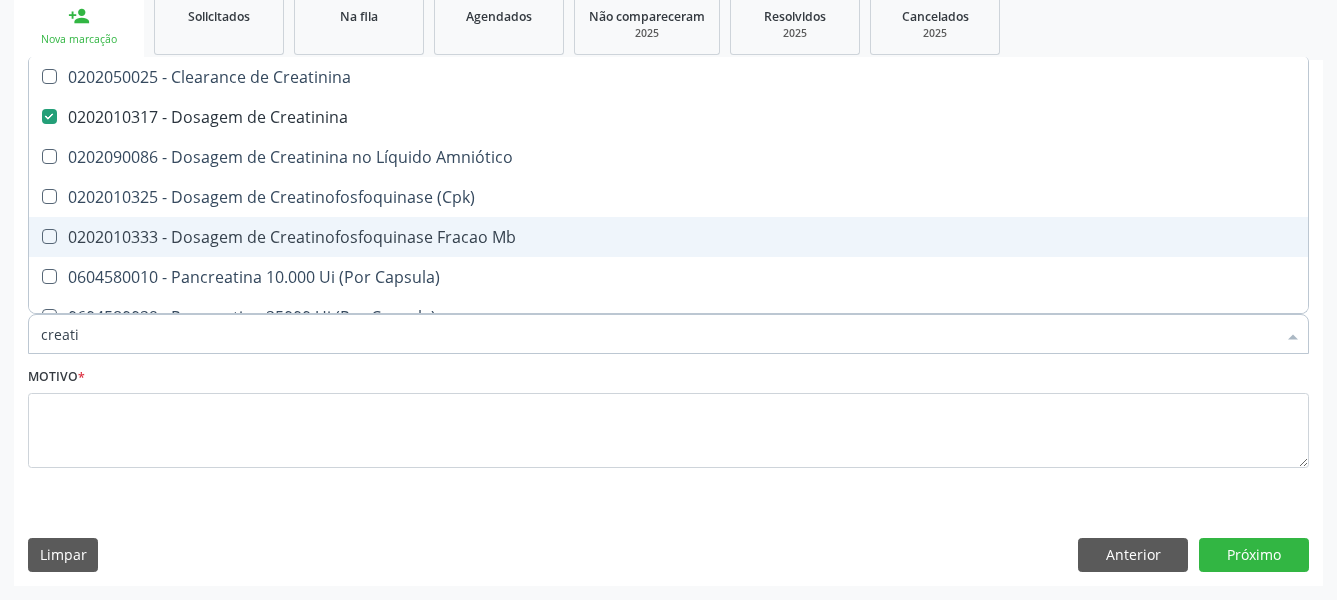 type on "creat" 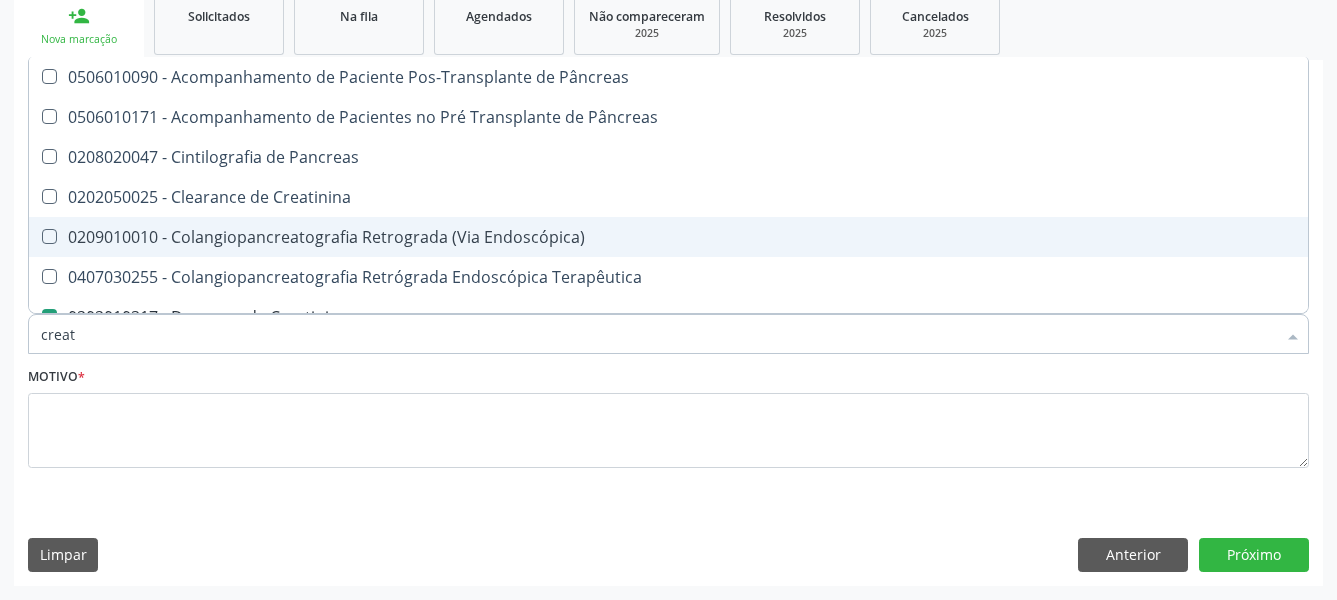 type on "crea" 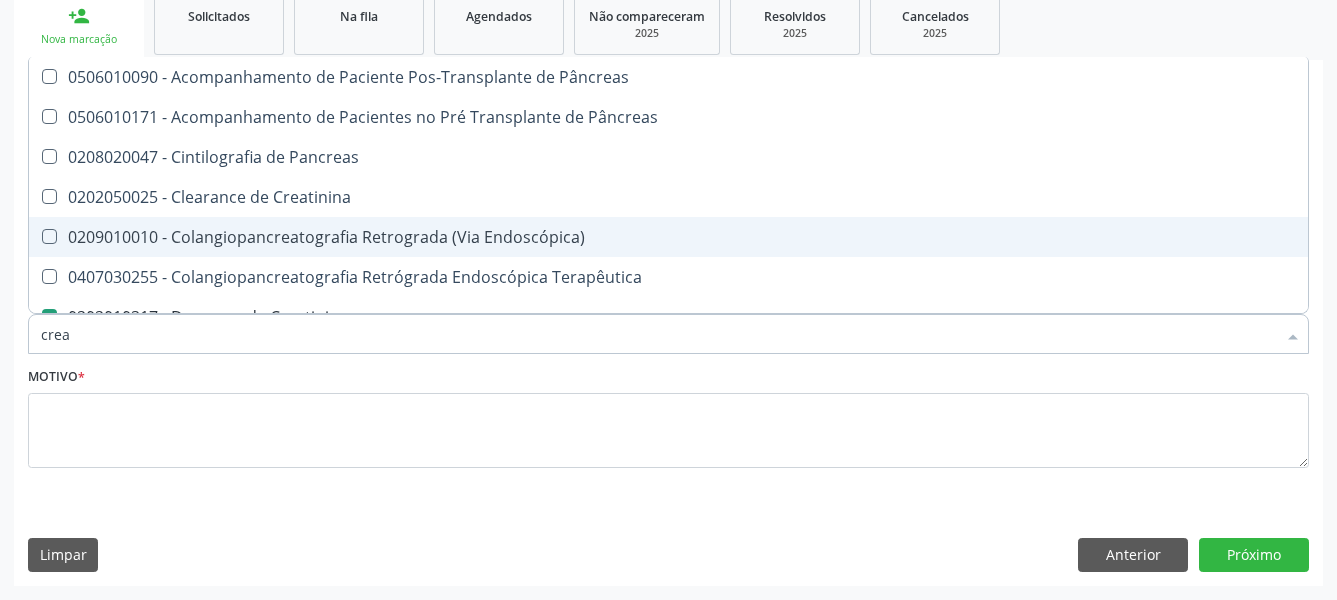type on "cre" 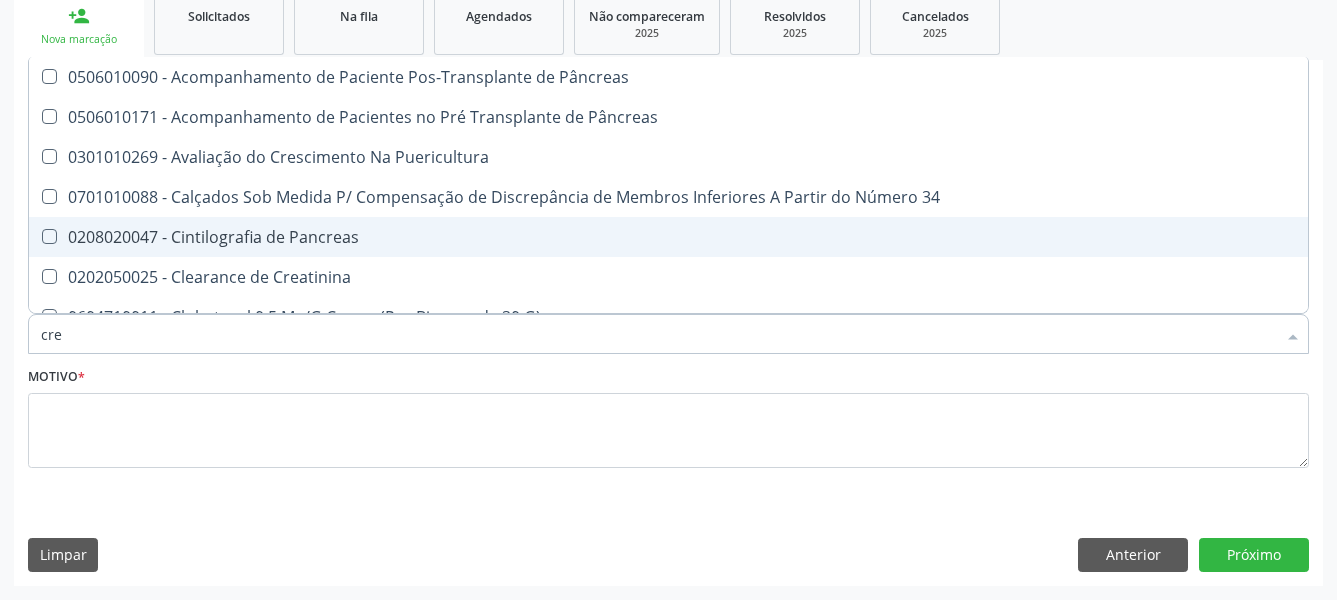 type on "cr" 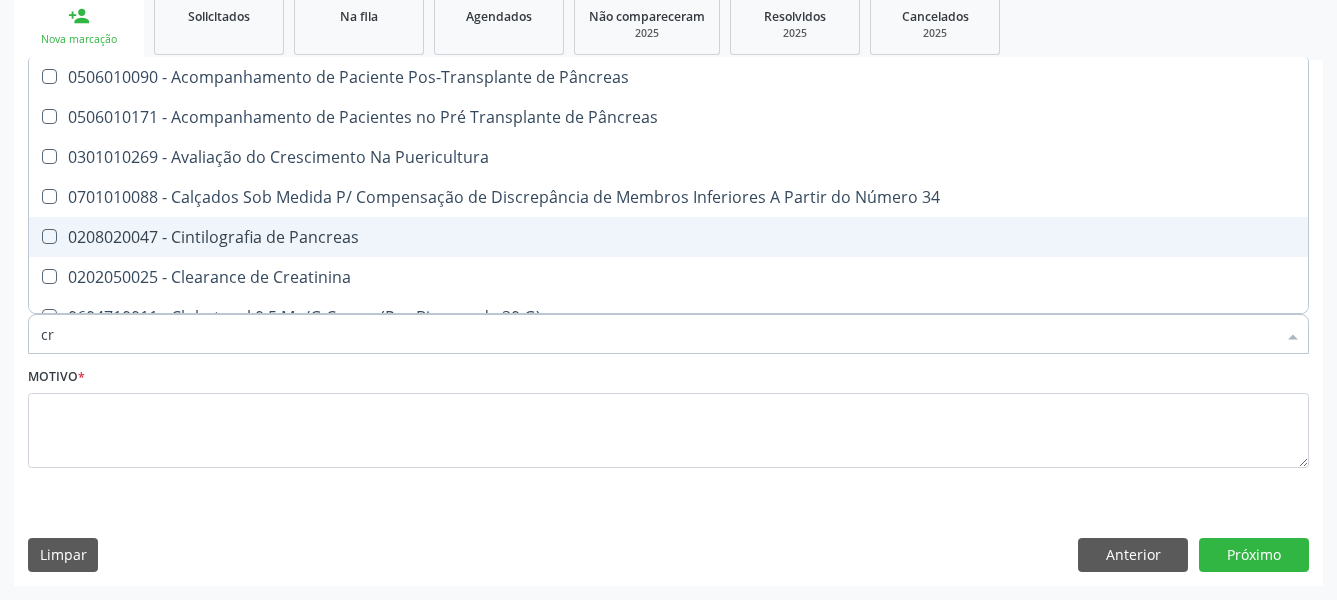 checkbox on "false" 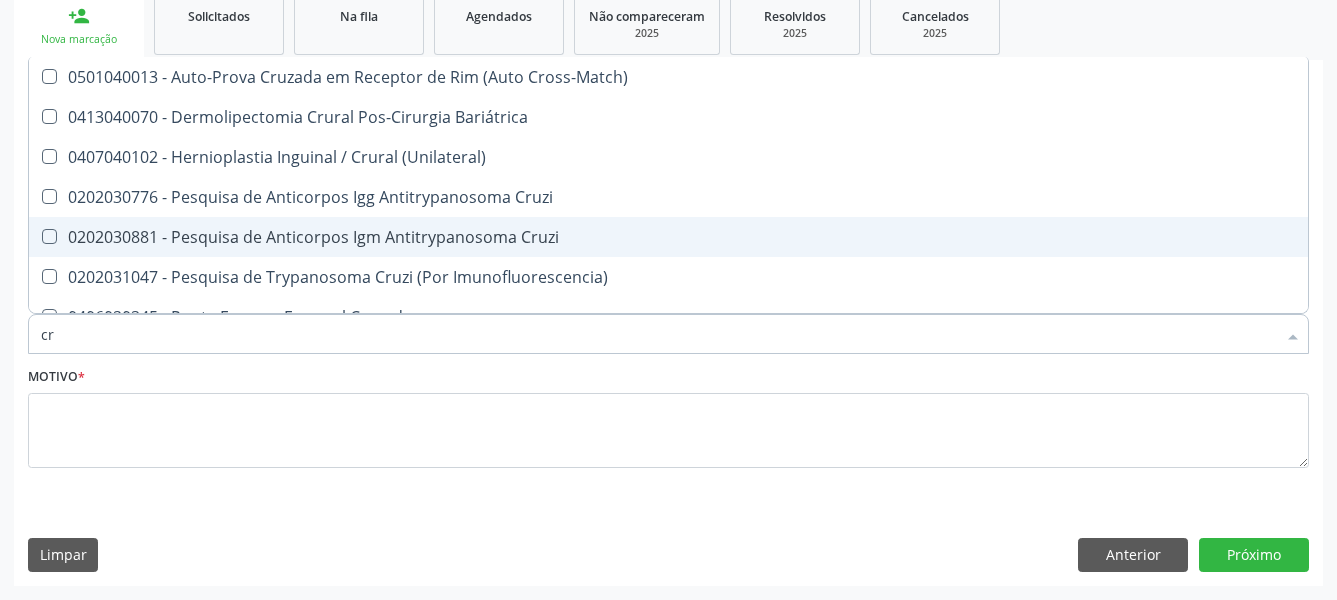 type on "c" 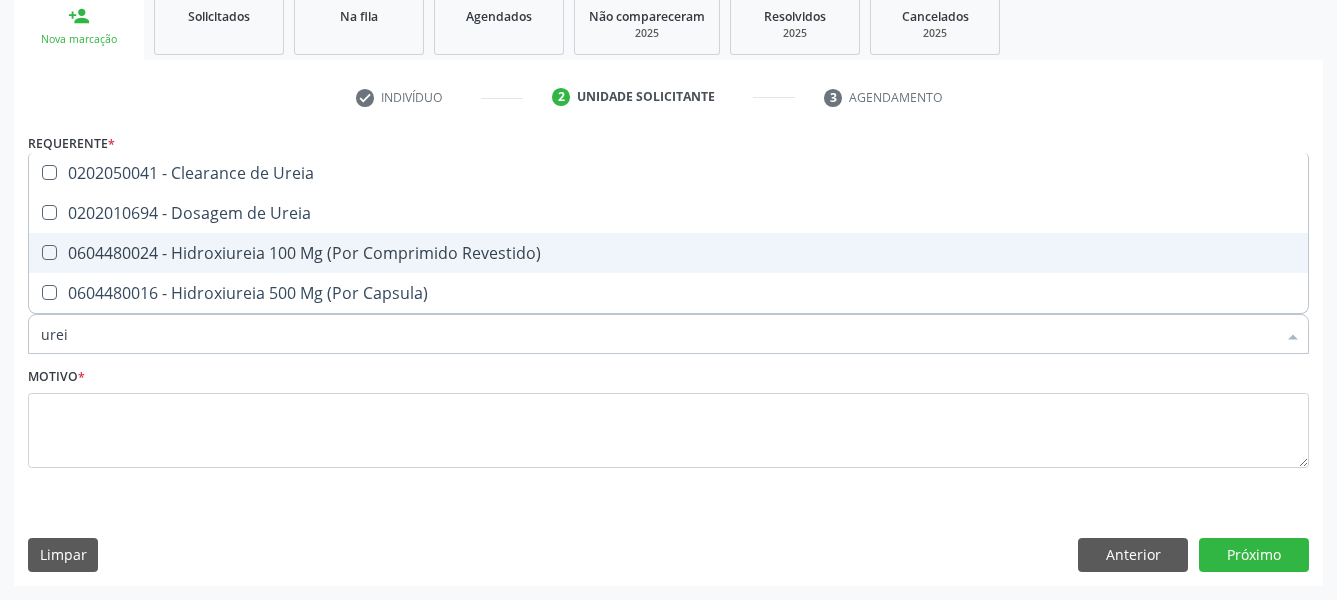 type on "ureia" 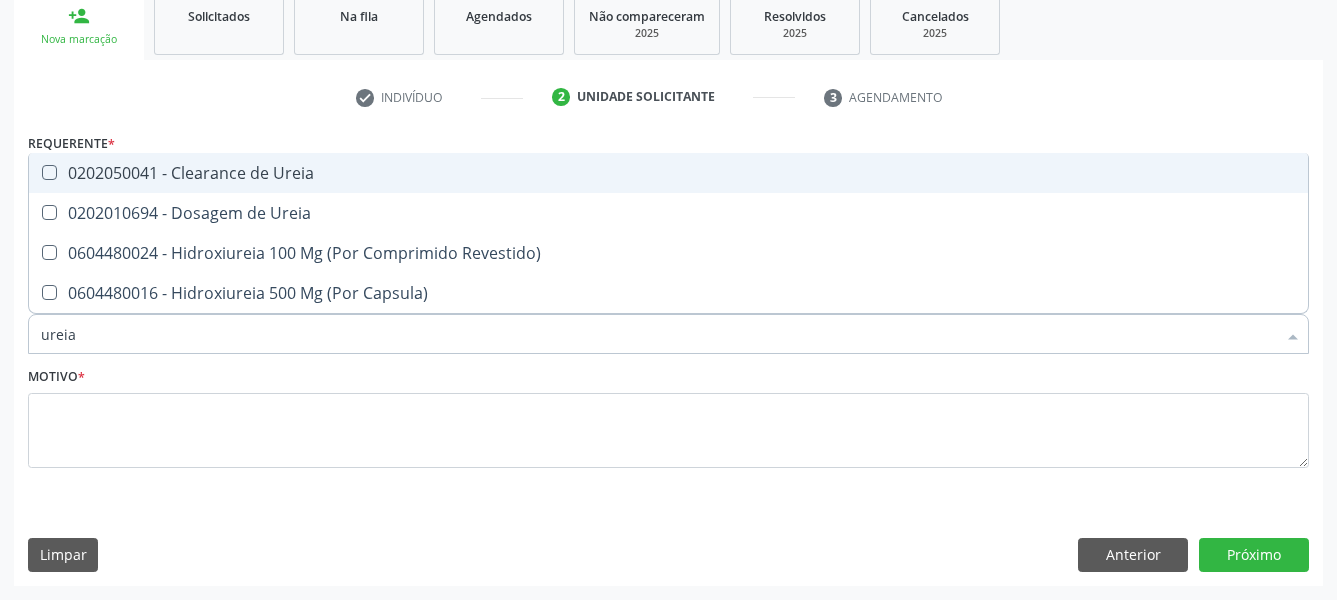 click on "0202050041 - Clearance de Ureia" at bounding box center (668, 173) 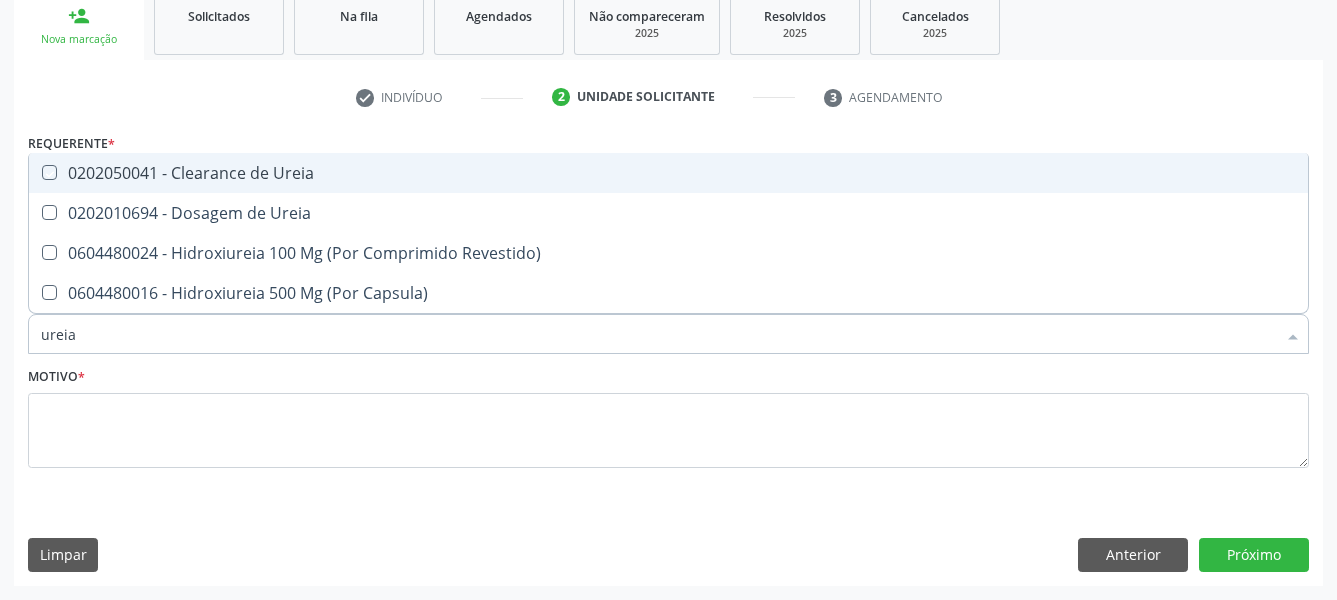 checkbox on "true" 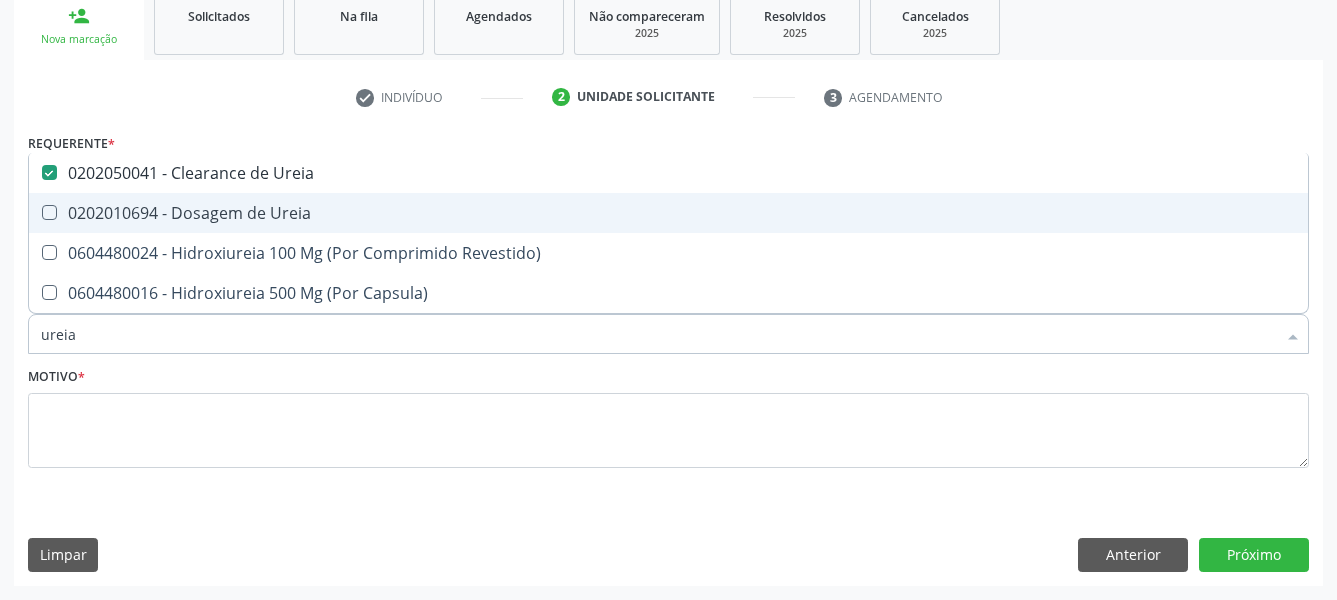 click on "0202010694 - Dosagem de Ureia" at bounding box center [668, 213] 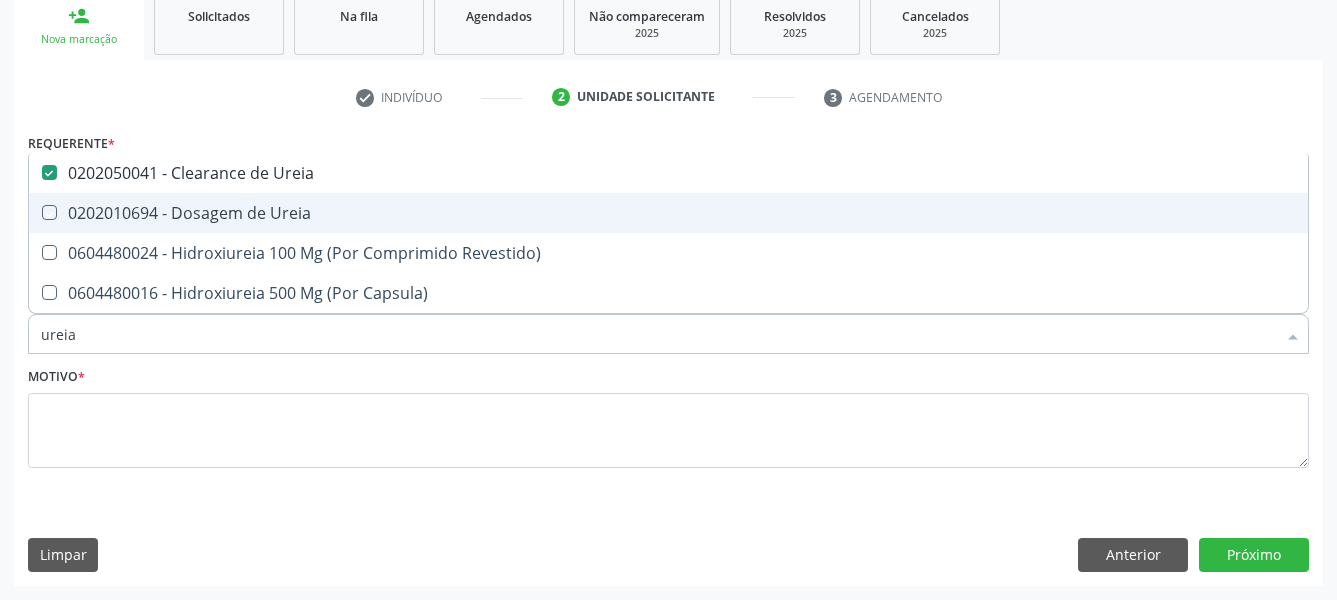 checkbox on "true" 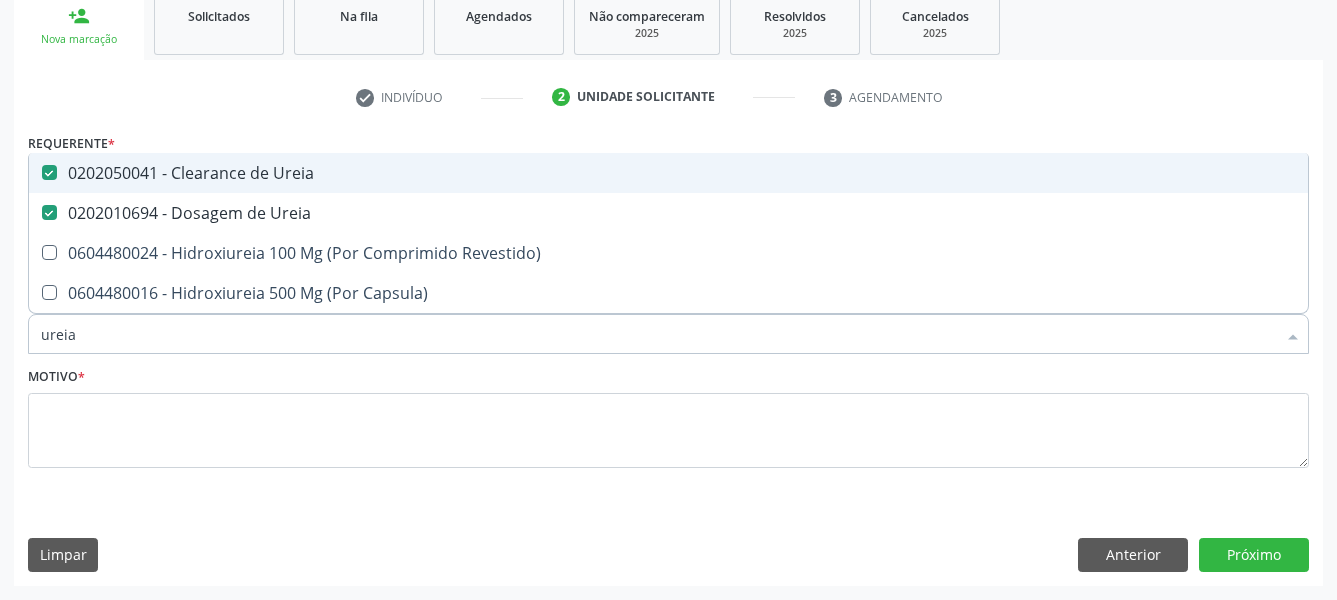 click on "0202050041 - Clearance de Ureia" at bounding box center [668, 173] 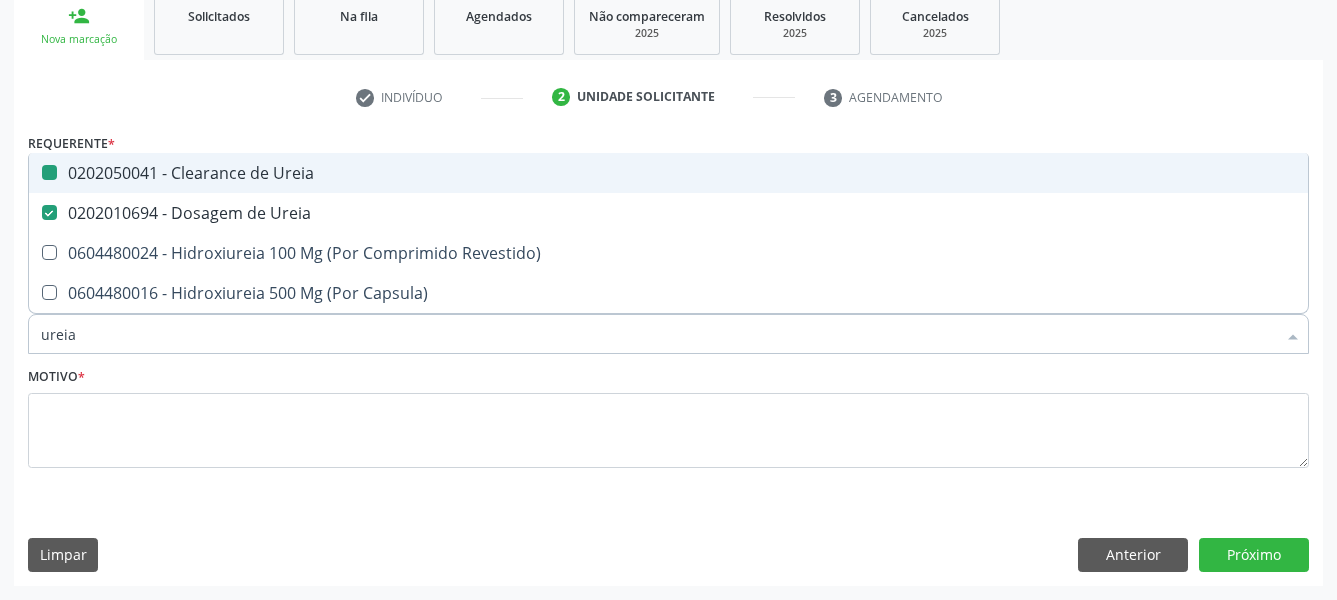checkbox on "false" 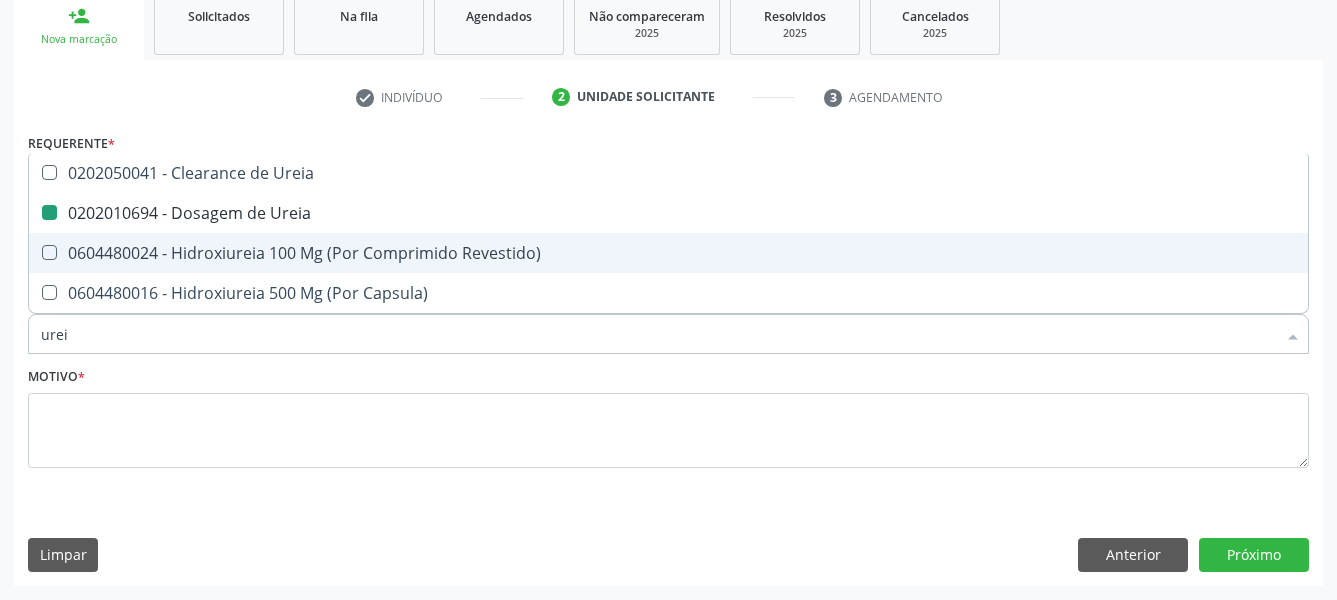 type on "ure" 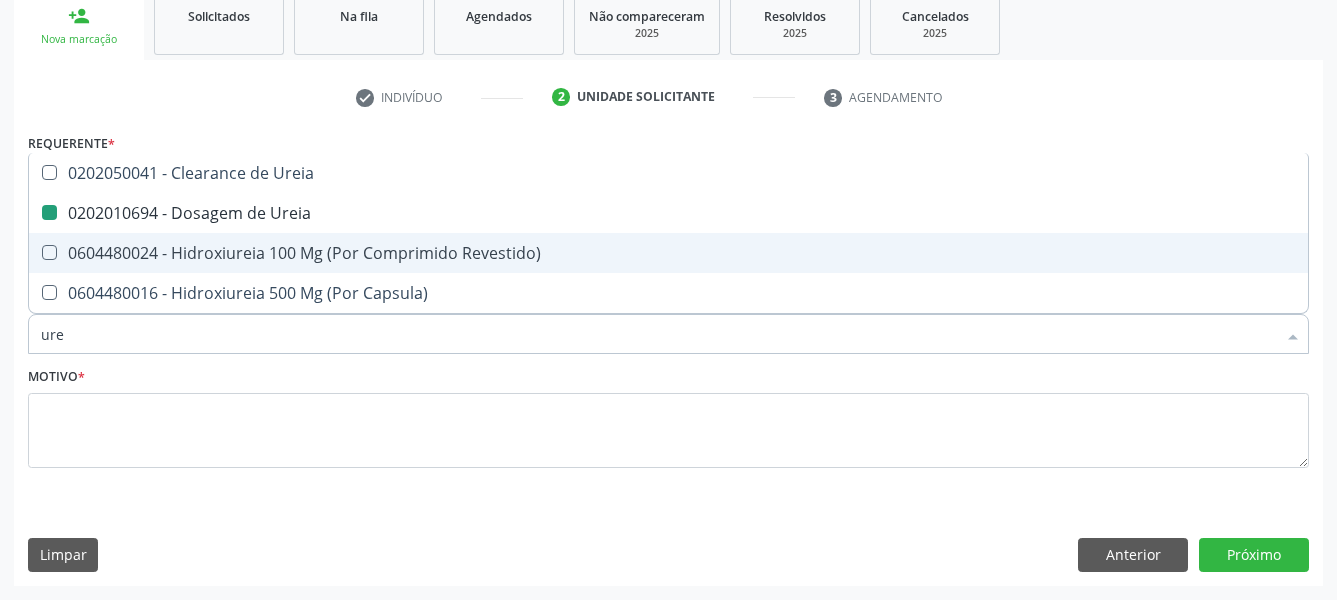 checkbox on "false" 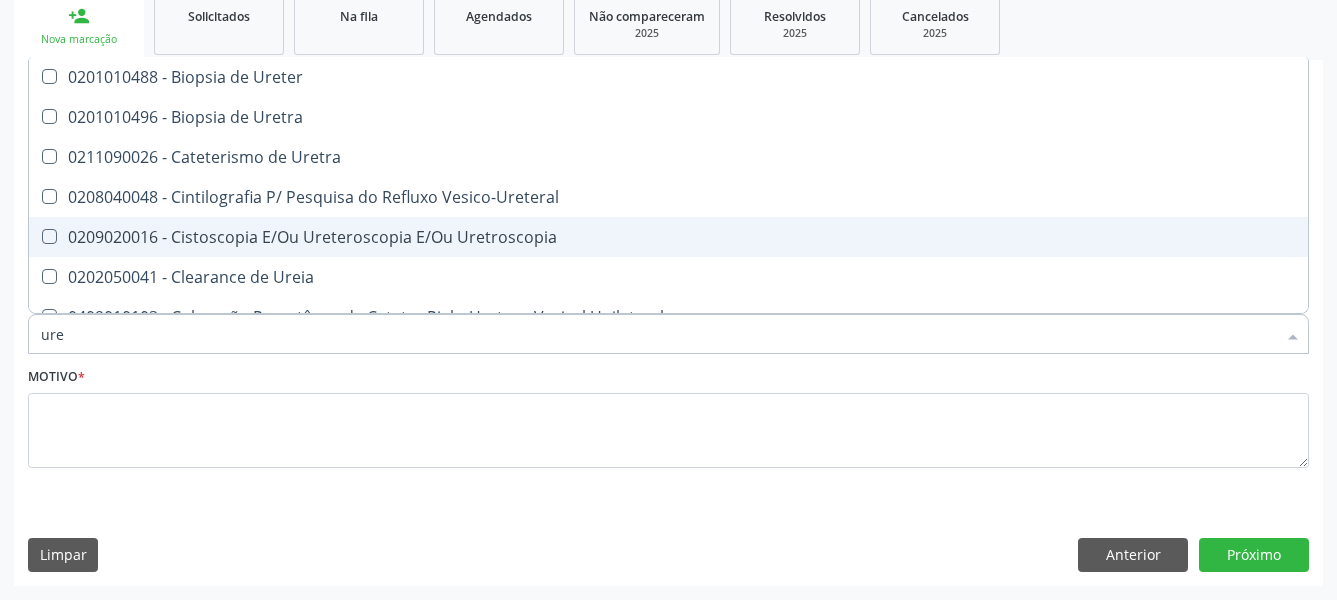 type on "ur" 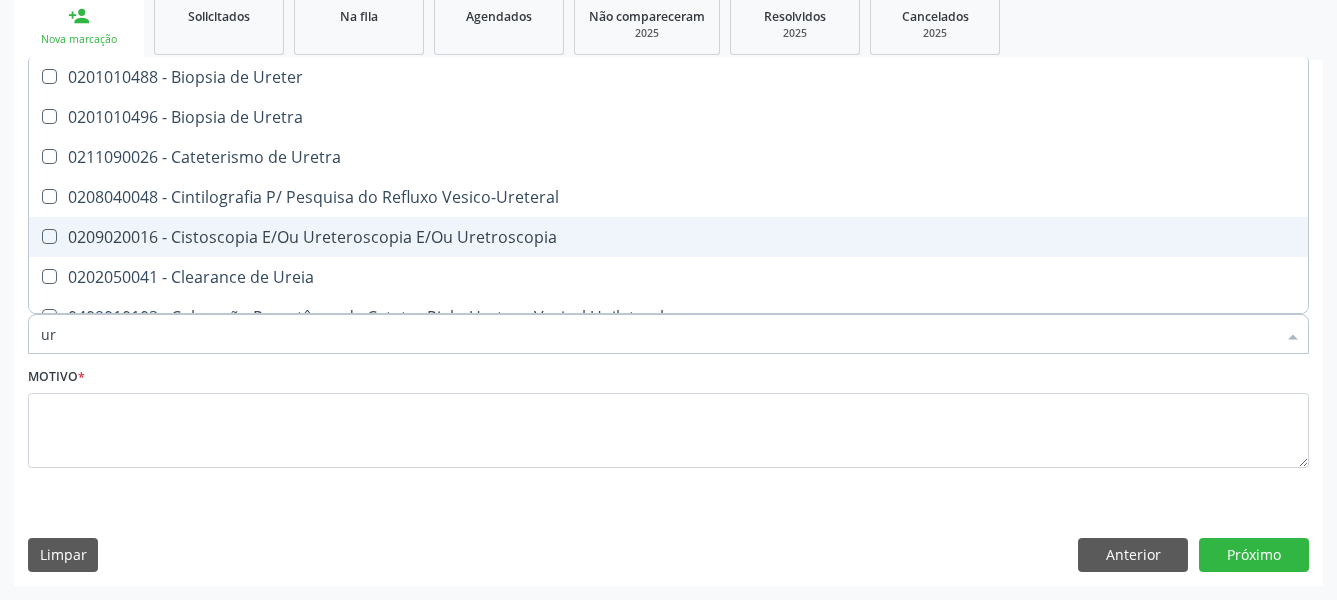 checkbox on "false" 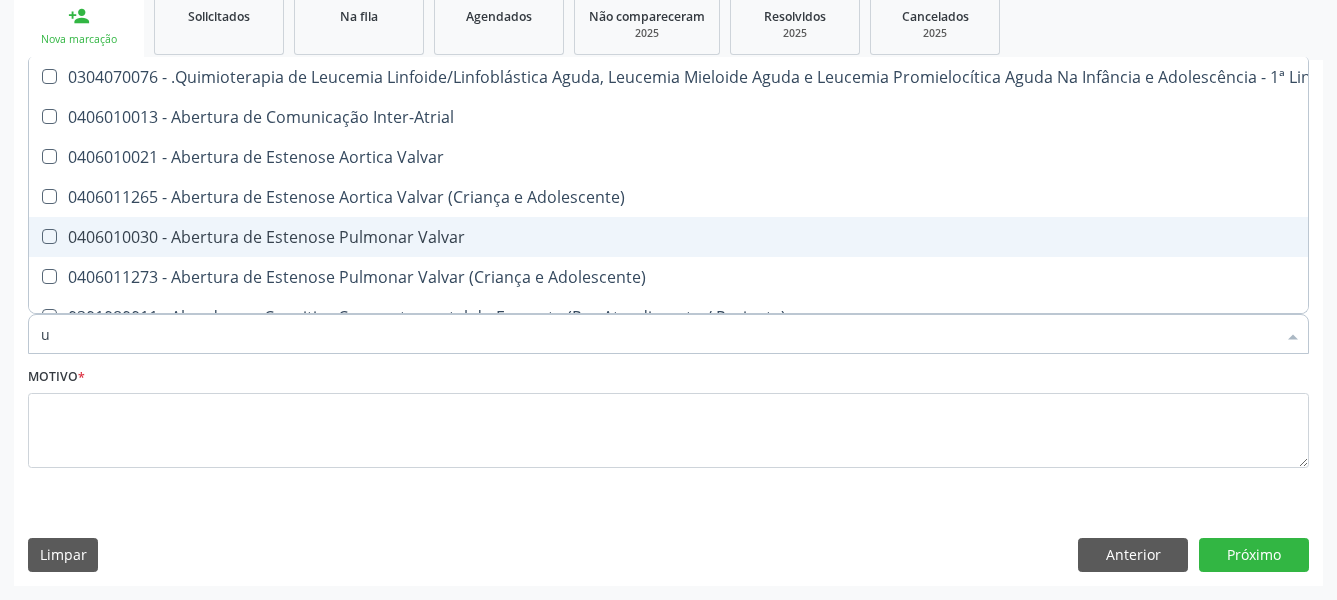 type 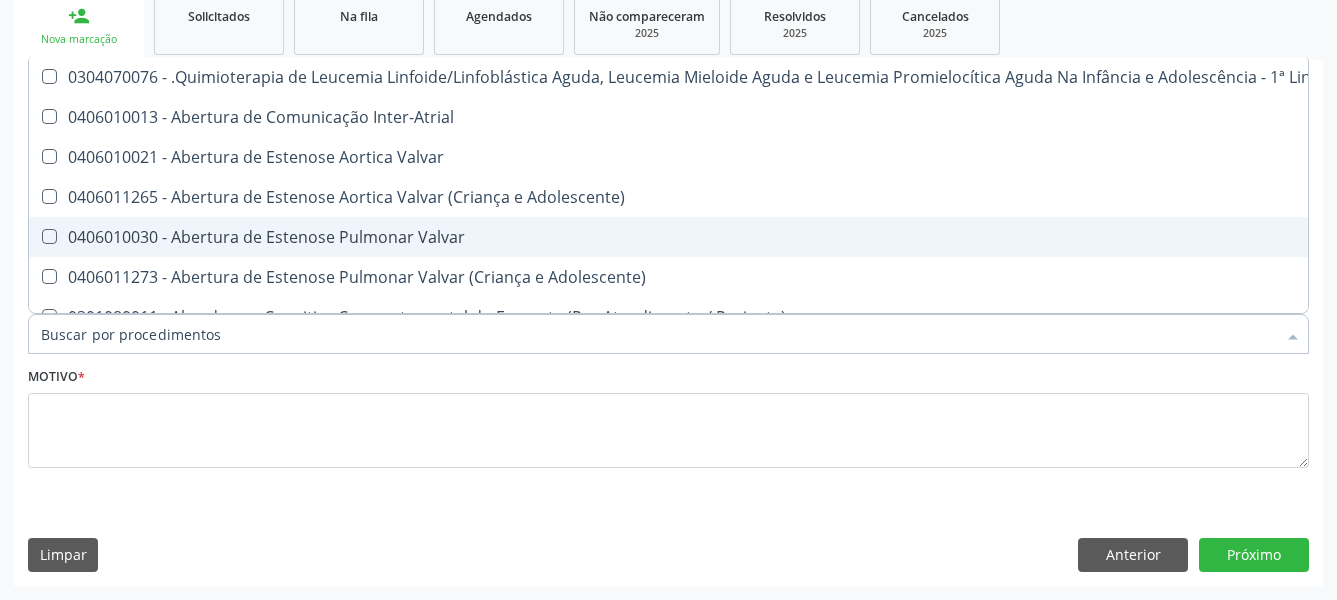 checkbox on "false" 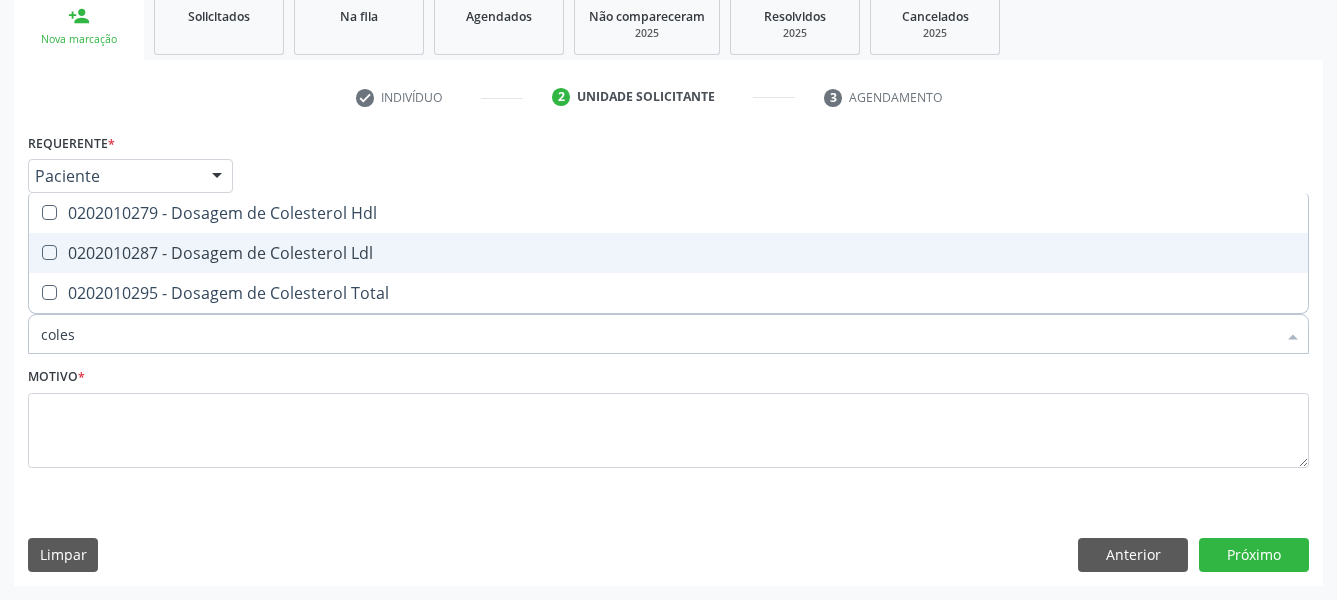 type on "colest" 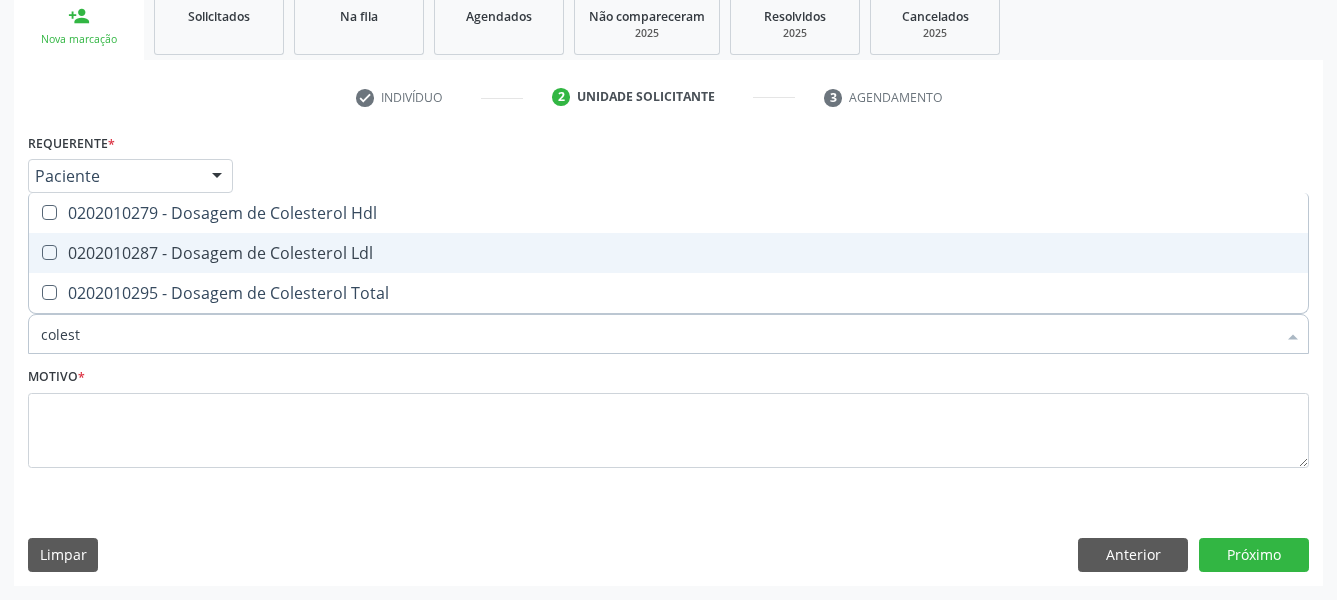 click on "0202010287 - Dosagem de Colesterol Ldl" at bounding box center (668, 253) 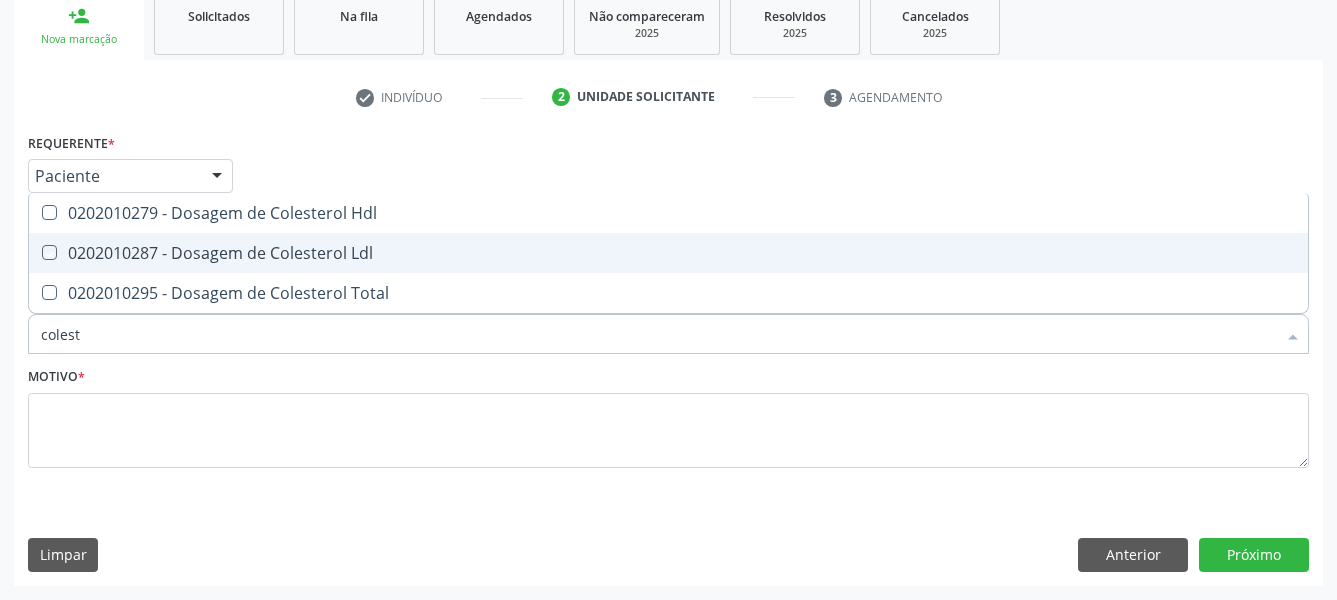 checkbox on "true" 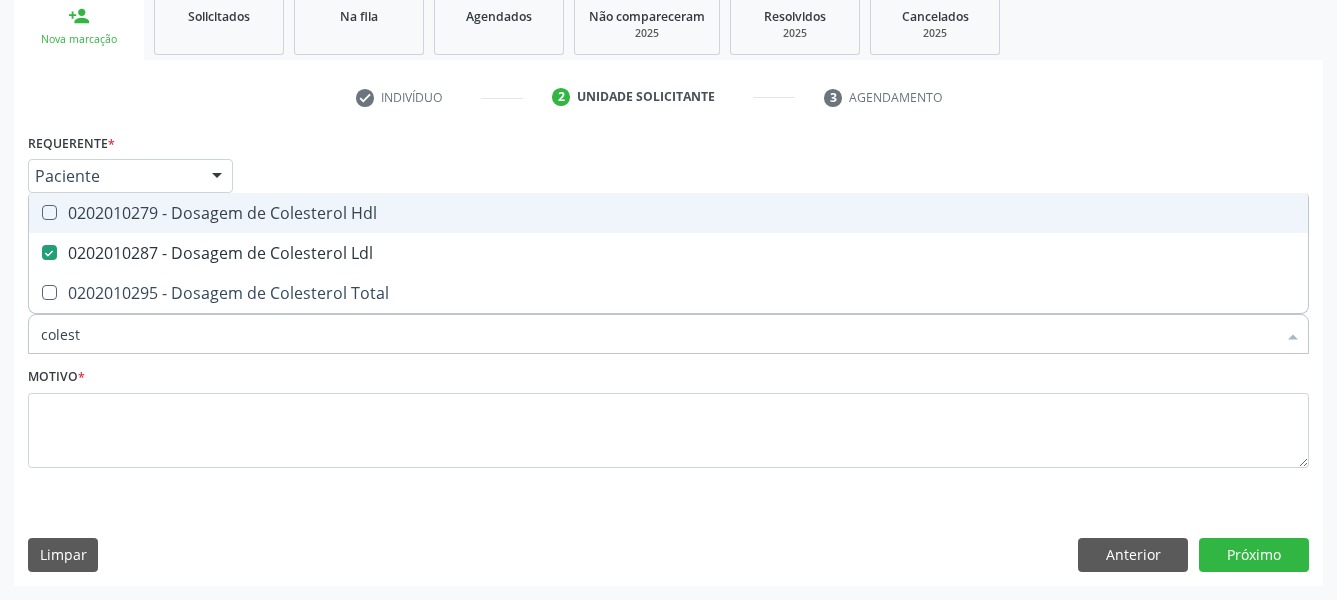 drag, startPoint x: 242, startPoint y: 195, endPoint x: 222, endPoint y: 218, distance: 30.479502 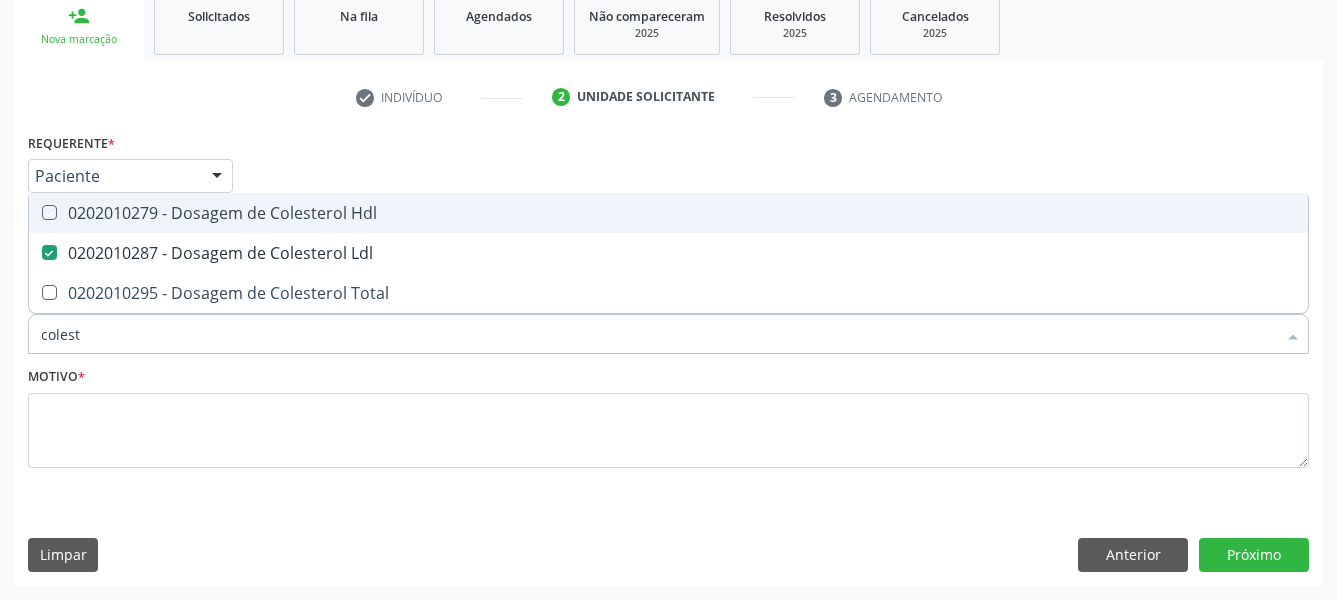 checkbox on "true" 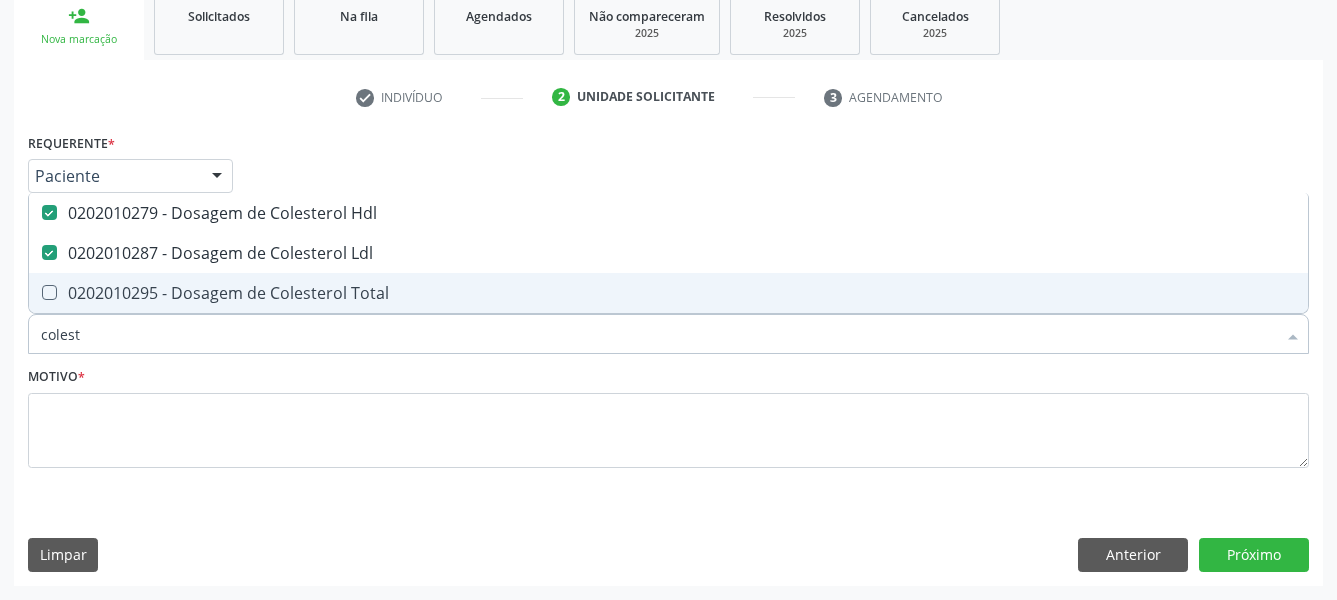 click on "0202010295 - Dosagem de Colesterol Total" at bounding box center (668, 293) 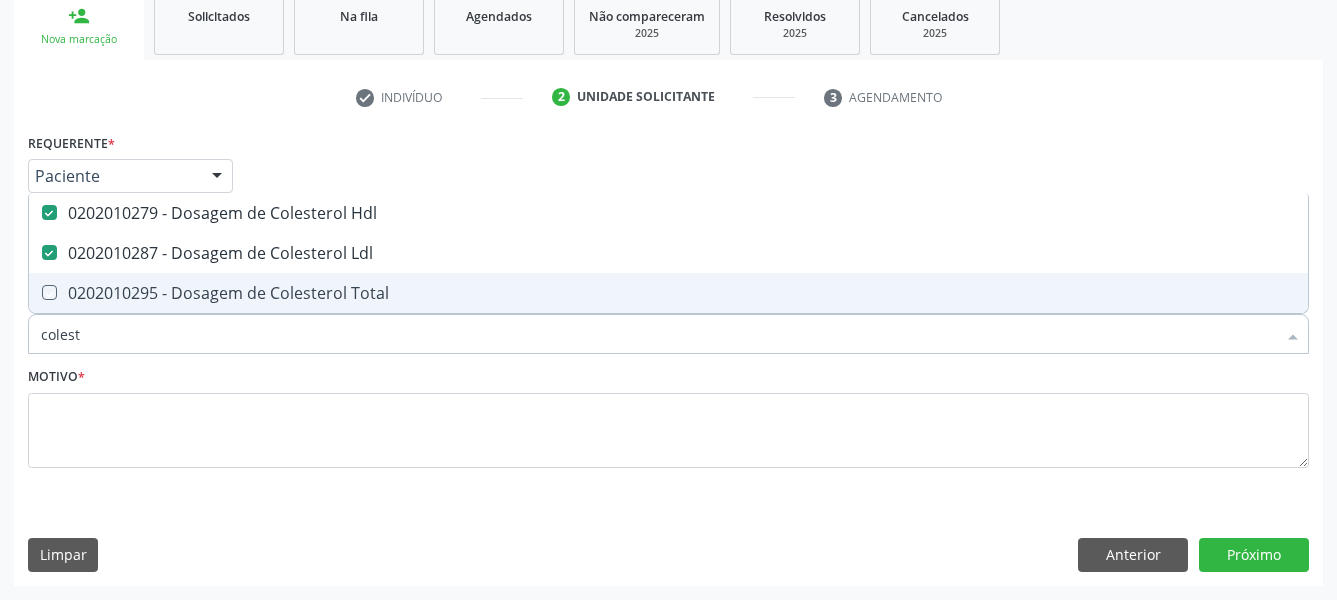 checkbox on "true" 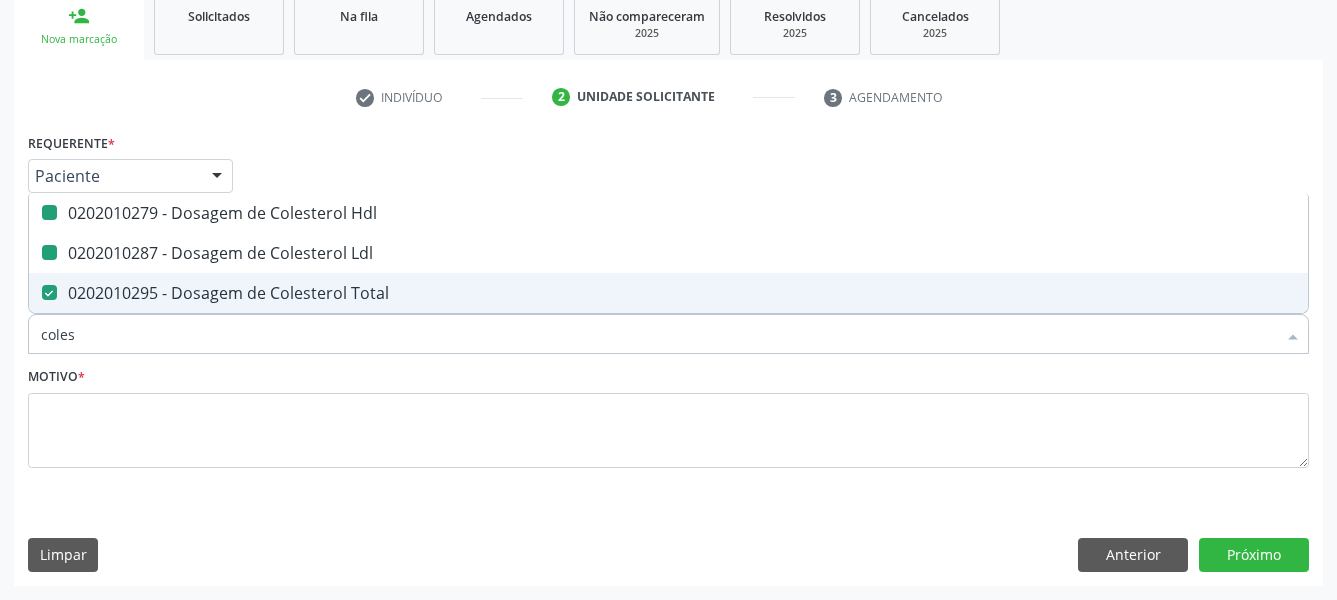 type on "cole" 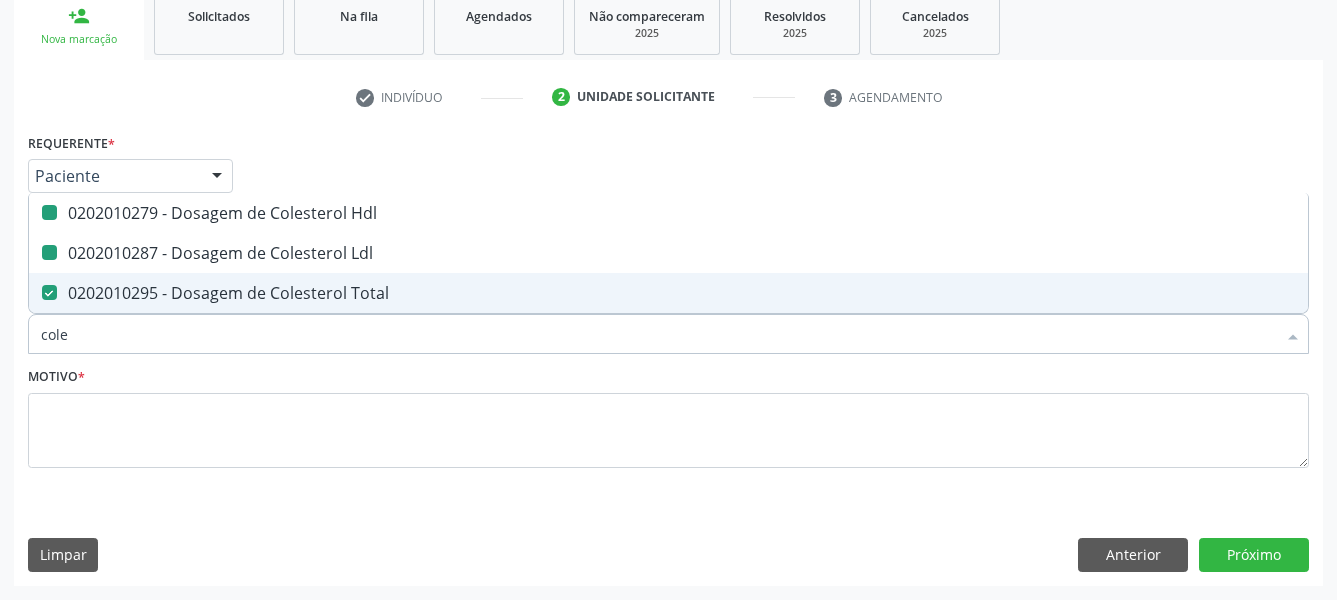 checkbox on "false" 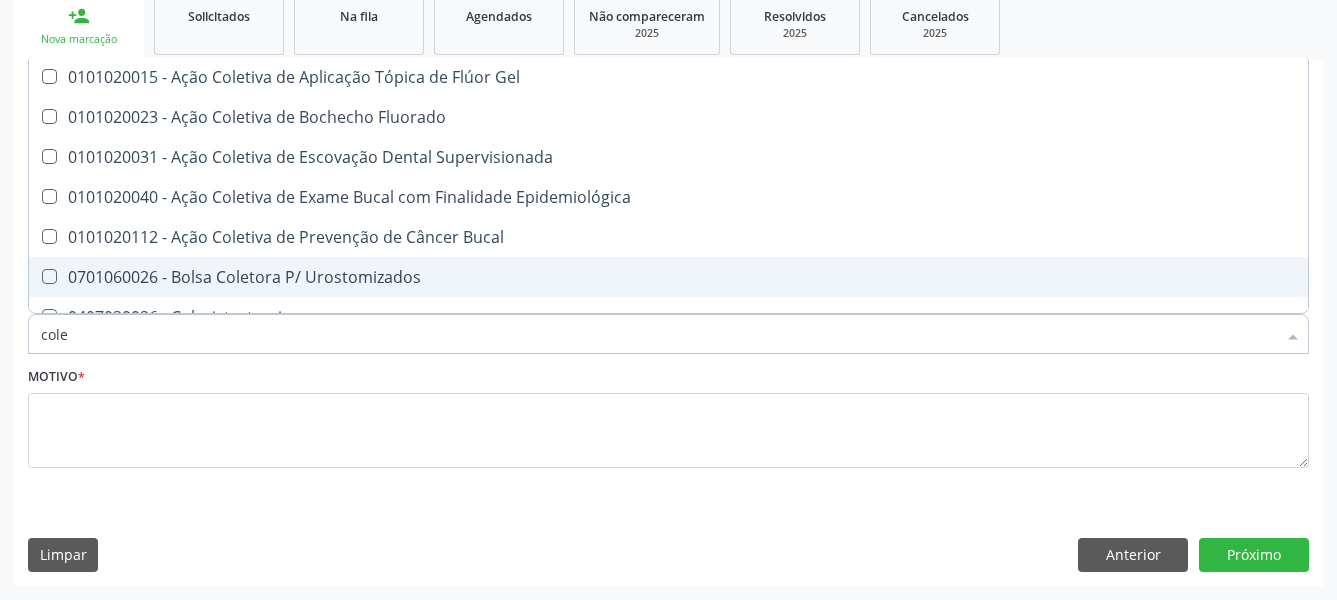 type on "col" 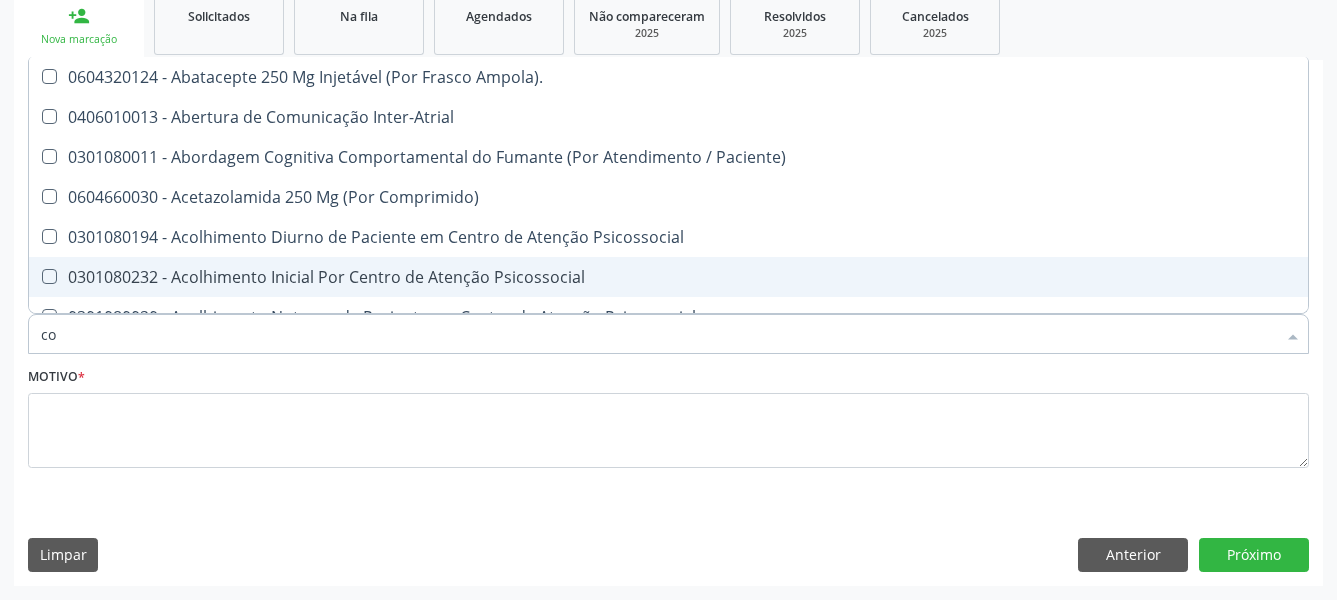 type on "c" 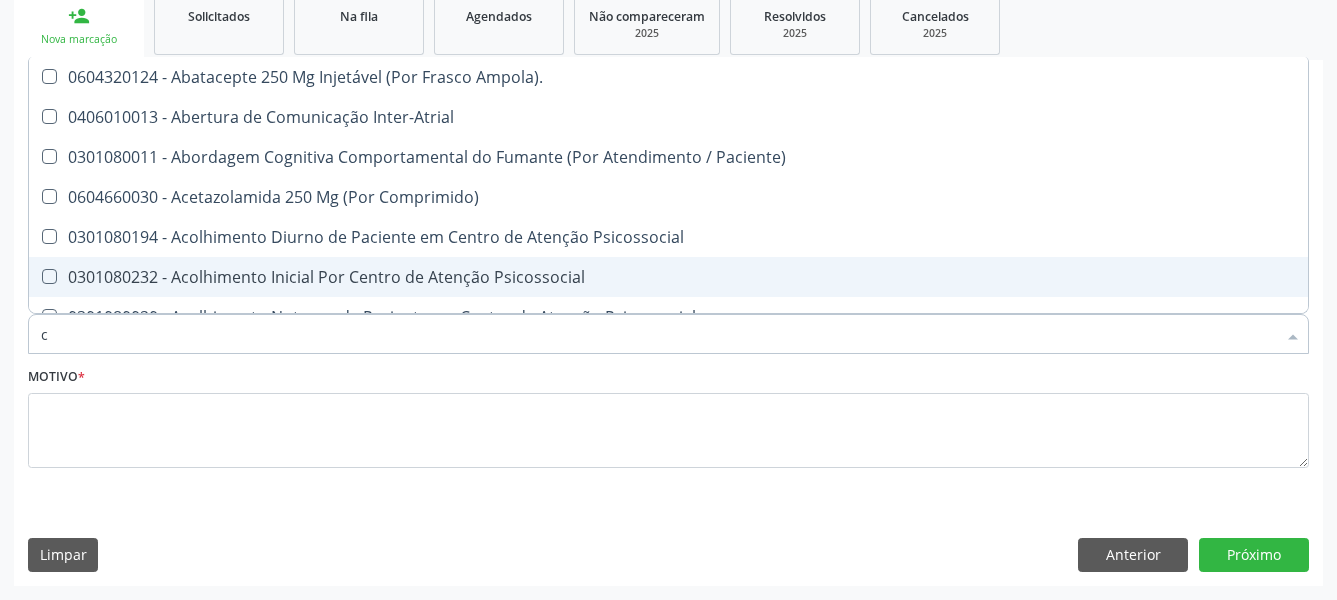 checkbox on "false" 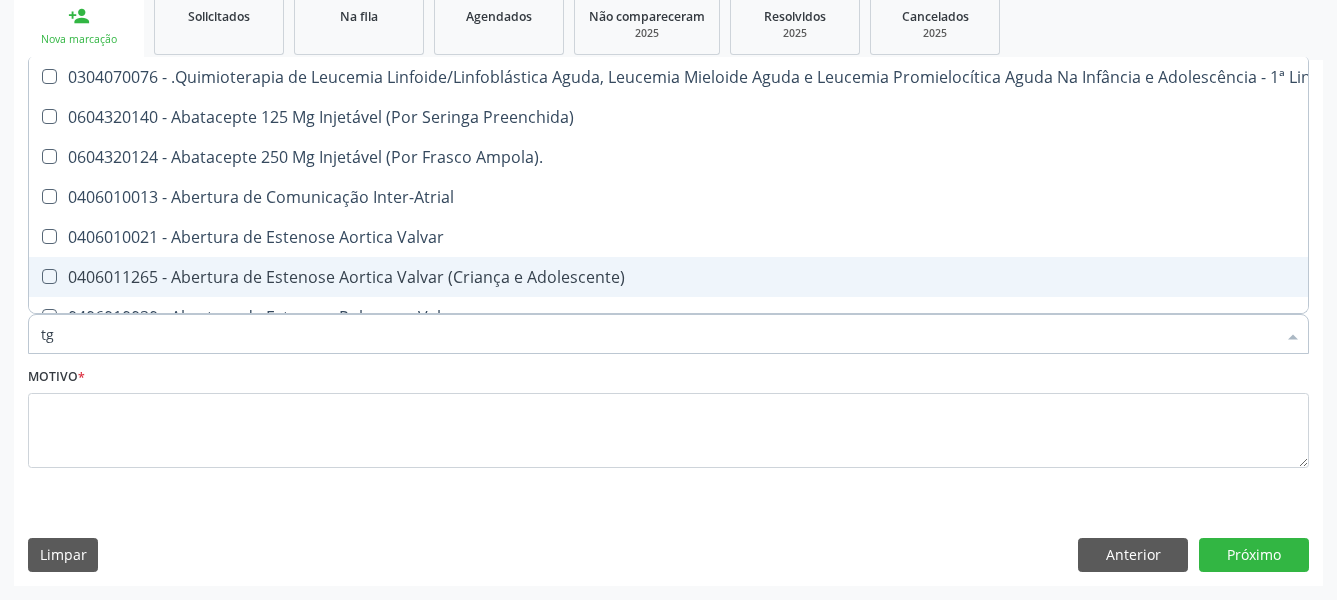 type on "tgo" 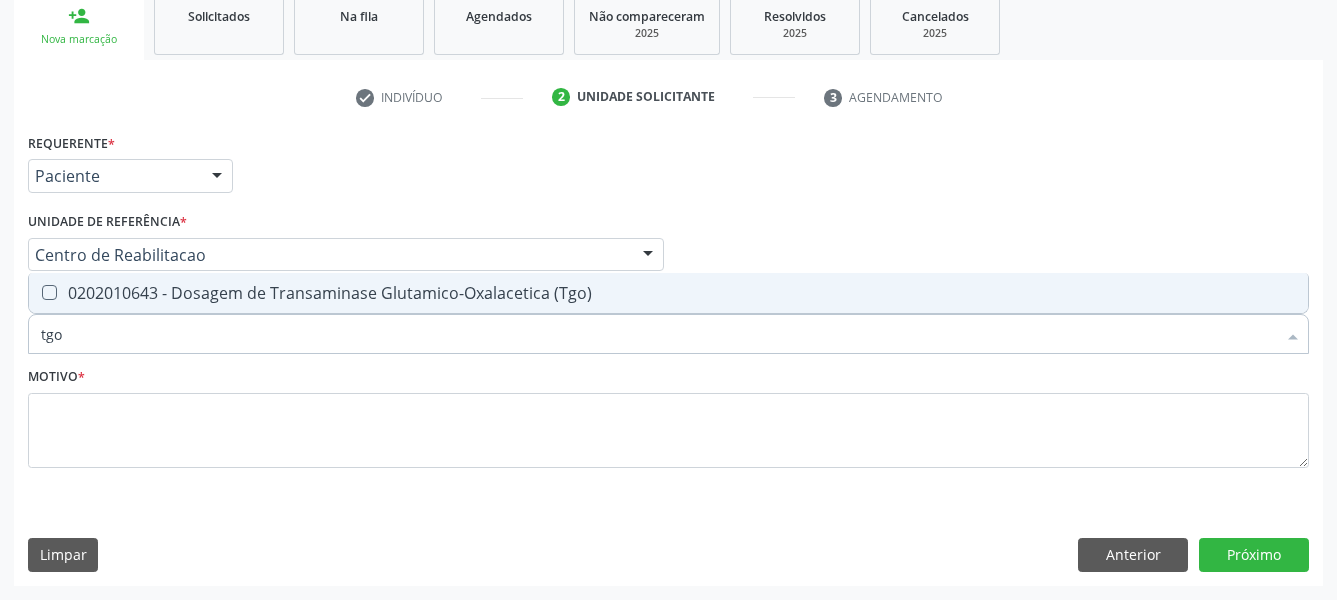 click on "0202010643 - Dosagem de Transaminase Glutamico-Oxalacetica (Tgo)" at bounding box center (668, 293) 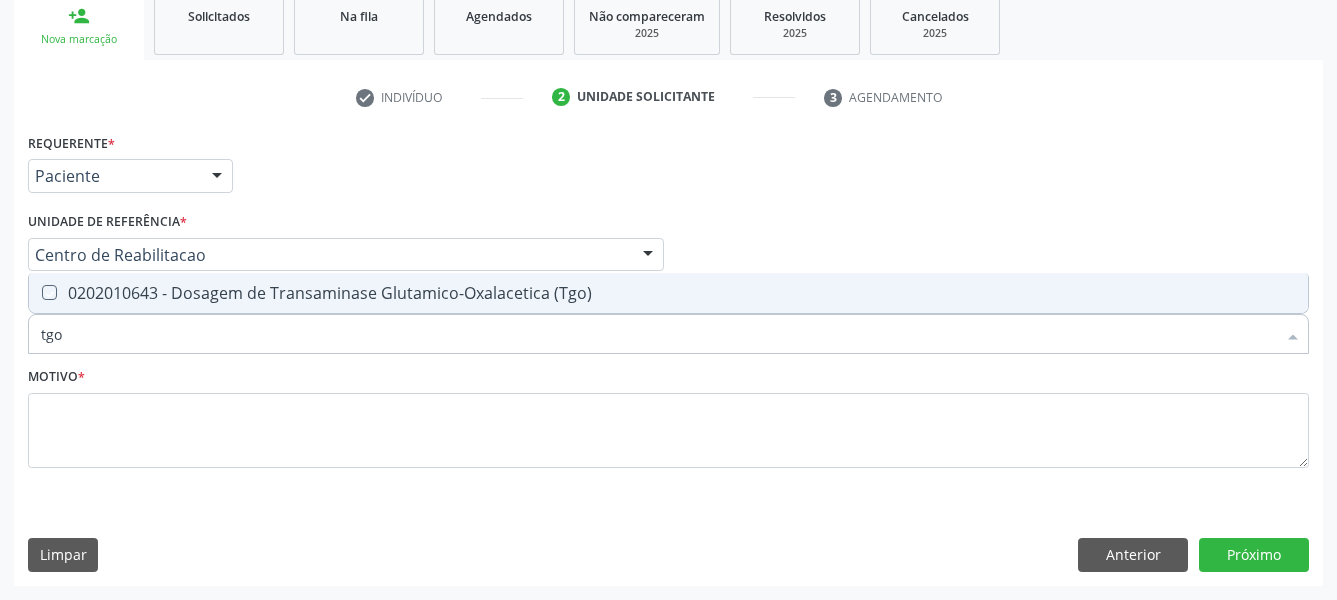 checkbox on "true" 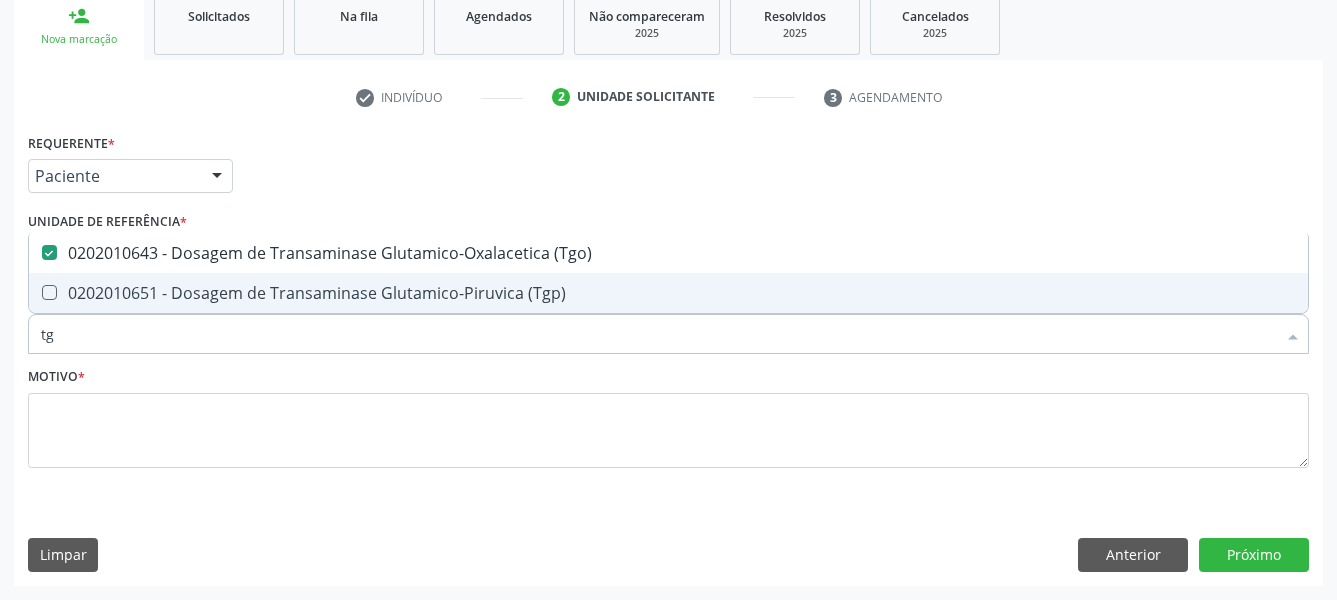 type on "tgp" 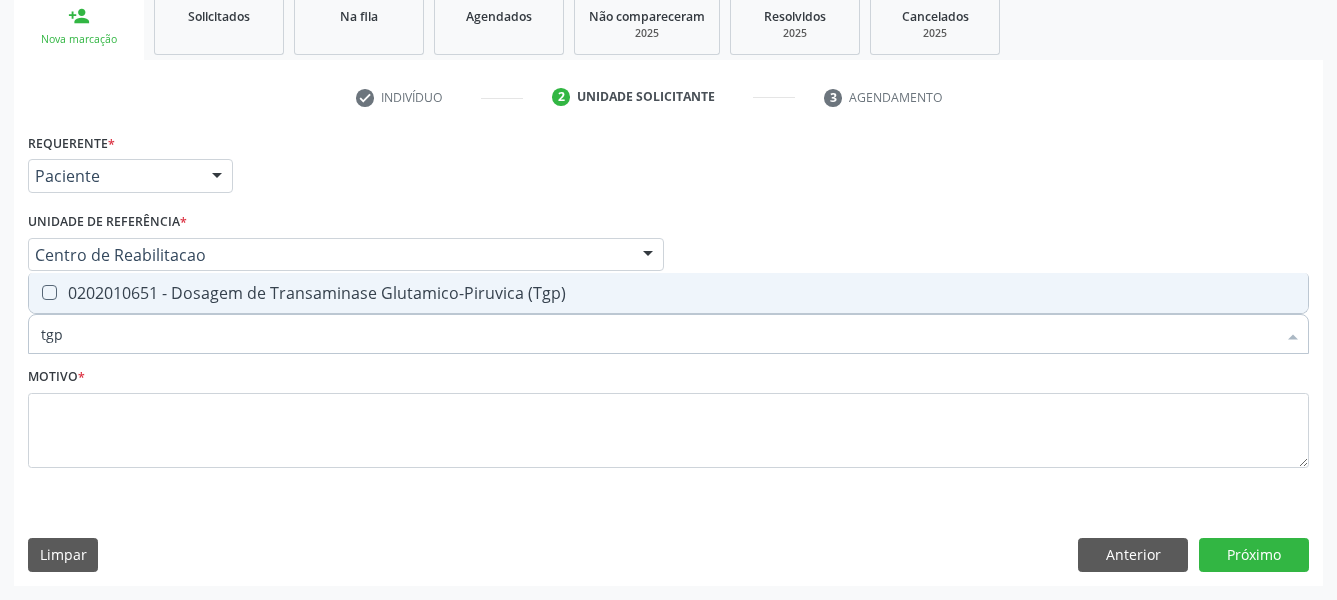 click on "0202010651 - Dosagem de Transaminase Glutamico-Piruvica (Tgp)" at bounding box center (668, 293) 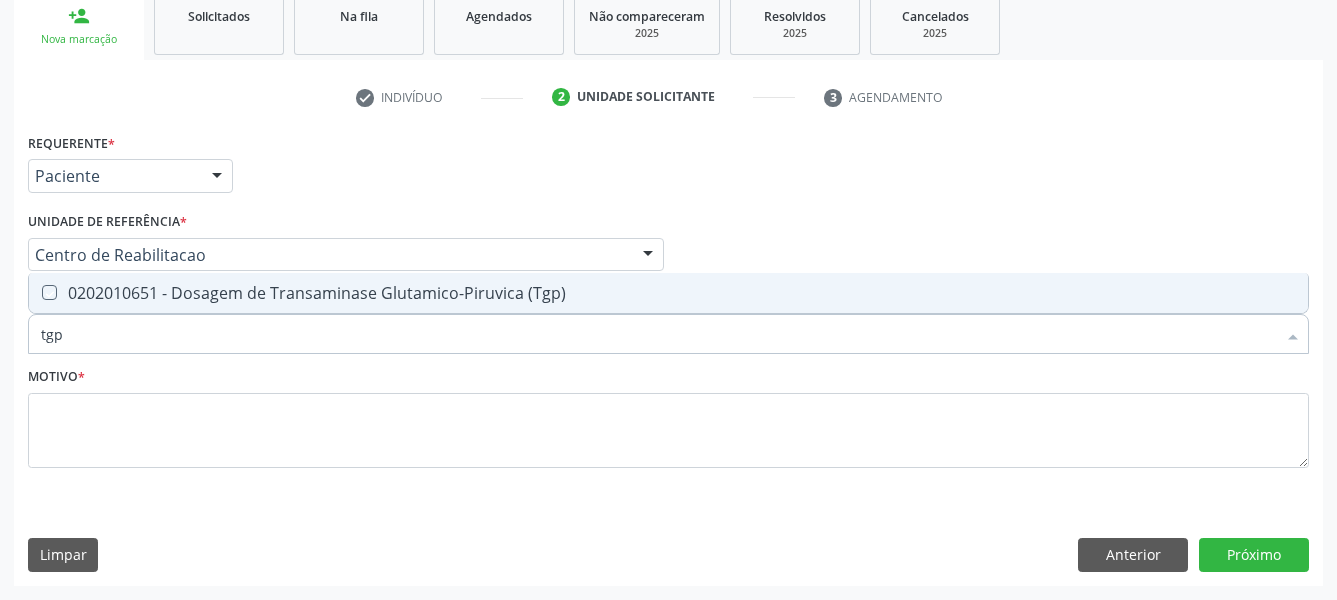 checkbox on "true" 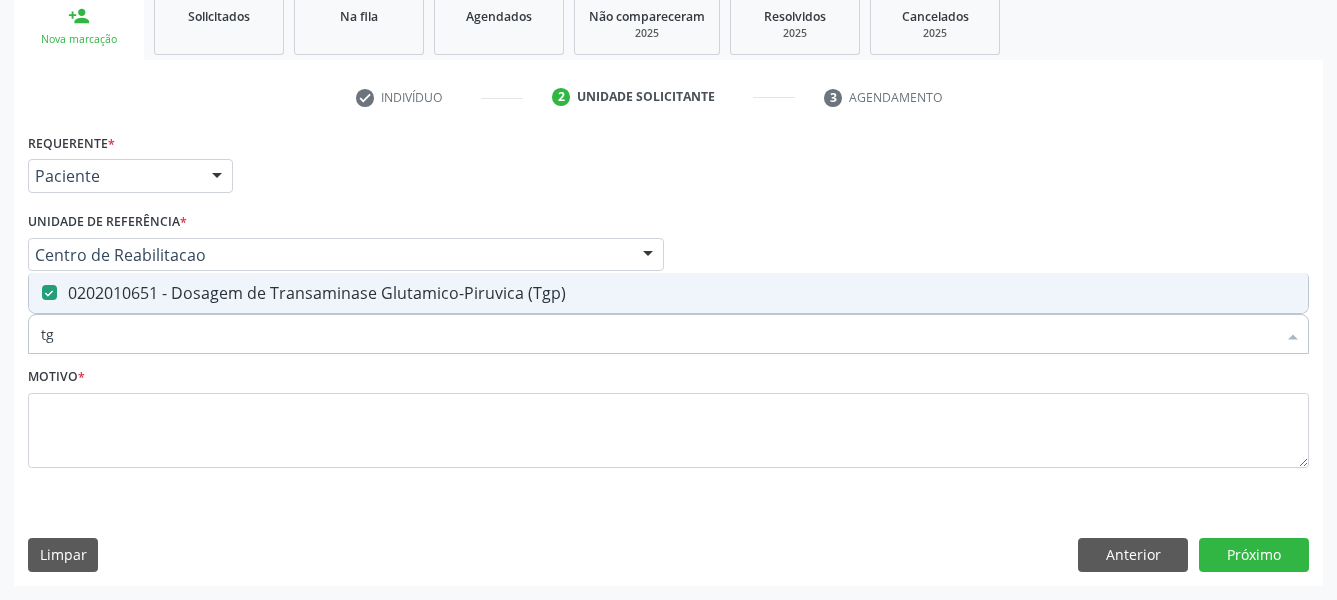 type on "t" 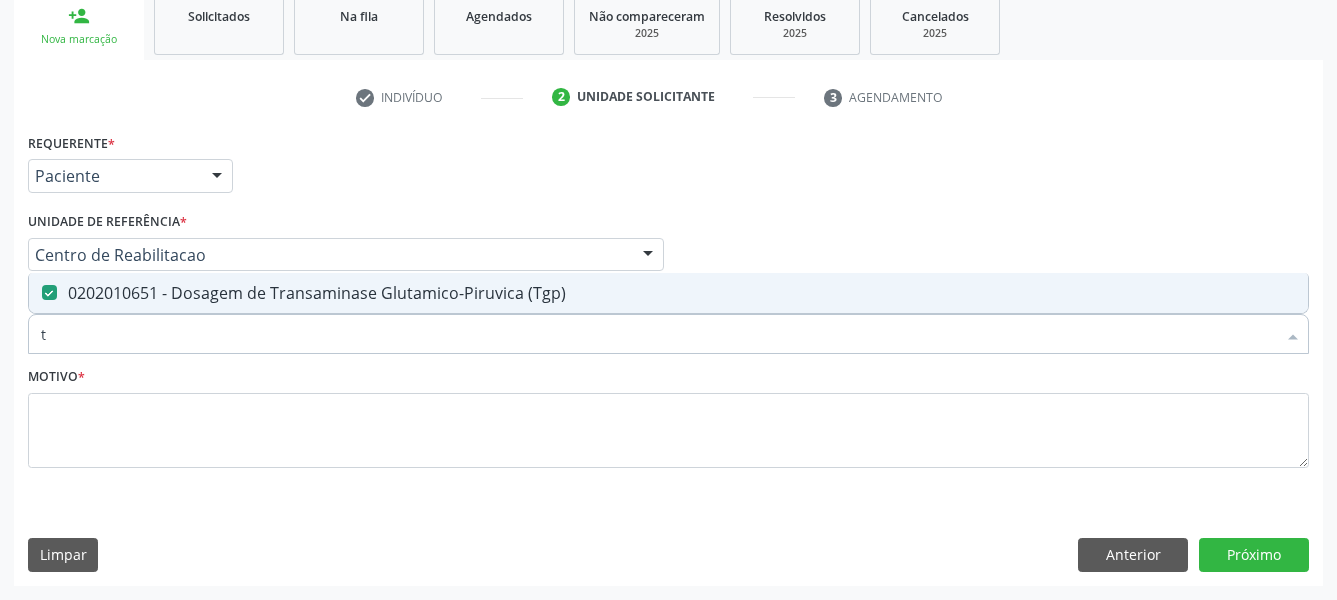 type 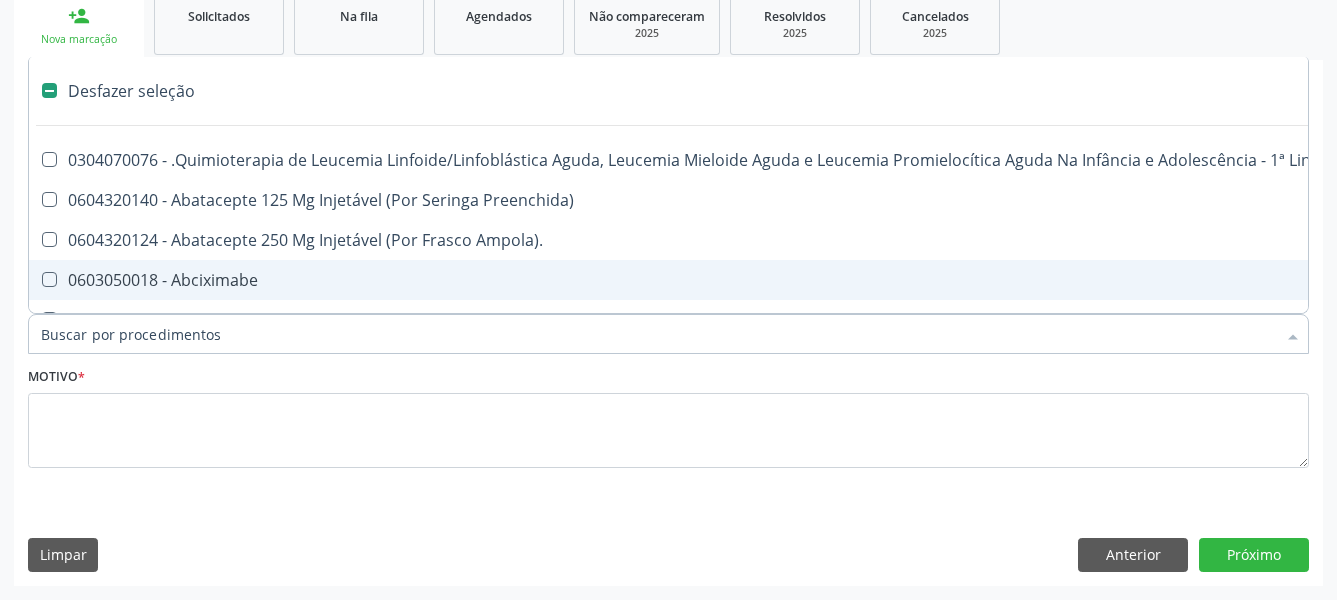 checkbox on "false" 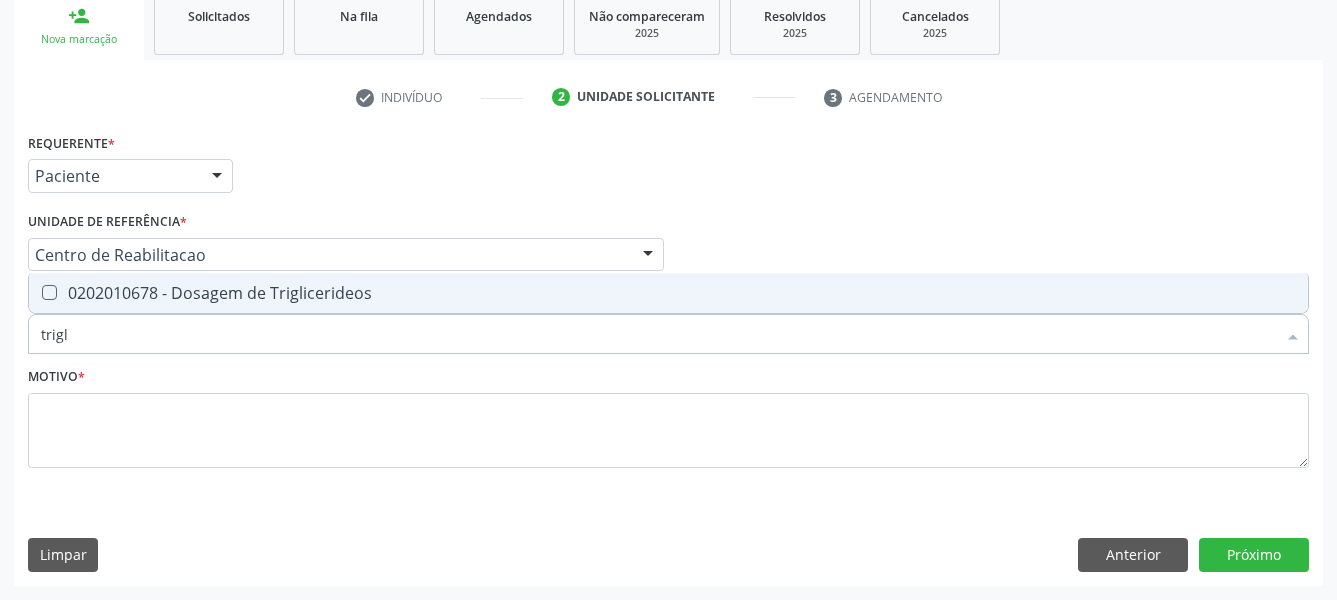 type on "trigli" 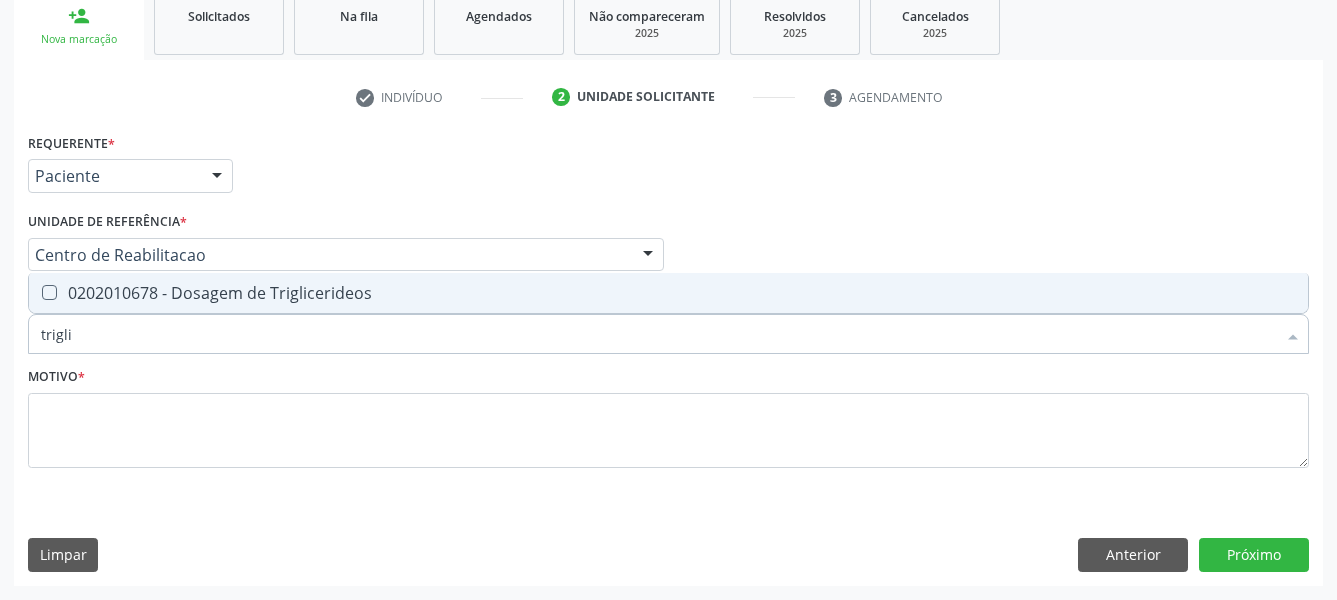 click on "0202010678 - Dosagem de Triglicerideos" at bounding box center (668, 293) 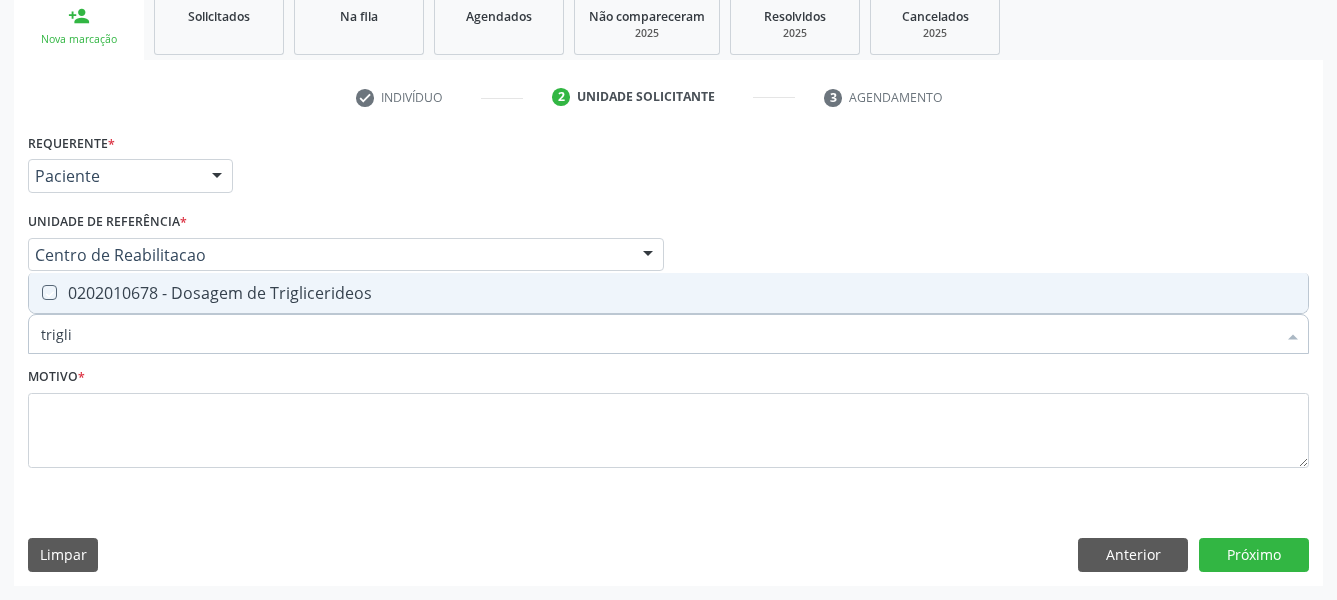 checkbox on "true" 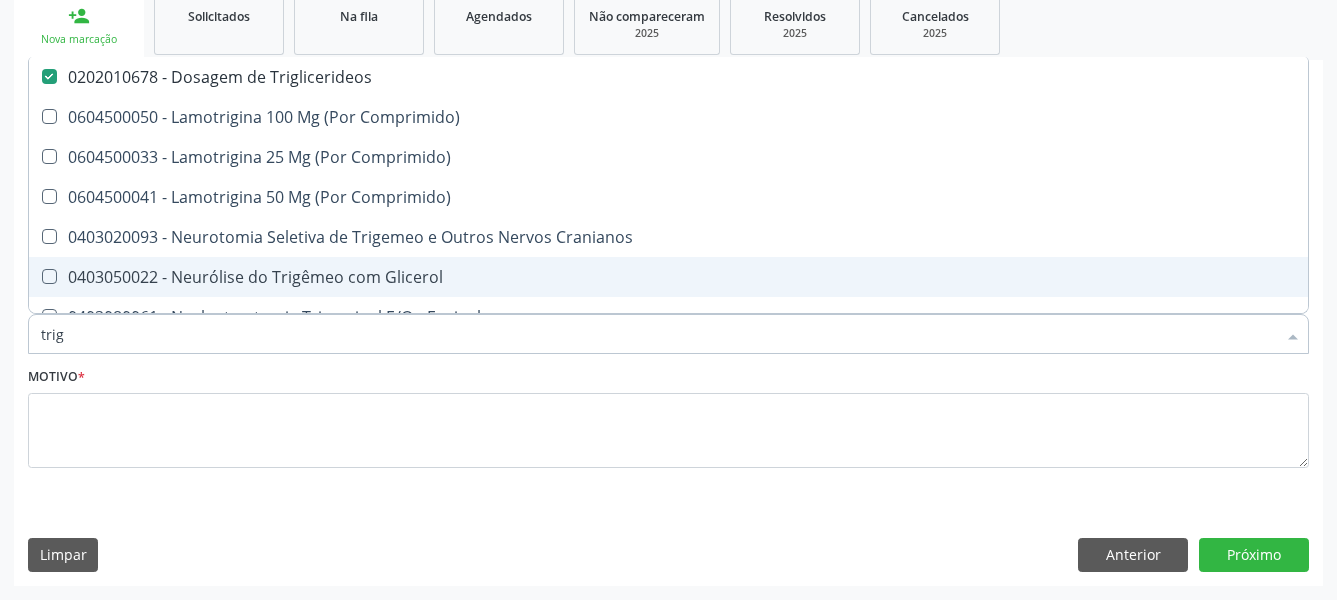 type on "tri" 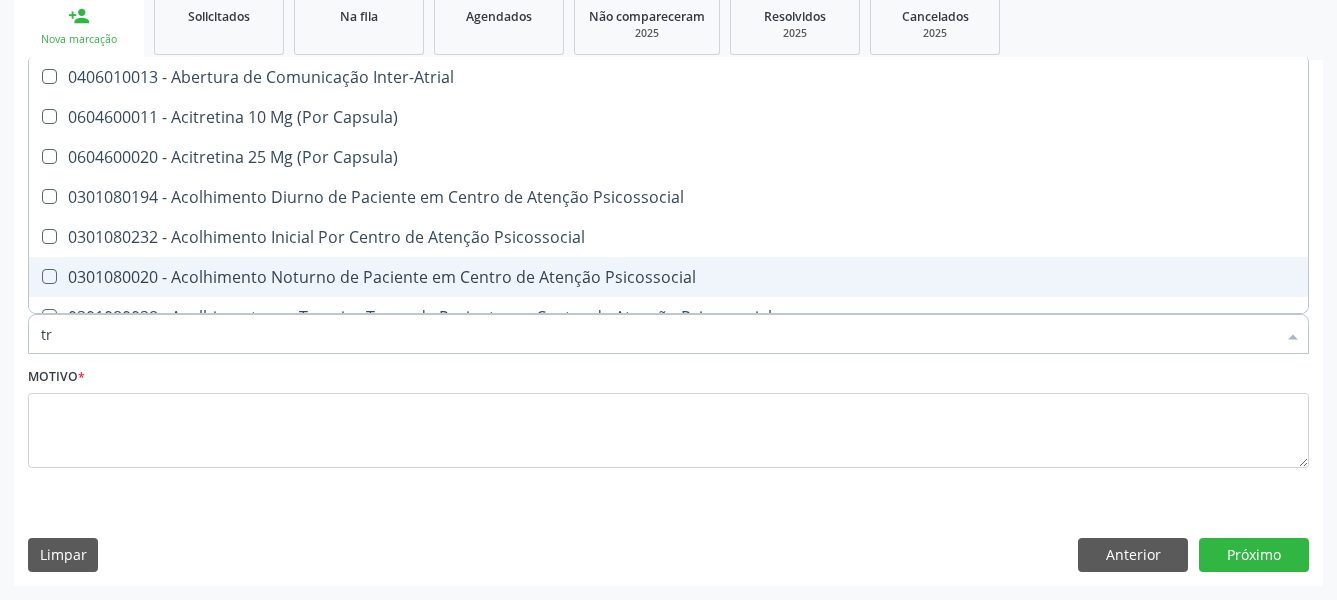 type on "t" 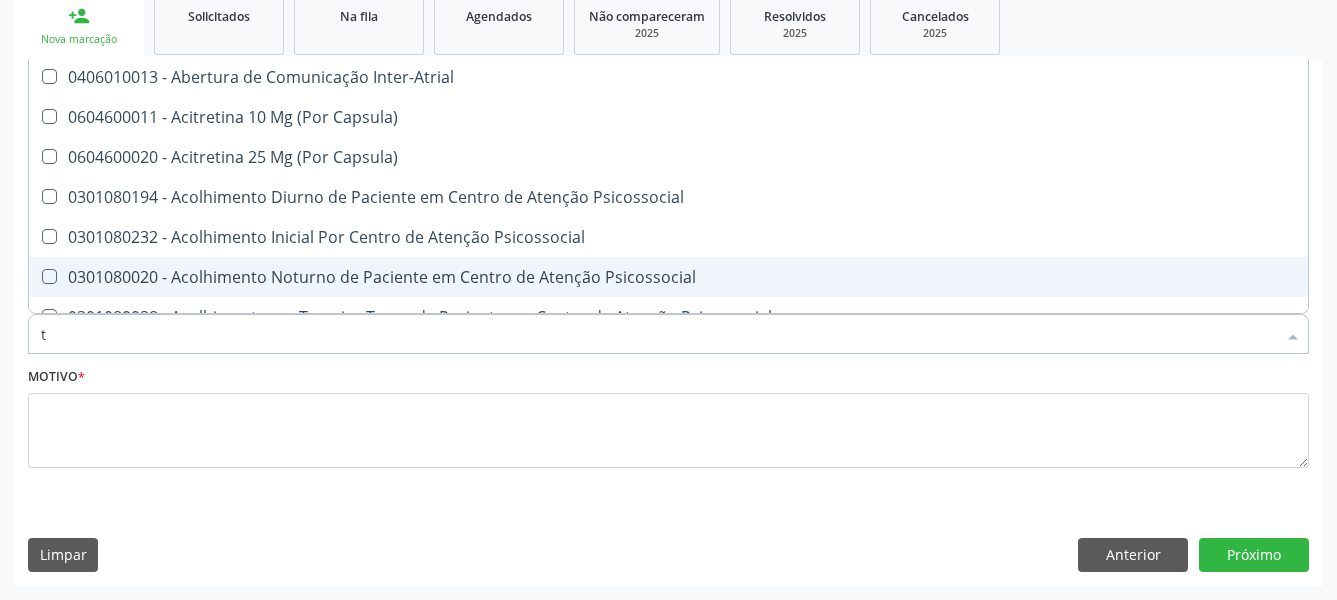 type 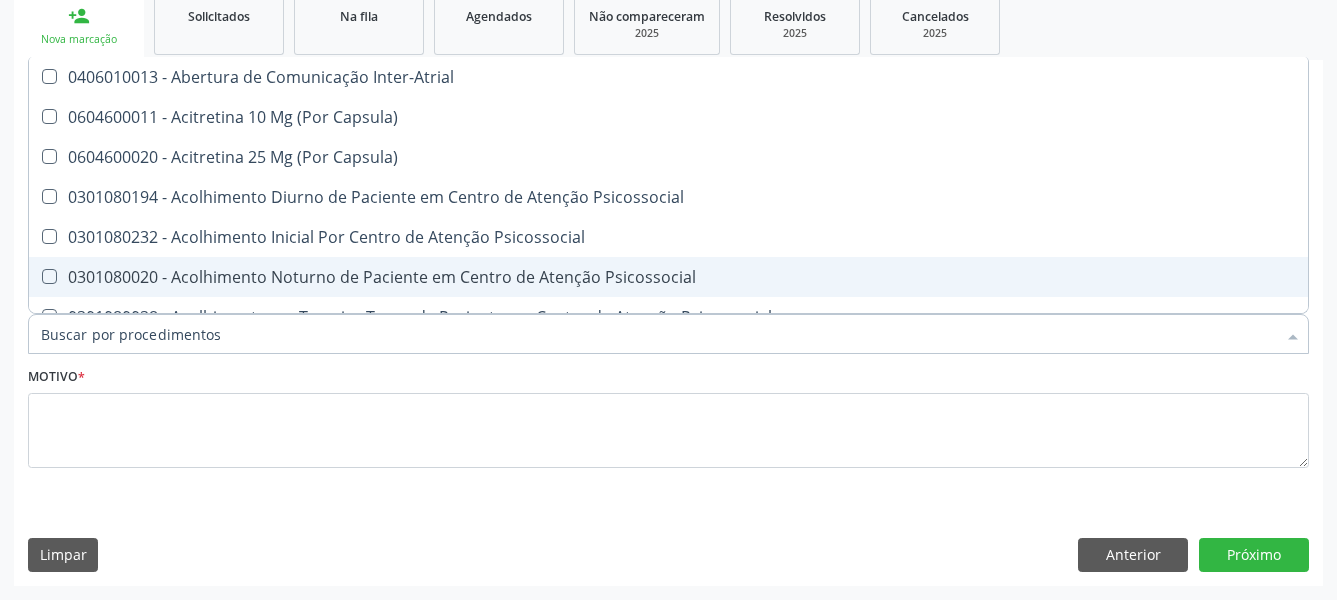 checkbox on "false" 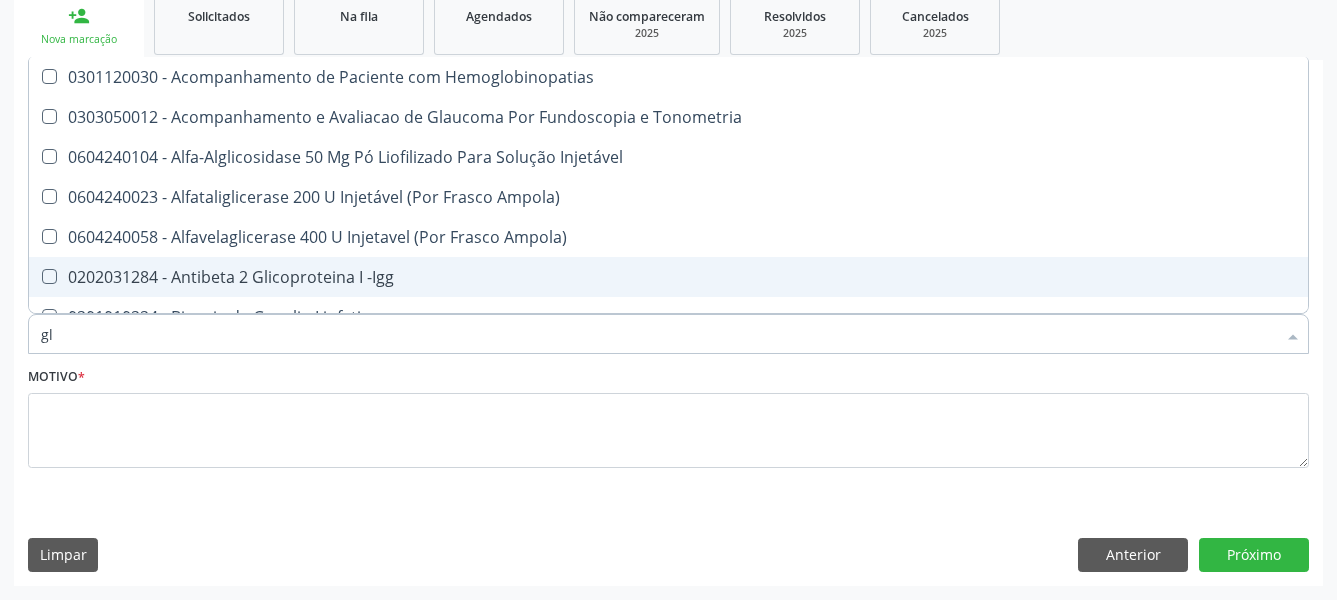 type on "gli" 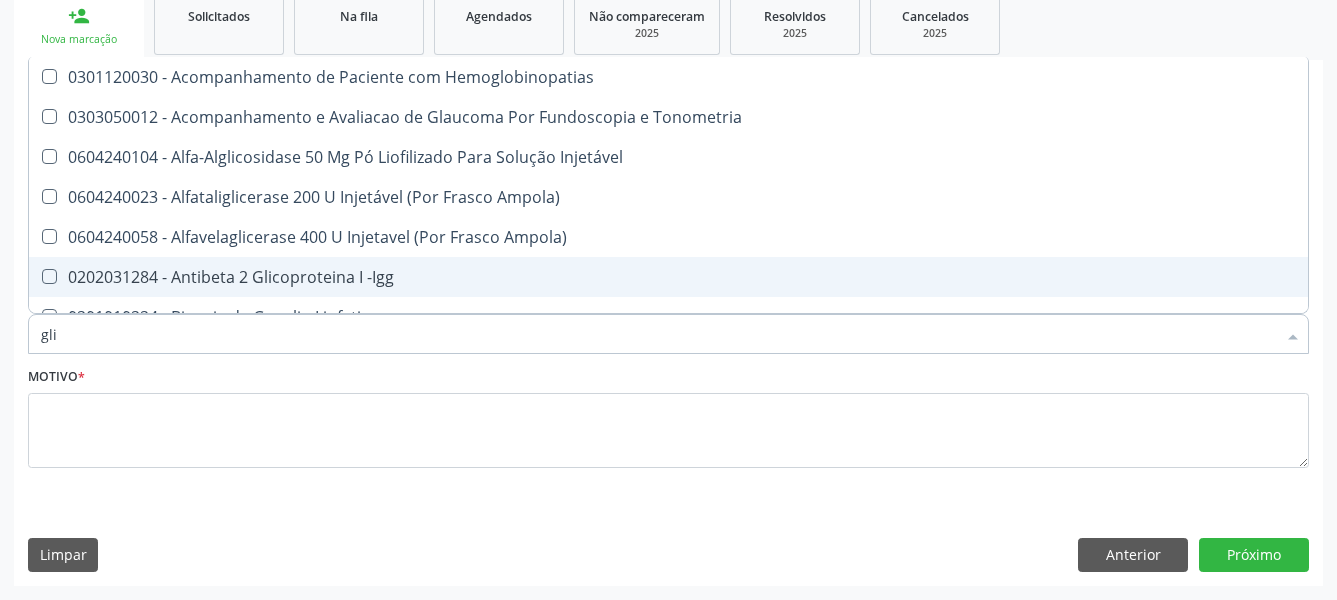type on "glic" 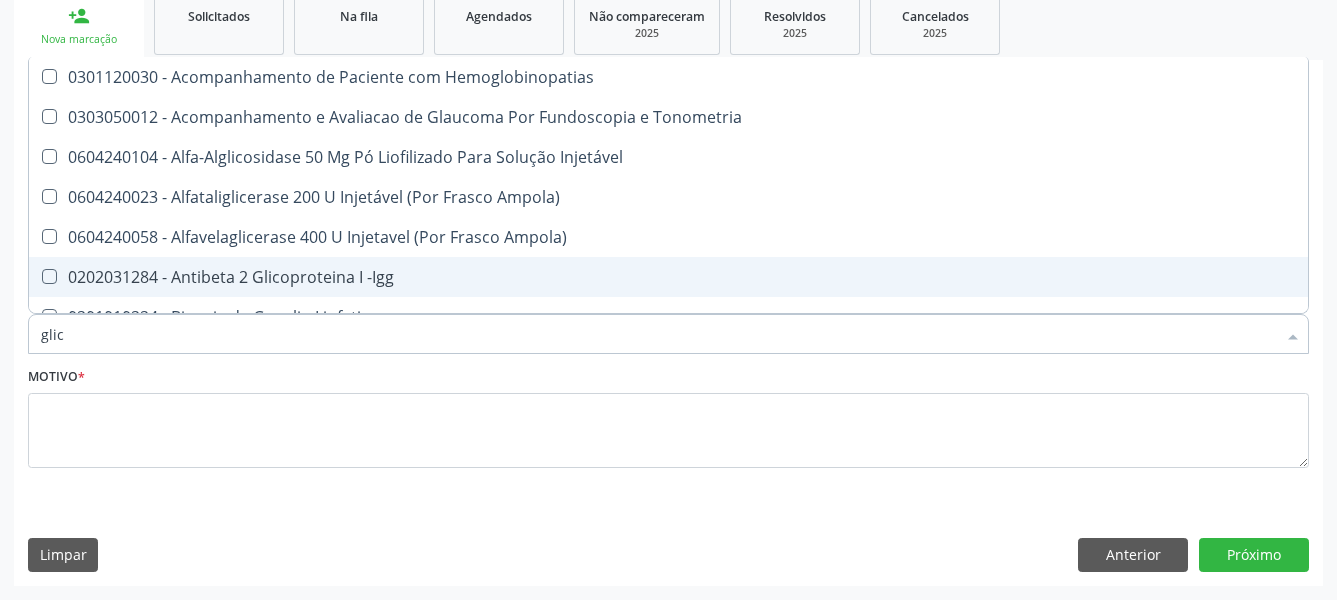 checkbox on "false" 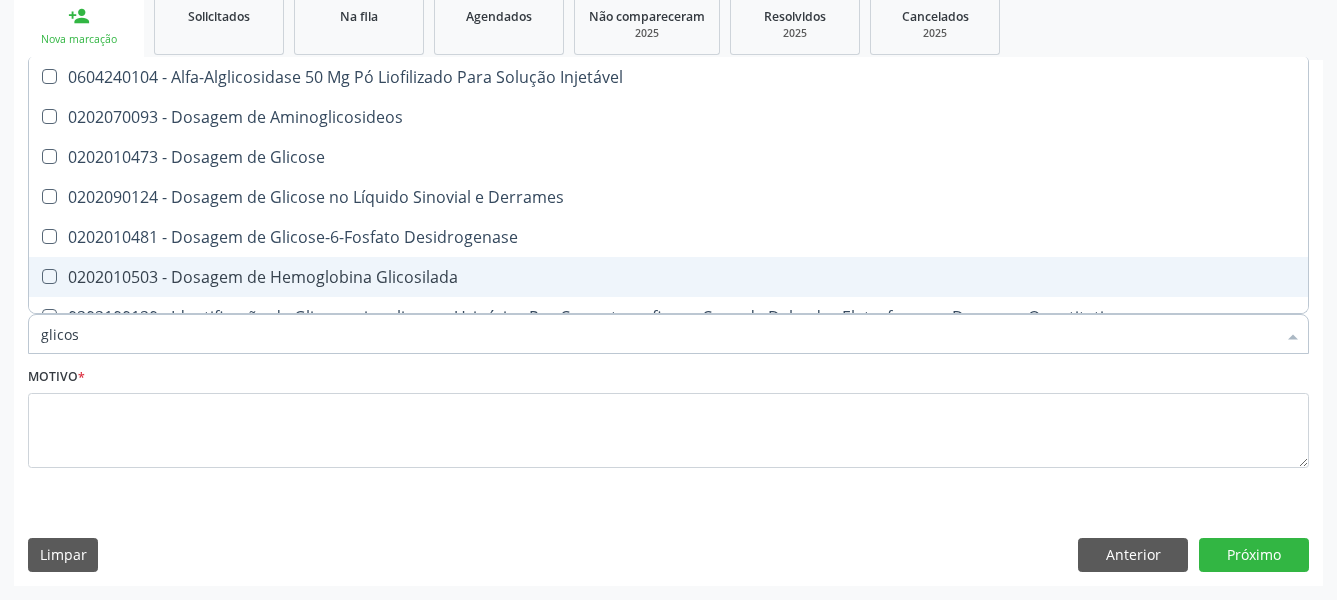type on "glicosi" 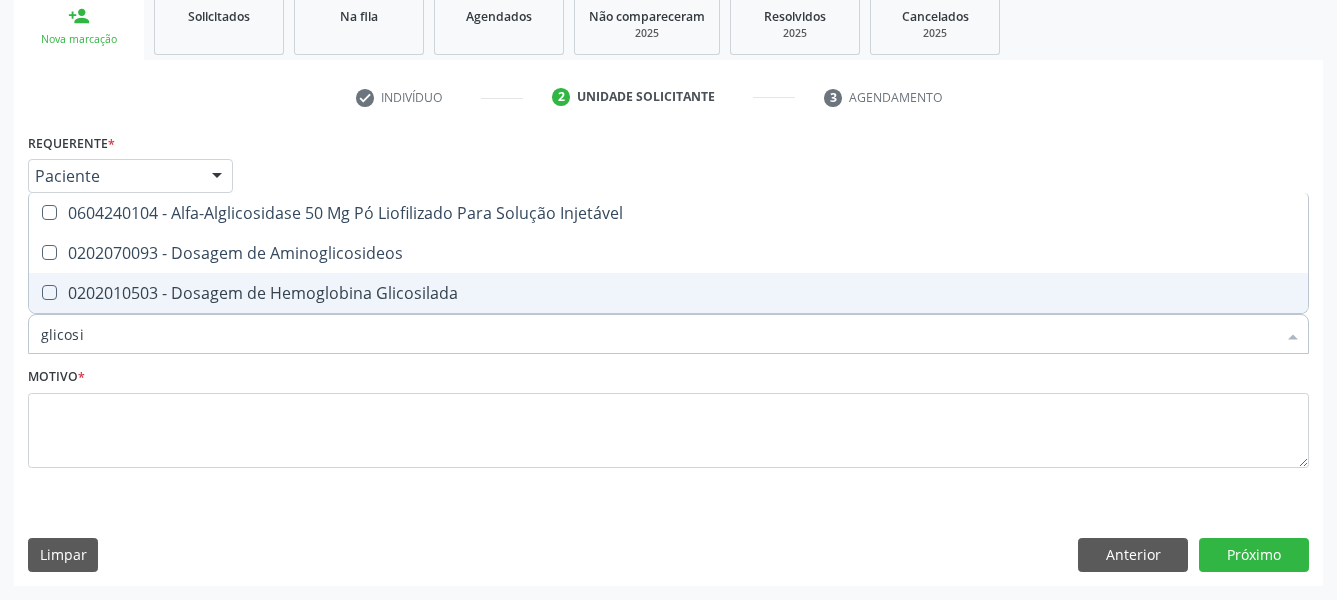 click on "0202010503 - Dosagem de Hemoglobina Glicosilada" at bounding box center (668, 293) 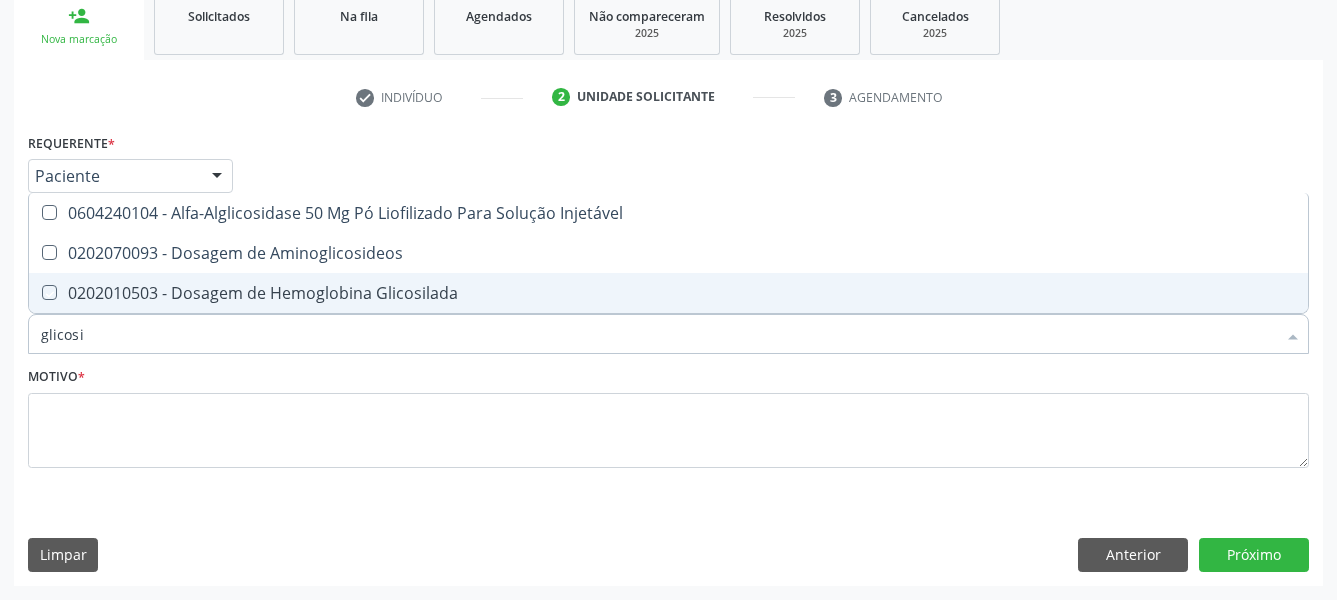 checkbox on "true" 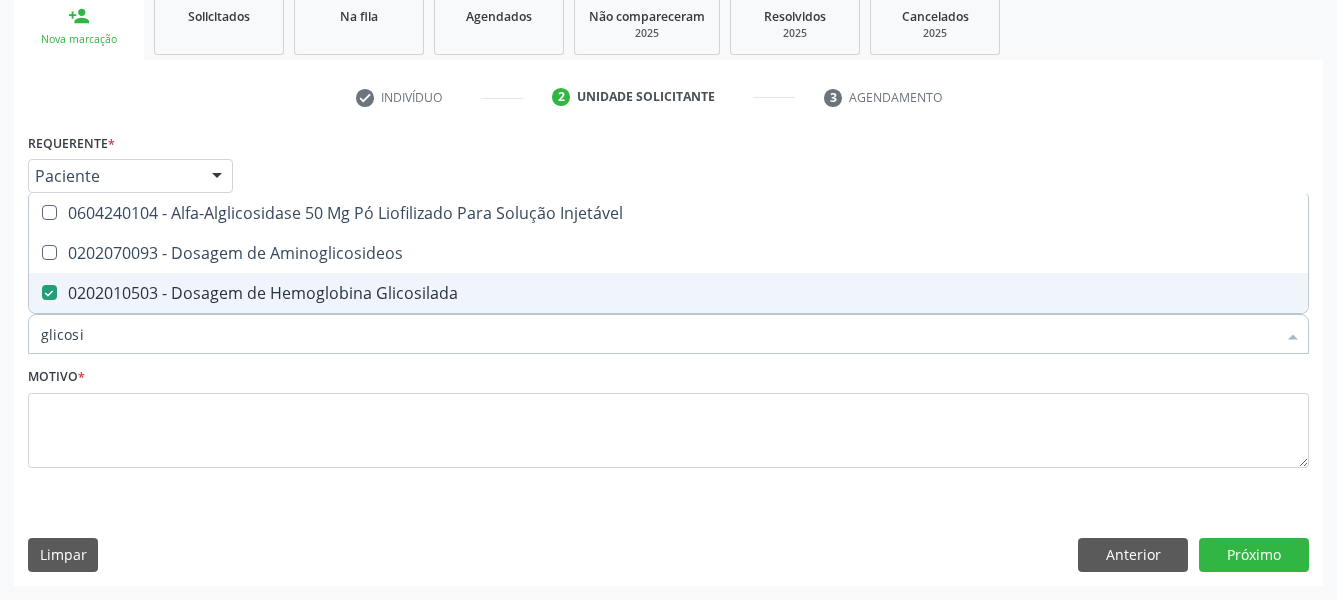 type on "glicos" 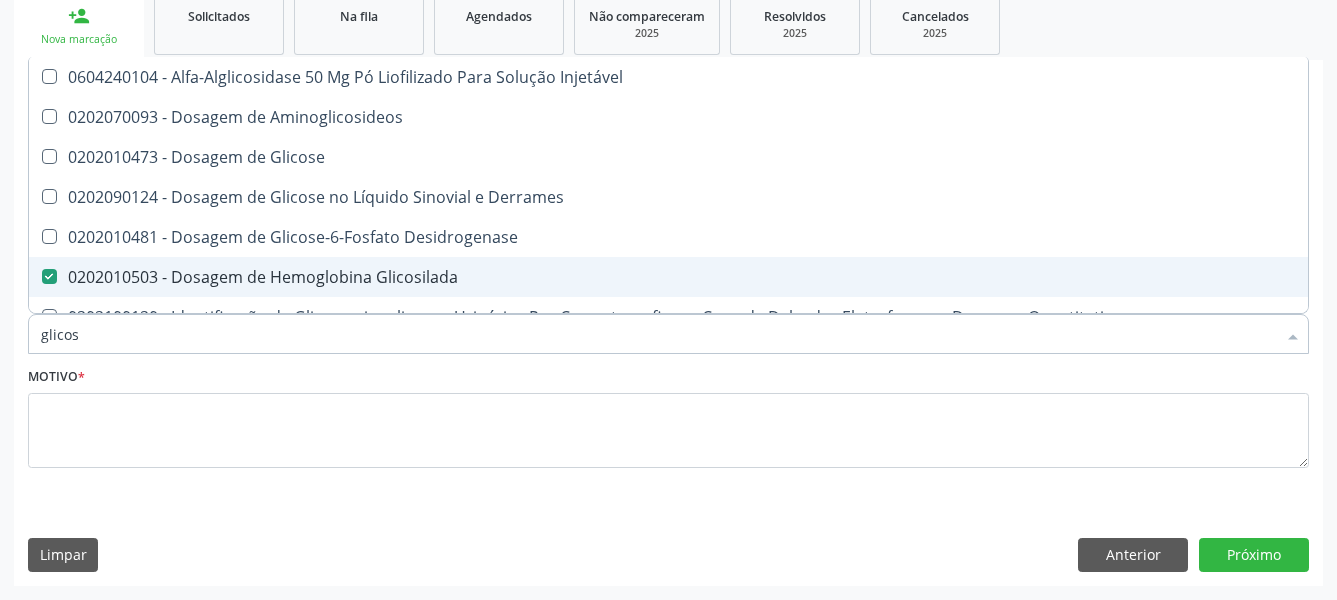 type on "glico" 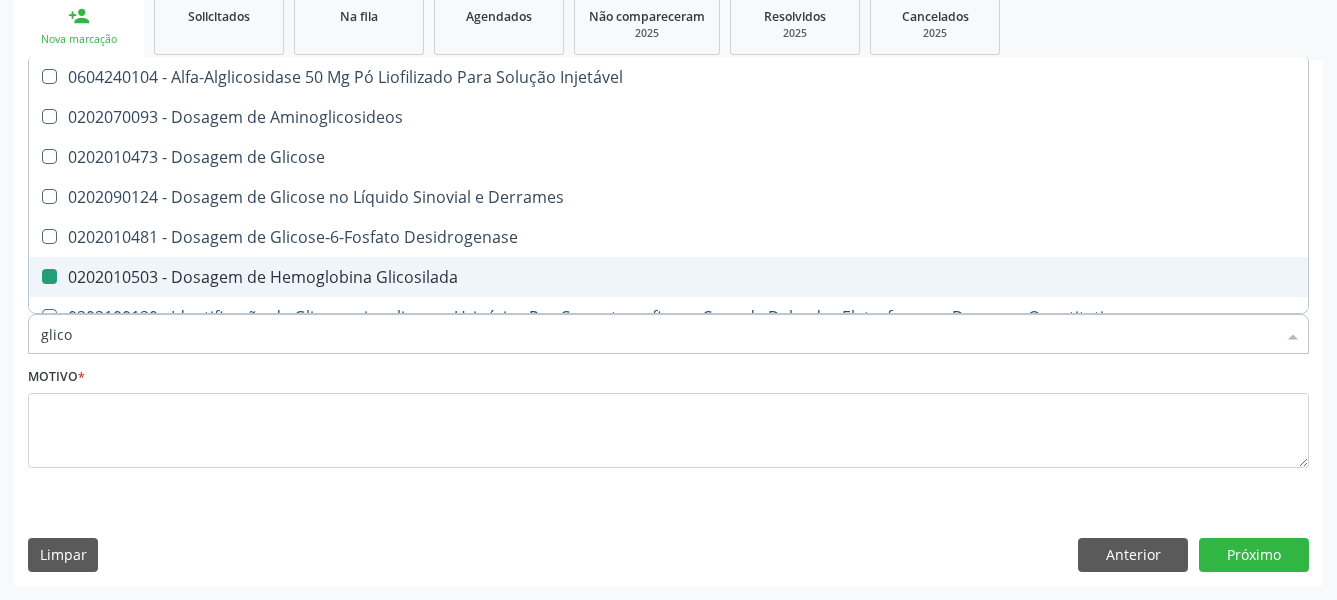 type on "glic" 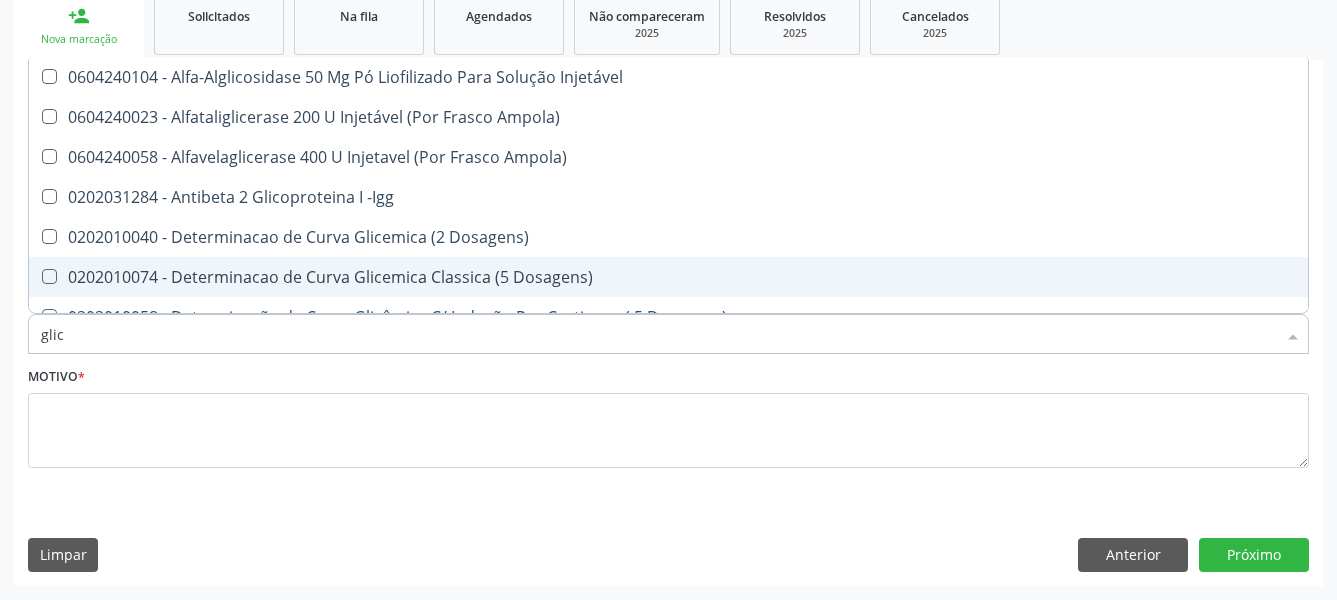 type on "gli" 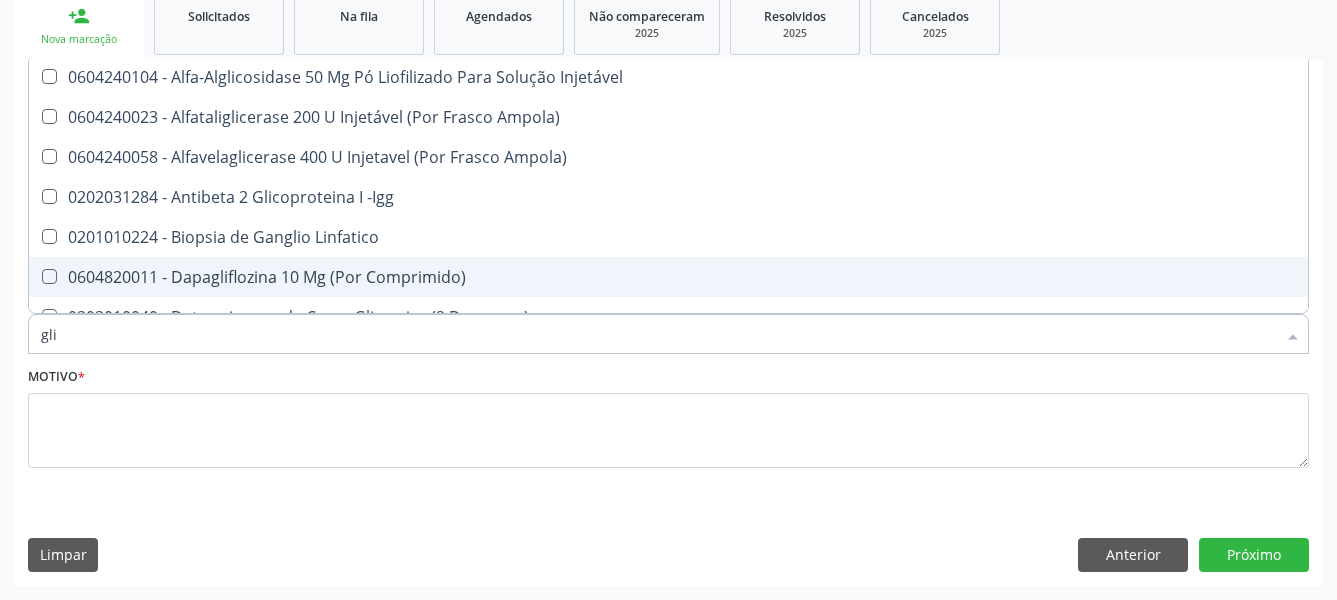 type on "gl" 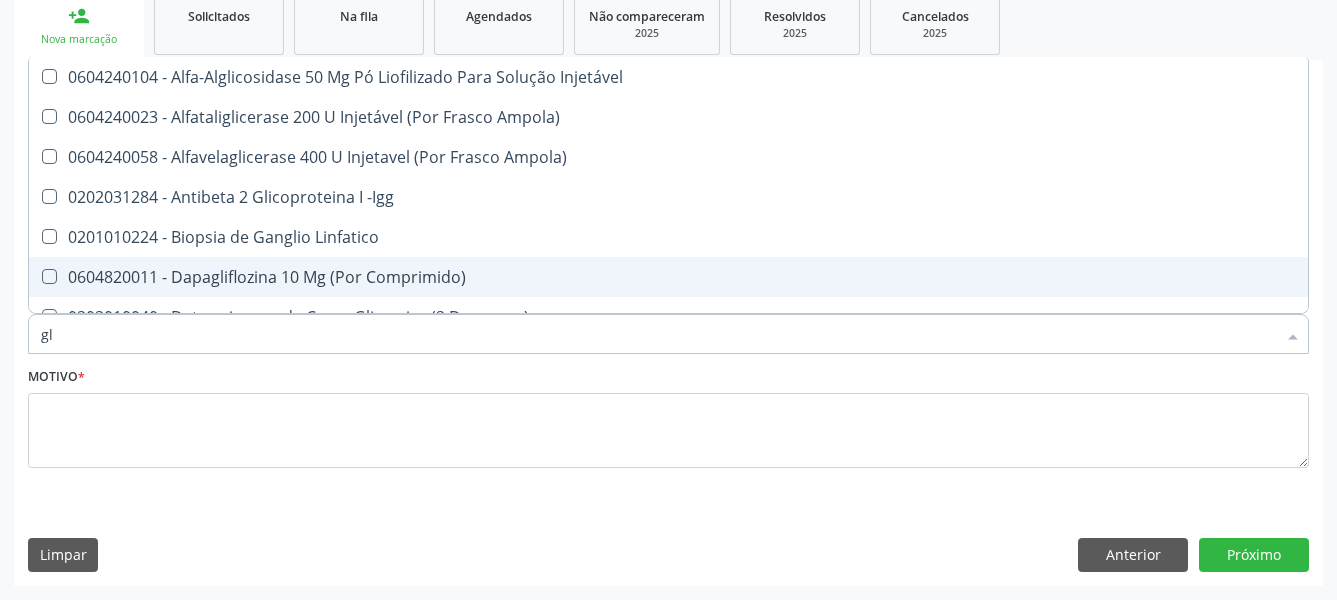 type on "g" 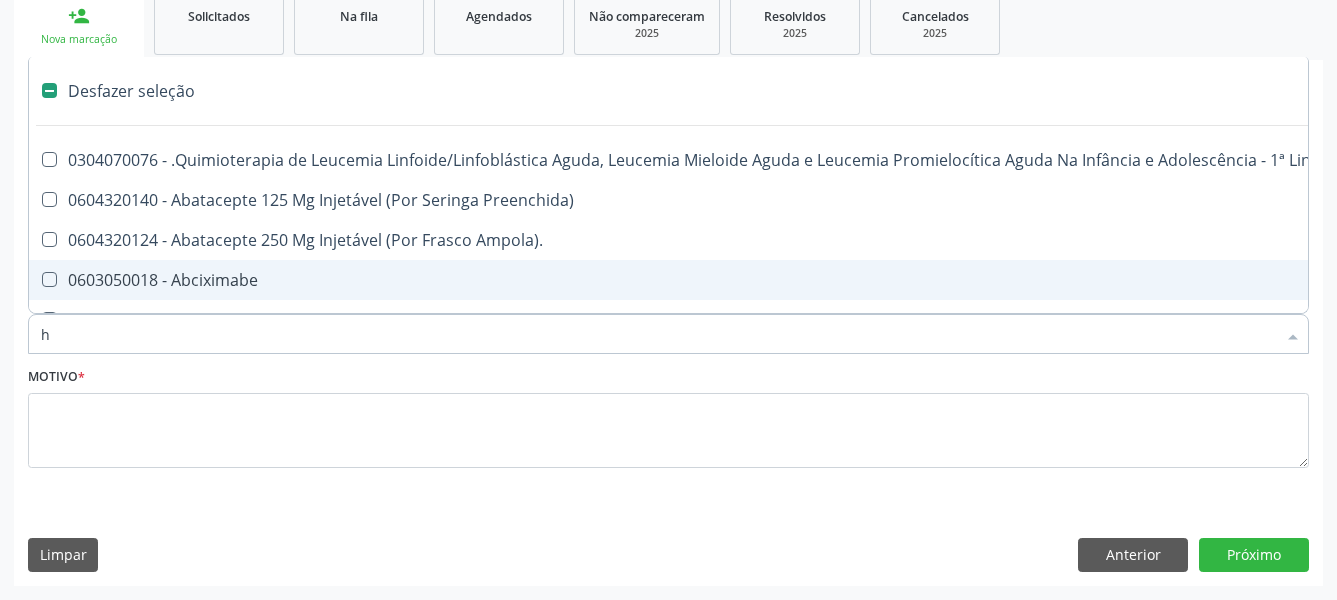 type on "he" 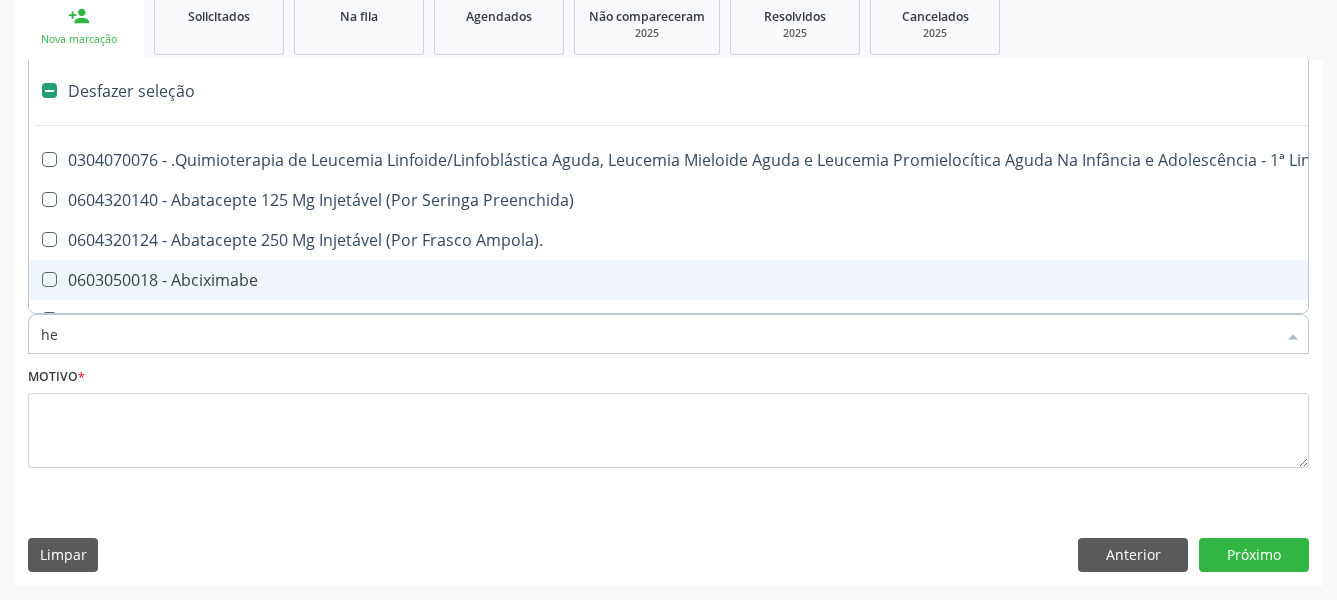 checkbox on "true" 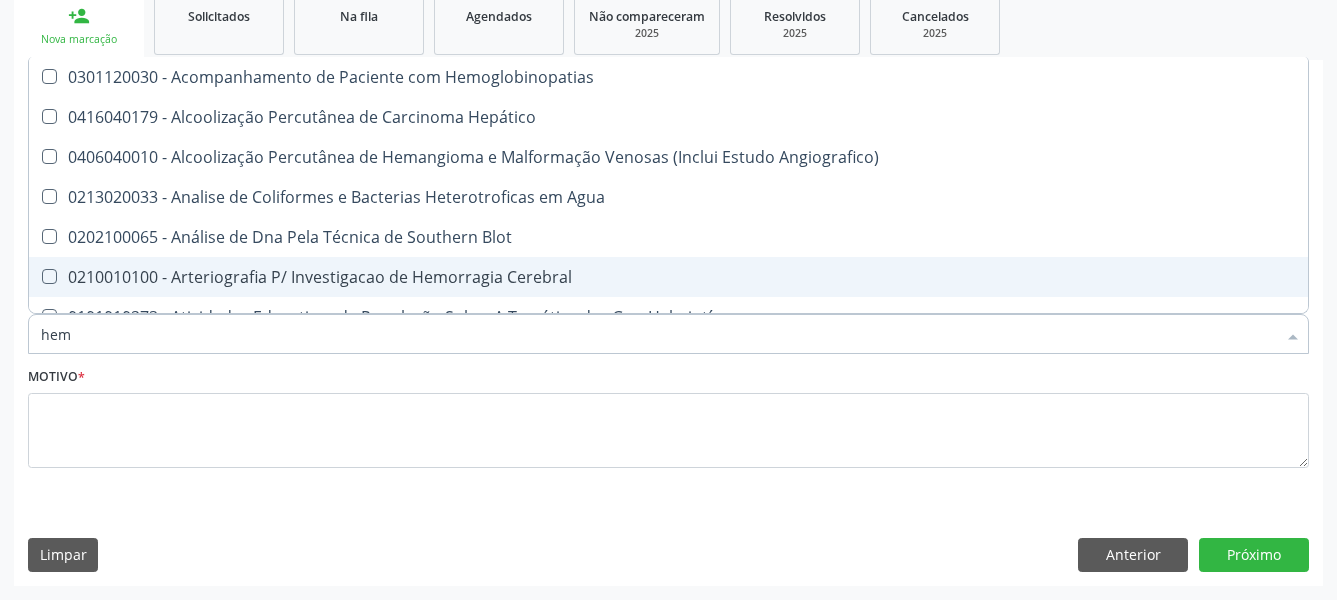 type on "hemo" 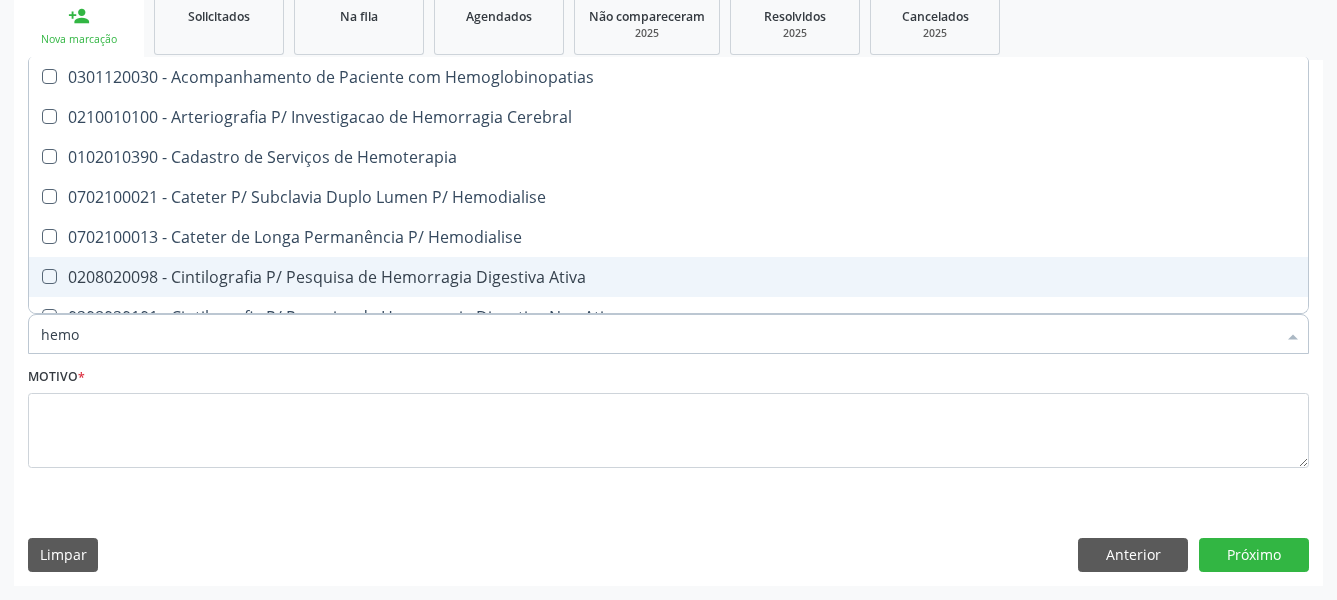 type on "hemog" 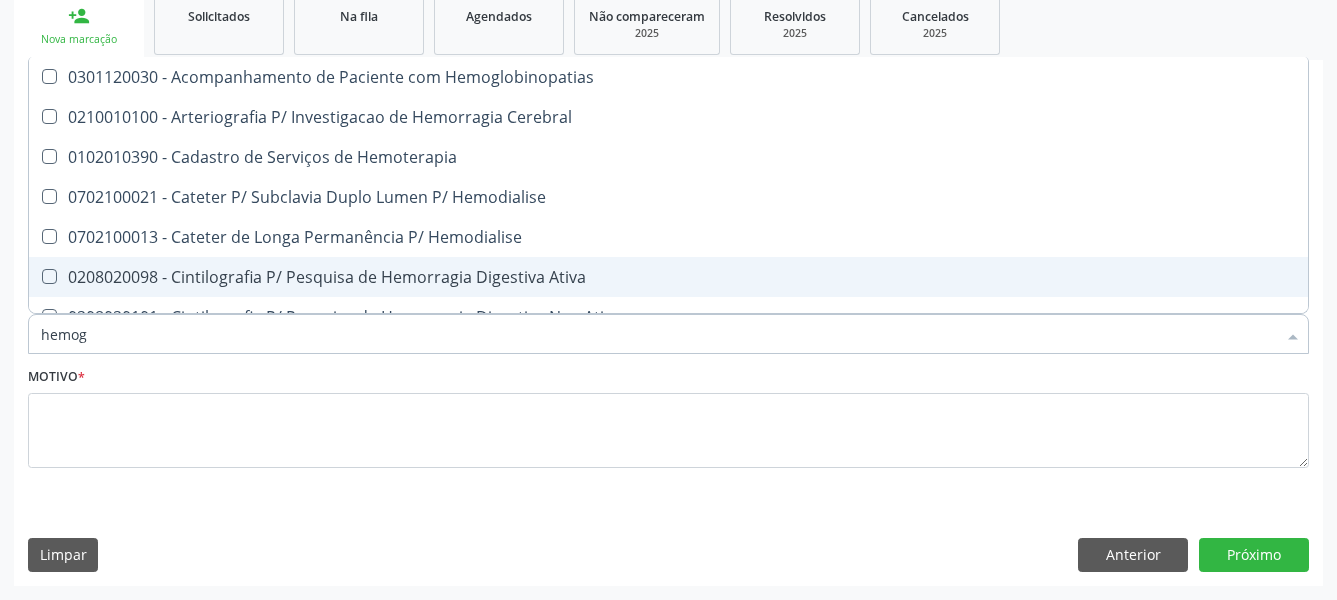 checkbox on "true" 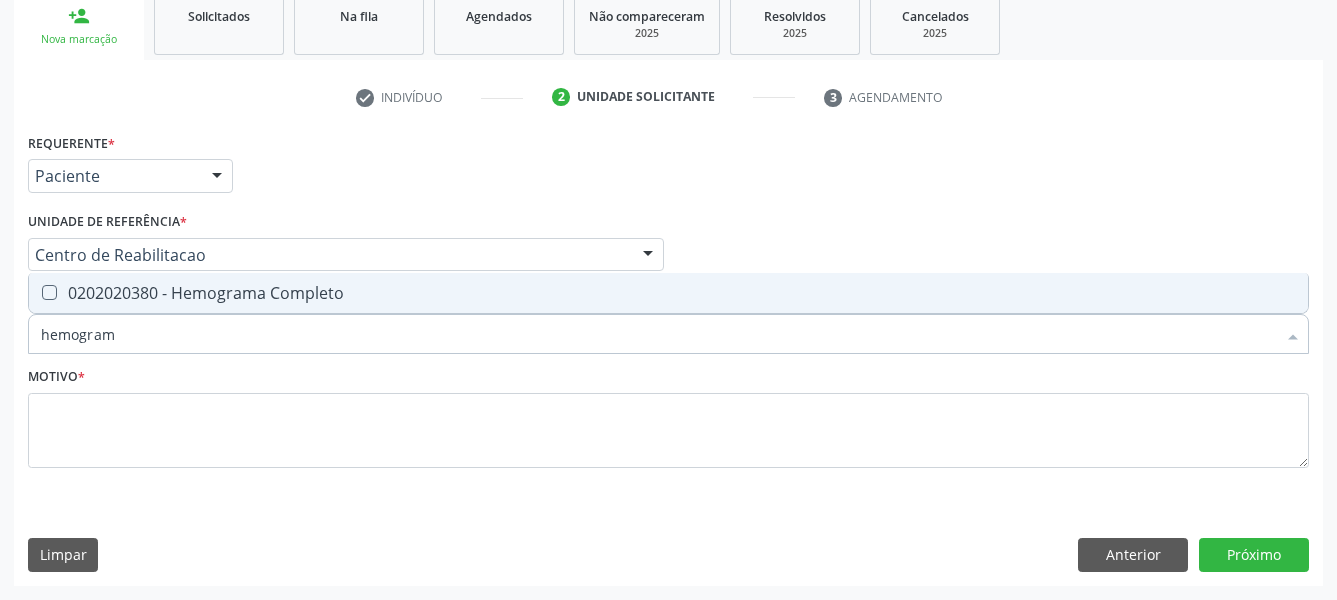 type on "hemograma" 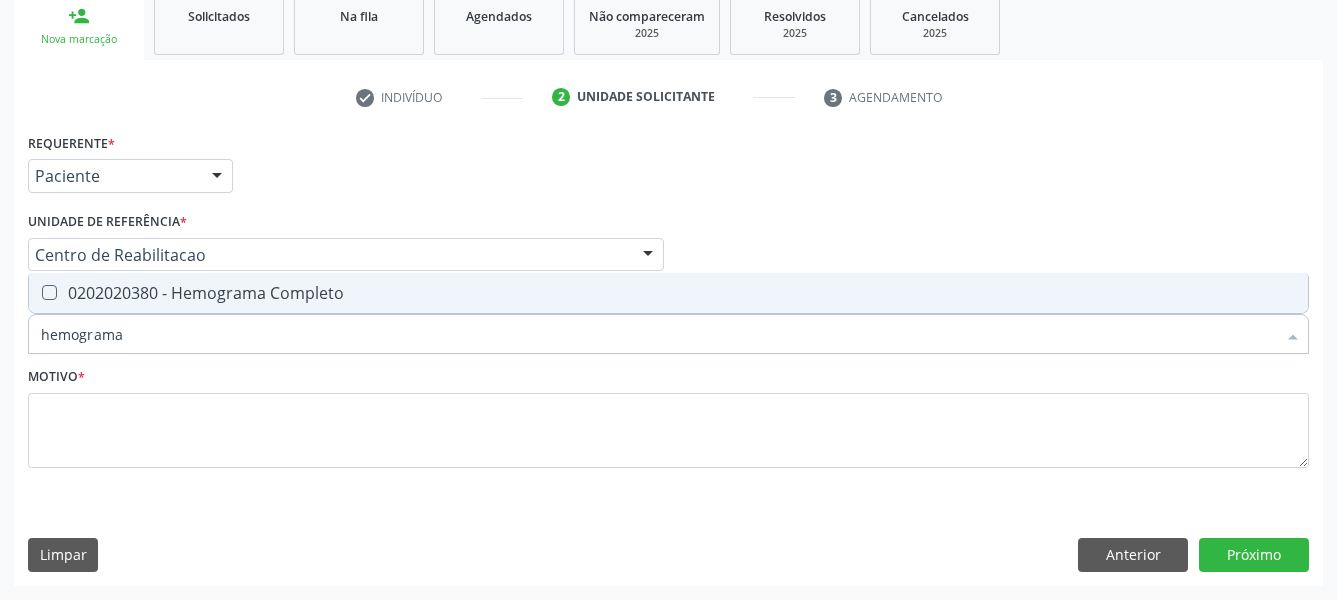 click on "0202020380 - Hemograma Completo" at bounding box center [668, 293] 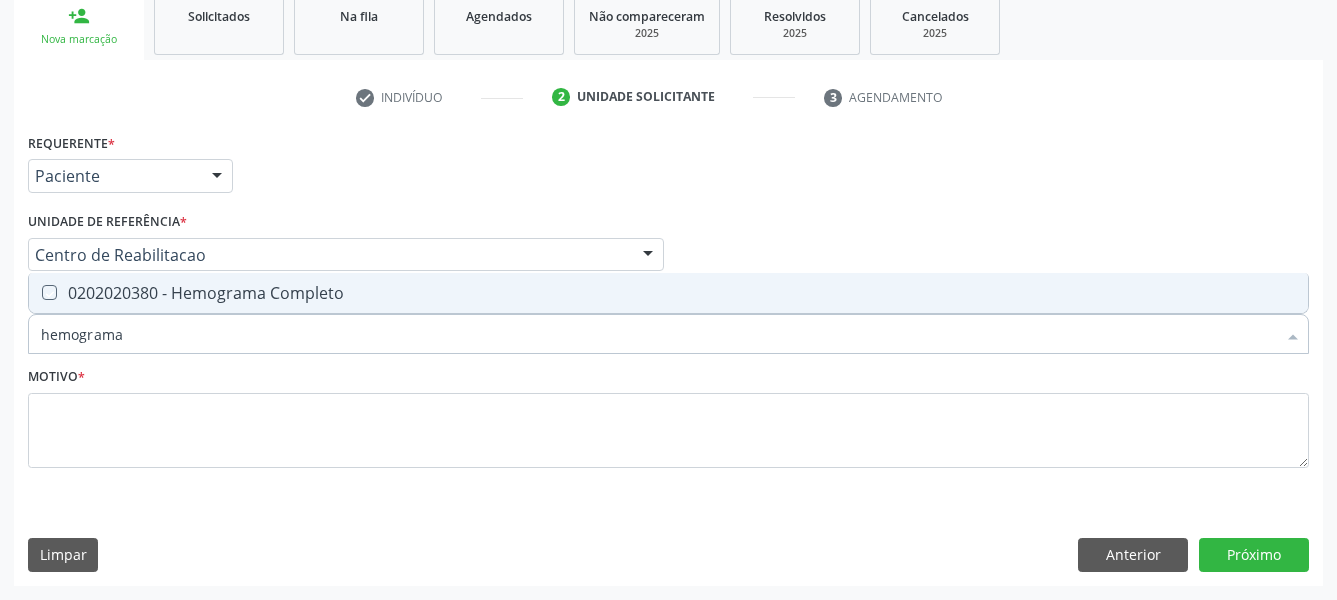checkbox on "true" 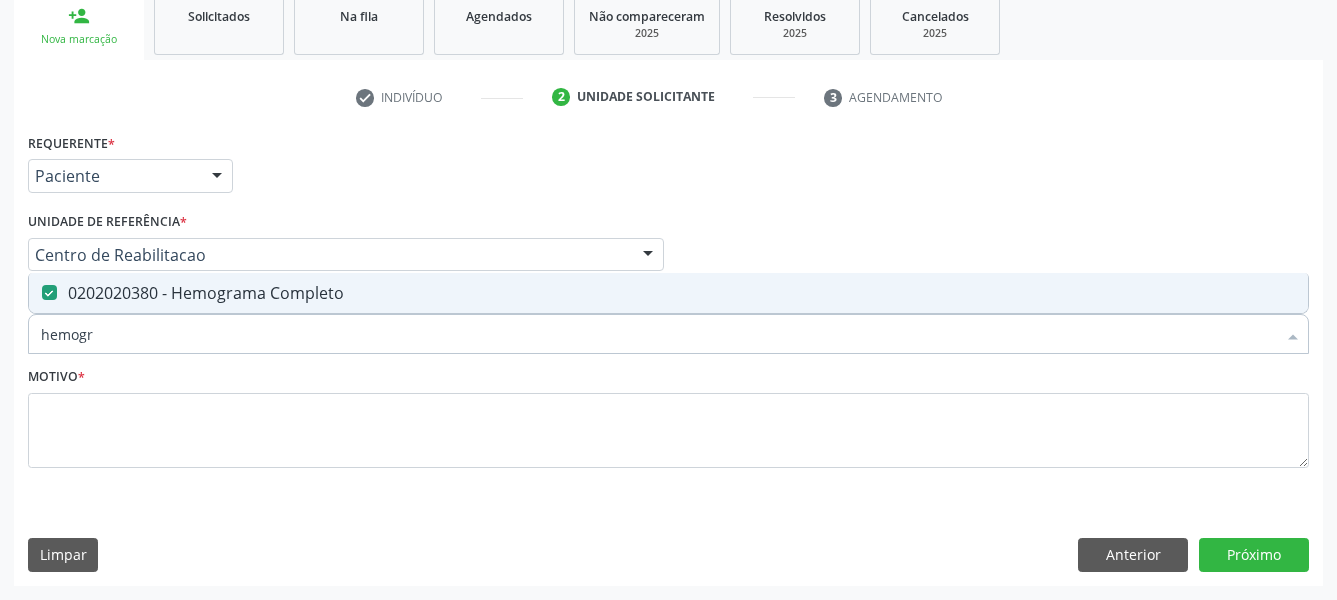 type on "hemog" 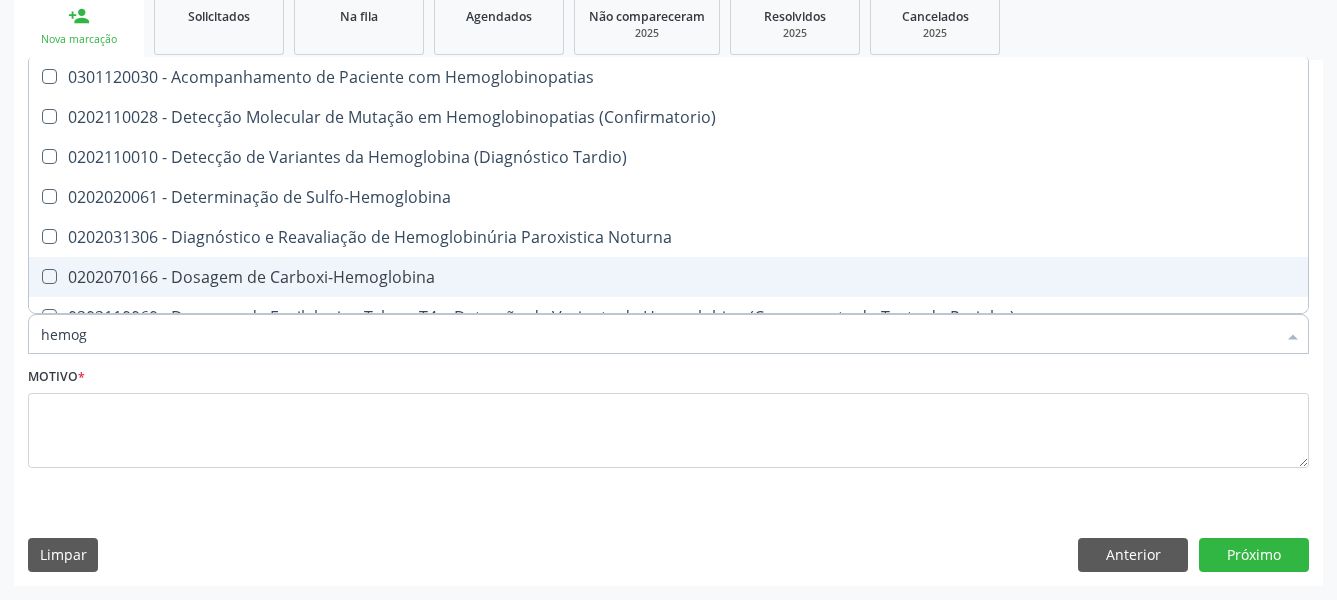 type on "hemo" 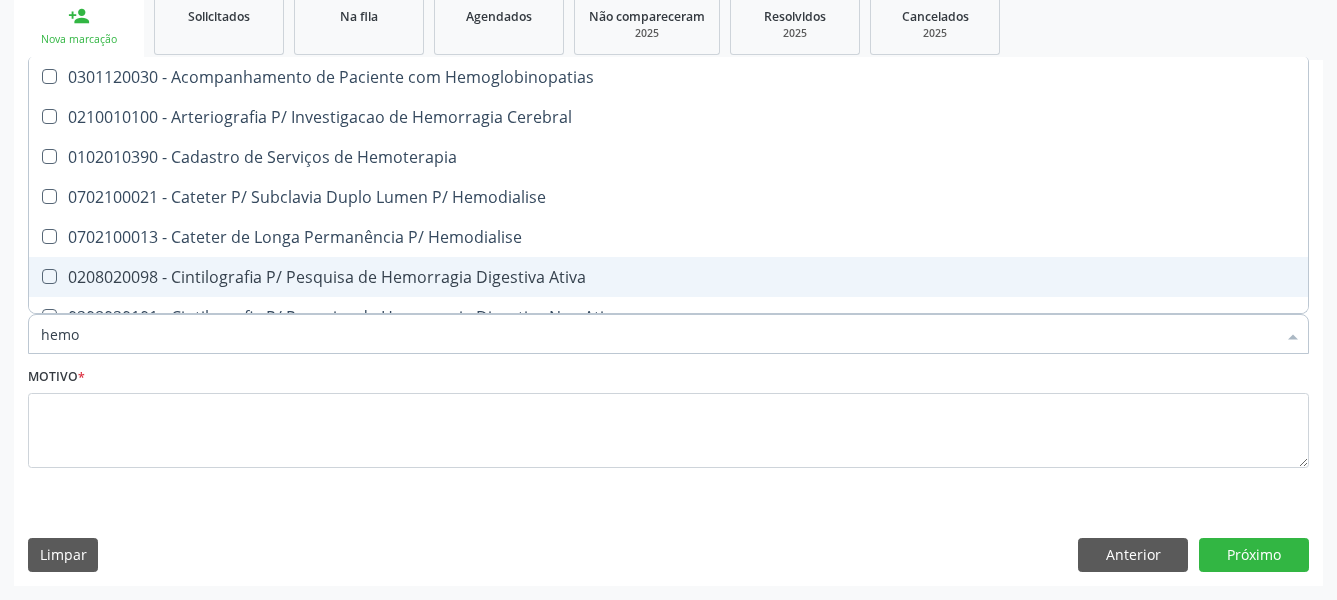 type on "hem" 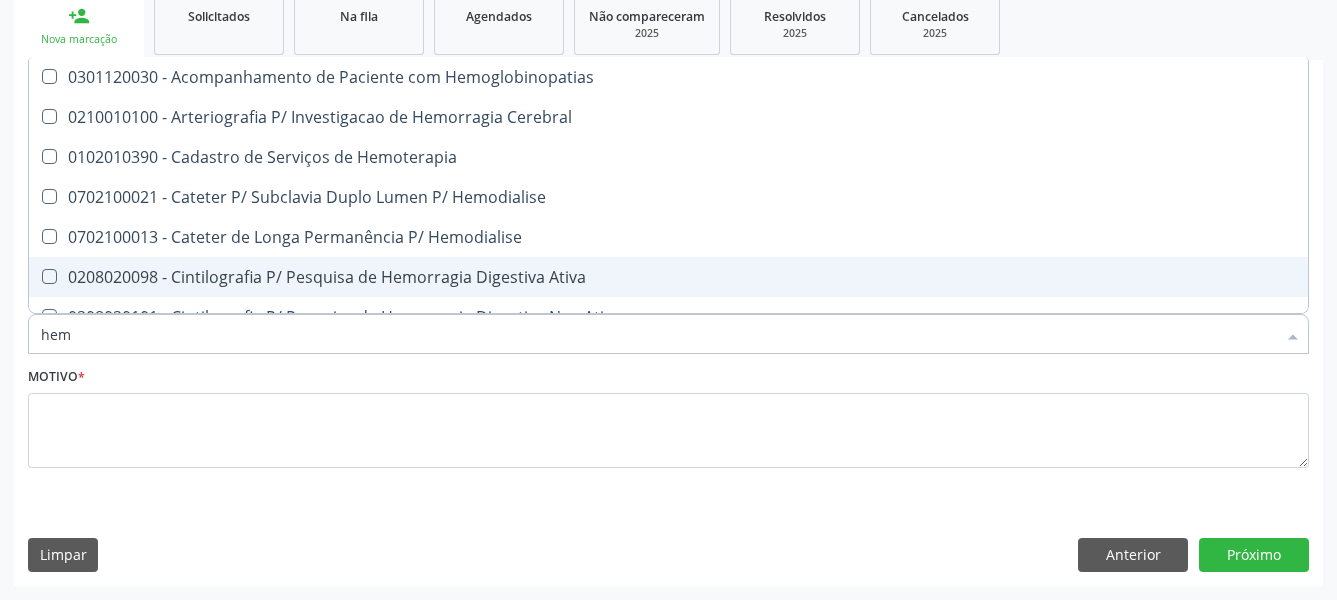 type on "he" 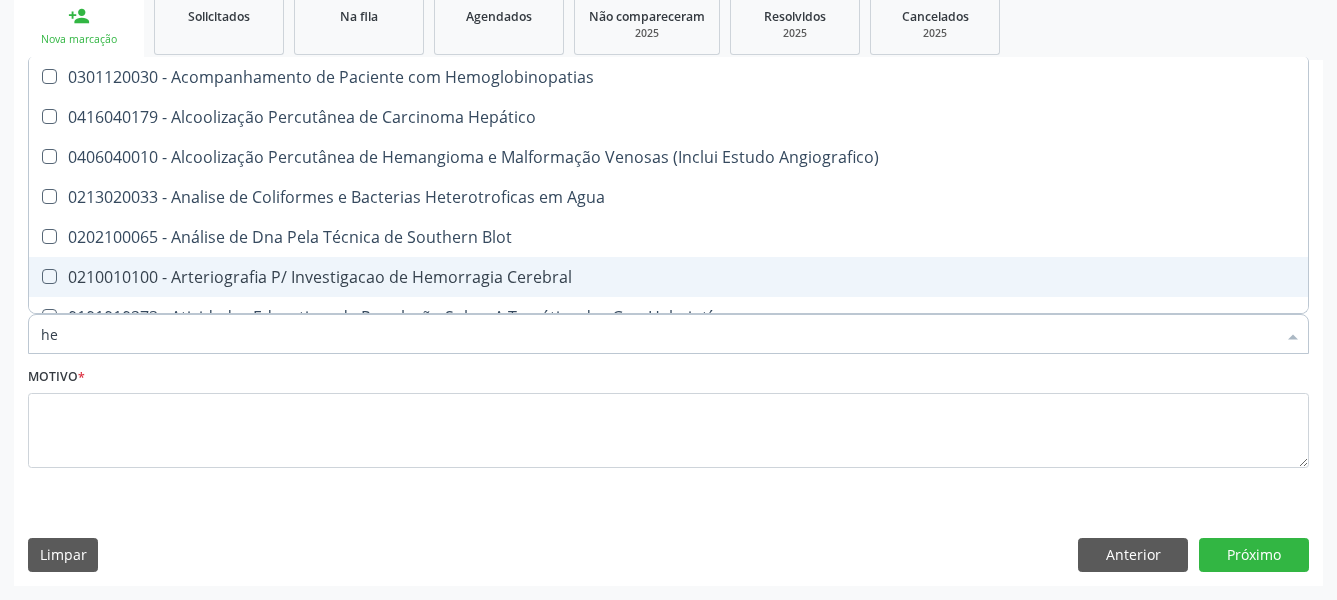 type on "h" 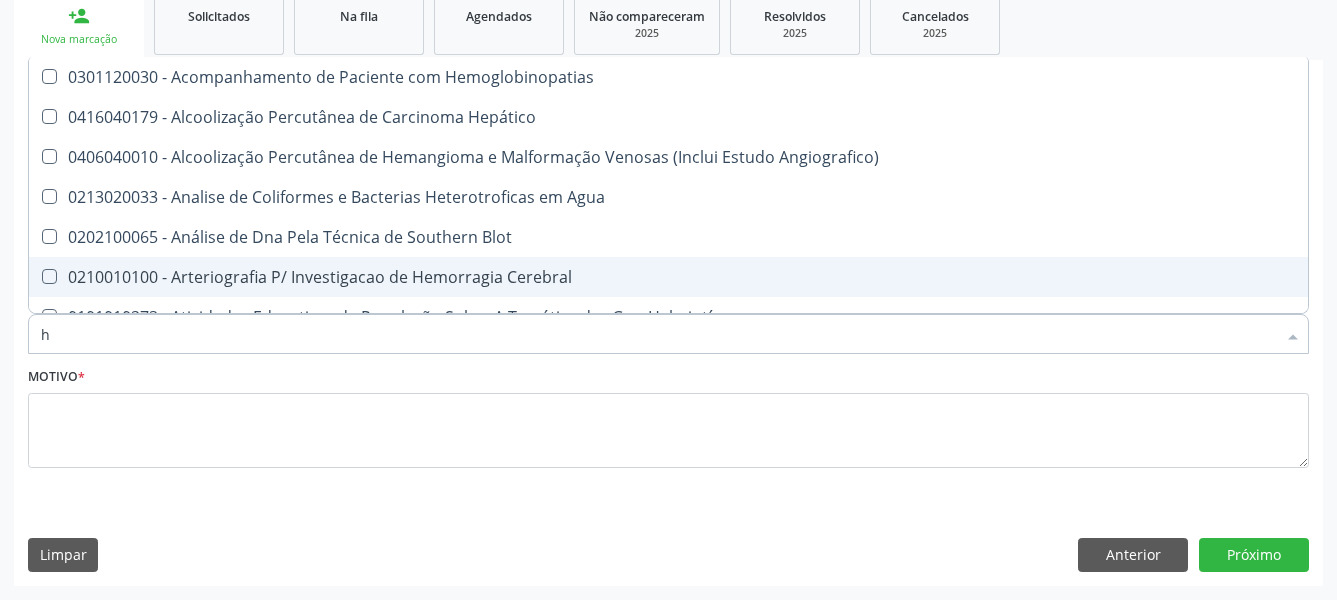 type 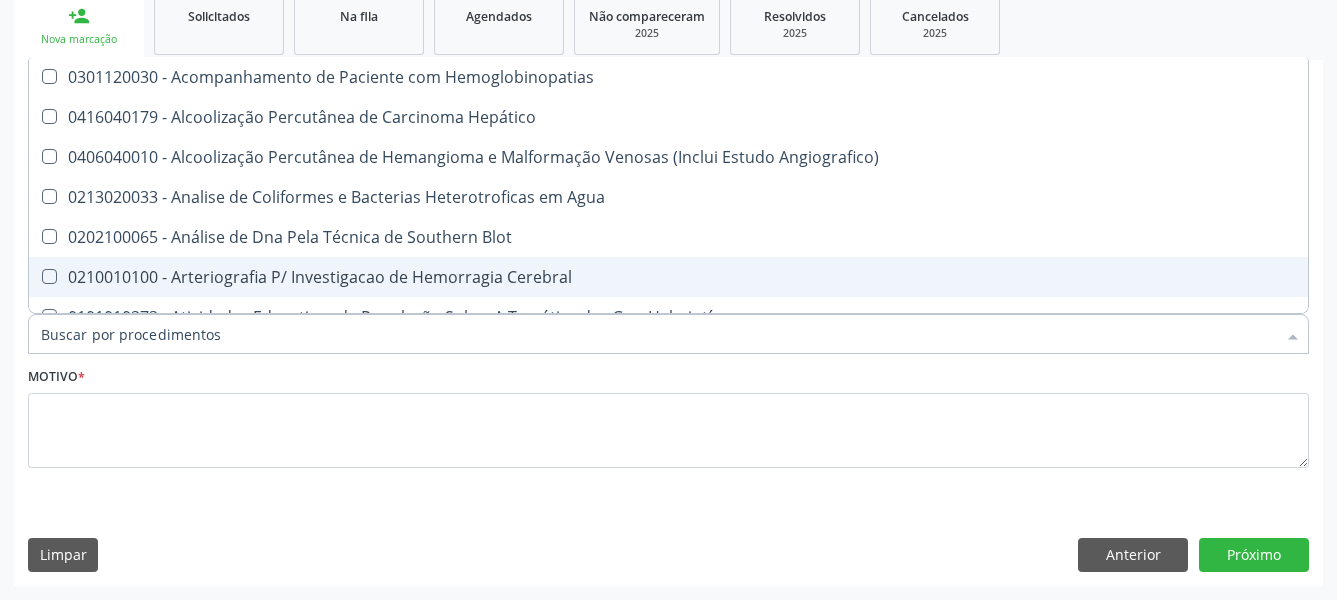 checkbox on "false" 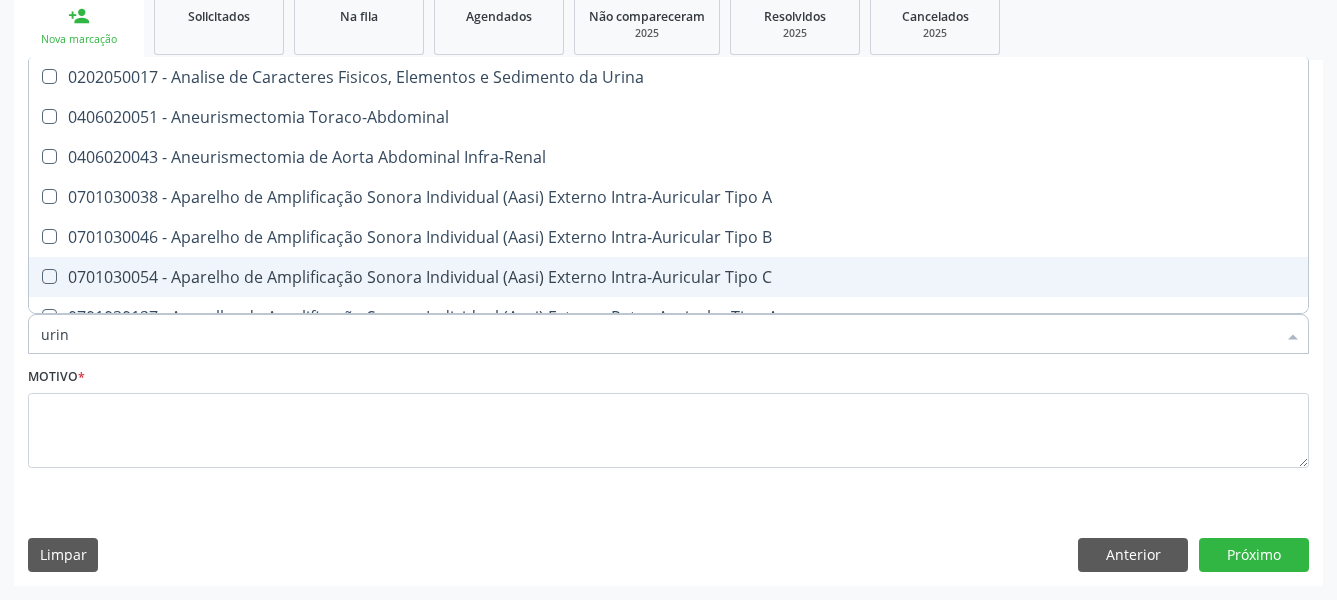 type on "urina" 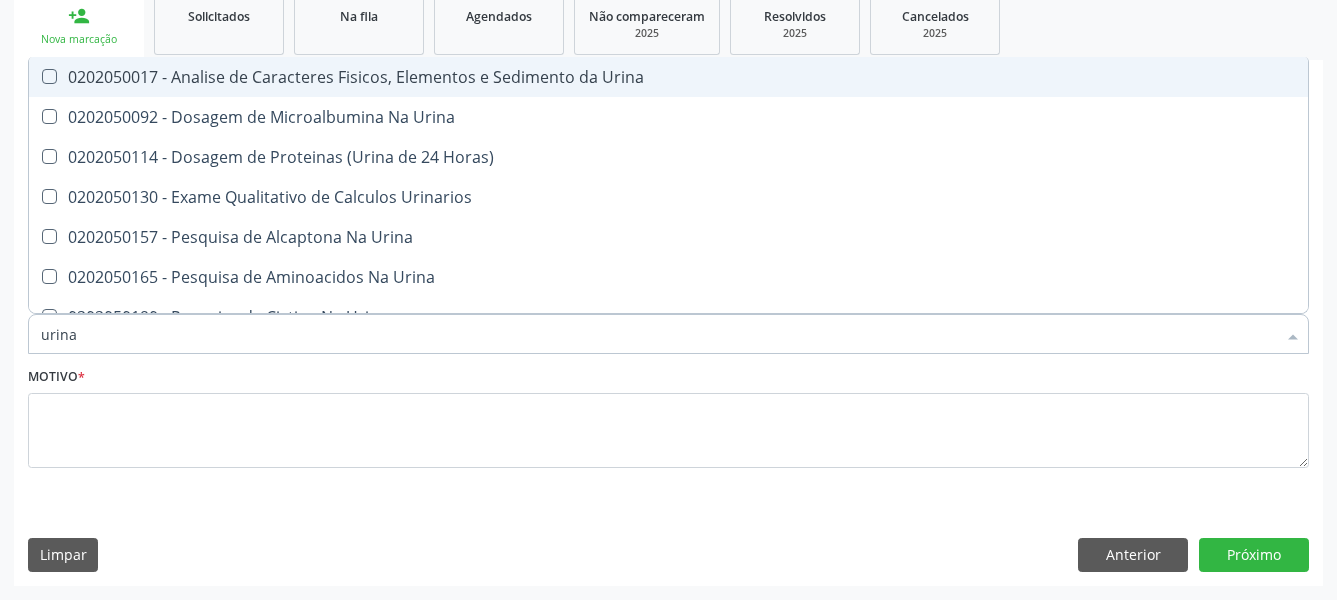 click on "0202050017 - Analise de Caracteres Fisicos, Elementos e Sedimento da Urina" at bounding box center [668, 77] 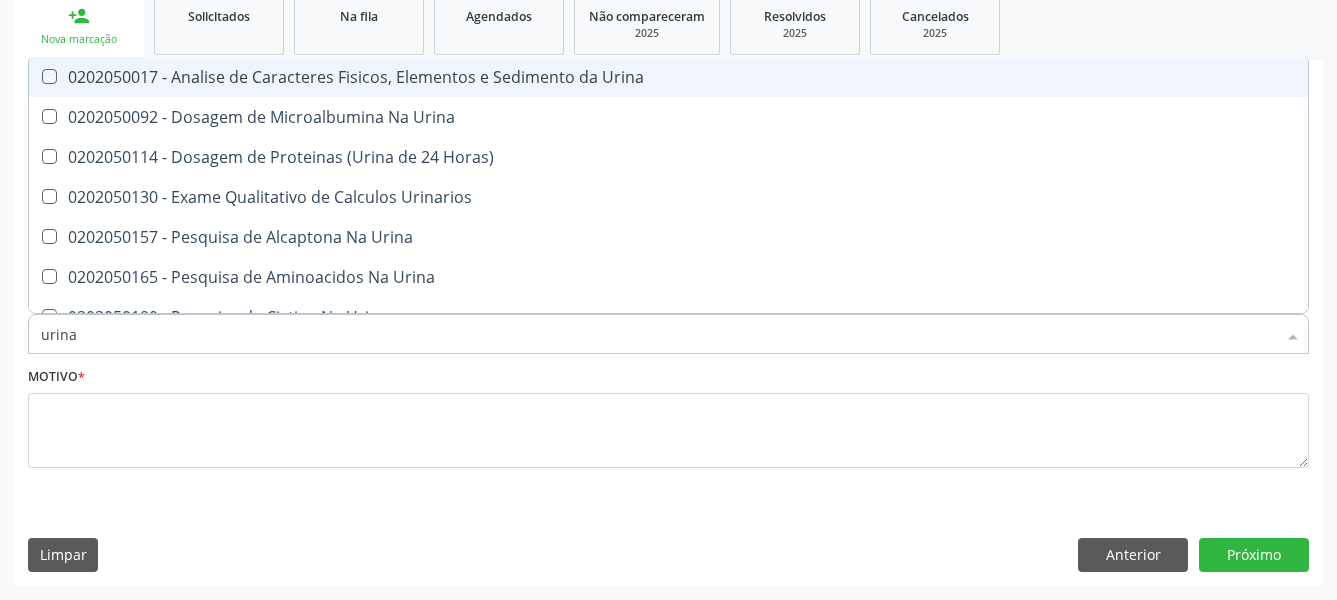 checkbox on "true" 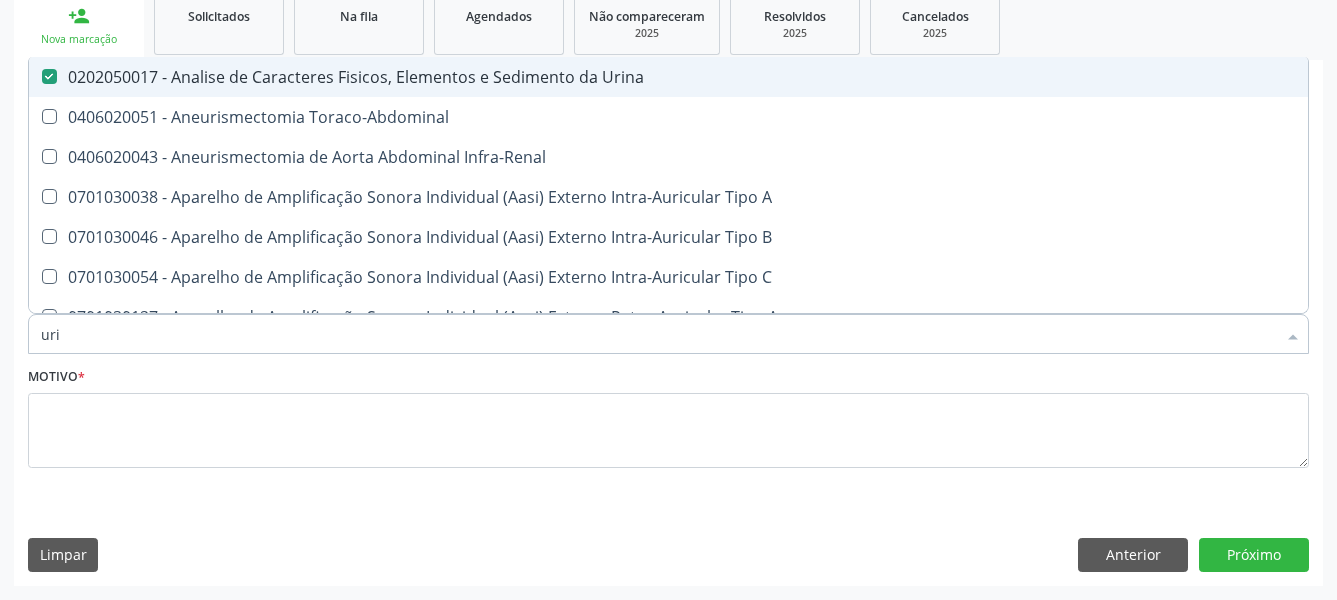 type on "ur" 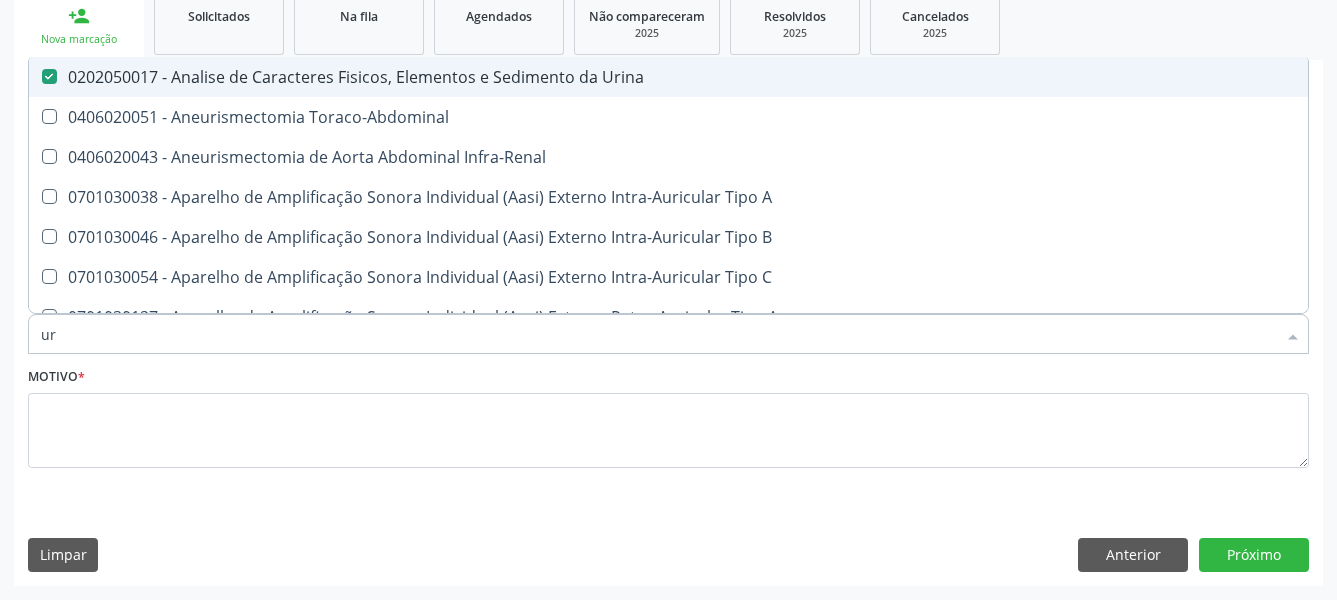 checkbox on "false" 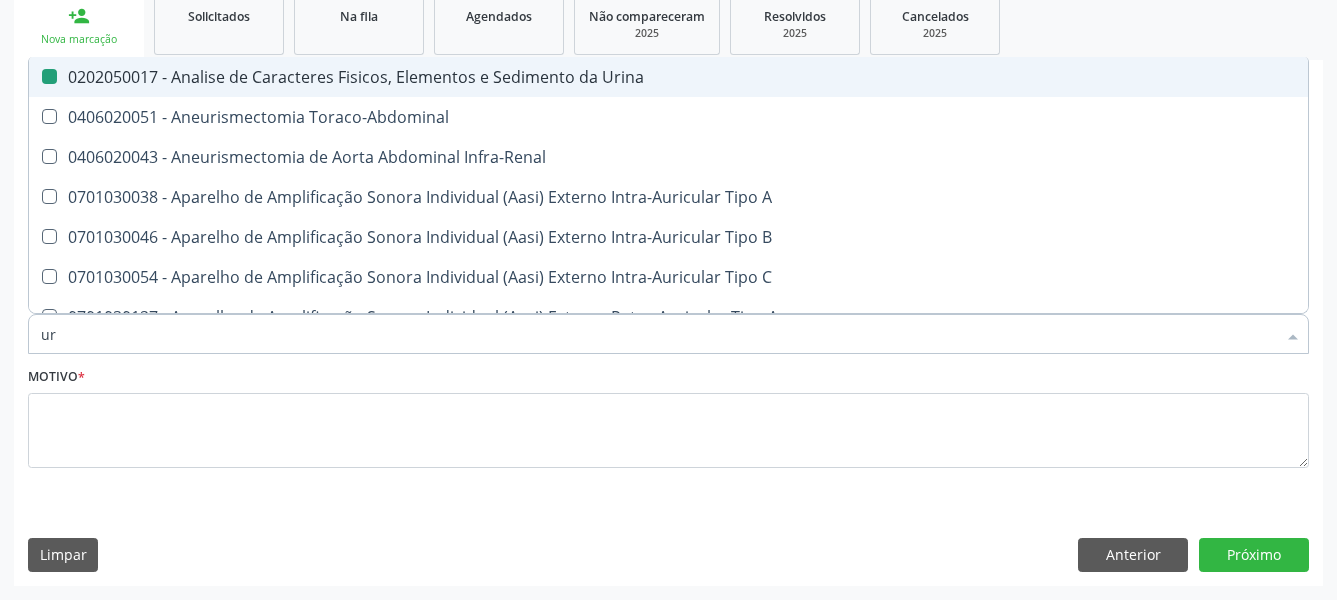 type on "u" 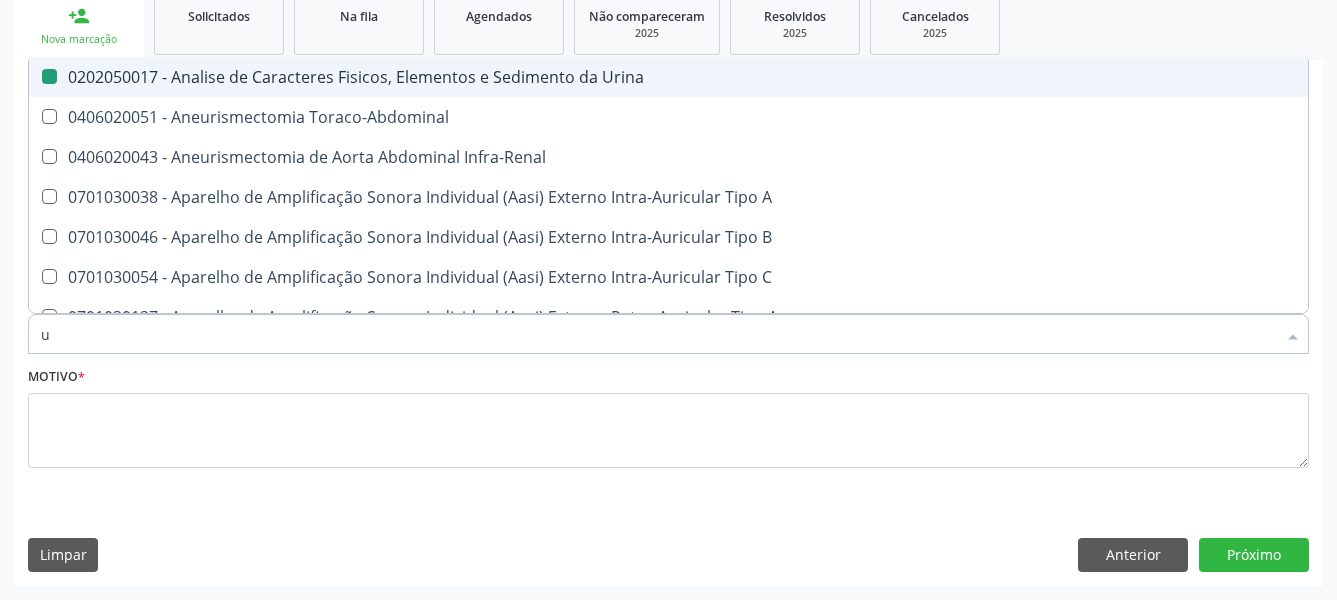 type 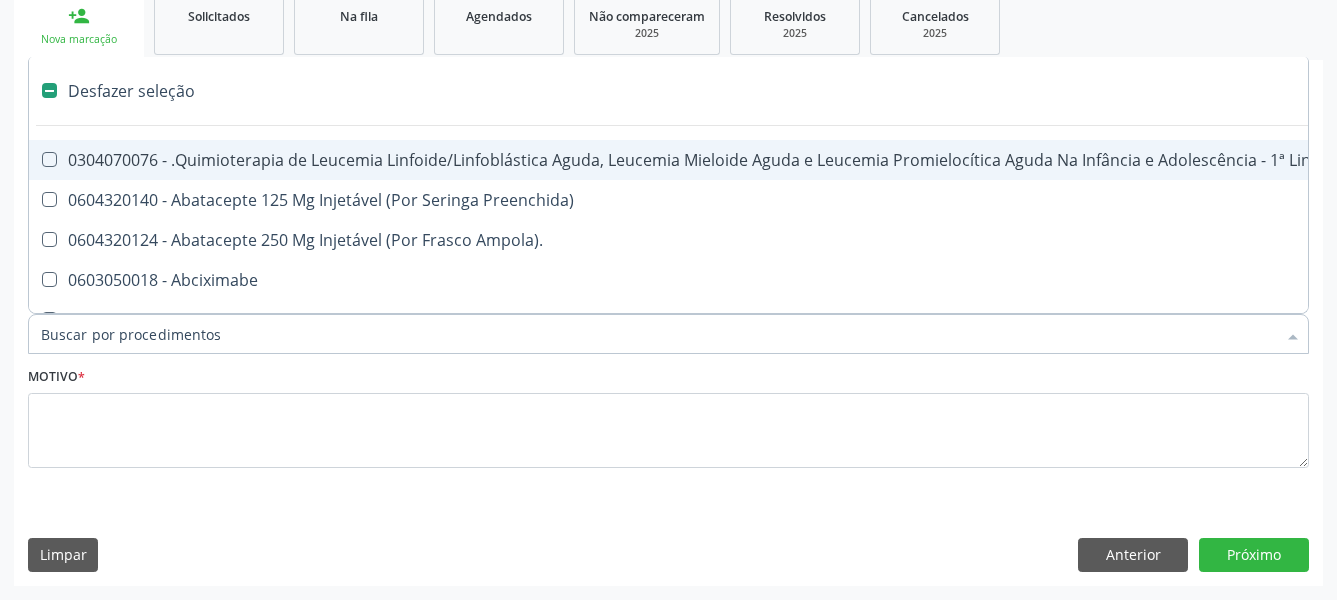 type on "t" 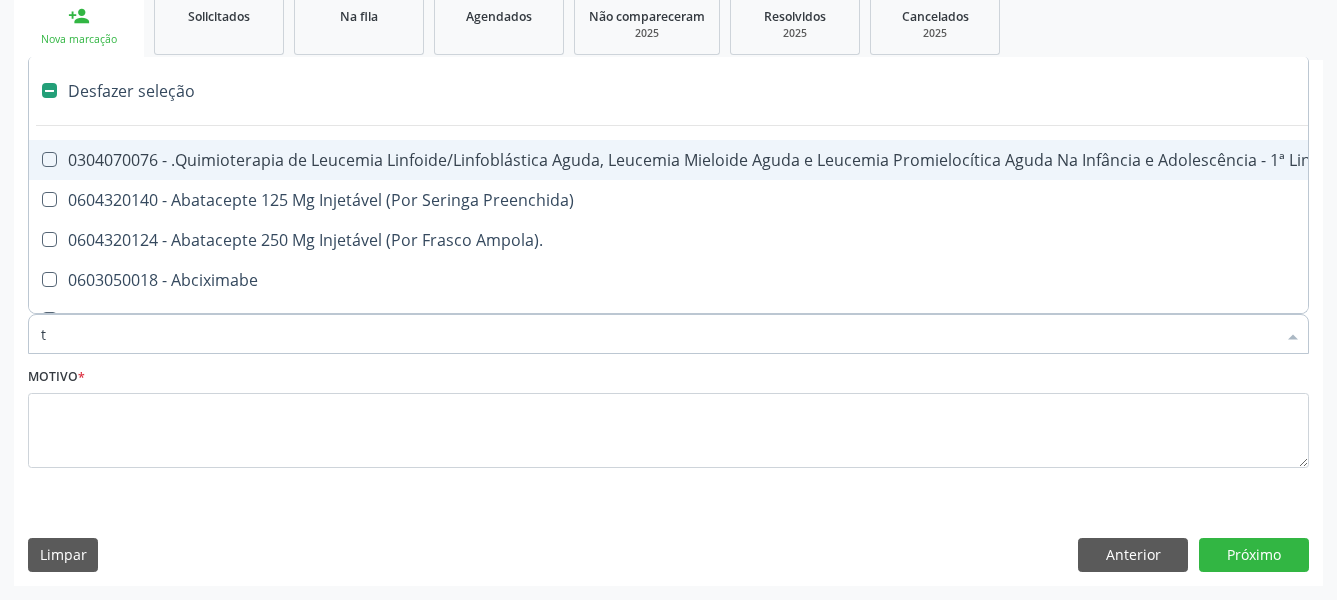 checkbox on "true" 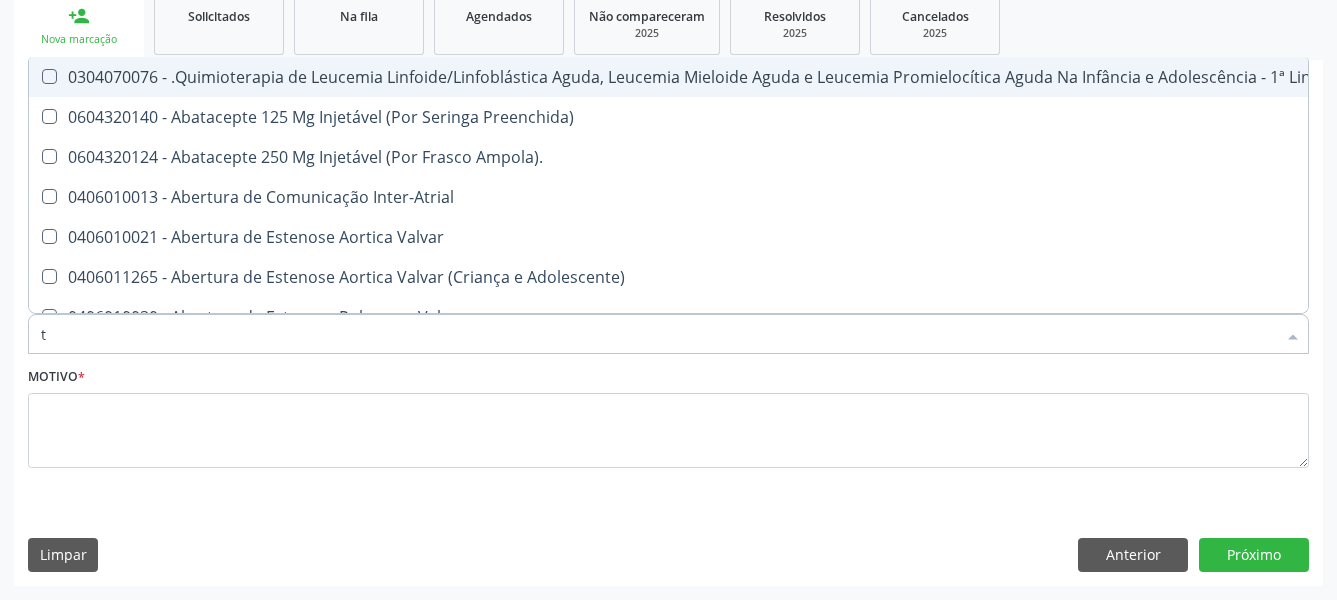 type on "t4" 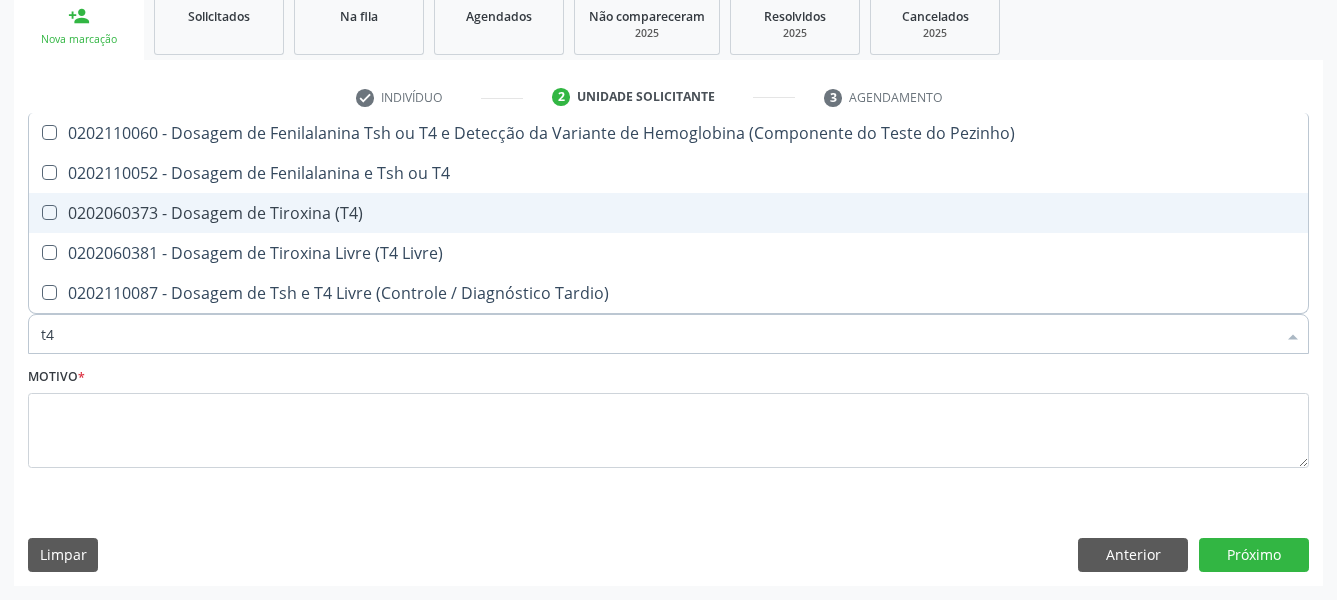 click on "0202060373 - Dosagem de Tiroxina (T4)" at bounding box center [668, 213] 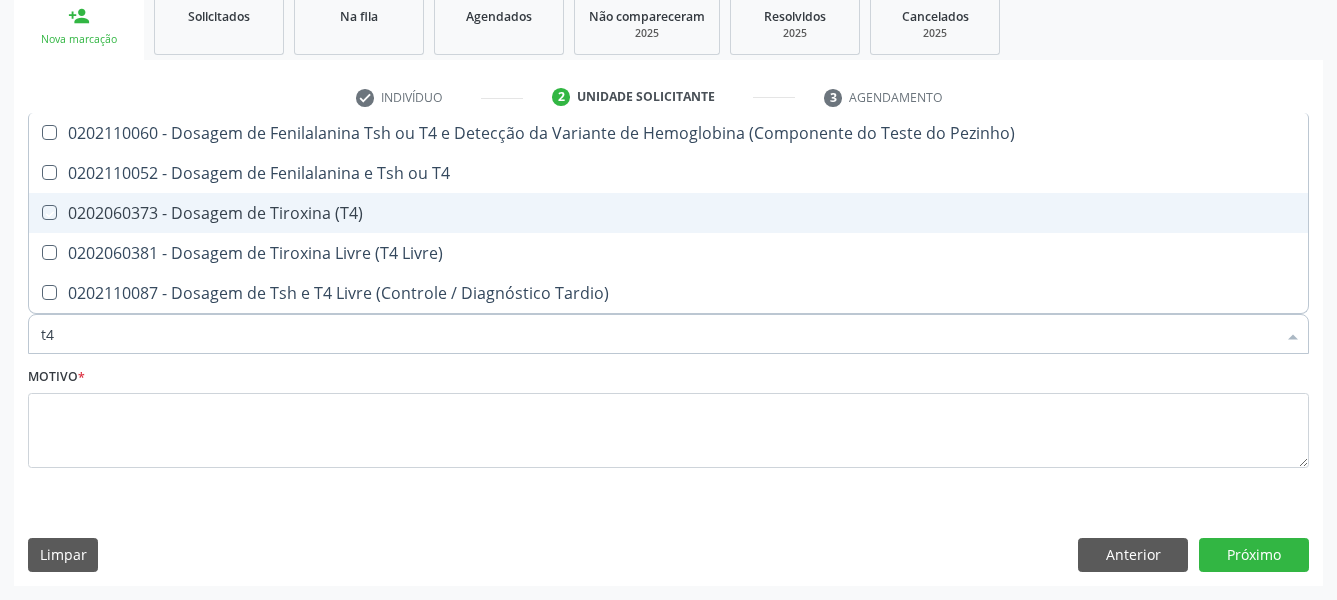 checkbox on "true" 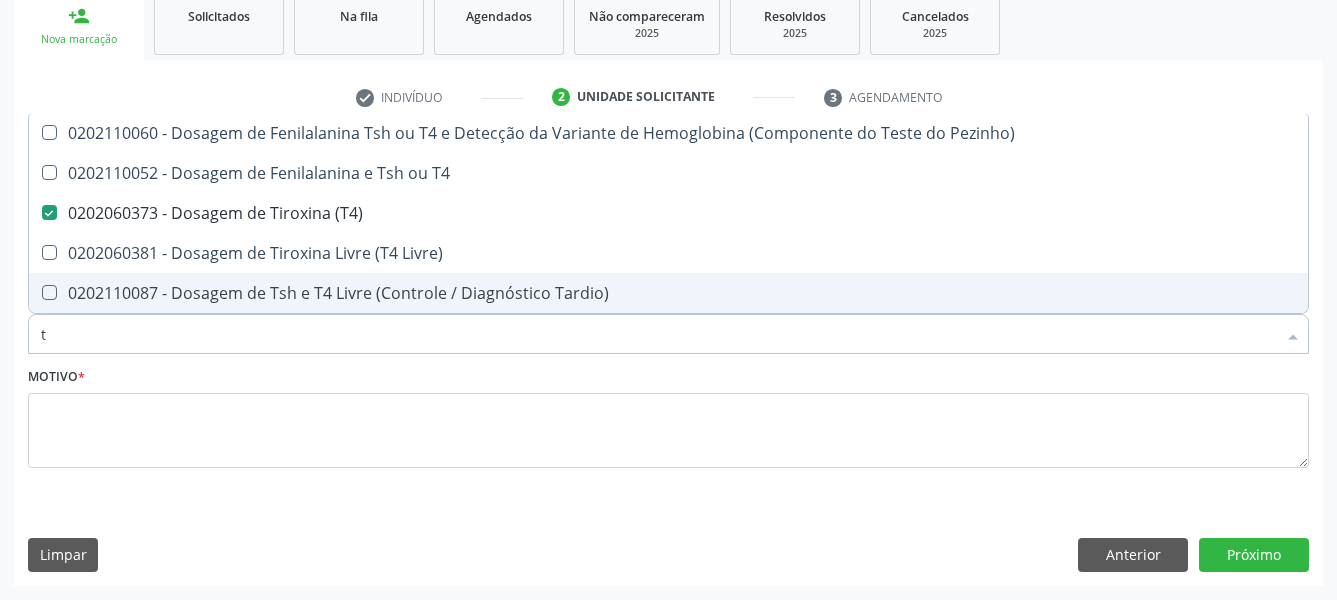 type on "ts" 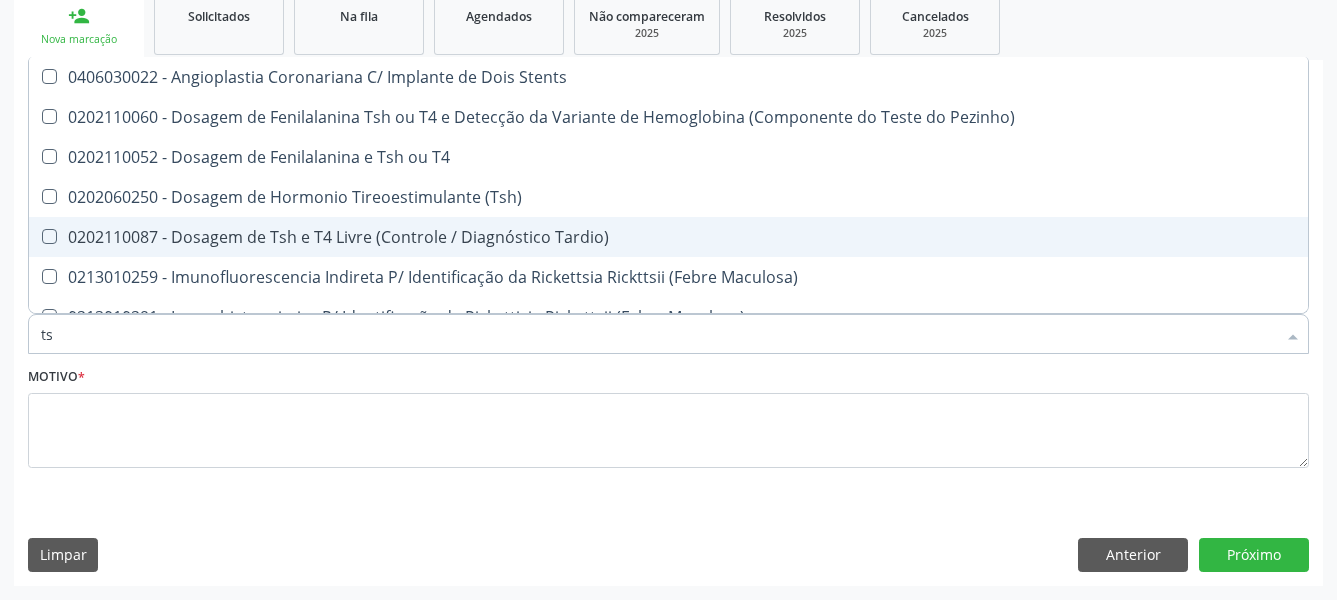 type on "tsh" 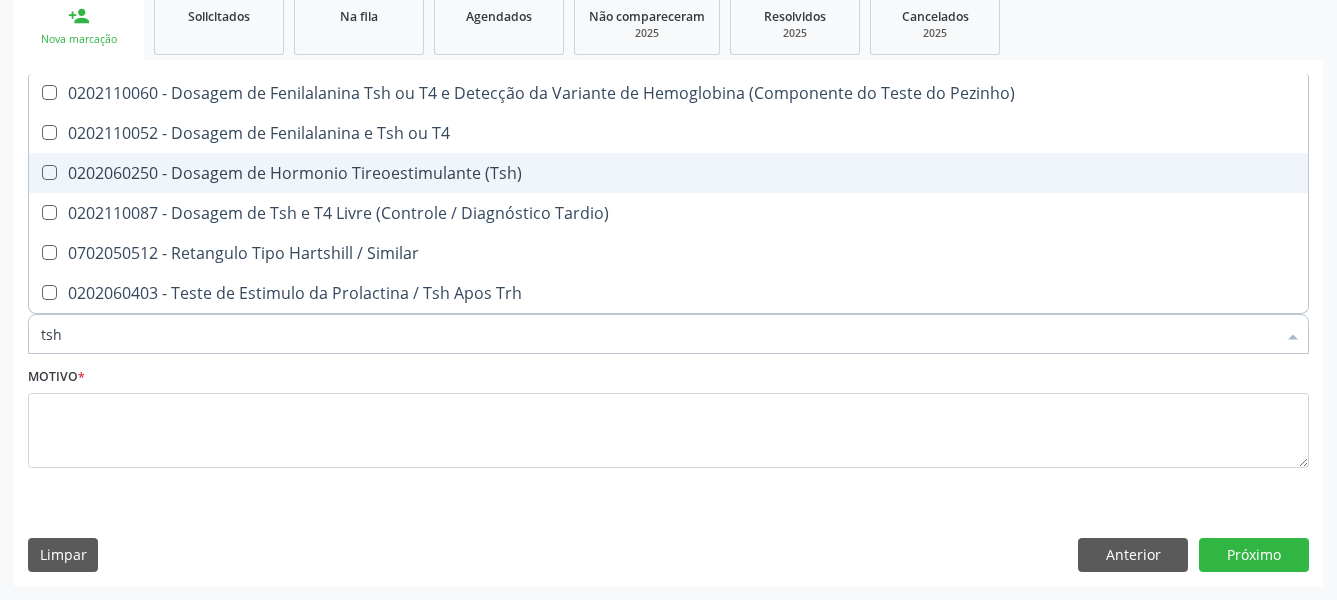 click on "0202060250 - Dosagem de Hormonio Tireoestimulante (Tsh)" at bounding box center (668, 173) 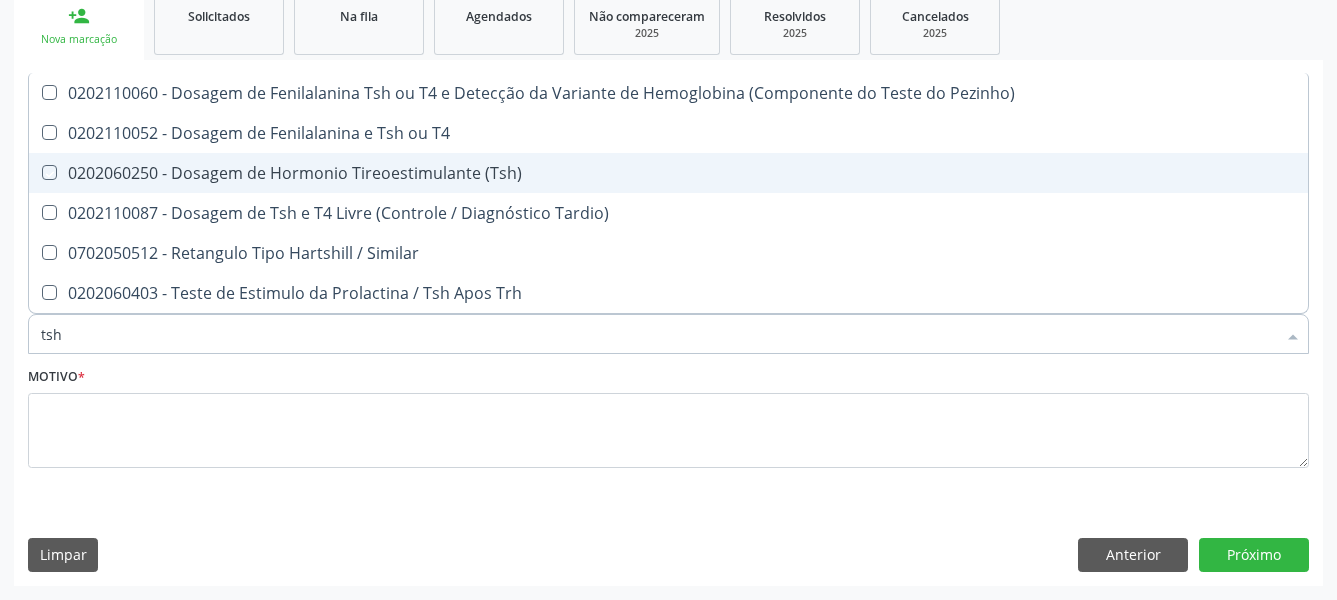 checkbox on "true" 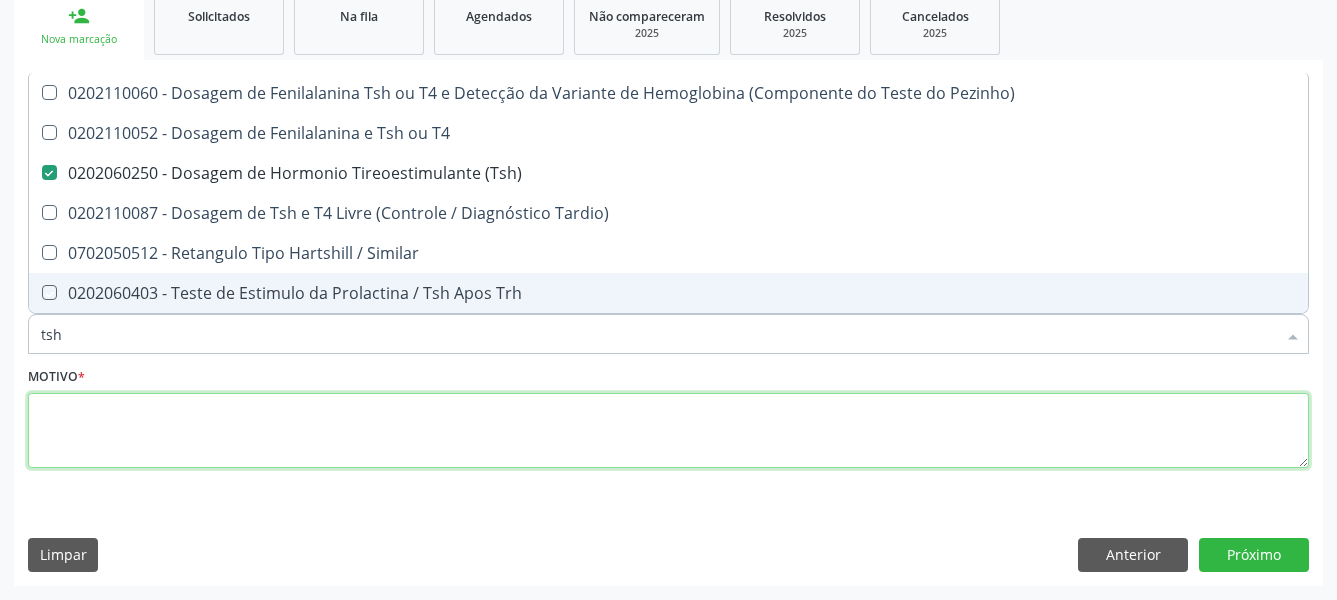 click at bounding box center [668, 431] 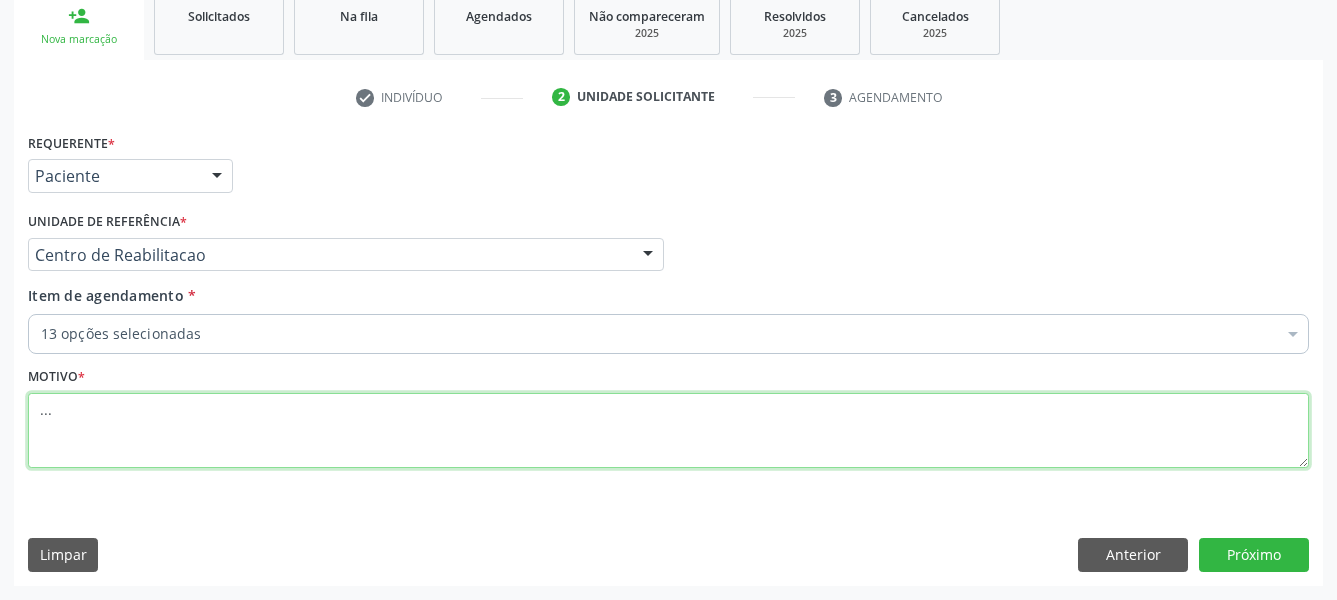 type on "..." 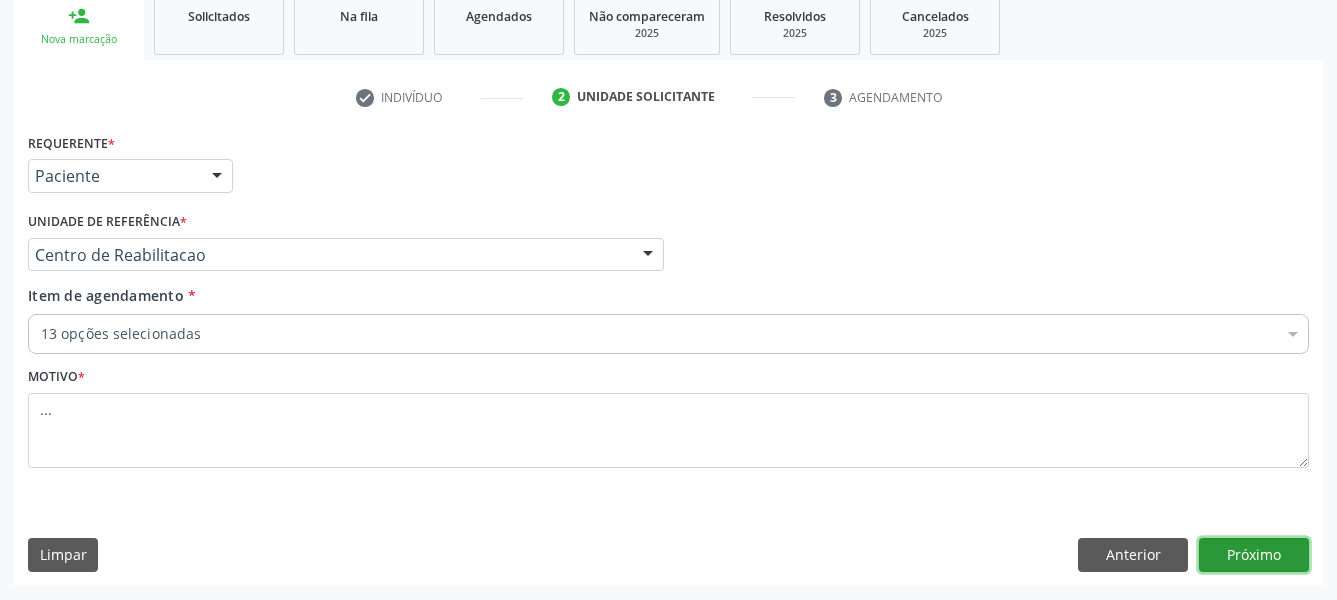 click on "Próximo" at bounding box center (1254, 555) 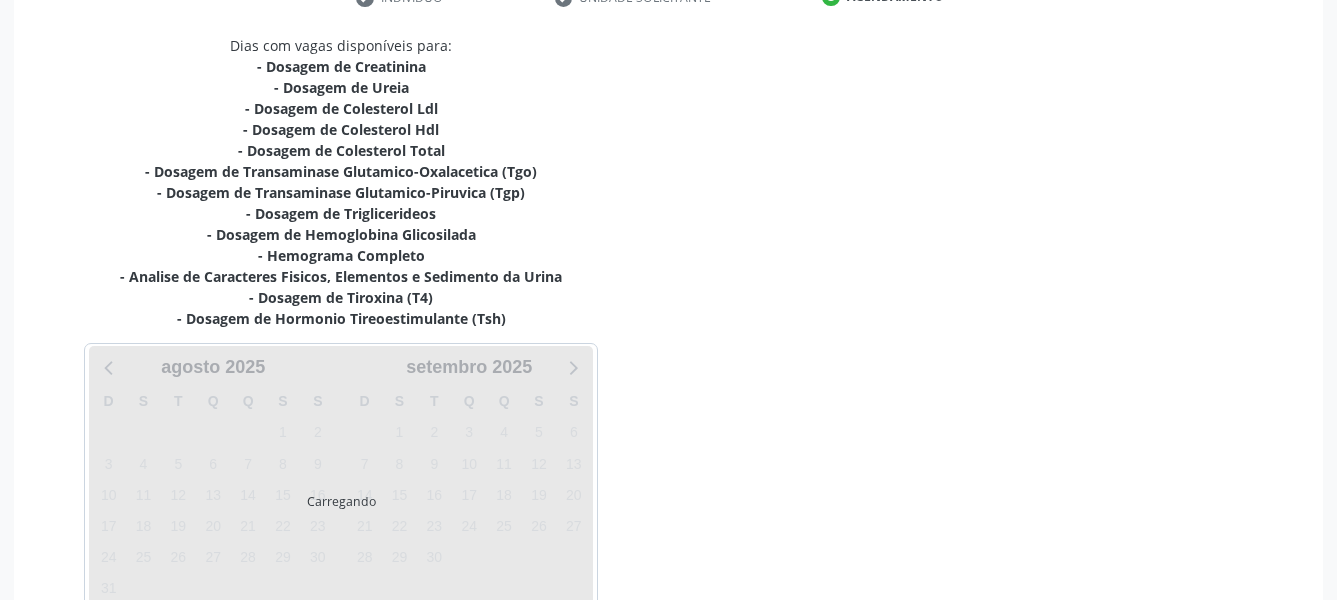 scroll, scrollTop: 522, scrollLeft: 0, axis: vertical 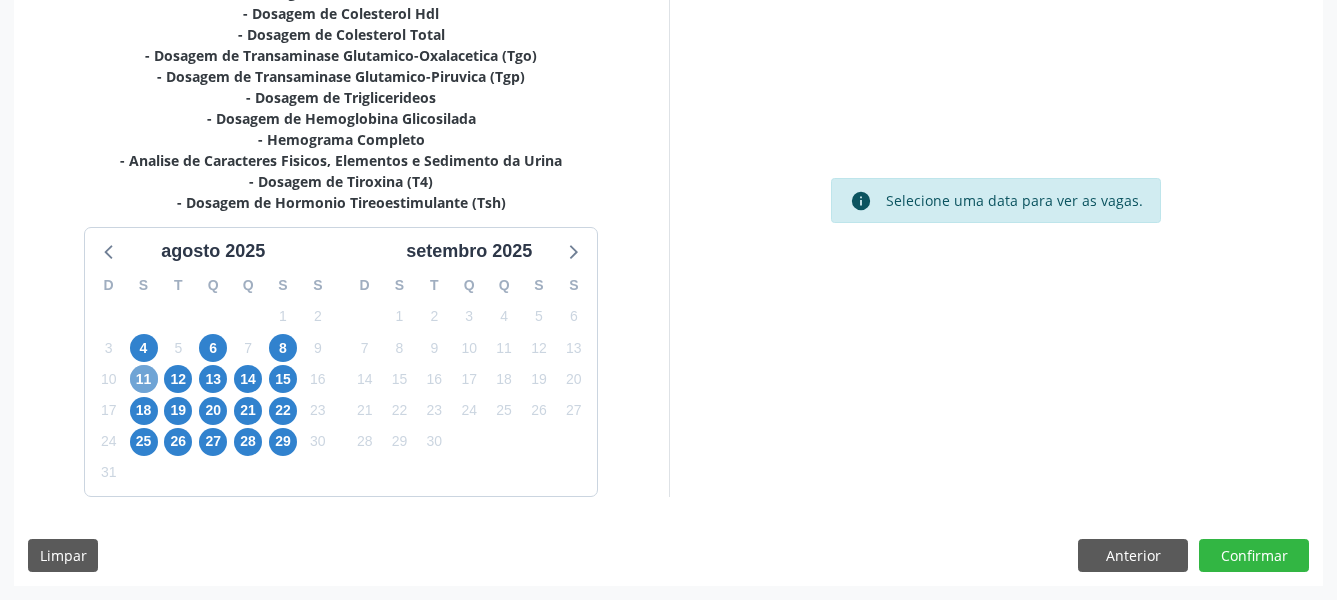 click on "11" at bounding box center (144, 379) 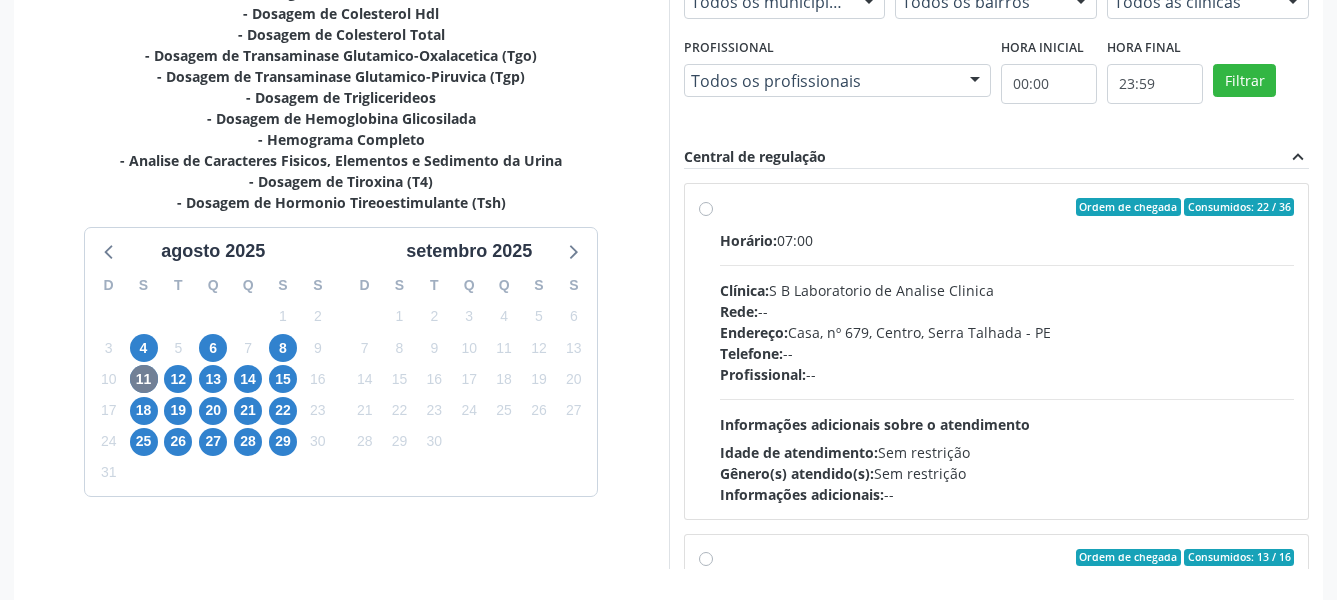 click on "Ordem de chegada
Consumidos: 22 / 36
Horário:   07:00
Clínica:  S B Laboratorio de Analise Clinica
Rede:
--
Endereço:   Casa, nº 679, Centro, Serra Talhada - PE
Telefone:   --
Profissional:
--
Informações adicionais sobre o atendimento
Idade de atendimento:
Sem restrição
Gênero(s) atendido(s):
Sem restrição
Informações adicionais:
--" at bounding box center [1007, 351] 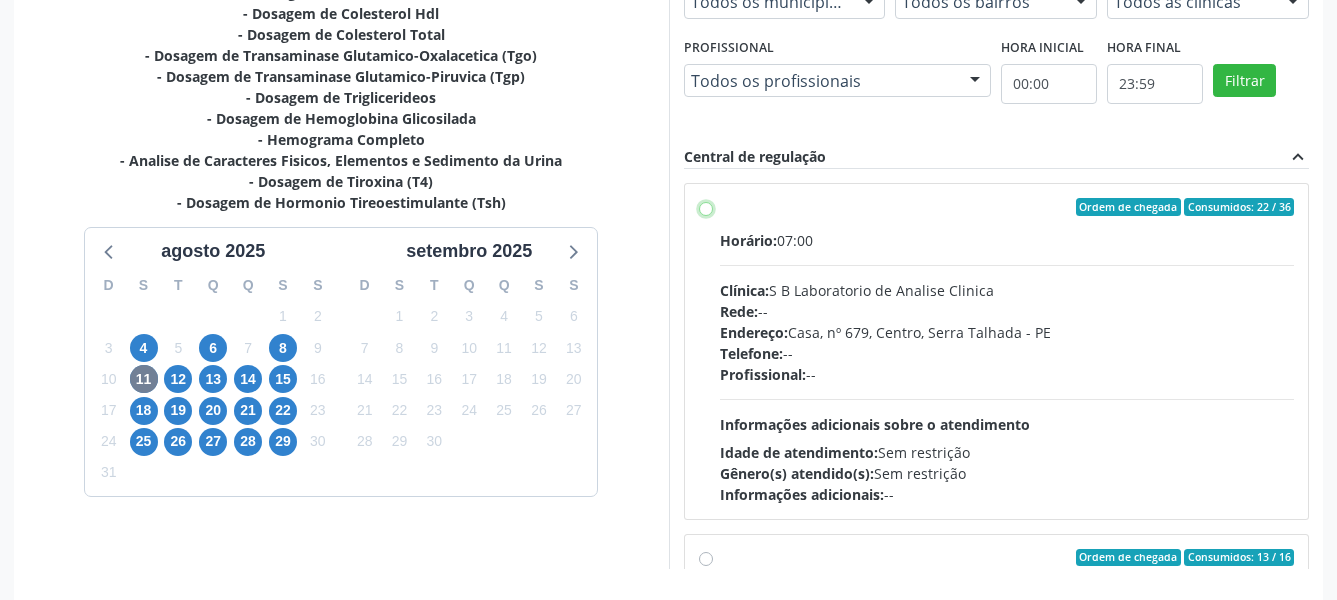 radio on "true" 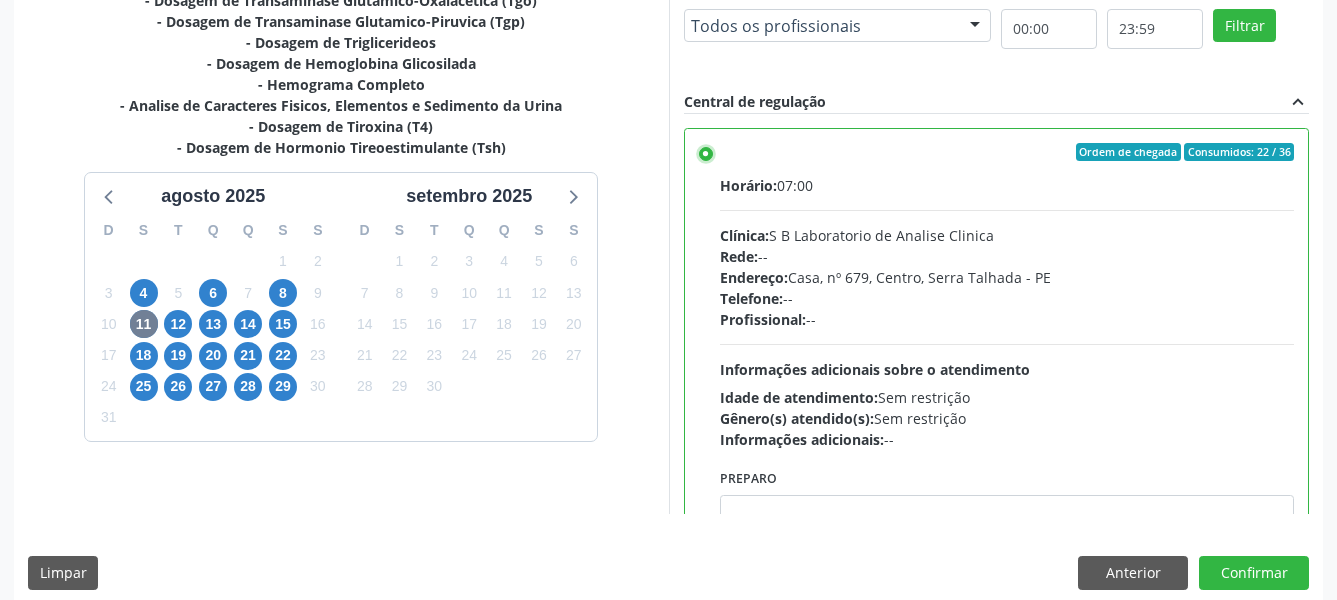 scroll, scrollTop: 594, scrollLeft: 0, axis: vertical 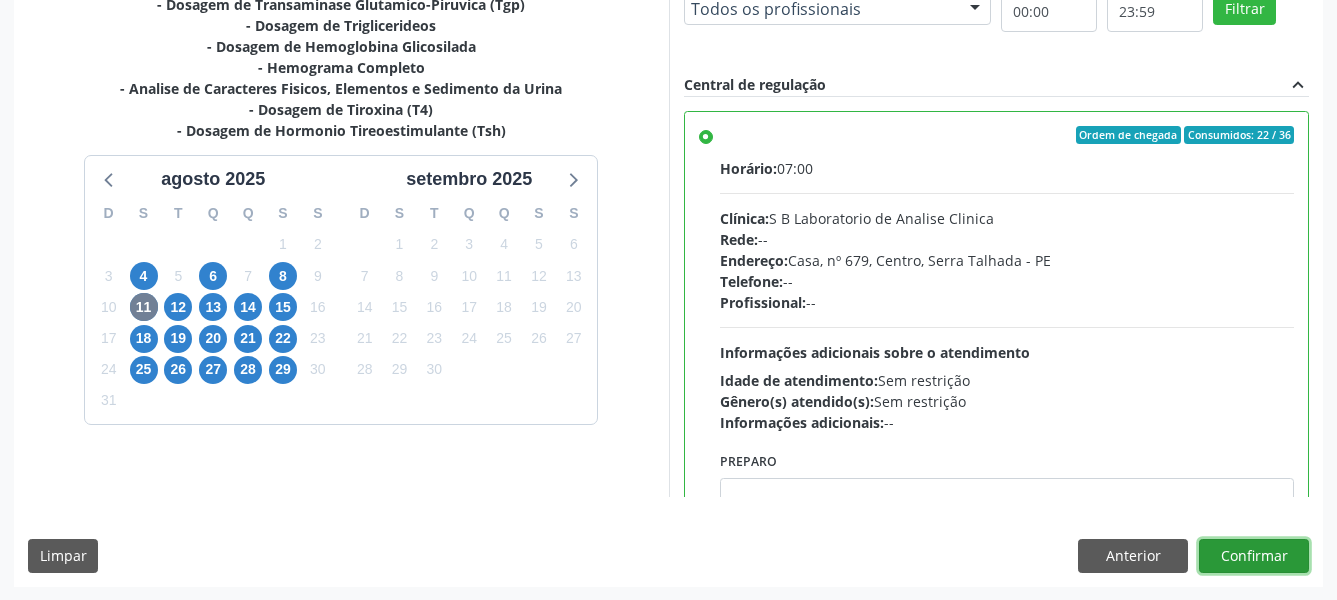 click on "Confirmar" at bounding box center [1254, 556] 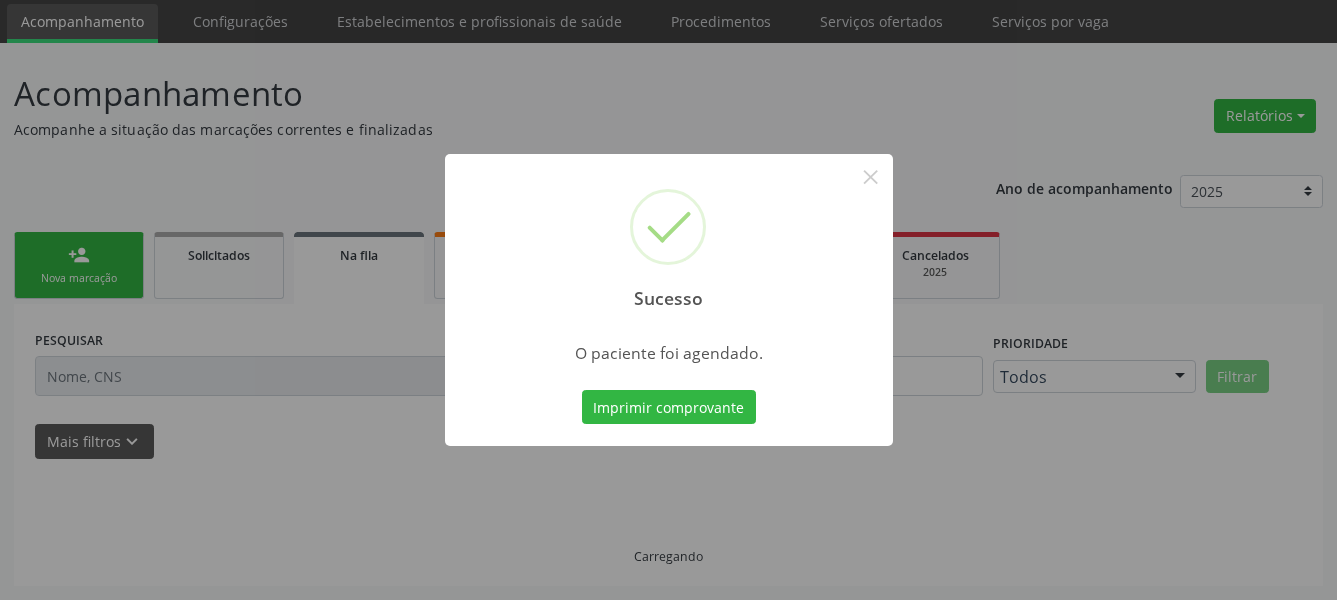 scroll, scrollTop: 66, scrollLeft: 0, axis: vertical 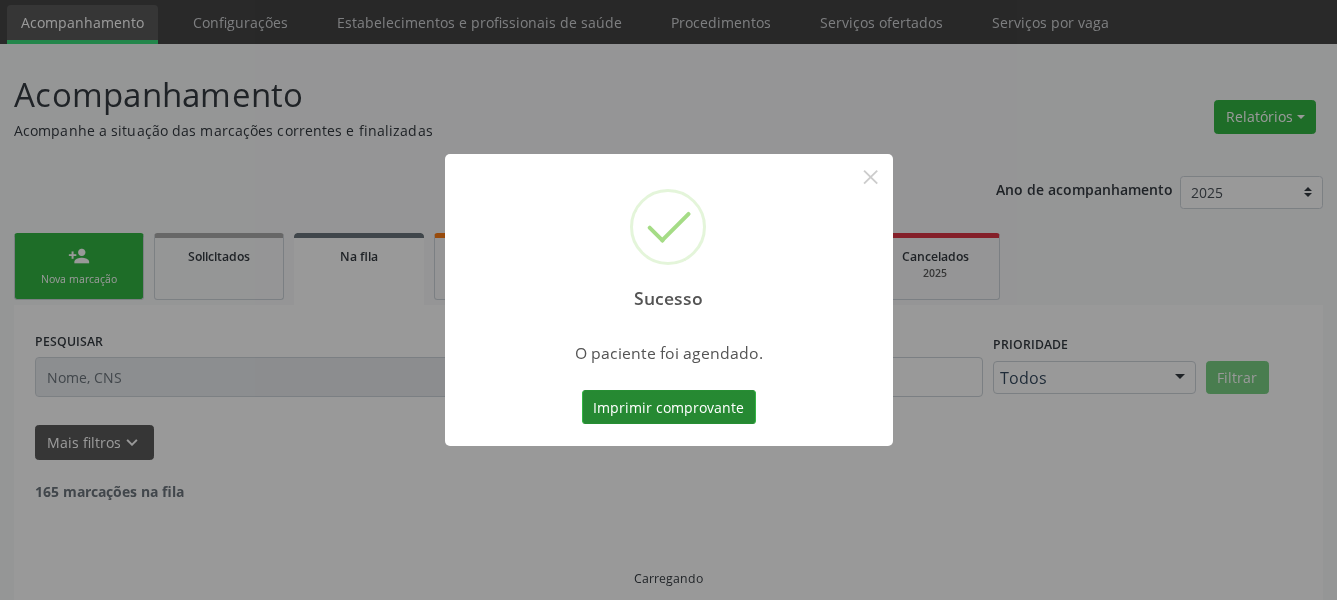click on "Imprimir comprovante" at bounding box center [669, 407] 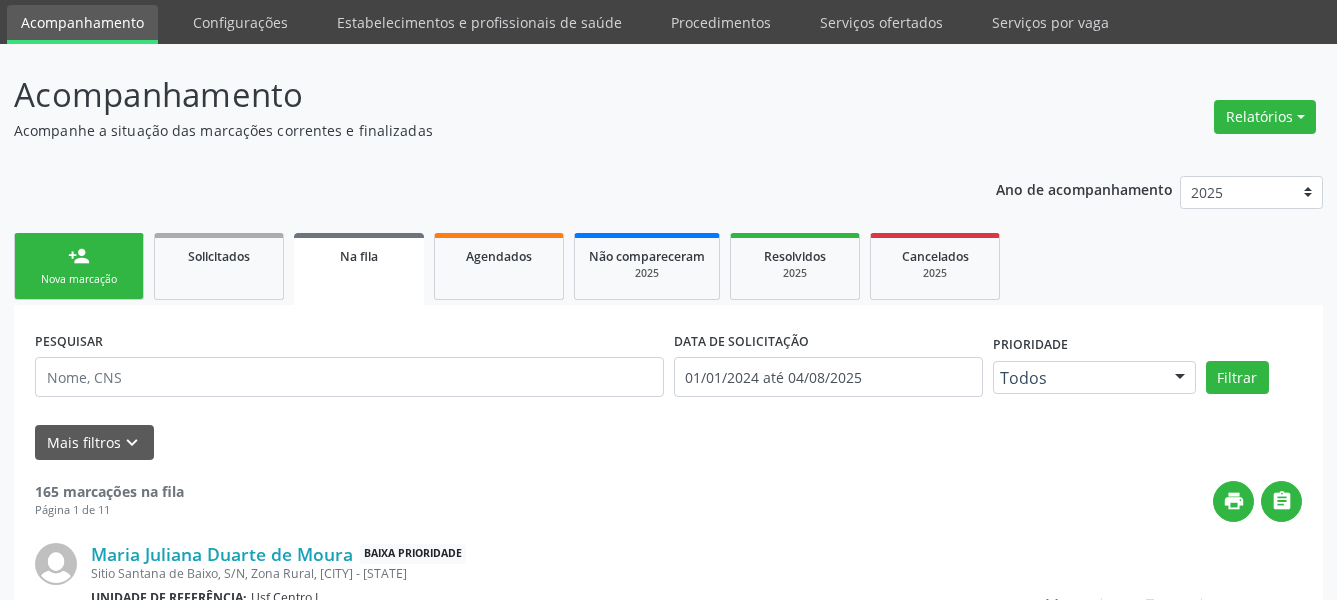scroll, scrollTop: 65, scrollLeft: 0, axis: vertical 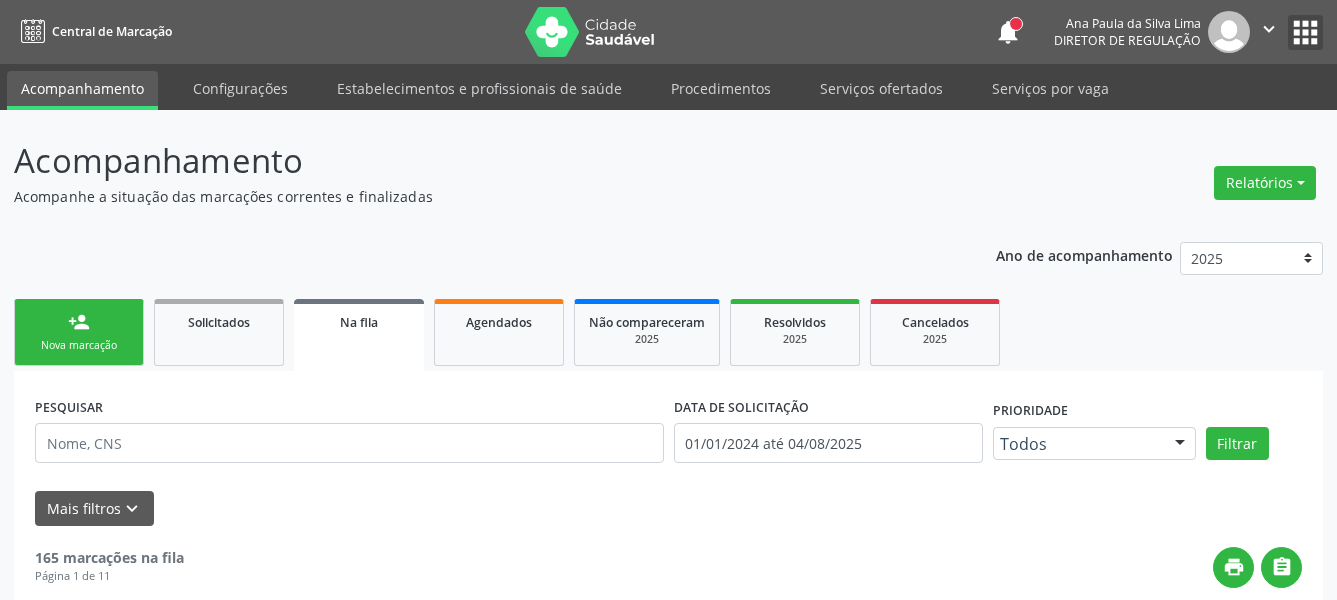 drag, startPoint x: 1299, startPoint y: 27, endPoint x: 1281, endPoint y: 66, distance: 42.953465 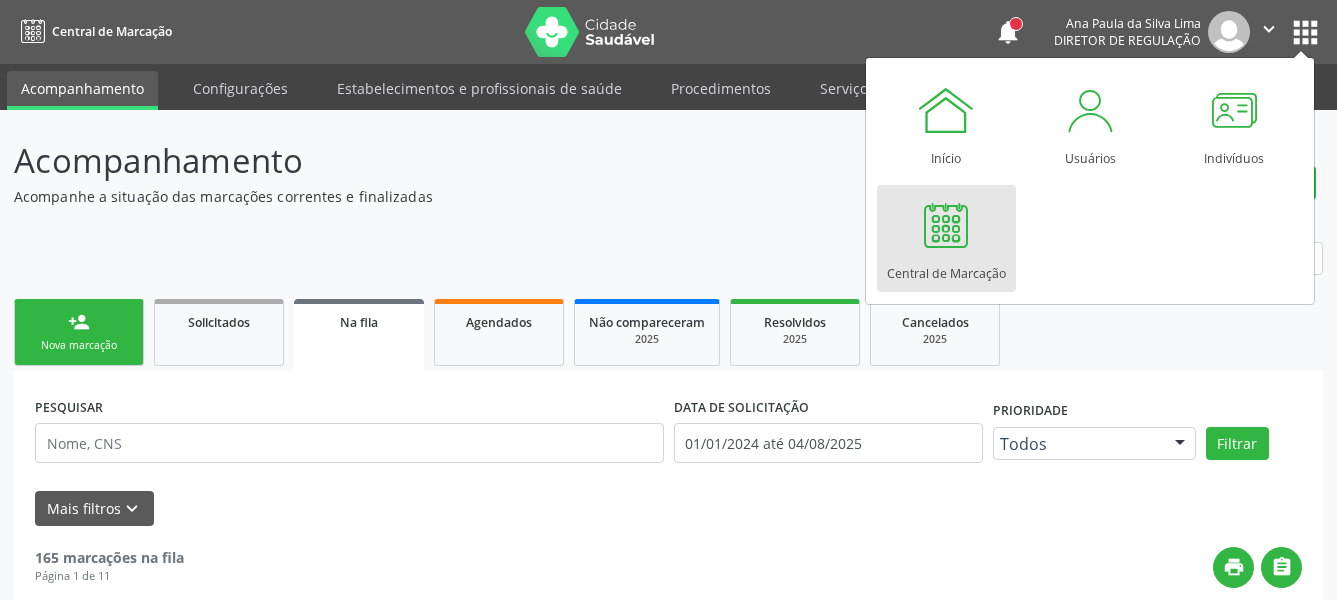 click on "Central de Marcação" at bounding box center [946, 268] 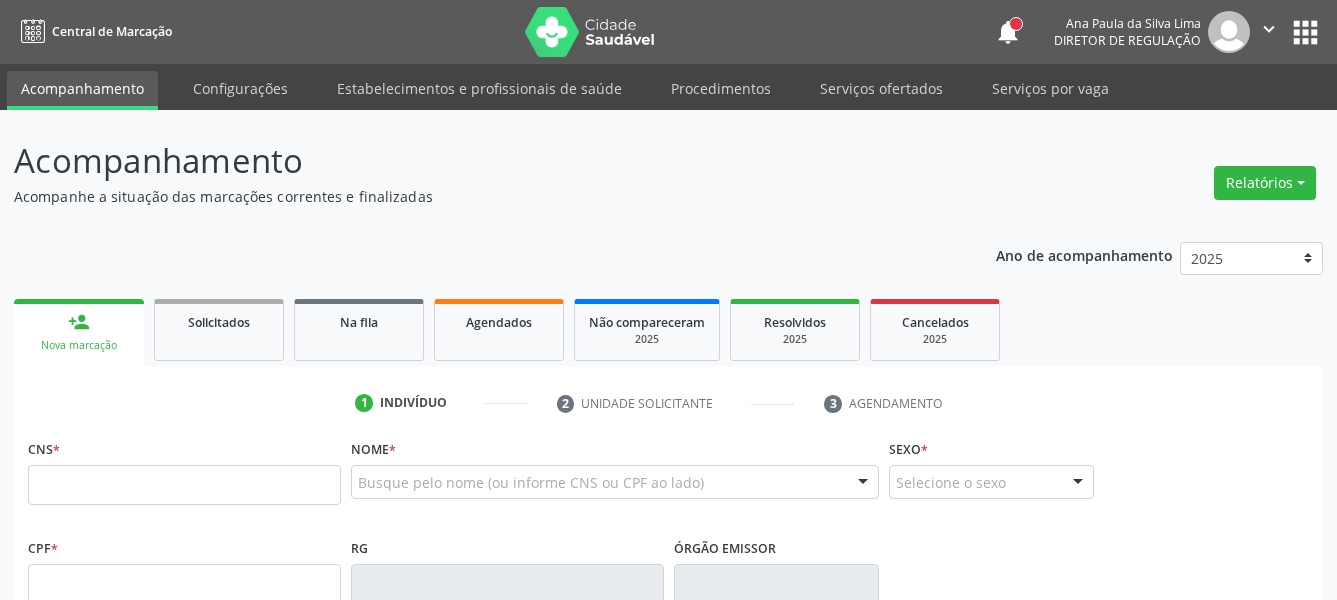 scroll, scrollTop: 0, scrollLeft: 0, axis: both 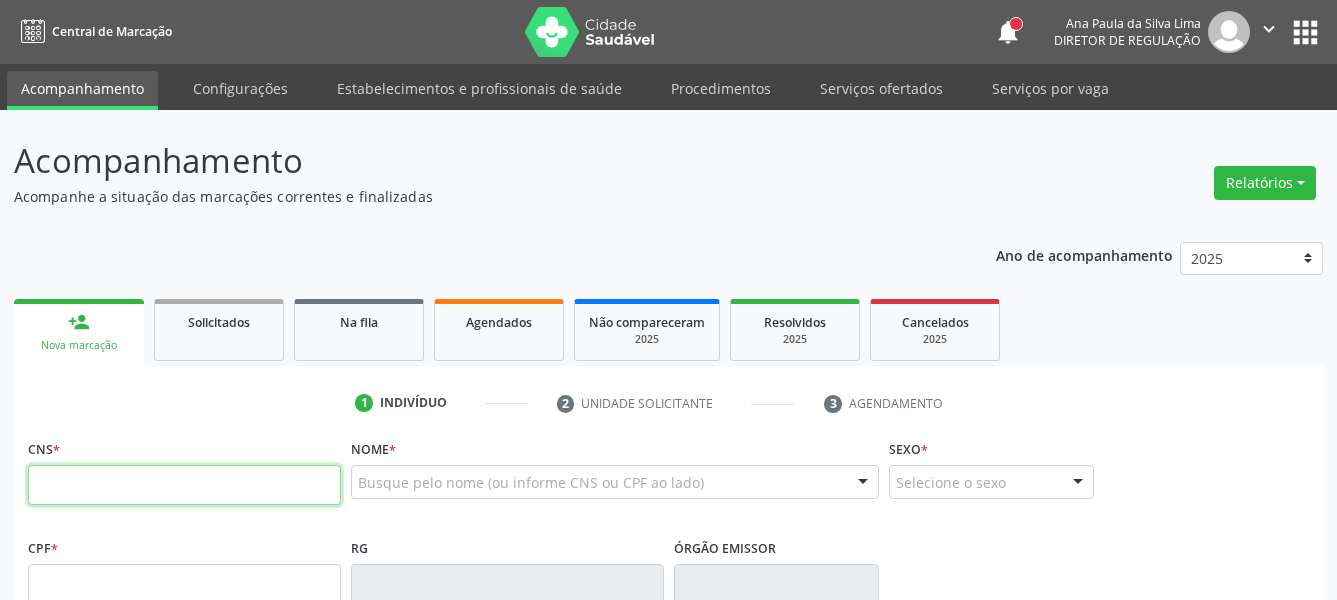 paste on "704 8070 9527 3545" 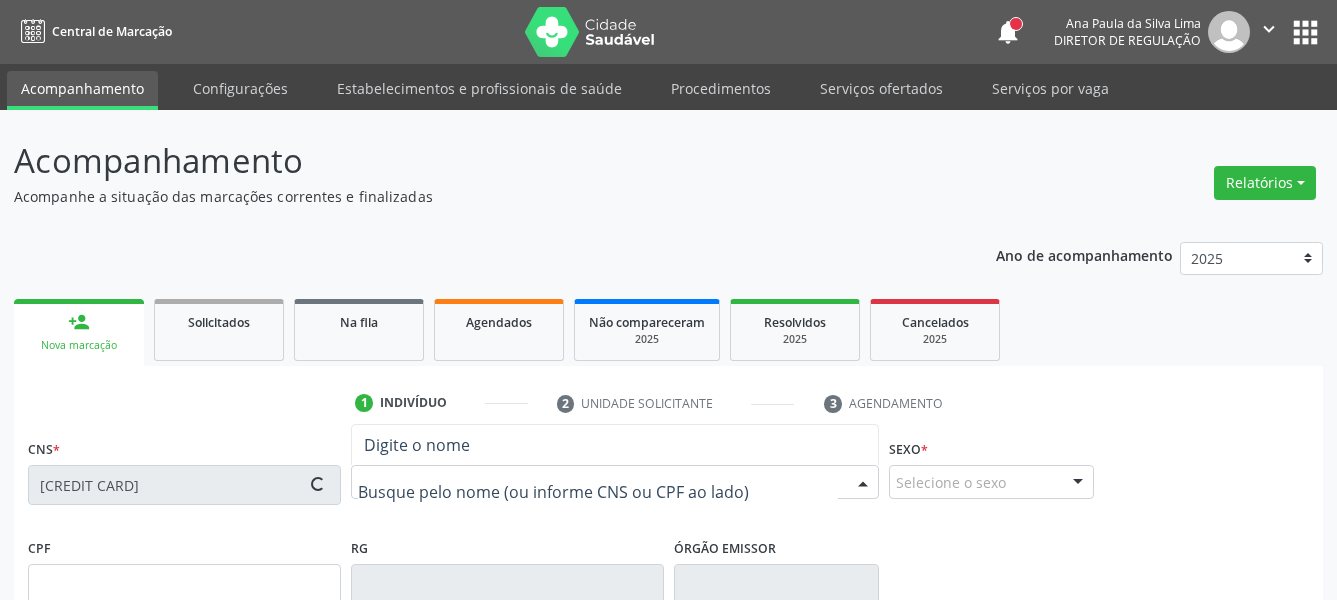 type on "07/10/1996" 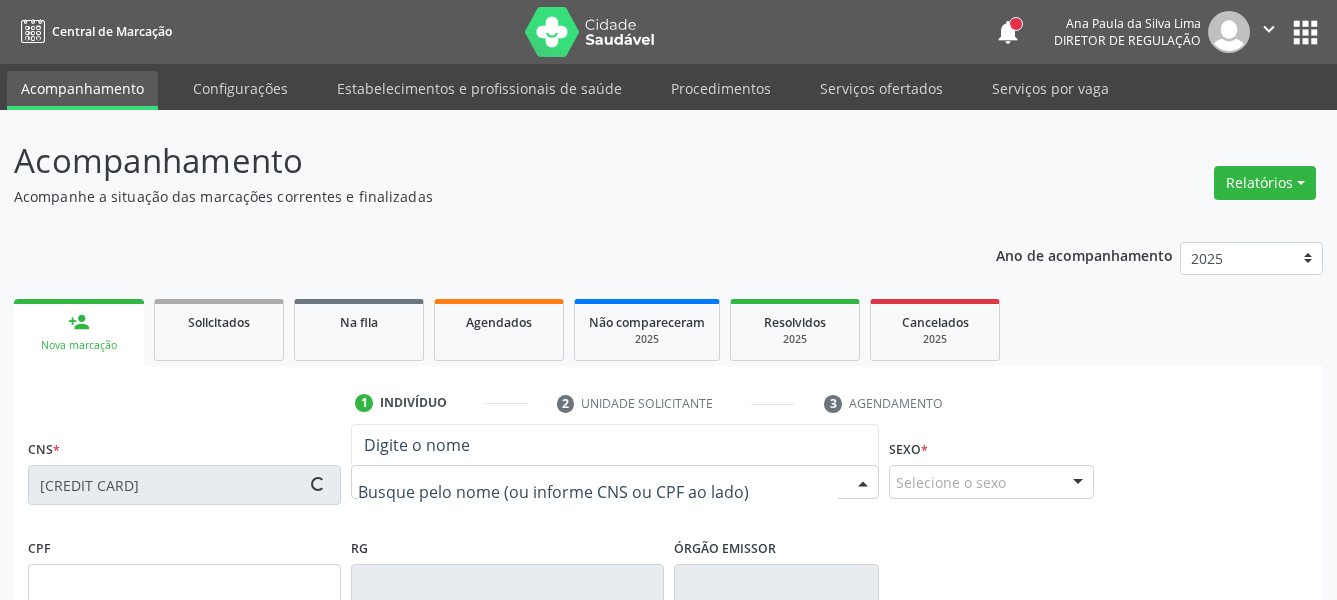 type on "Joseane Maria da Silva" 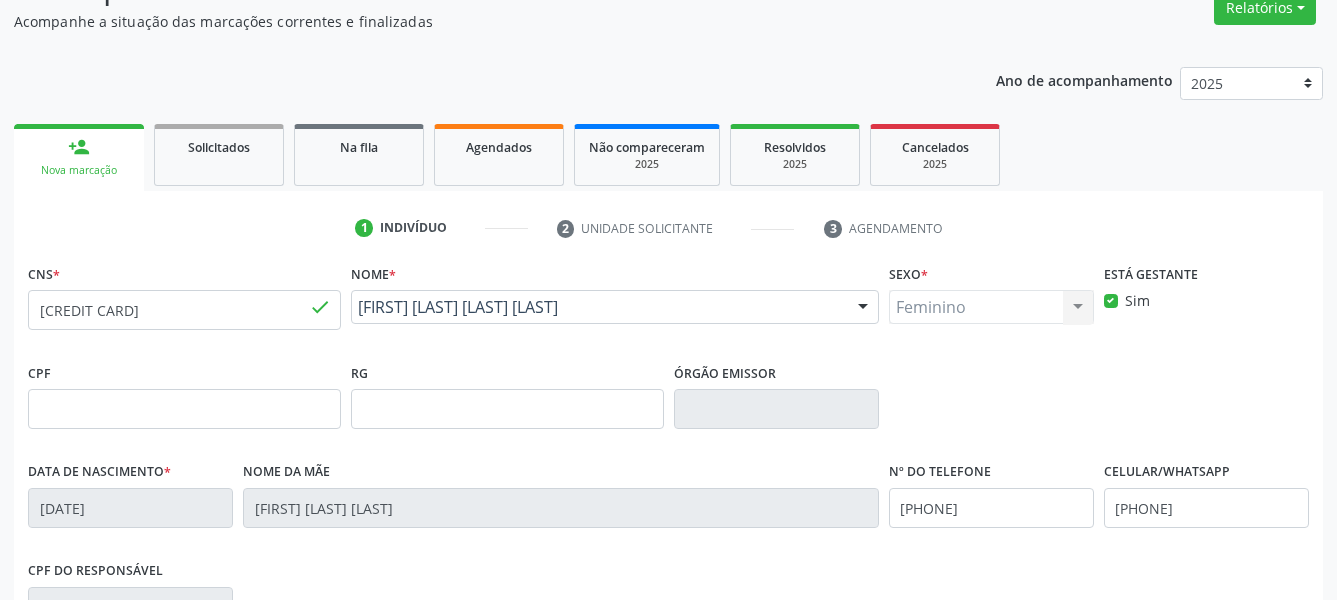 scroll, scrollTop: 204, scrollLeft: 0, axis: vertical 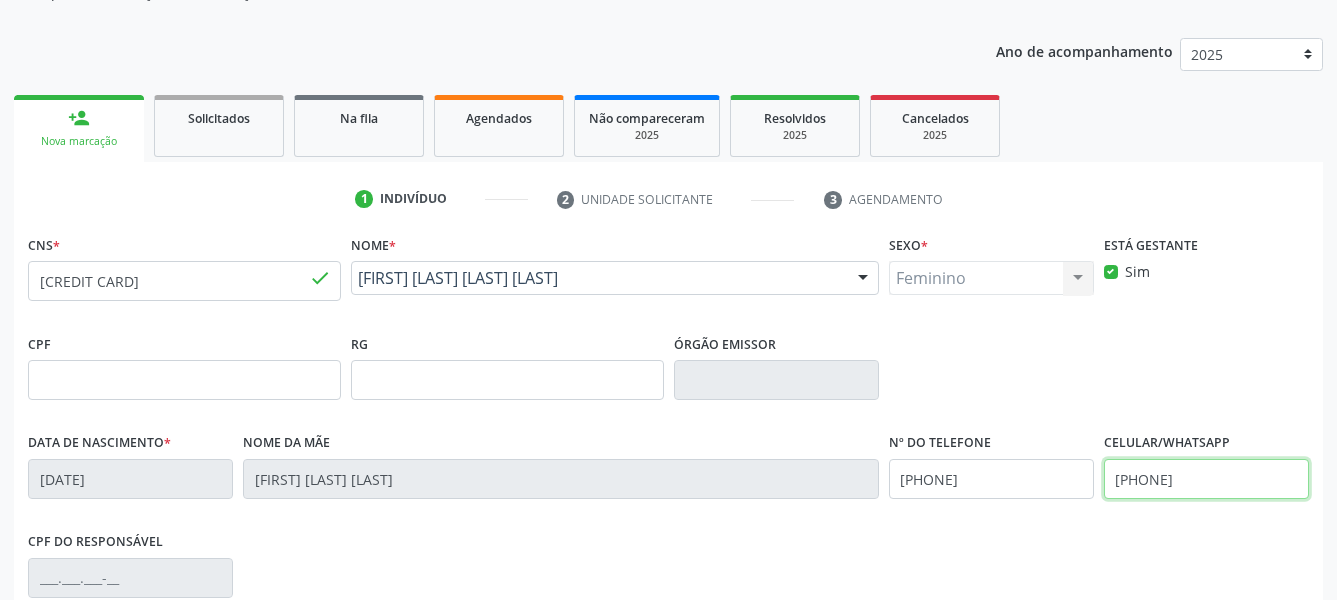 drag, startPoint x: 1262, startPoint y: 476, endPoint x: 810, endPoint y: 462, distance: 452.21677 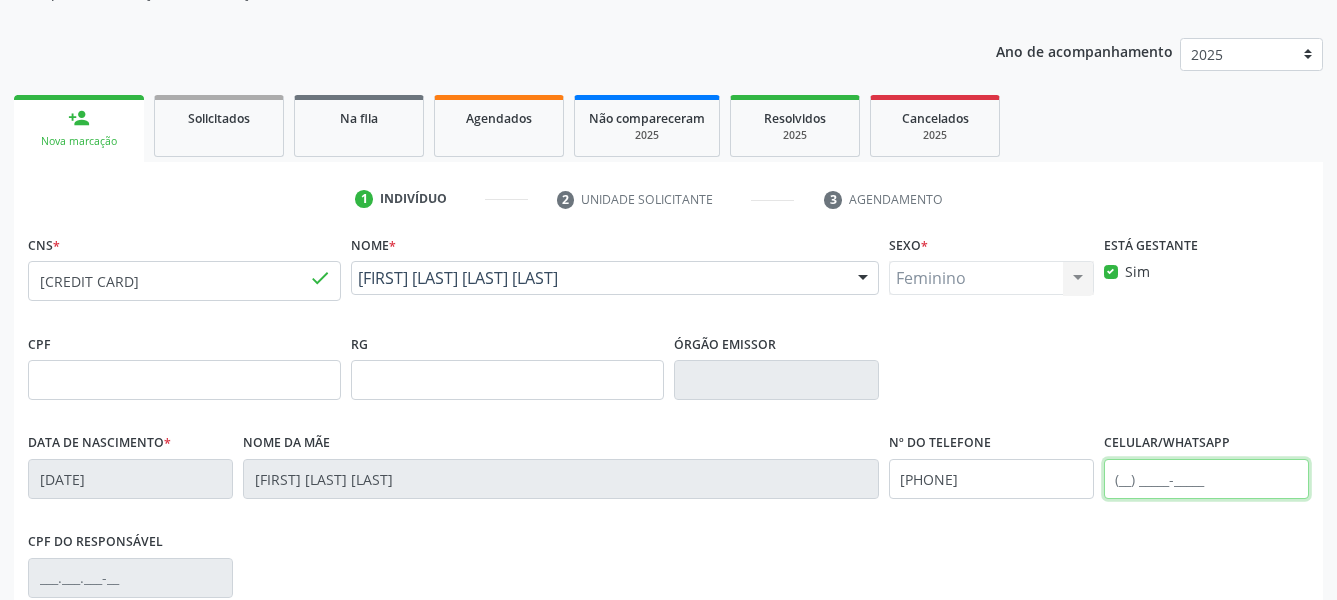 type 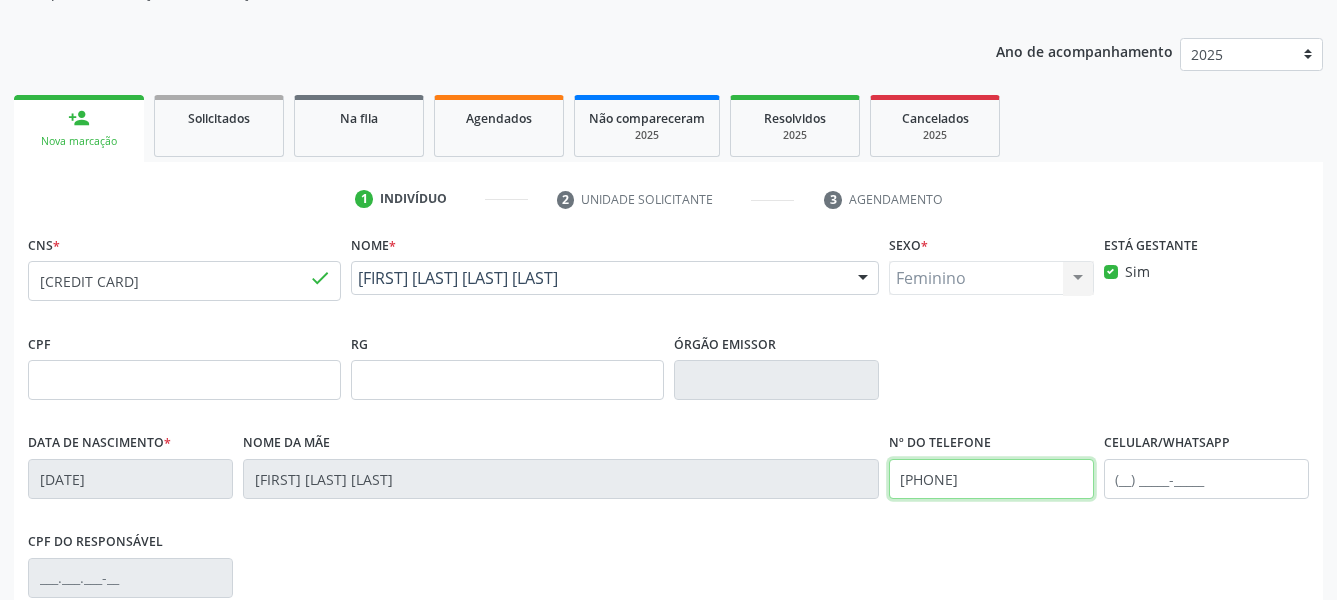 drag, startPoint x: 1018, startPoint y: 476, endPoint x: 700, endPoint y: 455, distance: 318.69263 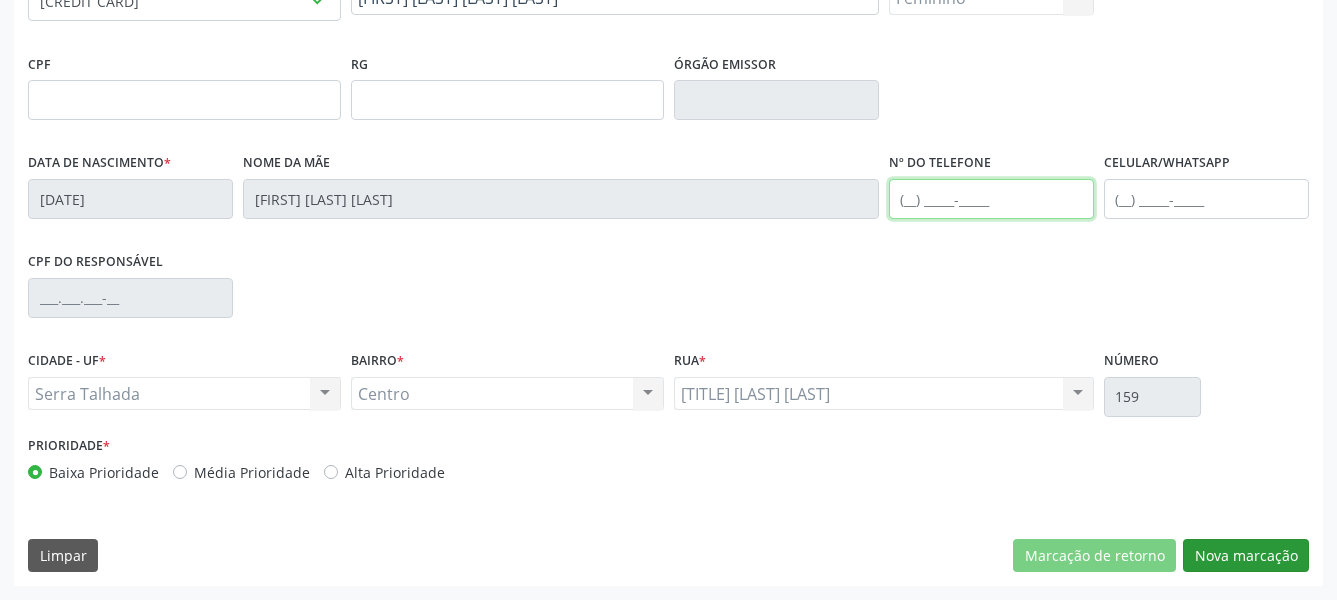 type 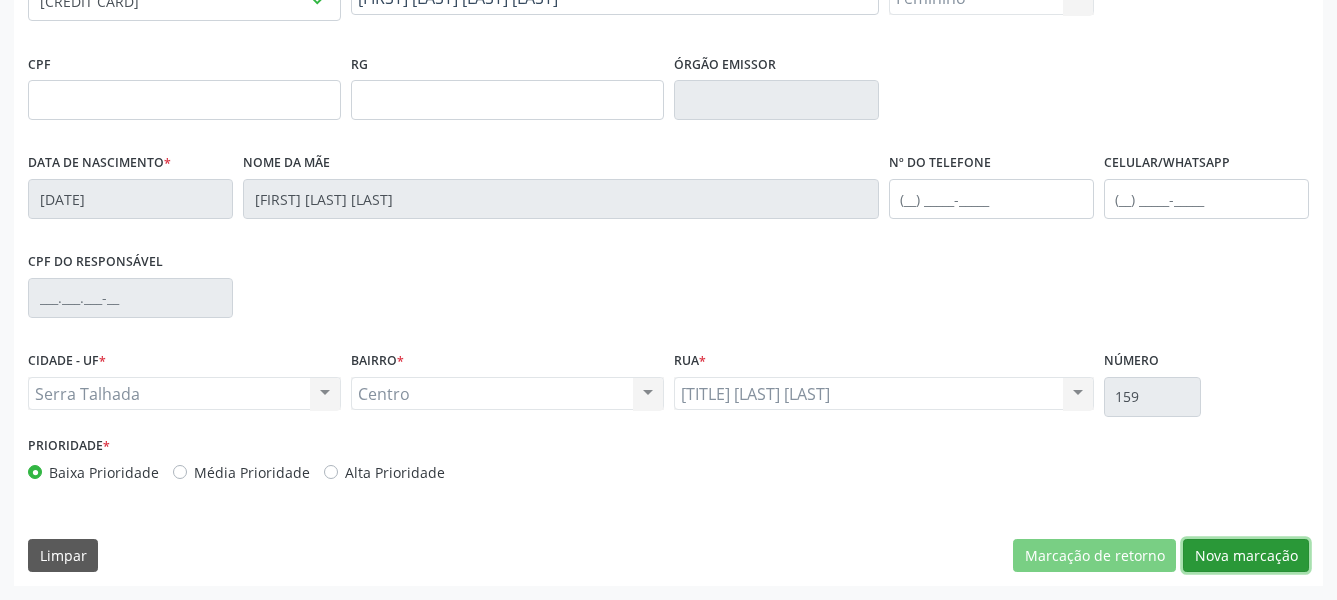 click on "Nova marcação" at bounding box center [1246, 556] 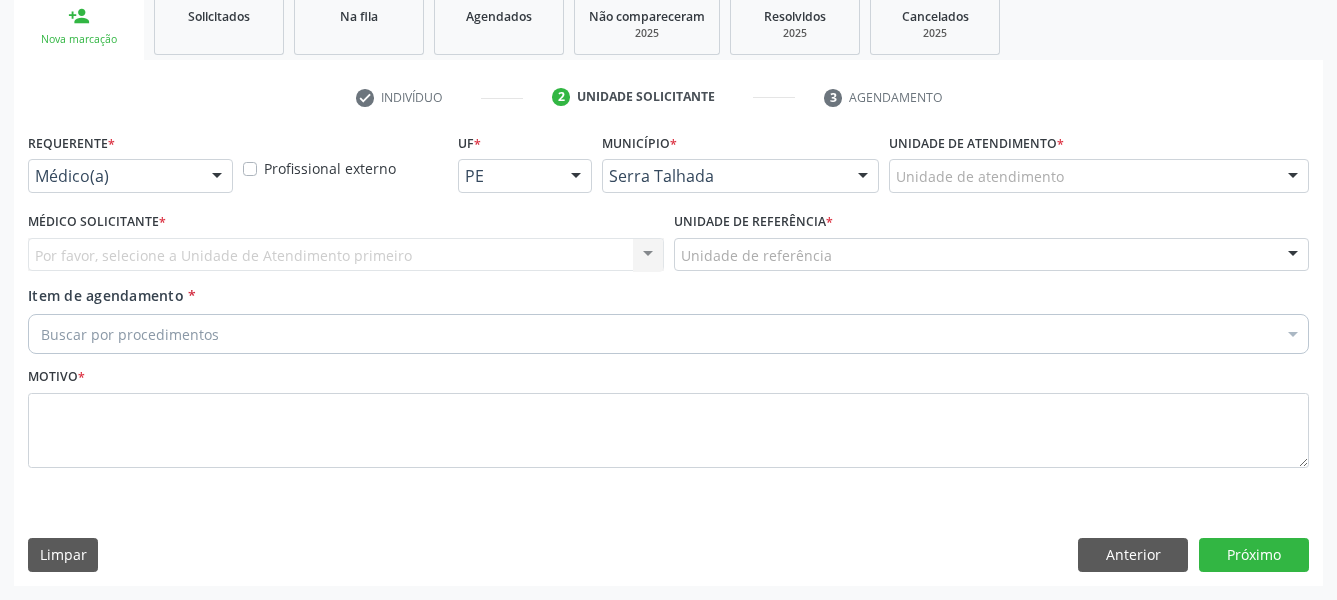 scroll, scrollTop: 322, scrollLeft: 0, axis: vertical 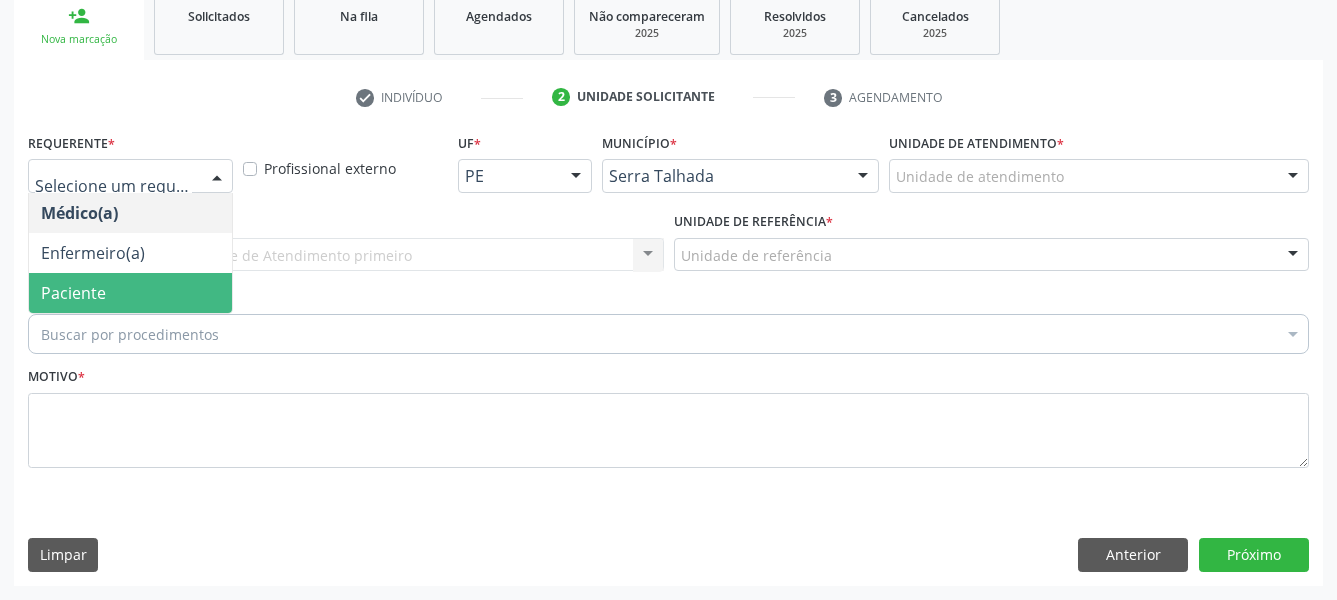 click on "Paciente" at bounding box center [130, 293] 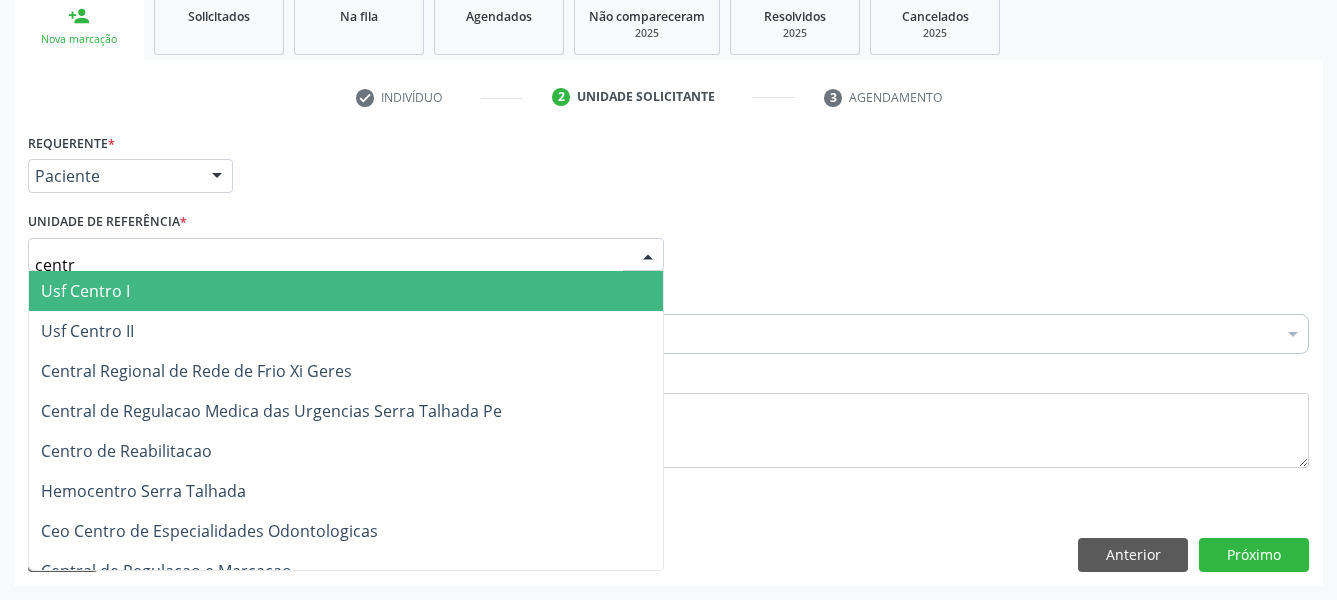 type on "centro" 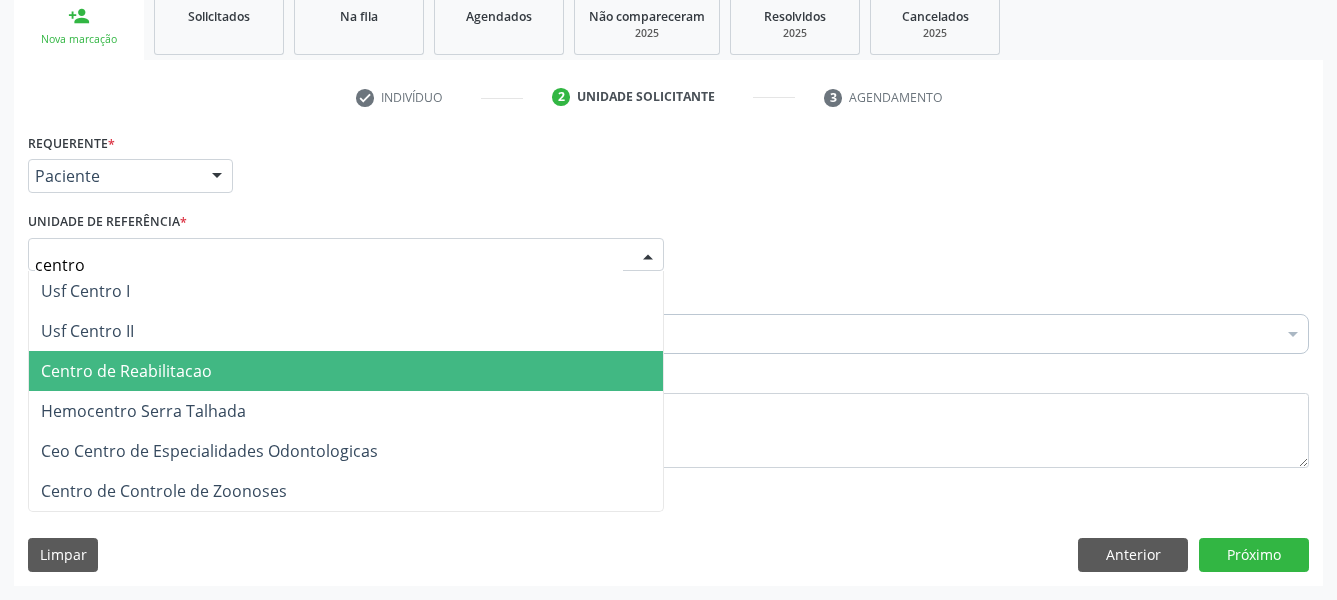 click on "Centro de Reabilitacao" at bounding box center [346, 371] 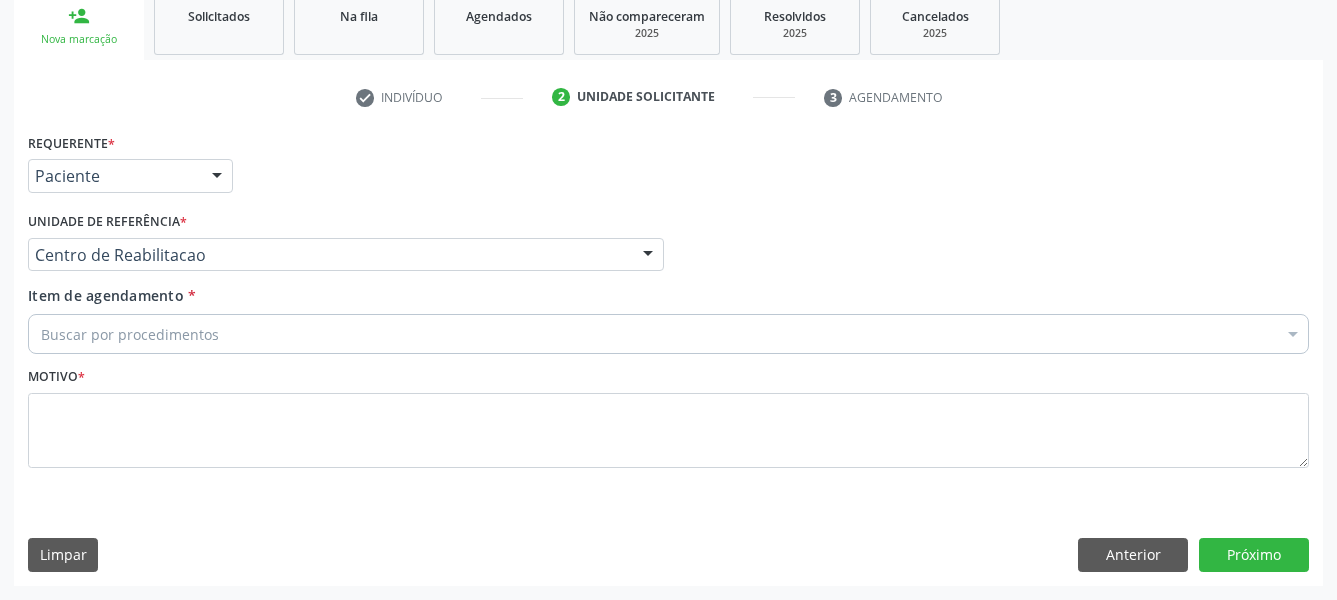 click on "Item de agendamento
*
Buscar por procedimentos
Selecionar todos
0304070076 - .Quimioterapia de Leucemia Linfoide/Linfoblástica Aguda, Leucemia Mieloide Aguda e Leucemia Promielocítica Aguda Na Infância e Adolescência - 1ª Linha - Fase de Manutenção
0604320140 - Abatacepte 125 Mg Injetável (Por Seringa Preenchida)
0604320124 - Abatacepte 250 Mg Injetável (Por Frasco Ampola).
0603050018 - Abciximabe
0406010013 - Abertura de Comunicação Inter-Atrial
0406010021 - Abertura de Estenose Aortica Valvar
0406011265 - Abertura de Estenose Aortica Valvar (Criança e Adolescente)
0406010030 - Abertura de Estenose Pulmonar Valvar
0406011273 - Abertura de Estenose Pulmonar Valvar (Criança e Adolescente)
0301080011 - Abordagem Cognitiva Comportamental do Fumante (Por Atendimento / Paciente)" at bounding box center (668, 316) 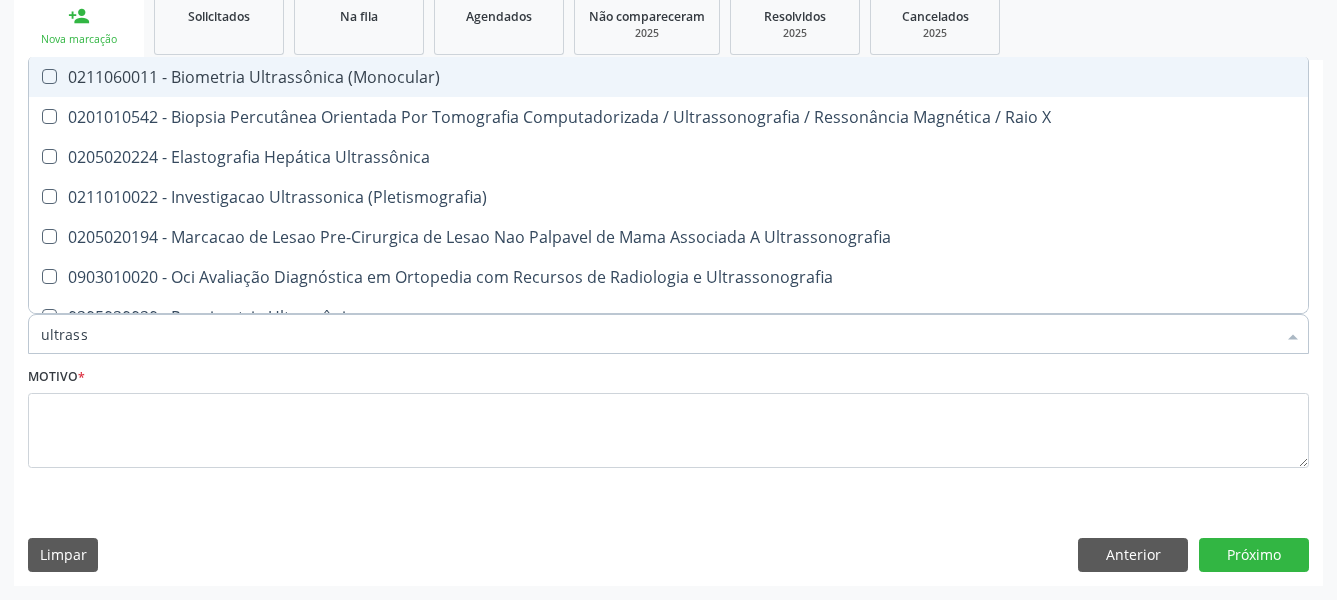 type on "ultrasso" 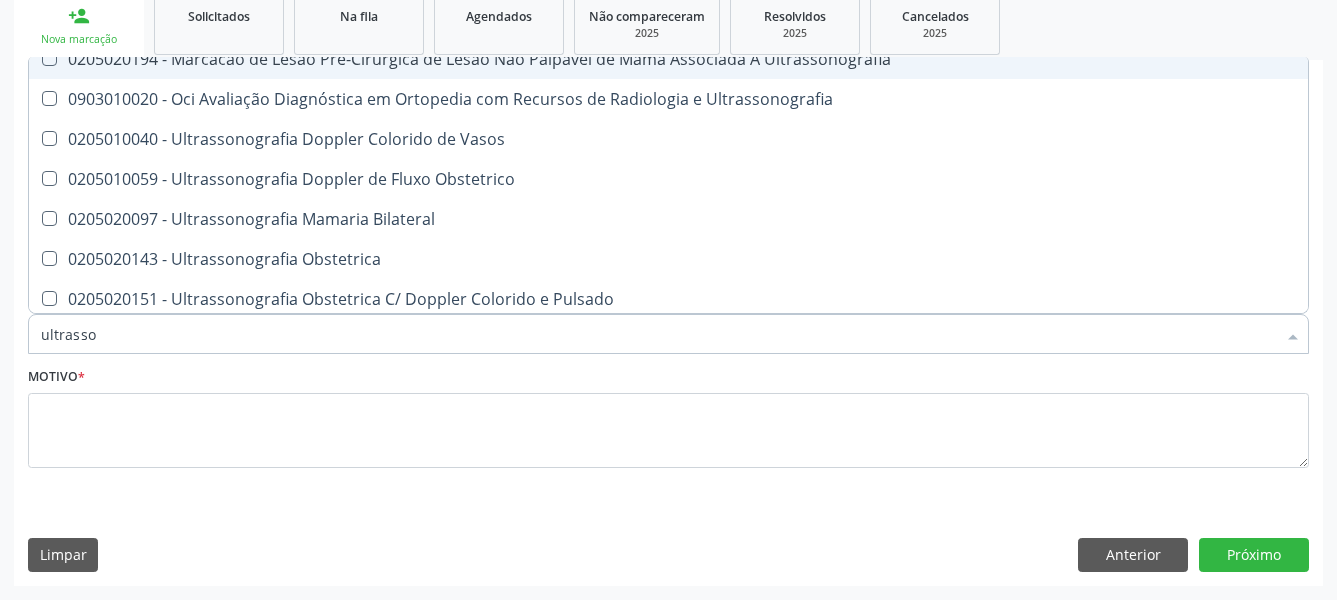 scroll, scrollTop: 132, scrollLeft: 0, axis: vertical 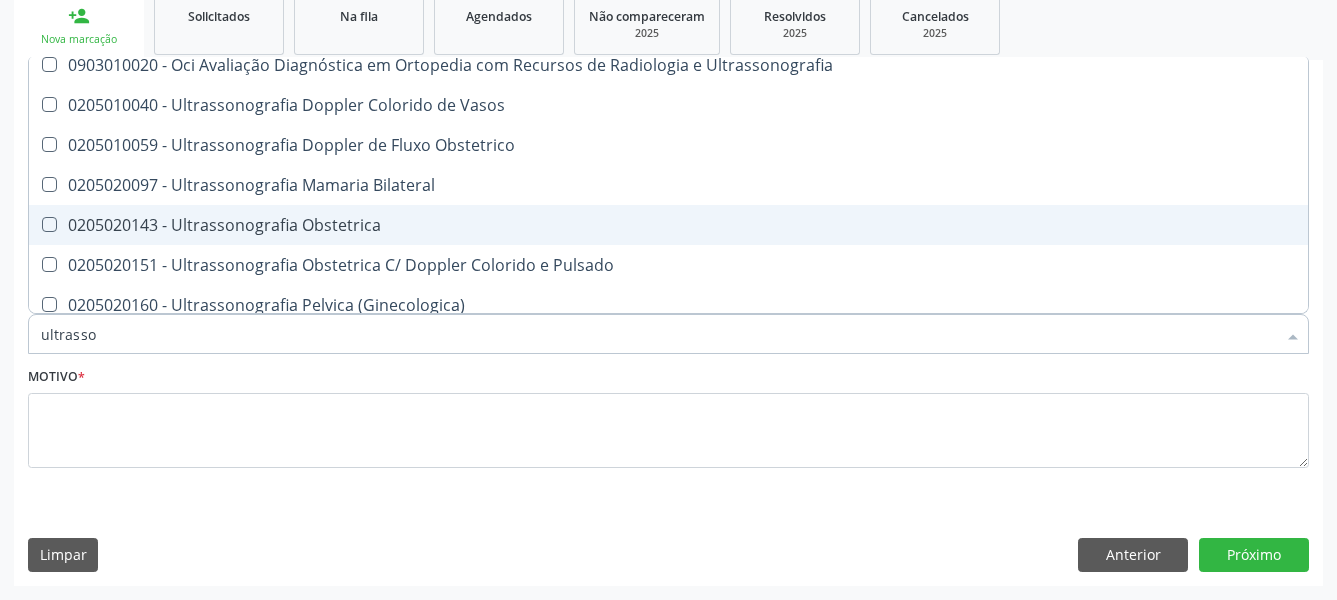 click on "0205020143 - Ultrassonografia Obstetrica" at bounding box center (668, 225) 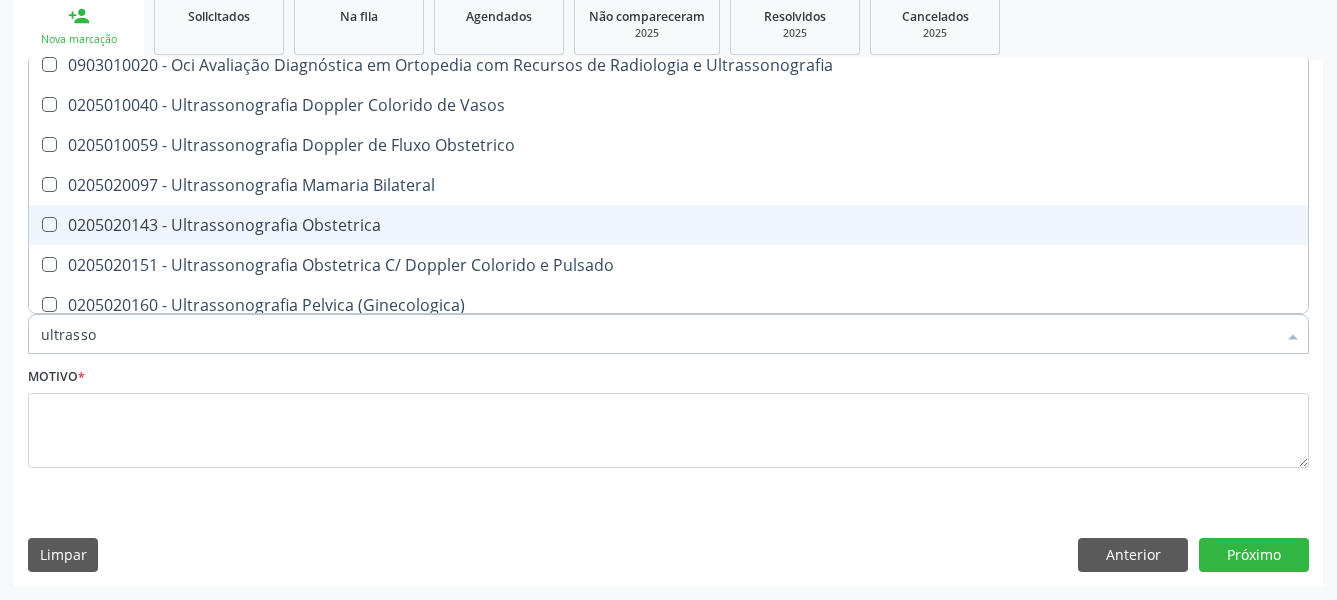 checkbox on "true" 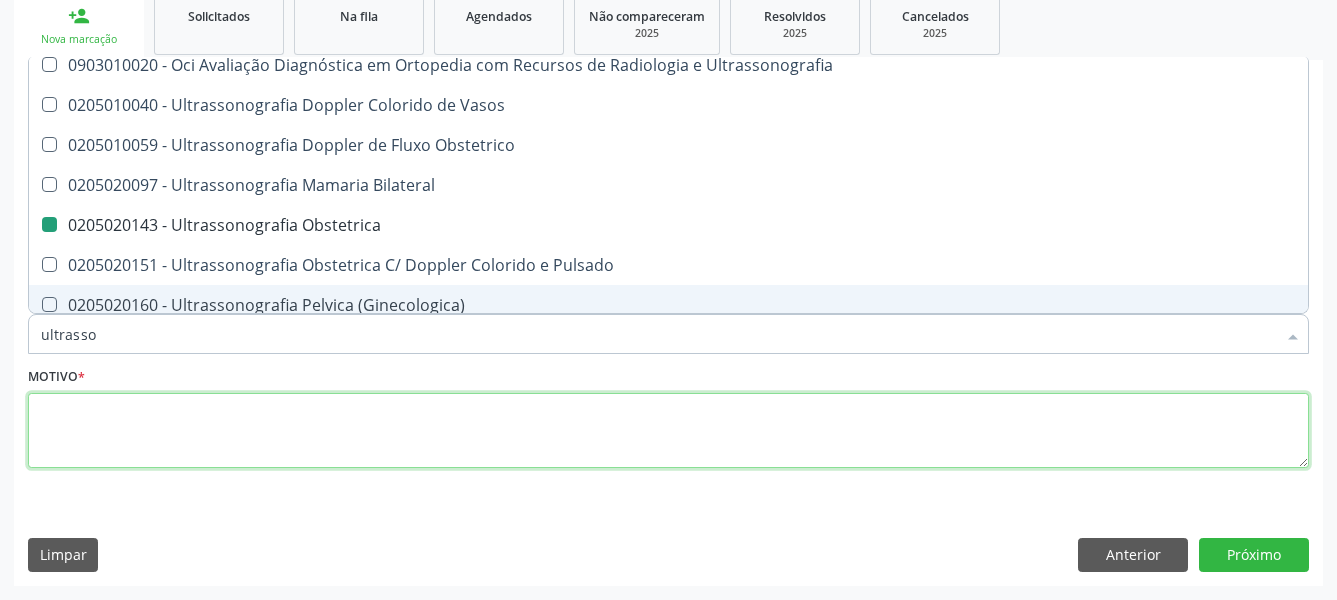 click at bounding box center [668, 431] 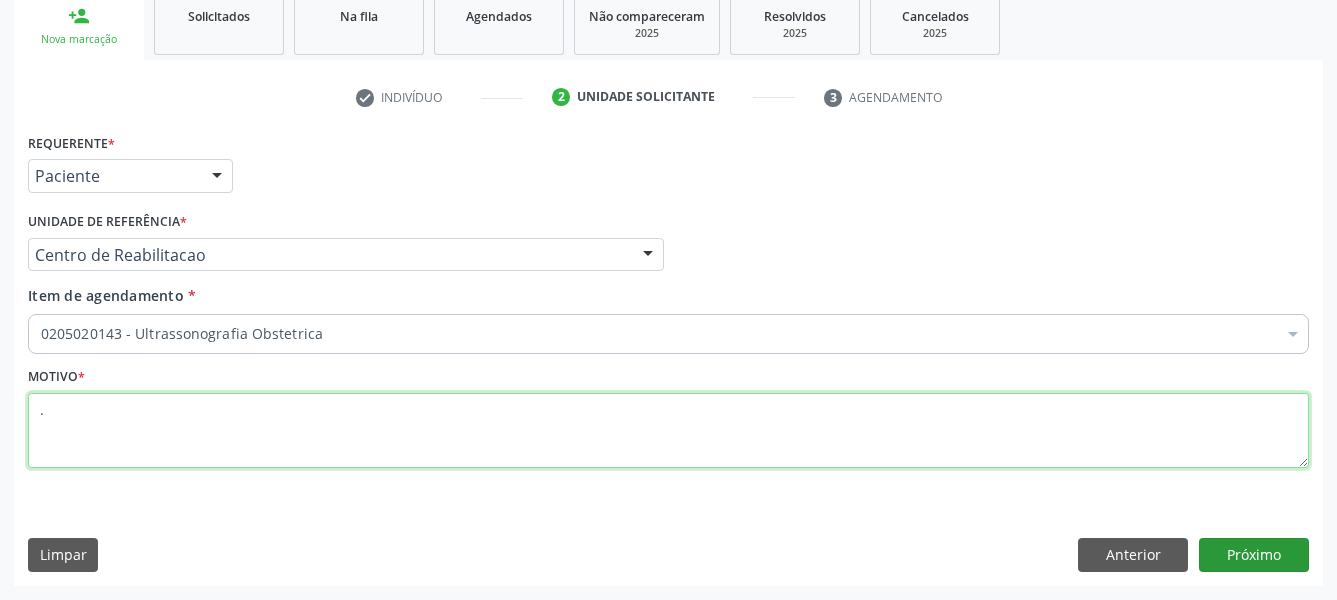 scroll, scrollTop: 0, scrollLeft: 0, axis: both 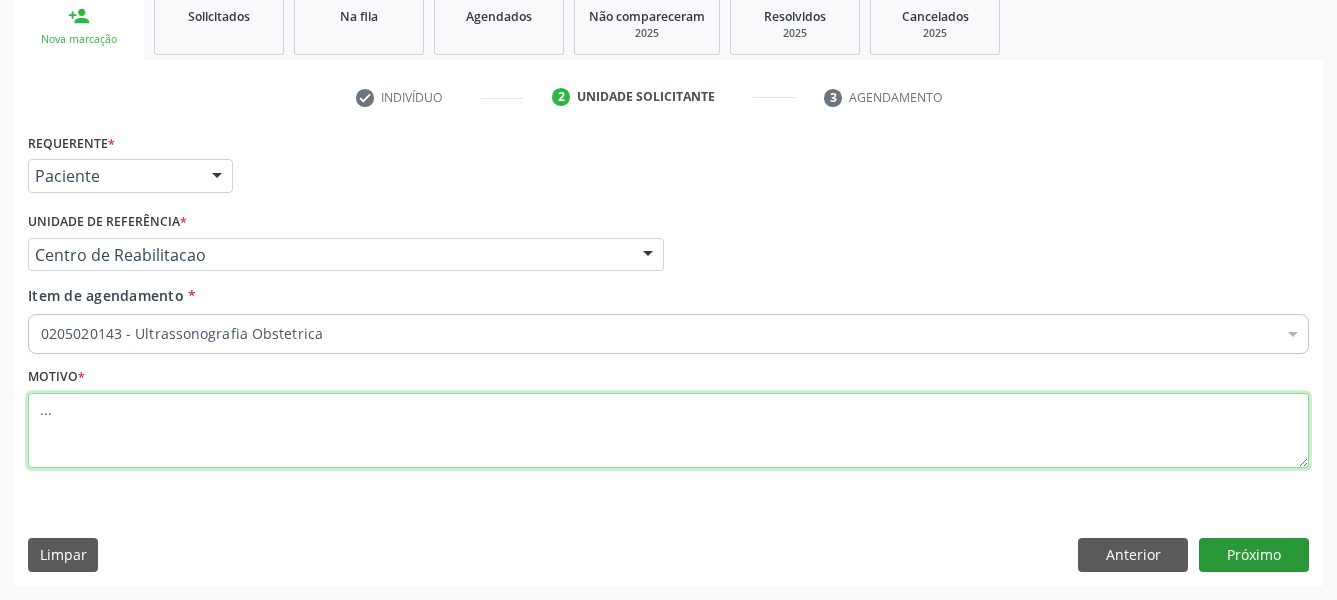 type on "..." 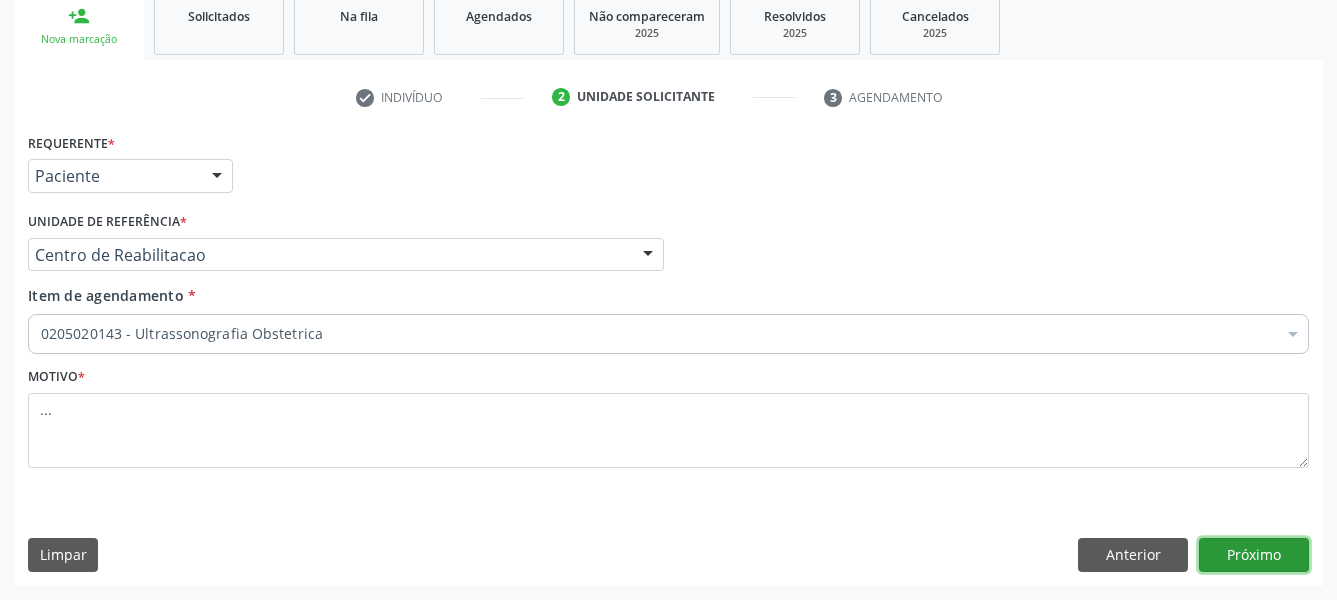 drag, startPoint x: 1271, startPoint y: 554, endPoint x: 209, endPoint y: 317, distance: 1088.1237 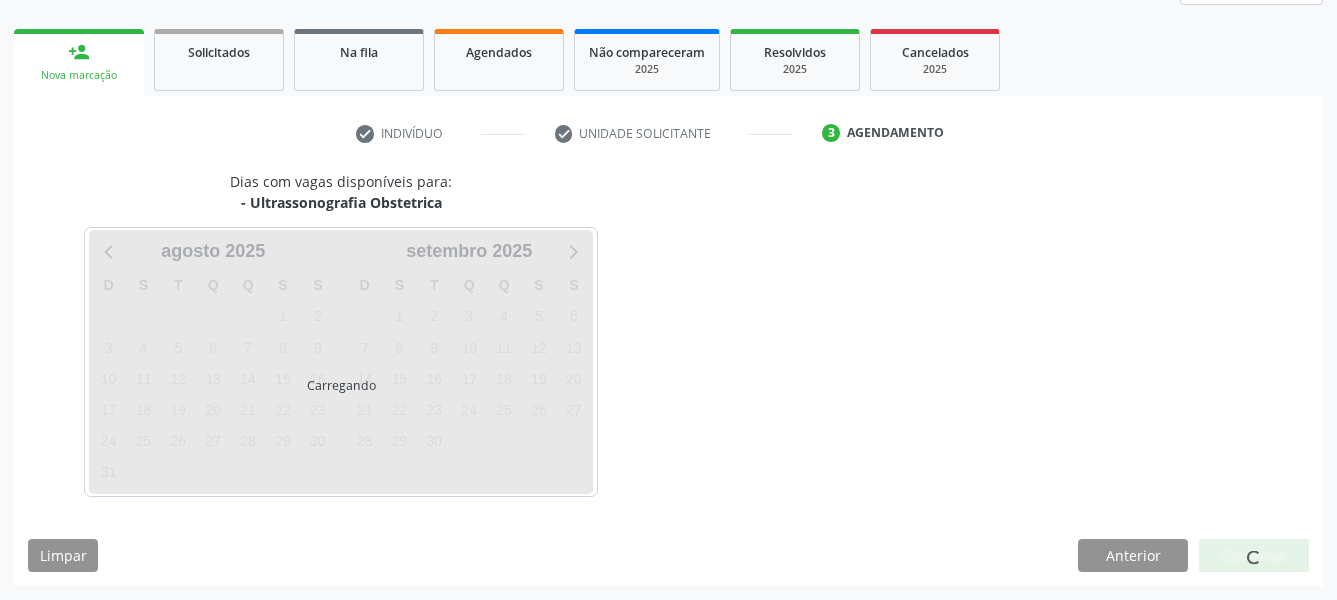 scroll, scrollTop: 270, scrollLeft: 0, axis: vertical 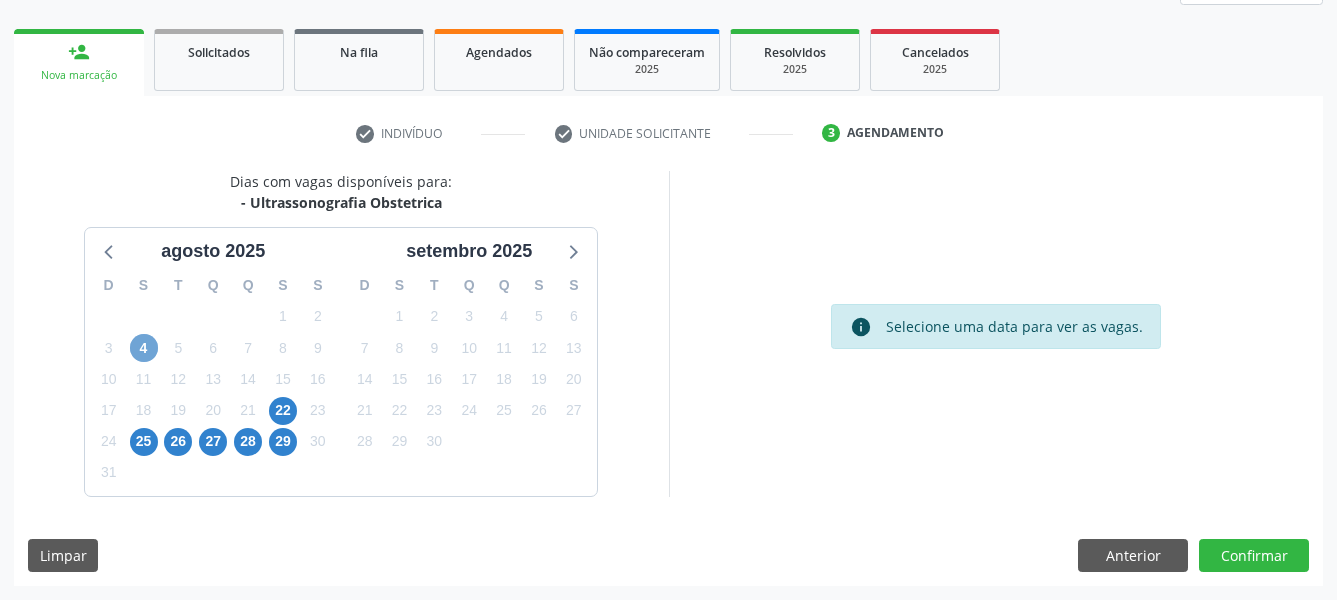 click on "4" at bounding box center (144, 348) 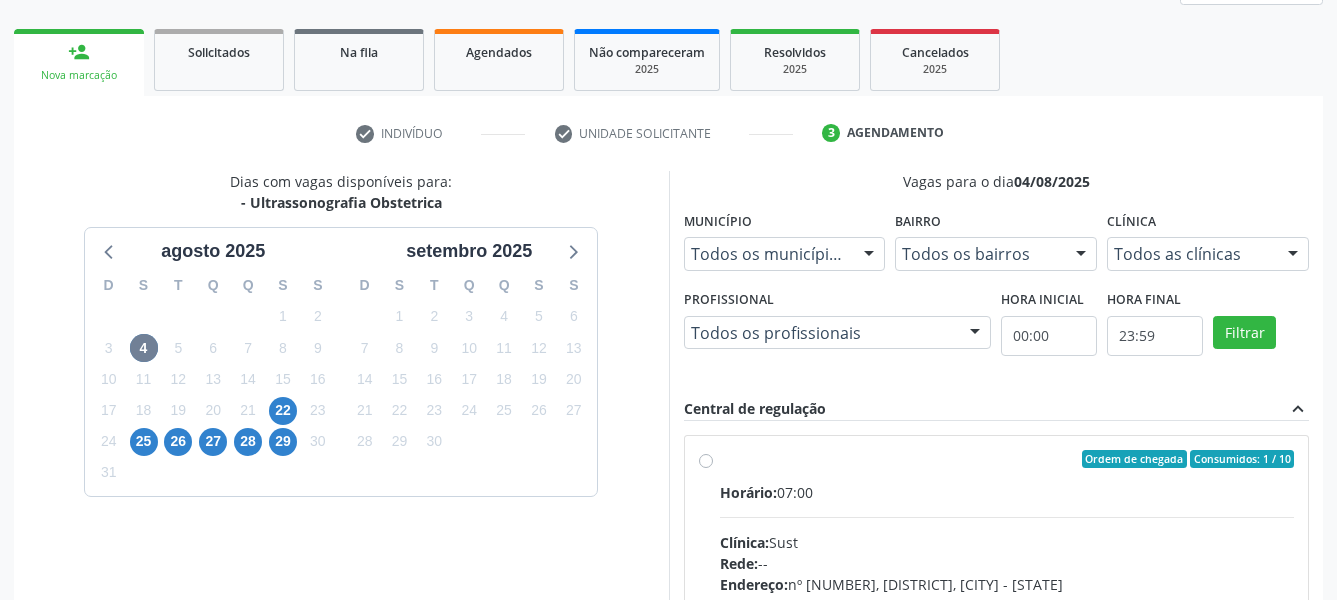 click on "Ordem de chegada
Consumidos: 1 / 10
Horário:   07:00
Clínica:  Sust
Rede:
--
Endereço:   nº 730, N S Penha, Serra Talhada - PE
Telefone:   (87) 38311707
Profissional:
Severino Tadeu de Menezes Lima
Informações adicionais sobre o atendimento
Idade de atendimento:
de 0 a 120 anos
Gênero(s) atendido(s):
Masculino e Feminino
Informações adicionais:
--" at bounding box center (1007, 603) 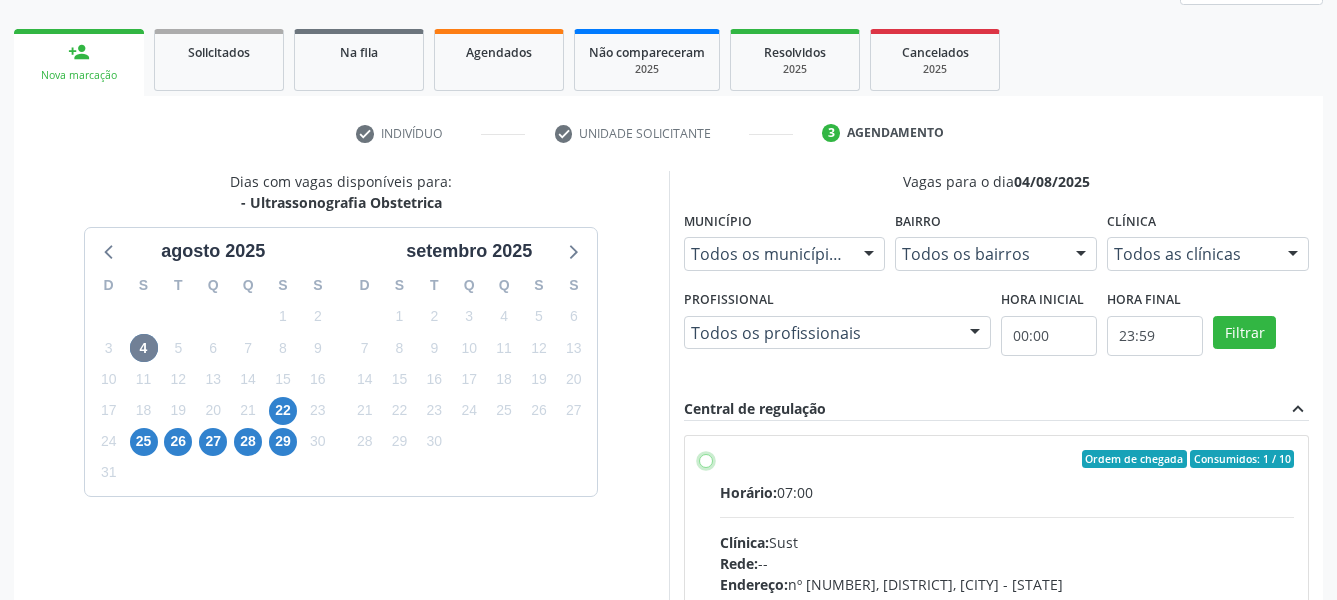 radio on "true" 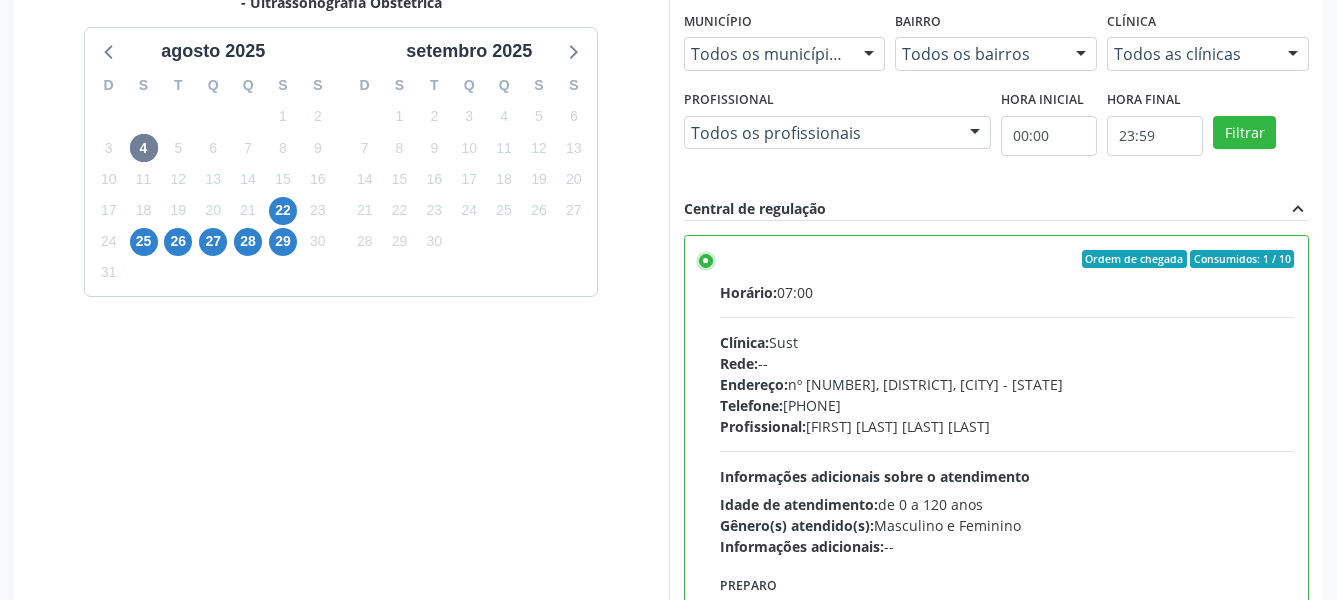 scroll, scrollTop: 594, scrollLeft: 0, axis: vertical 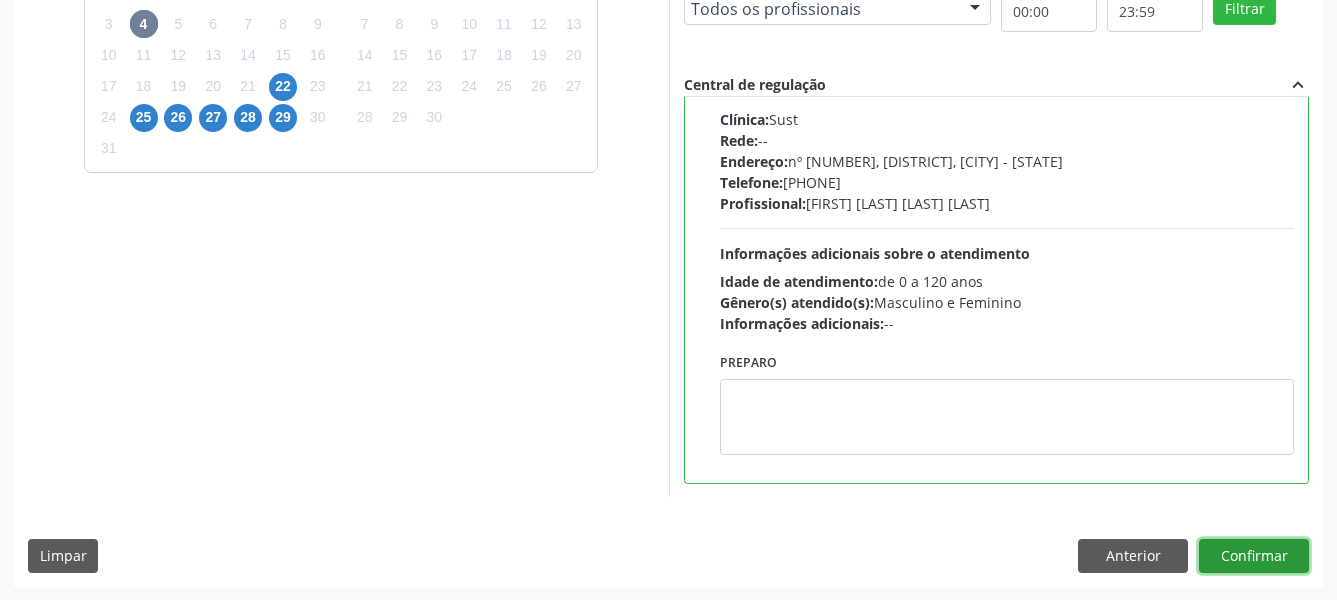 click on "Confirmar" at bounding box center [1254, 556] 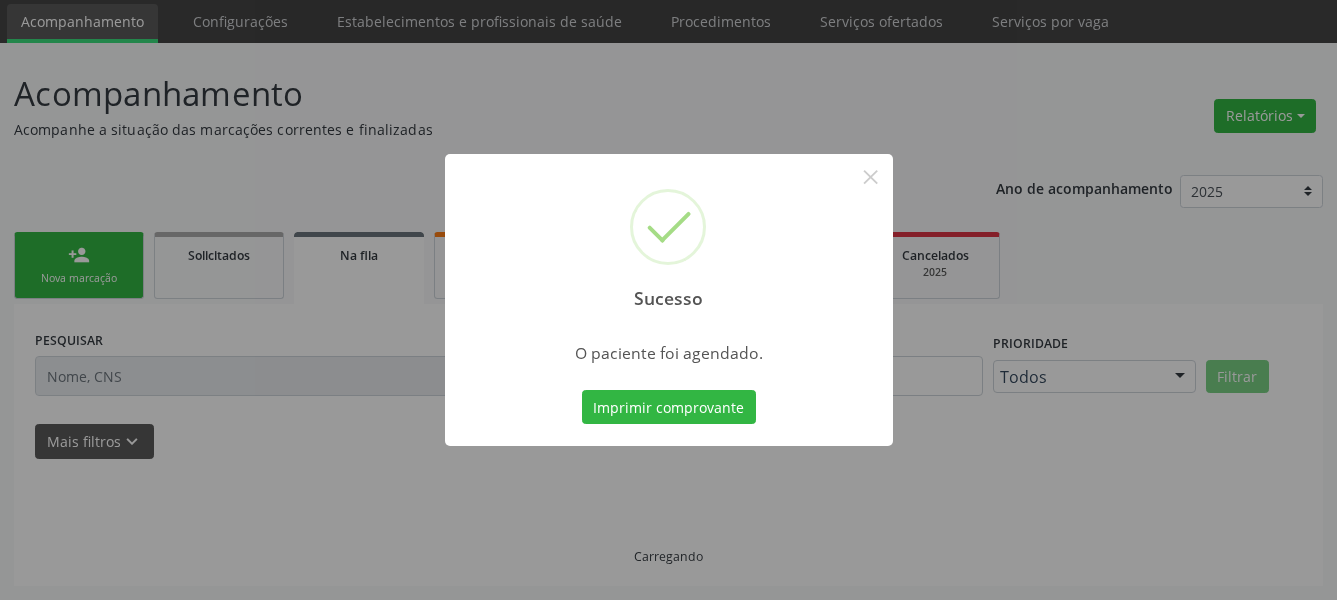 scroll, scrollTop: 66, scrollLeft: 0, axis: vertical 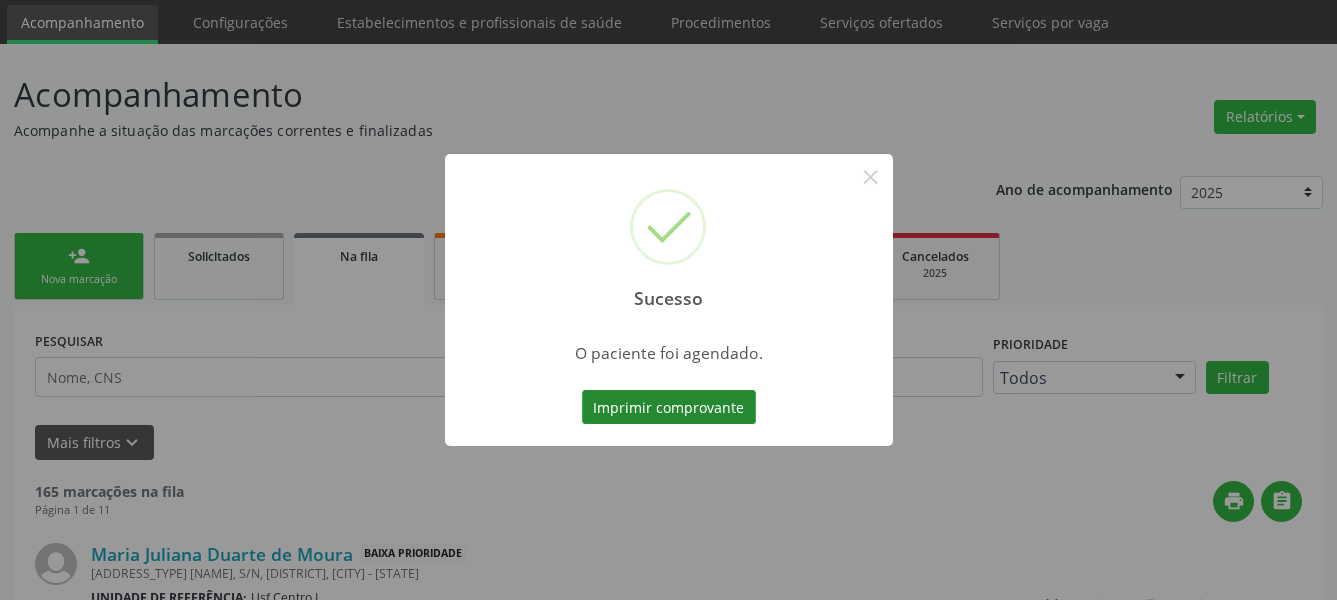 click on "Imprimir comprovante" at bounding box center [669, 407] 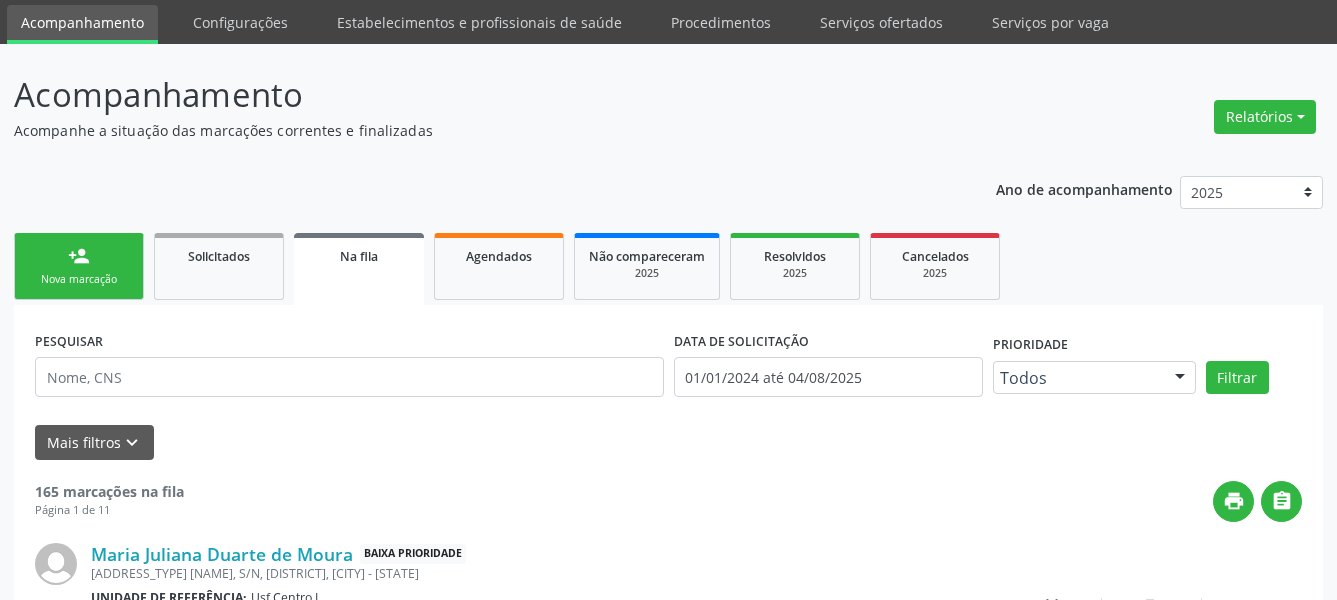 scroll, scrollTop: 65, scrollLeft: 0, axis: vertical 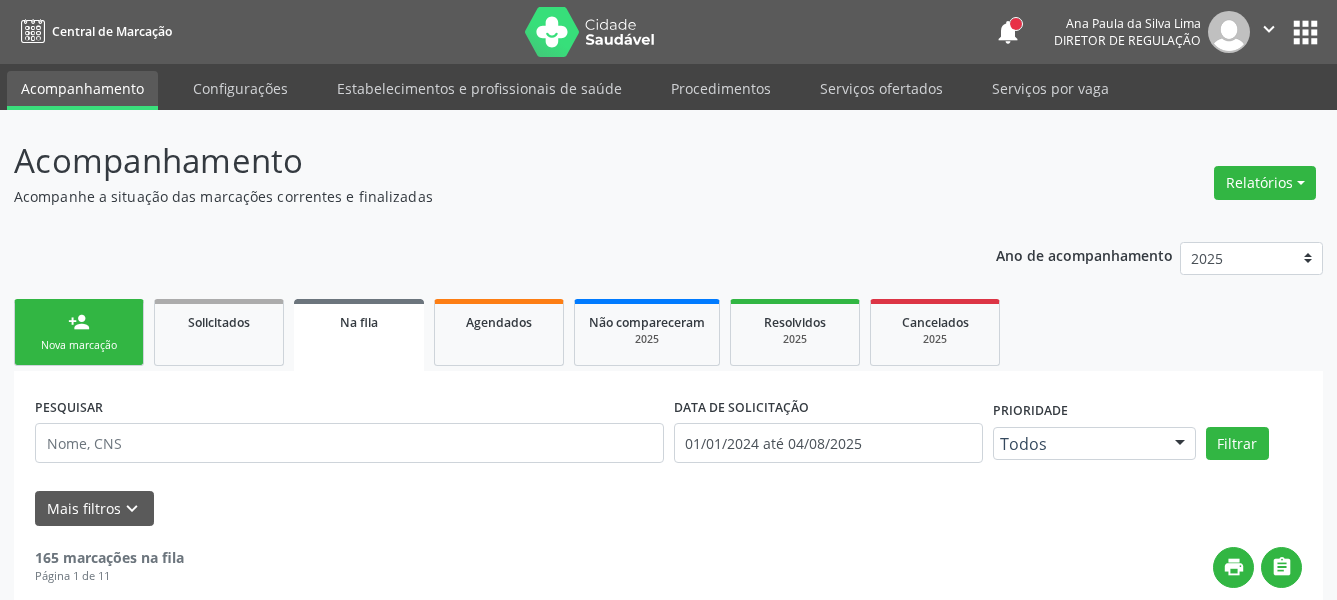 click on "apps" at bounding box center (1305, 32) 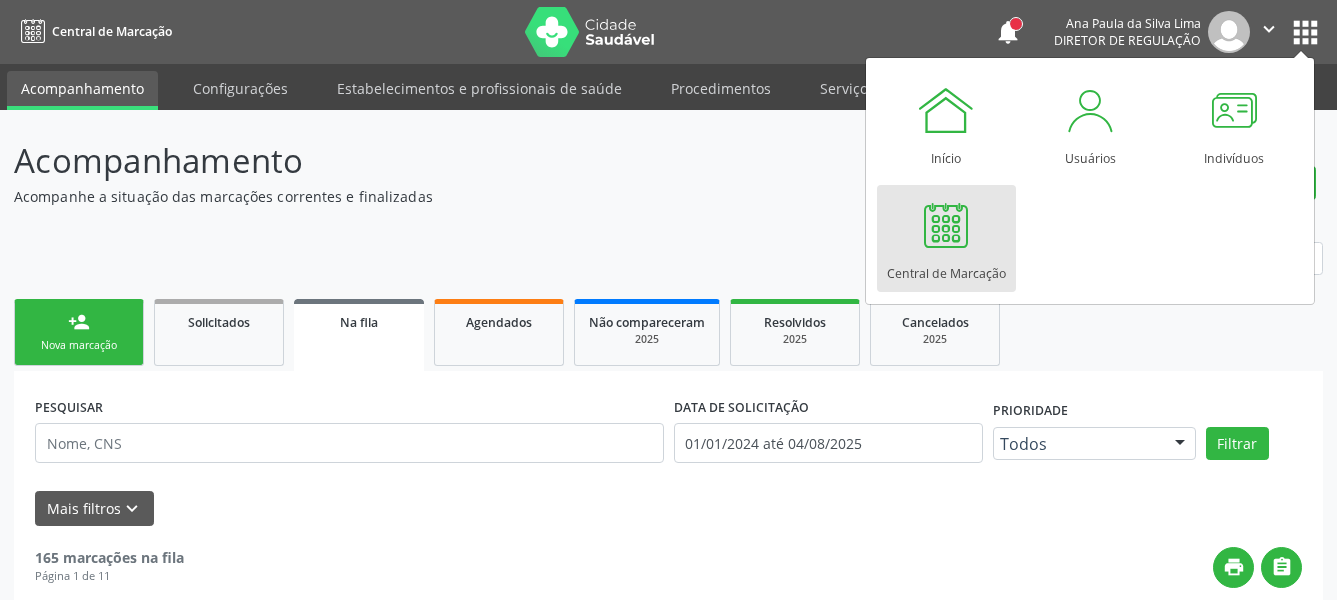 click at bounding box center [946, 225] 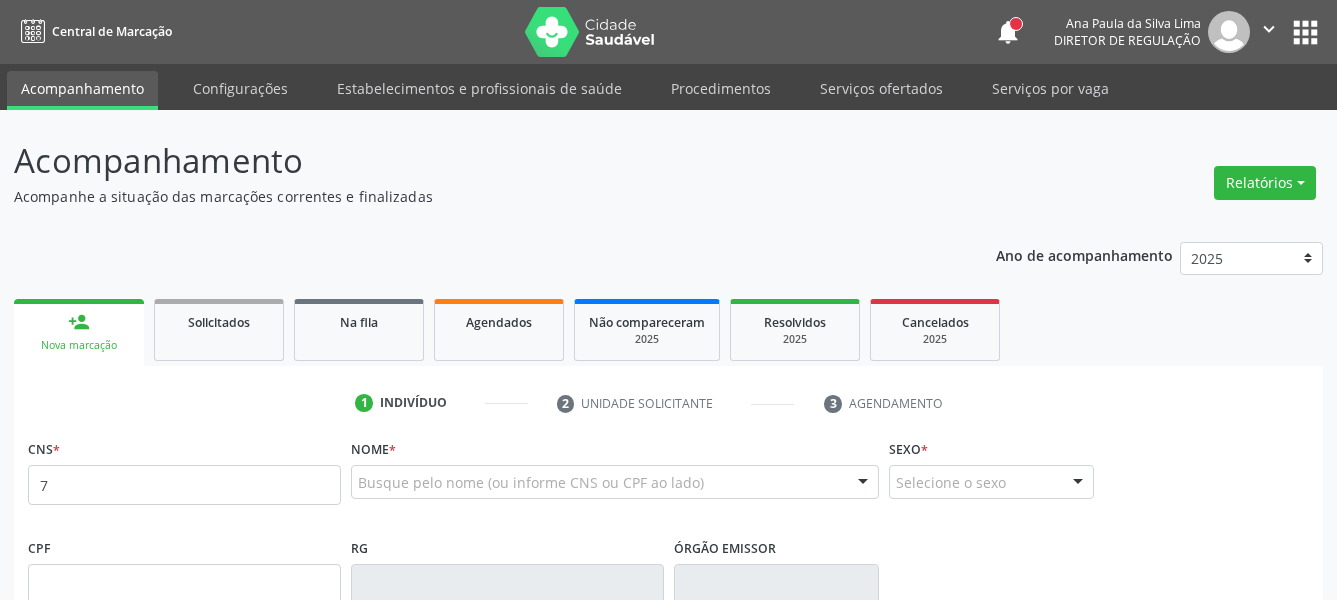scroll, scrollTop: 0, scrollLeft: 0, axis: both 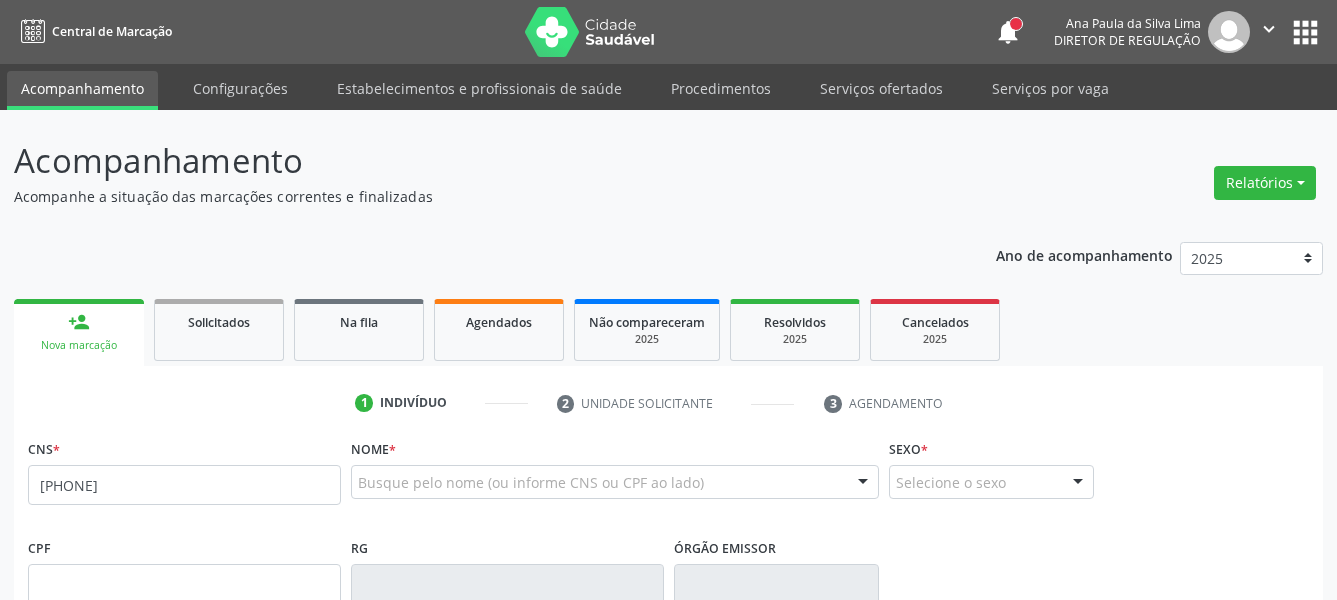 type on "[PHONE]" 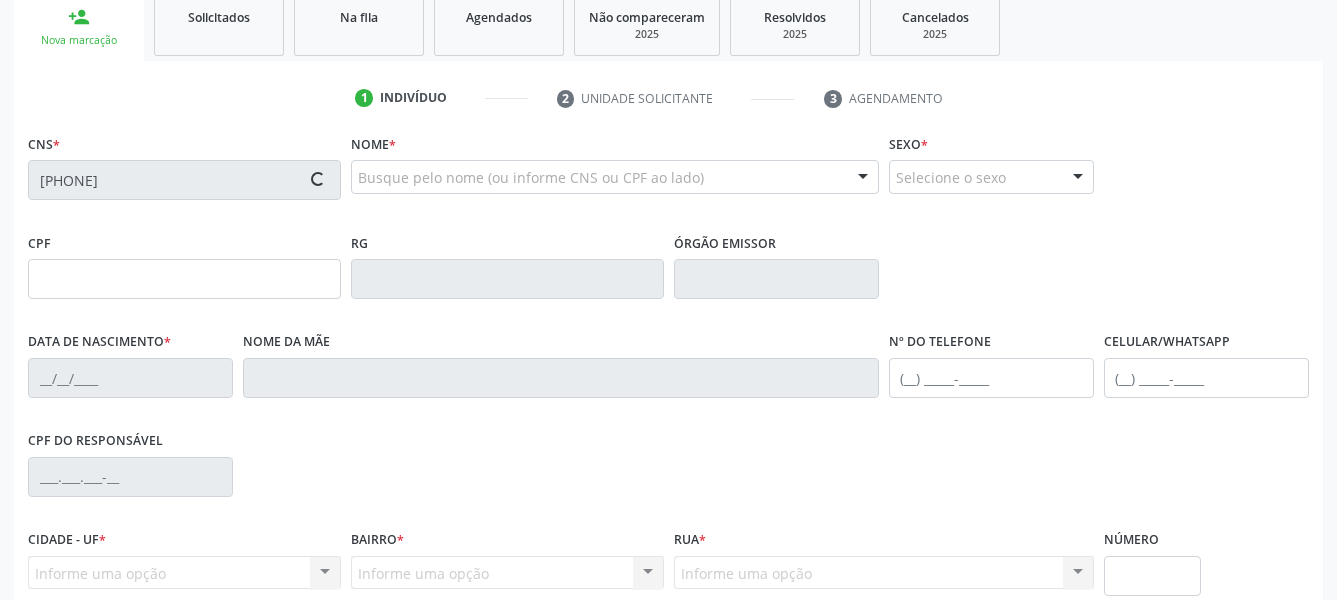 type on "[DOCUMENT_ID]" 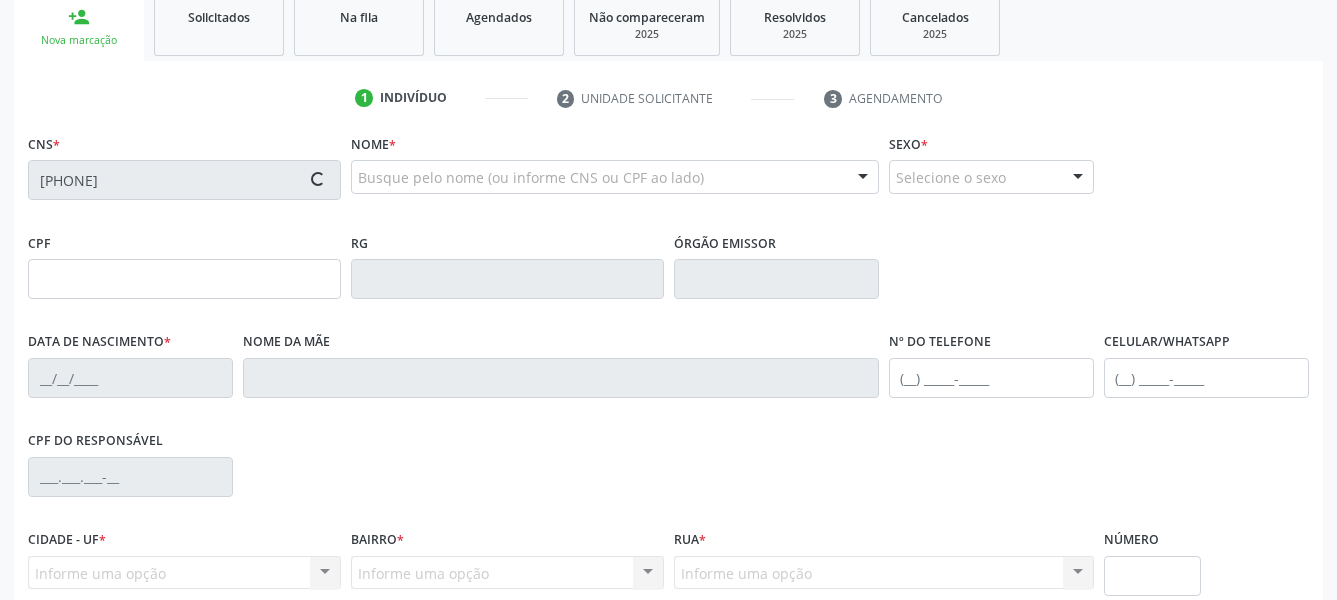 type on "[DATE]" 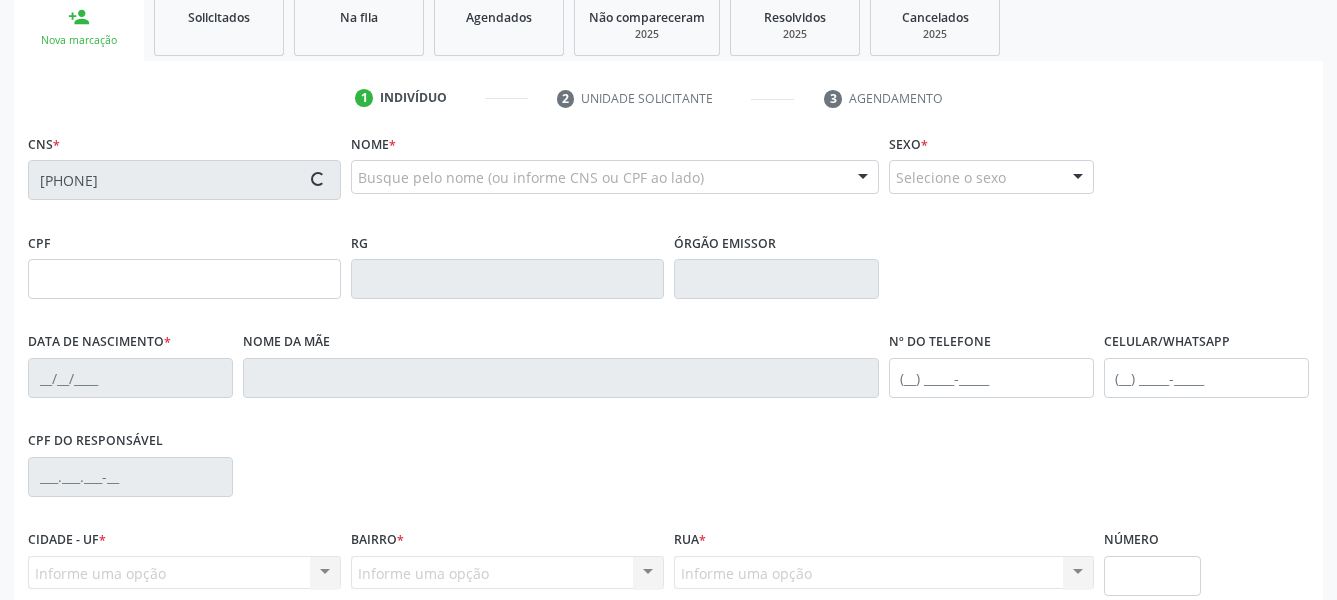 type on "[FIRST] [LAST]" 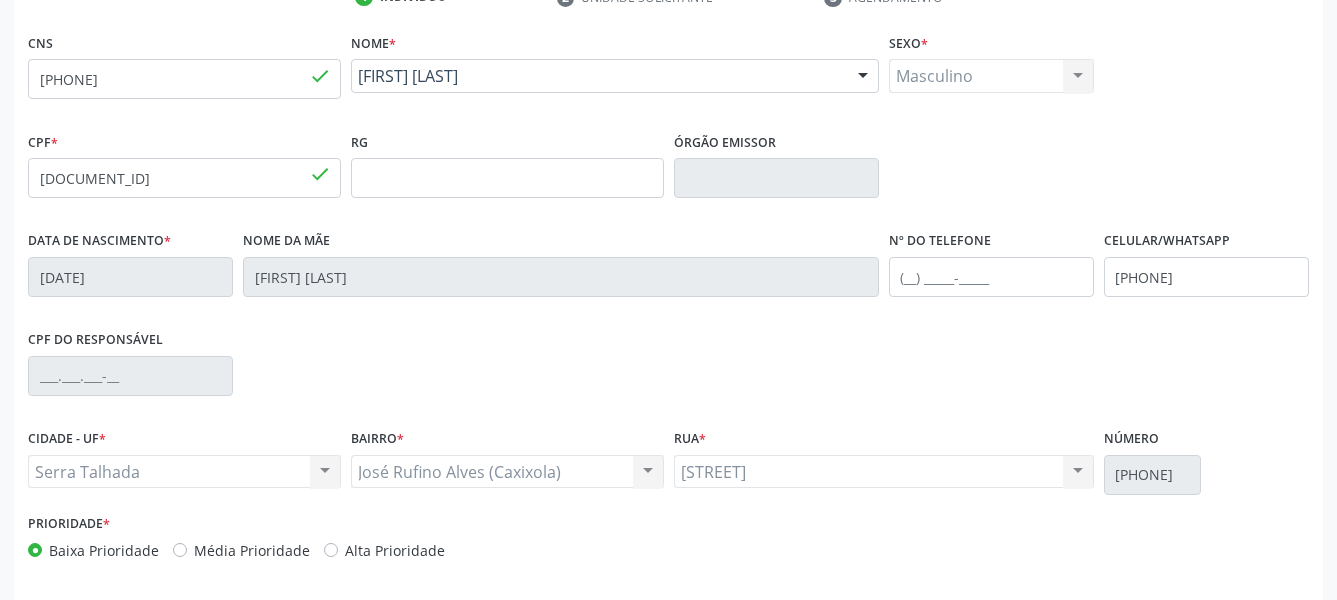 scroll, scrollTop: 408, scrollLeft: 0, axis: vertical 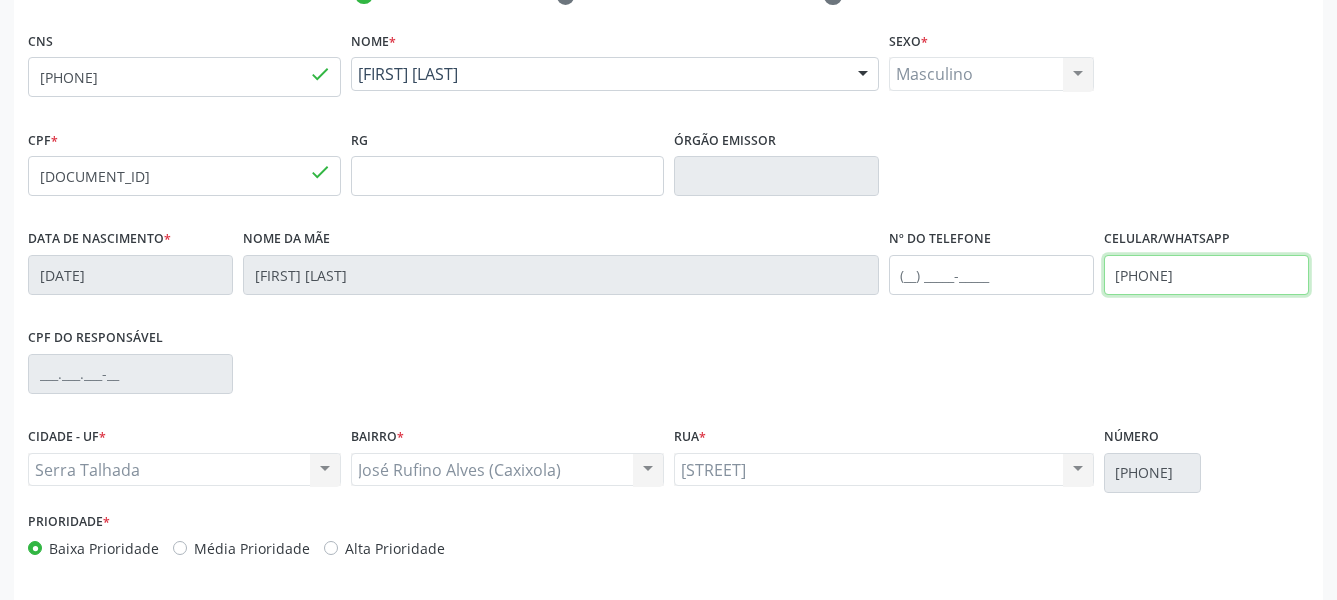 drag, startPoint x: 1254, startPoint y: 281, endPoint x: 1014, endPoint y: 319, distance: 242.98972 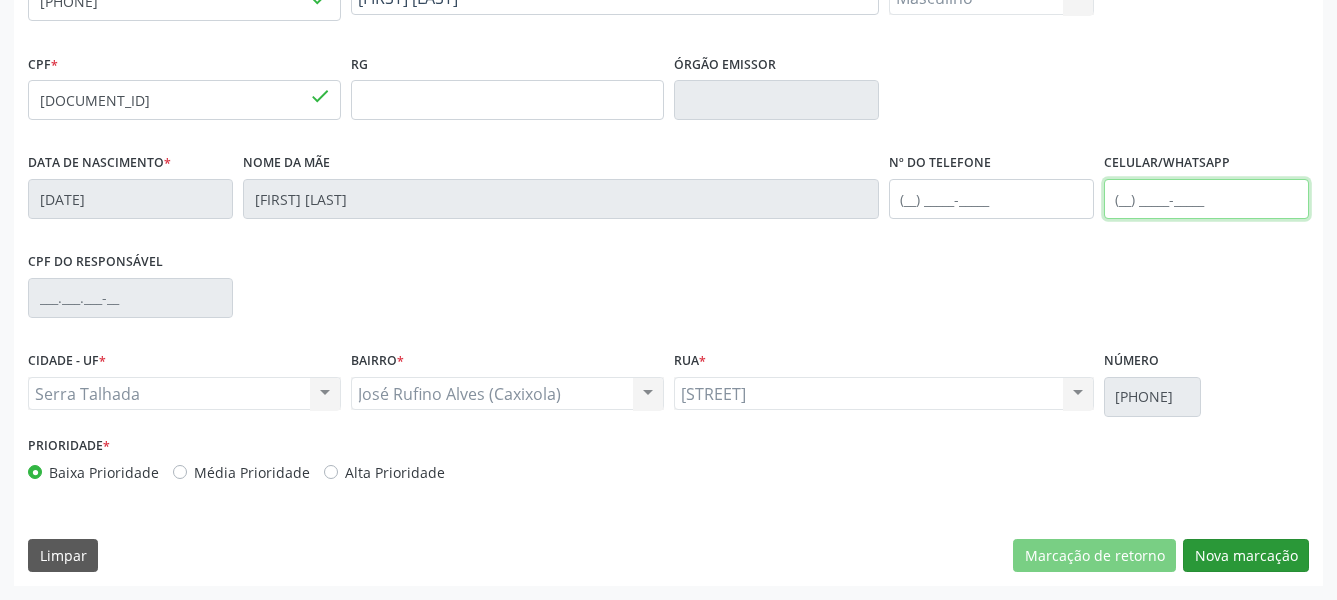 type 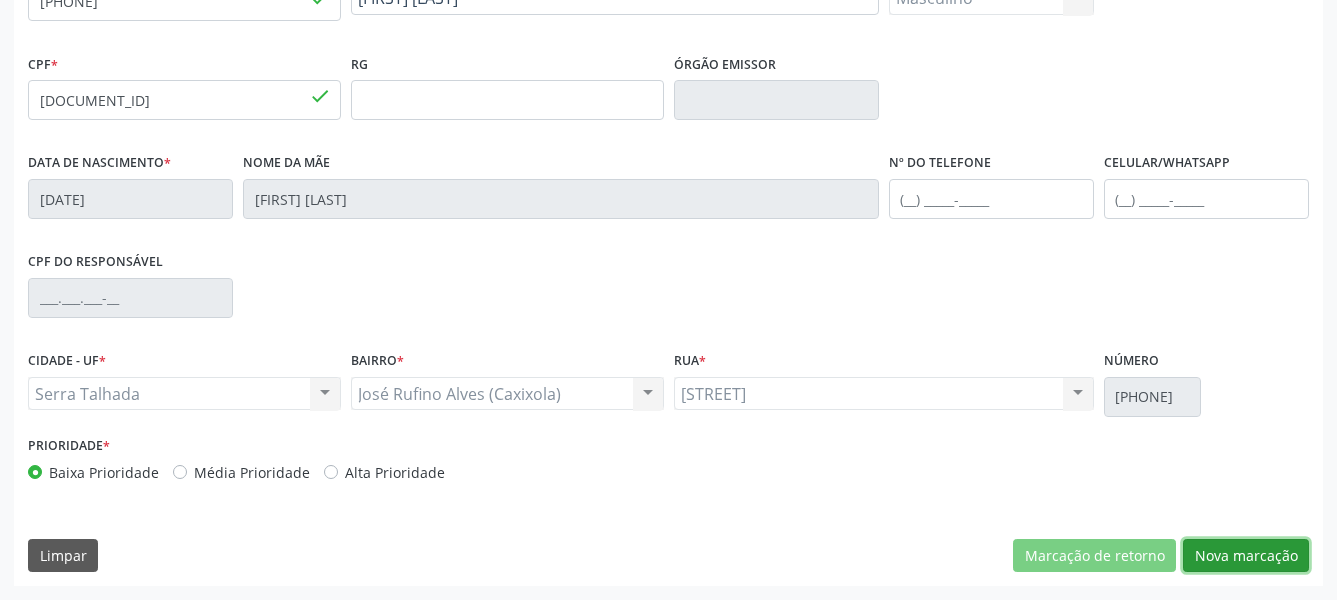click on "Nova marcação" at bounding box center (1246, 556) 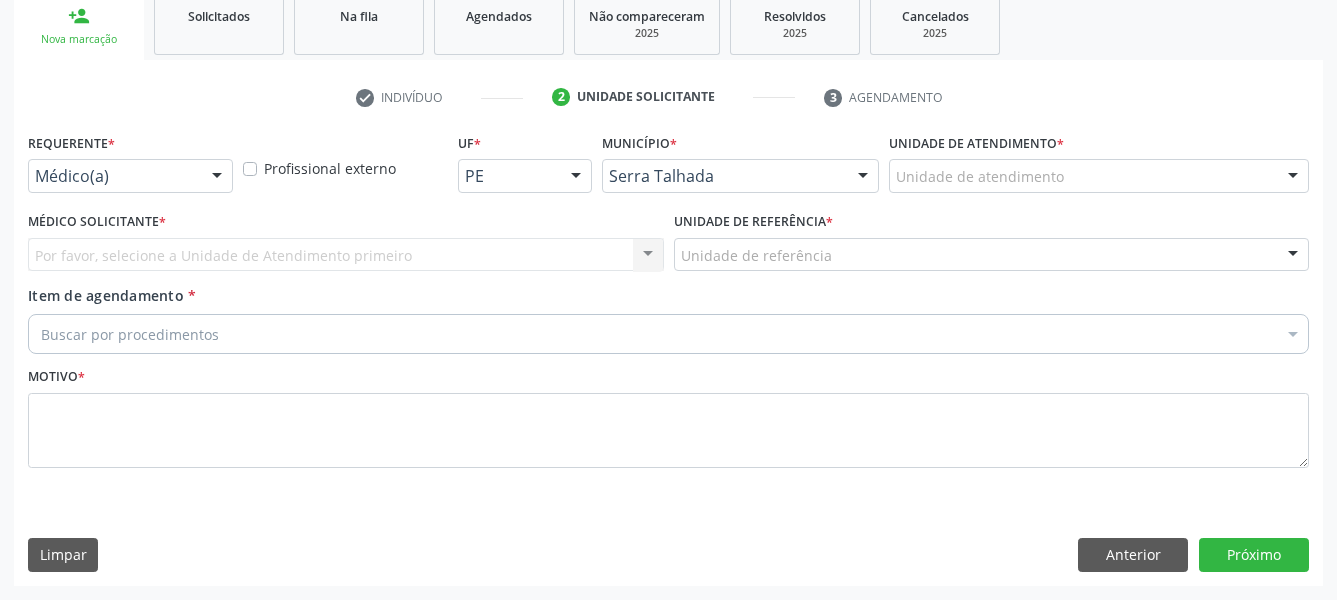 scroll, scrollTop: 322, scrollLeft: 0, axis: vertical 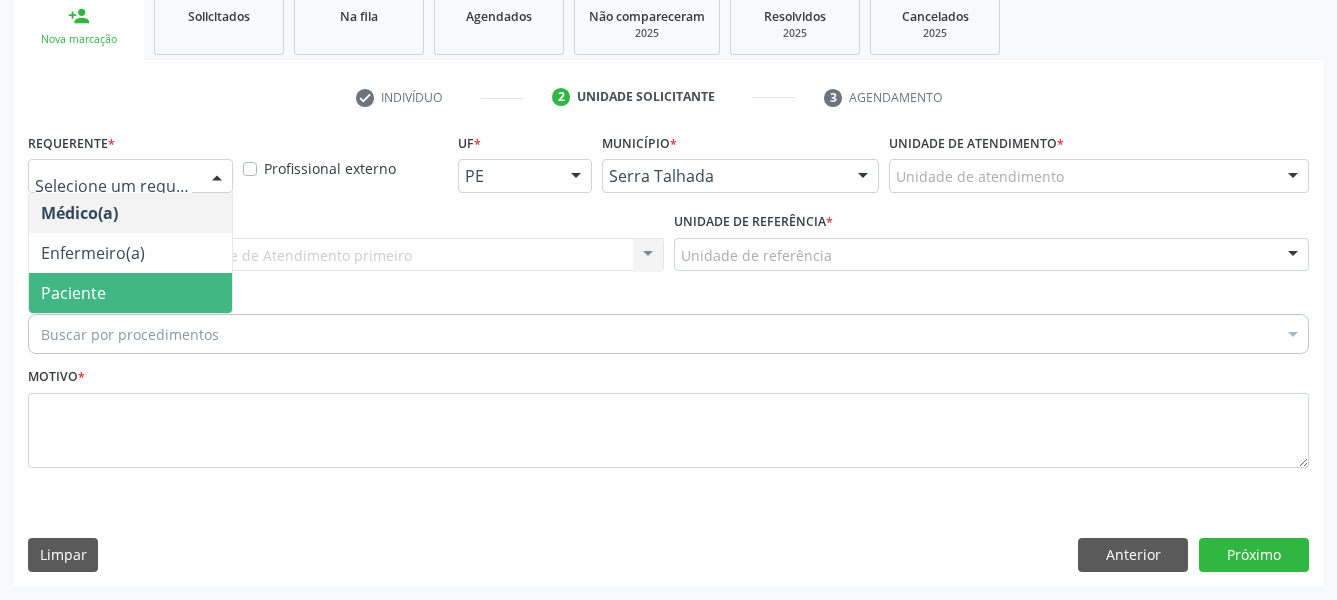 click on "Paciente" at bounding box center [130, 293] 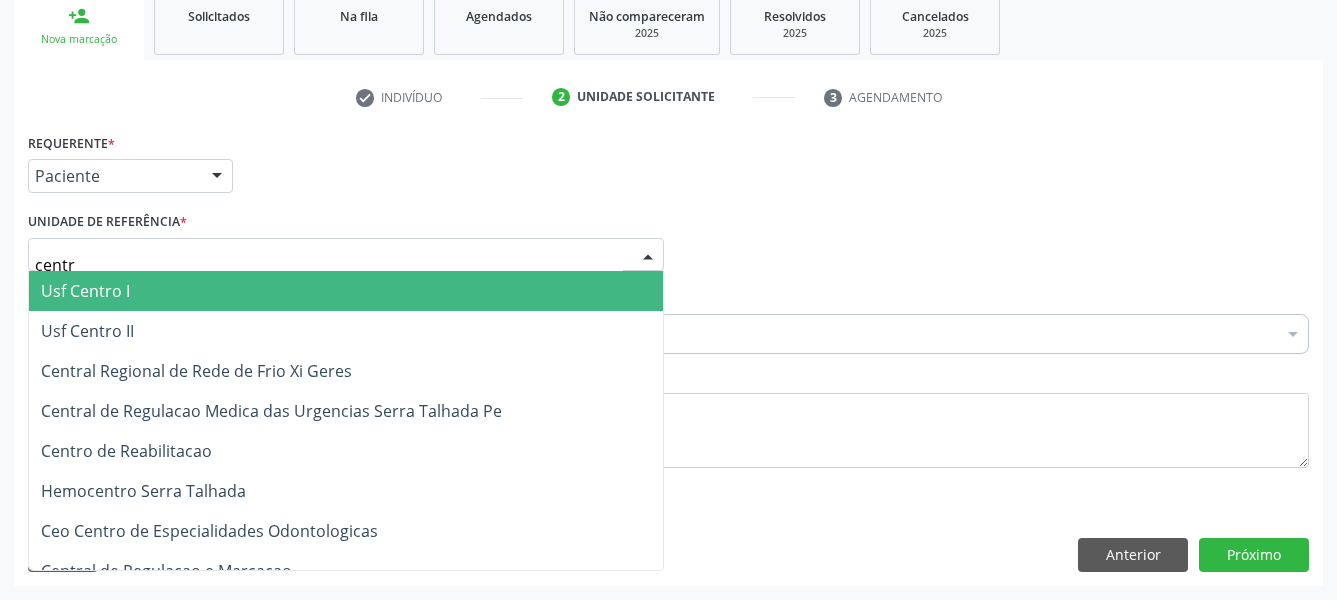 type on "centro" 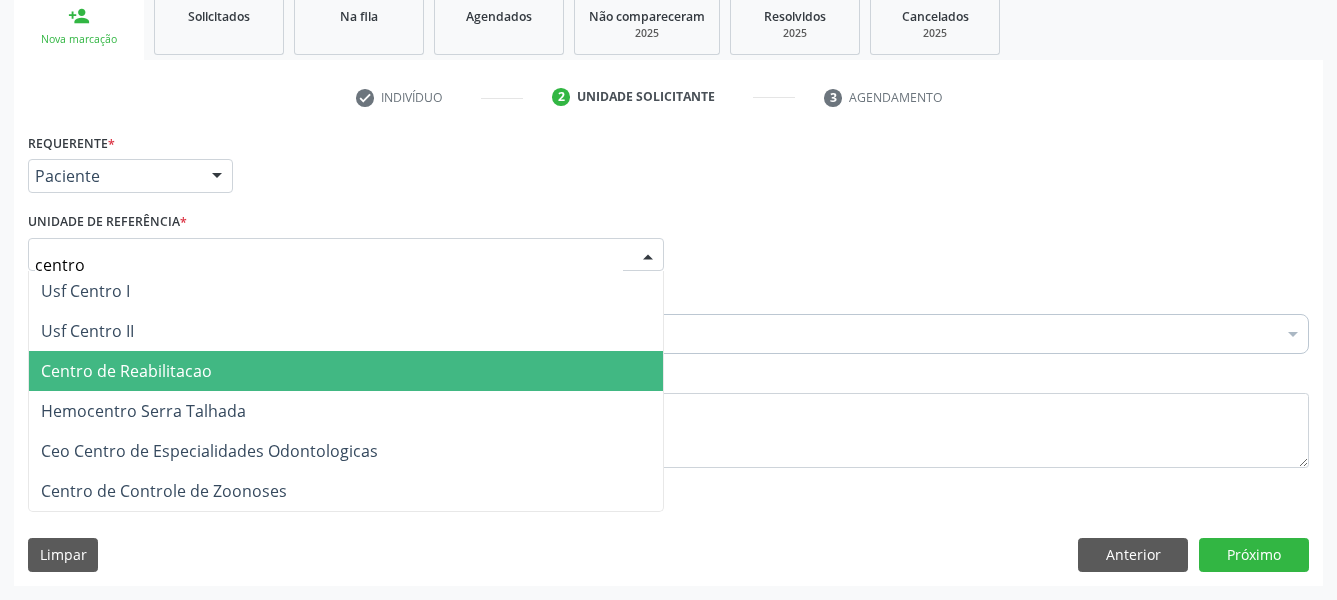 click on "Centro de Reabilitacao" at bounding box center [346, 371] 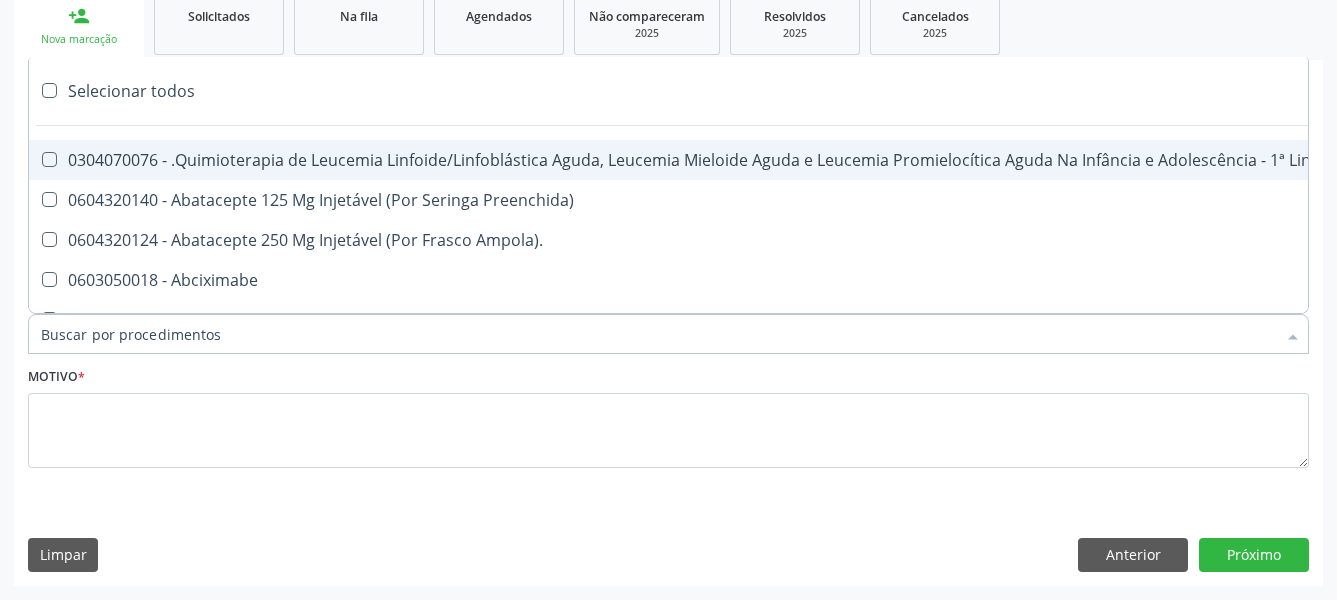 click on "Item de agendamento
*" at bounding box center (658, 334) 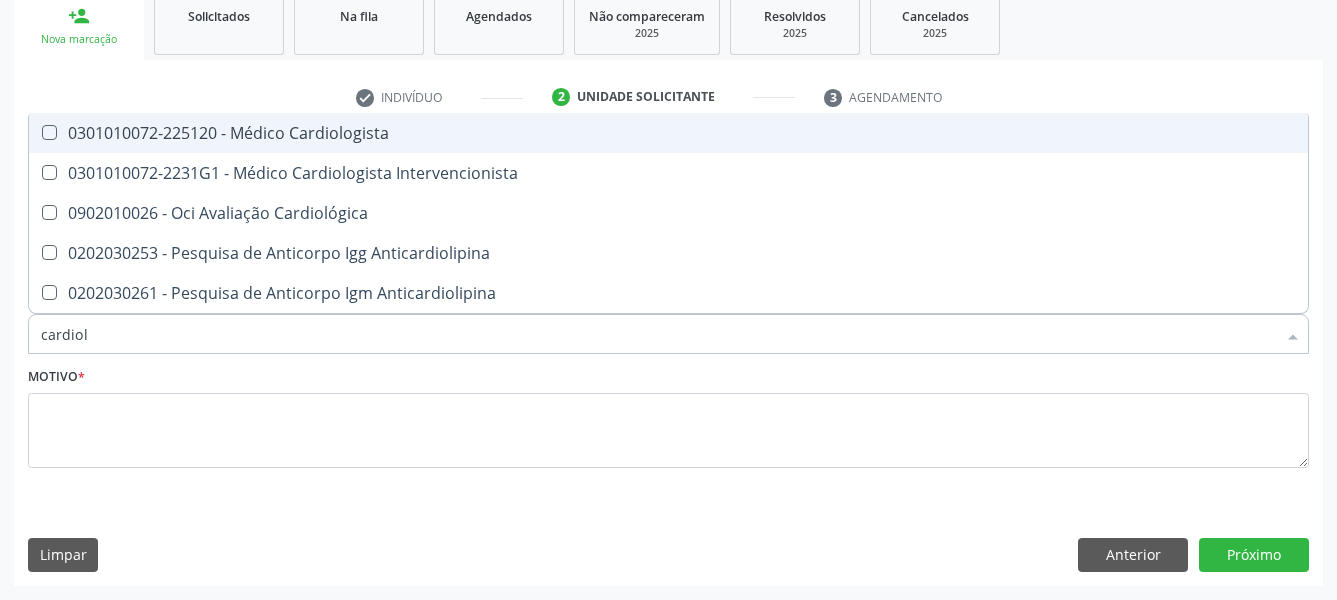 type on "cardiolo" 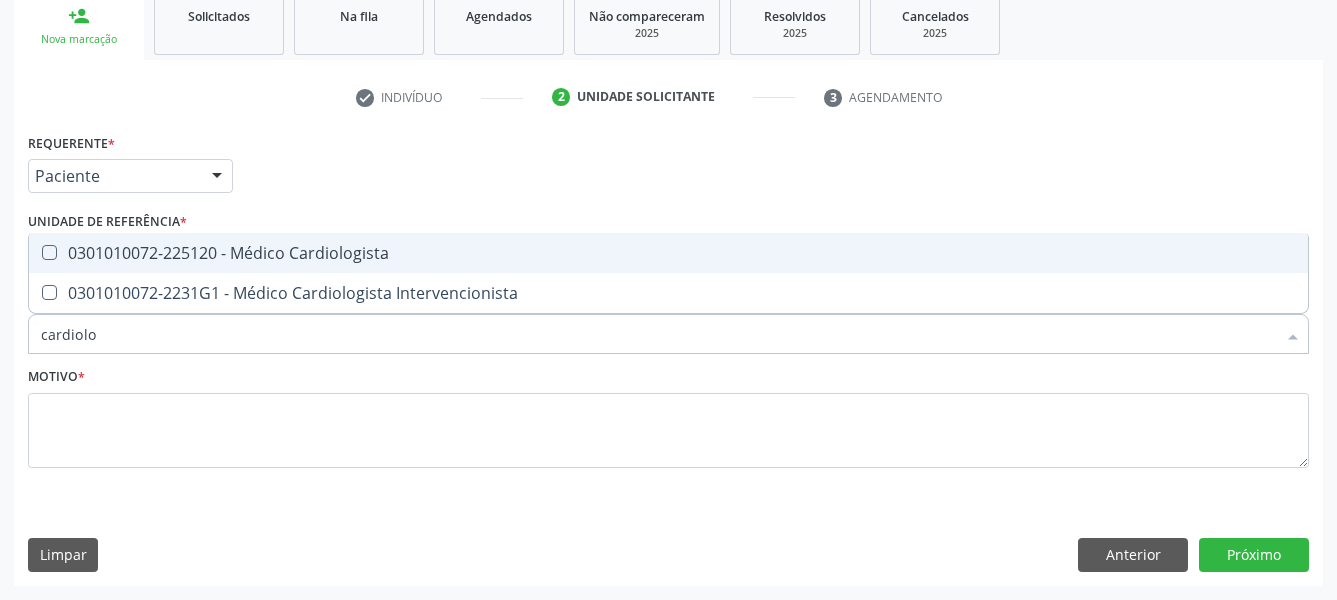 click on "0301010072-225120 - Médico Cardiologista" at bounding box center (668, 253) 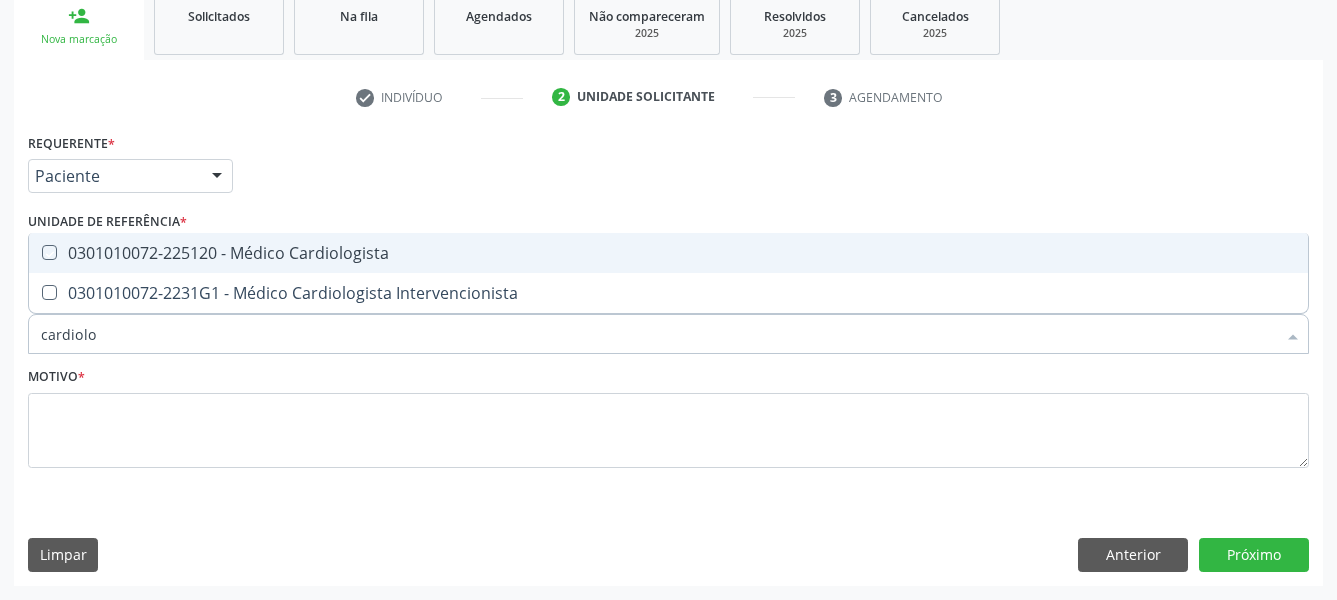 checkbox on "true" 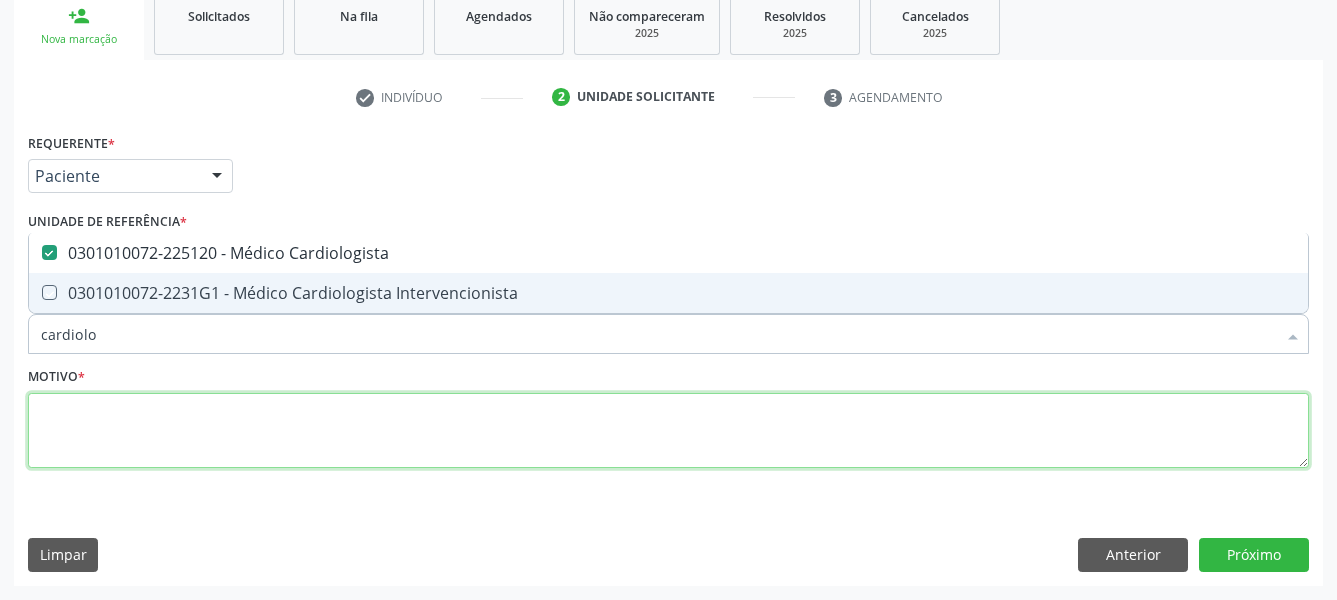 click at bounding box center [668, 431] 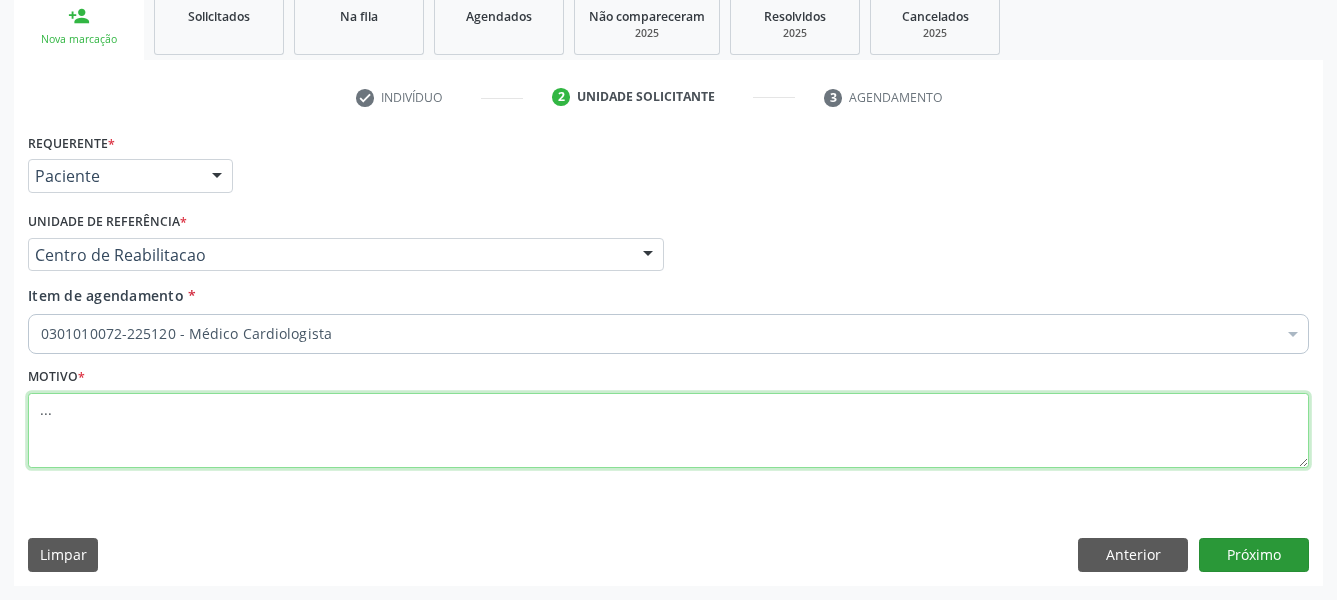 type on "..." 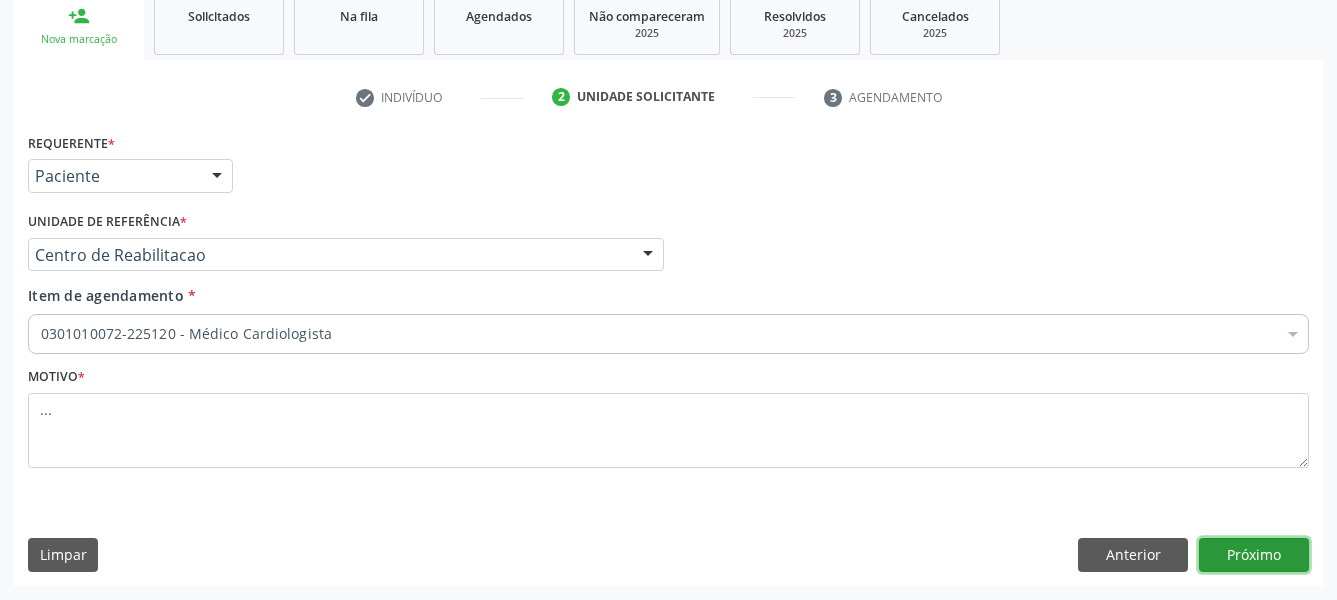 click on "Próximo" at bounding box center [1254, 555] 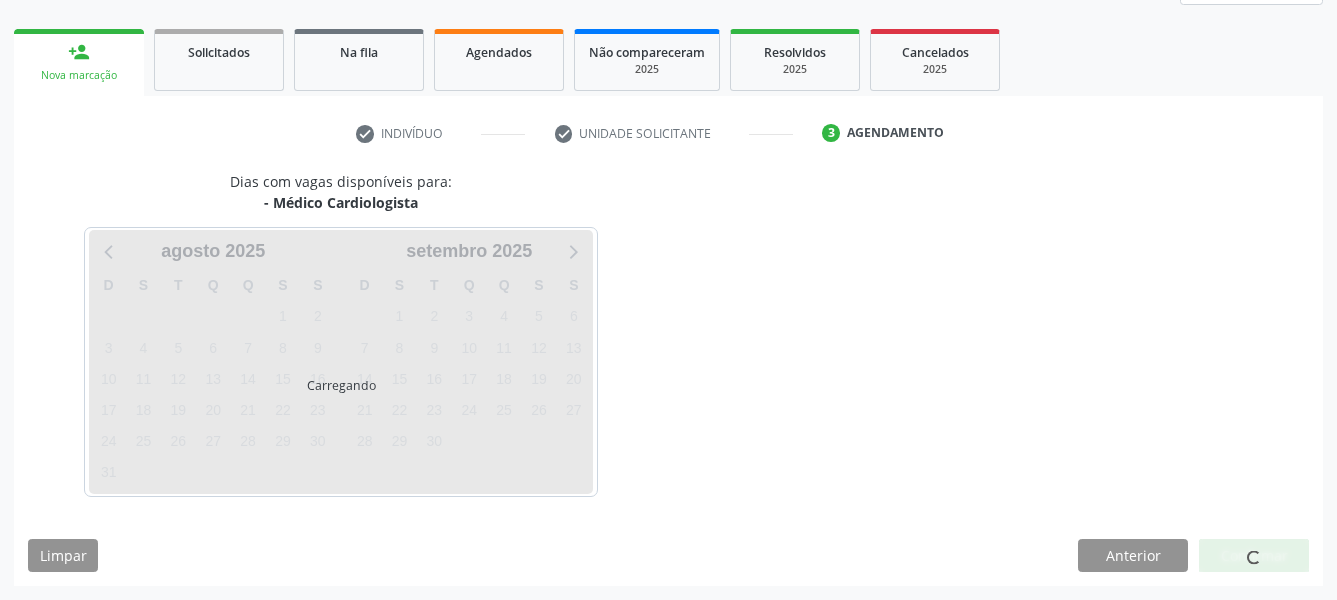 scroll, scrollTop: 270, scrollLeft: 0, axis: vertical 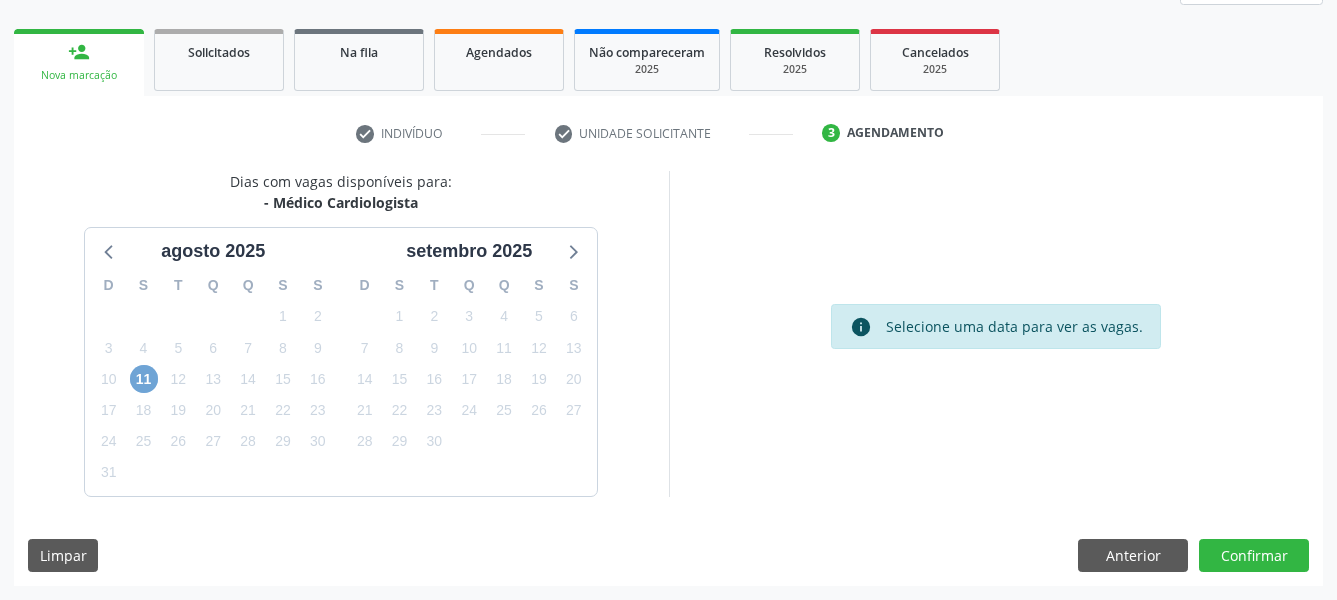 click on "11" at bounding box center (144, 379) 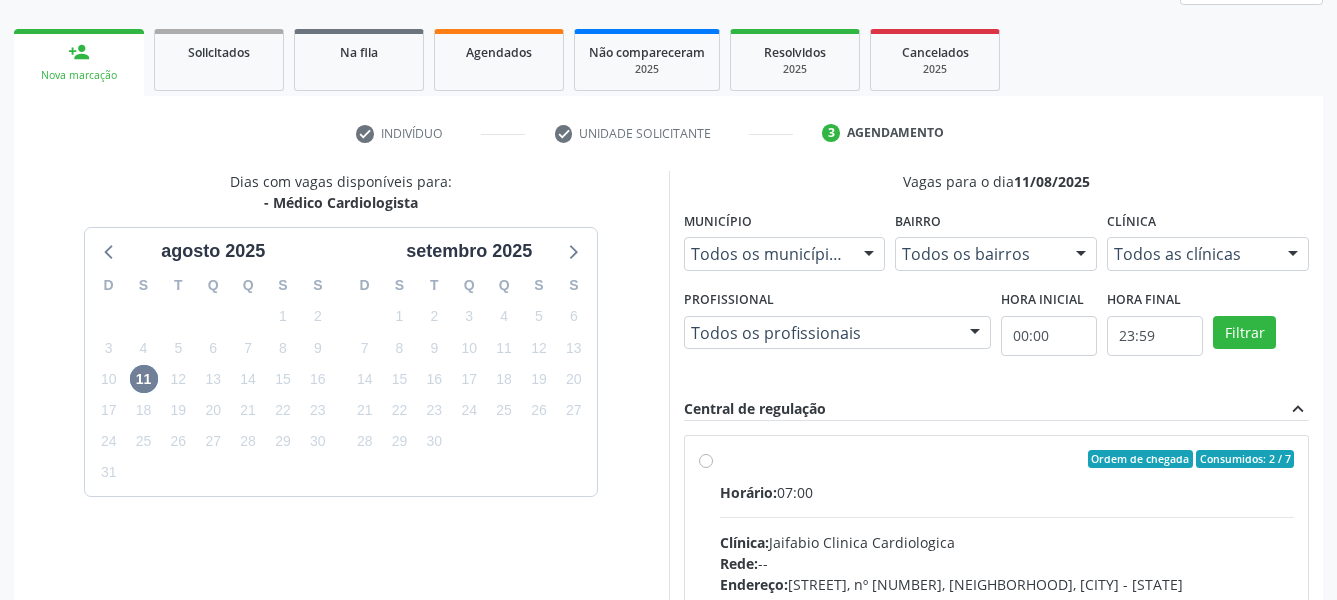 click on "Ordem de chegada
Consumidos: 2 / 7
Horário:   07:00
Clínica:  [BRAND]
Rede:
--
Endereço:   [STREET], [NUMBER], [NEIGHBORHOOD], [CITY] - [STATE]
Telefone:   --
Profissional:
[FIRST] [LAST]
Informações adicionais sobre o atendimento
Idade de atendimento:
de 0 a 120 anos
Gênero(s) atendido(s):
Masculino e Feminino
Informações adicionais:
--" at bounding box center (1007, 603) 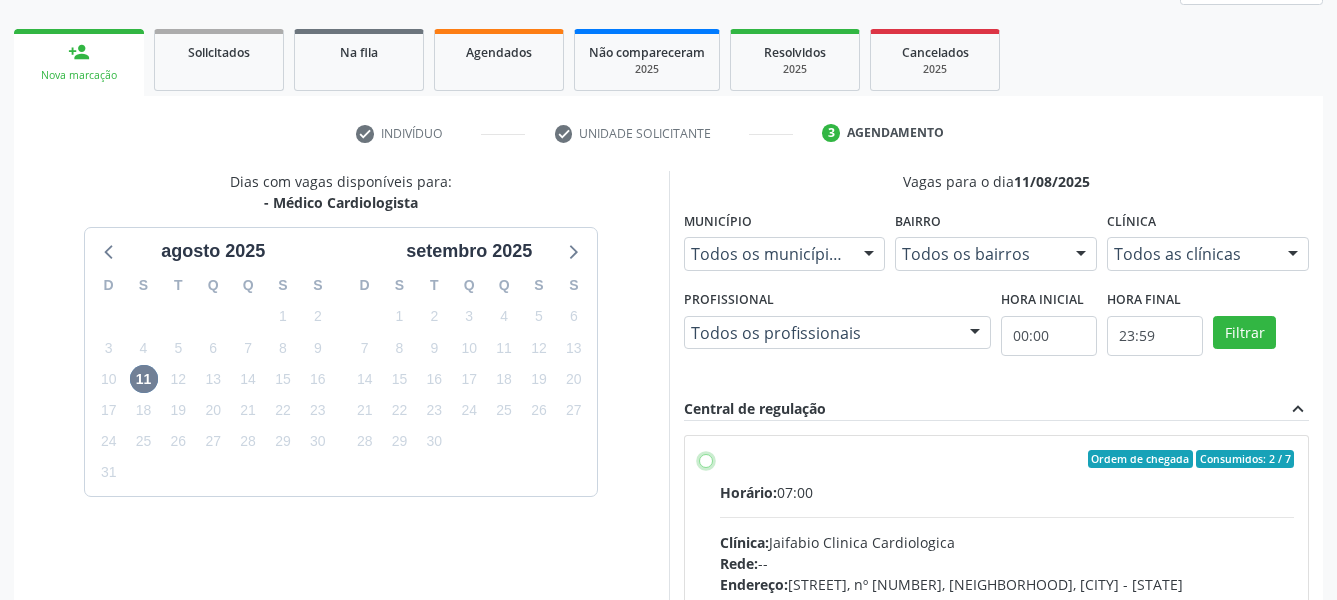 radio on "true" 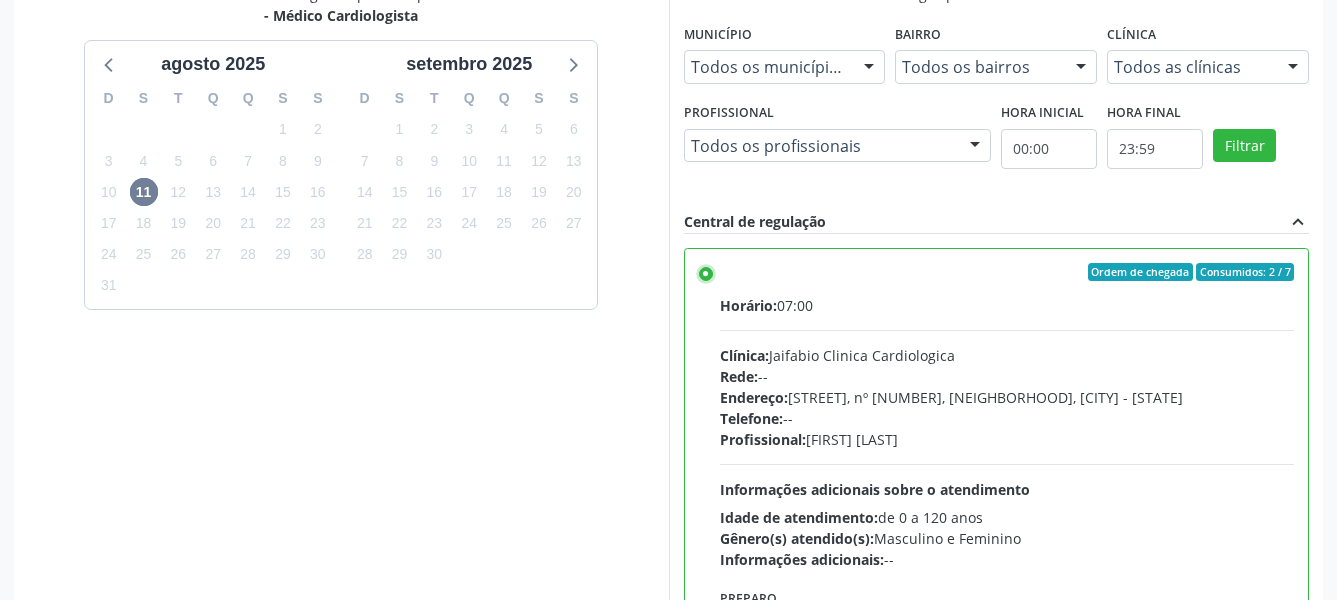 scroll, scrollTop: 594, scrollLeft: 0, axis: vertical 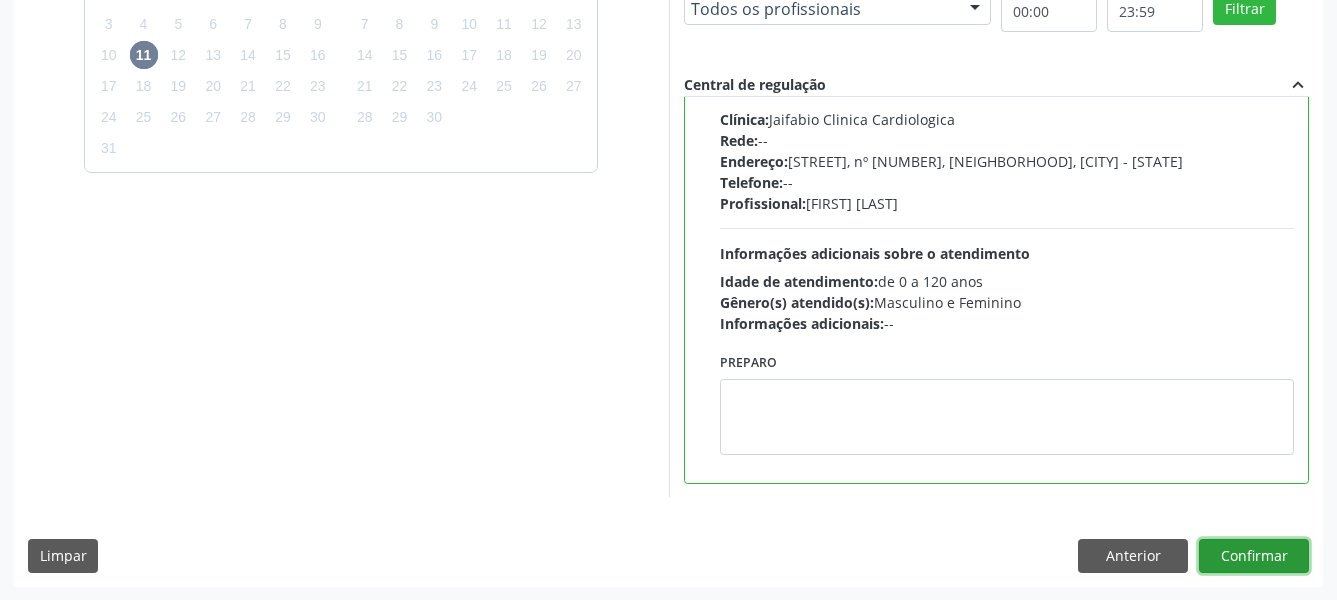 drag, startPoint x: 1283, startPoint y: 557, endPoint x: 883, endPoint y: 485, distance: 406.42834 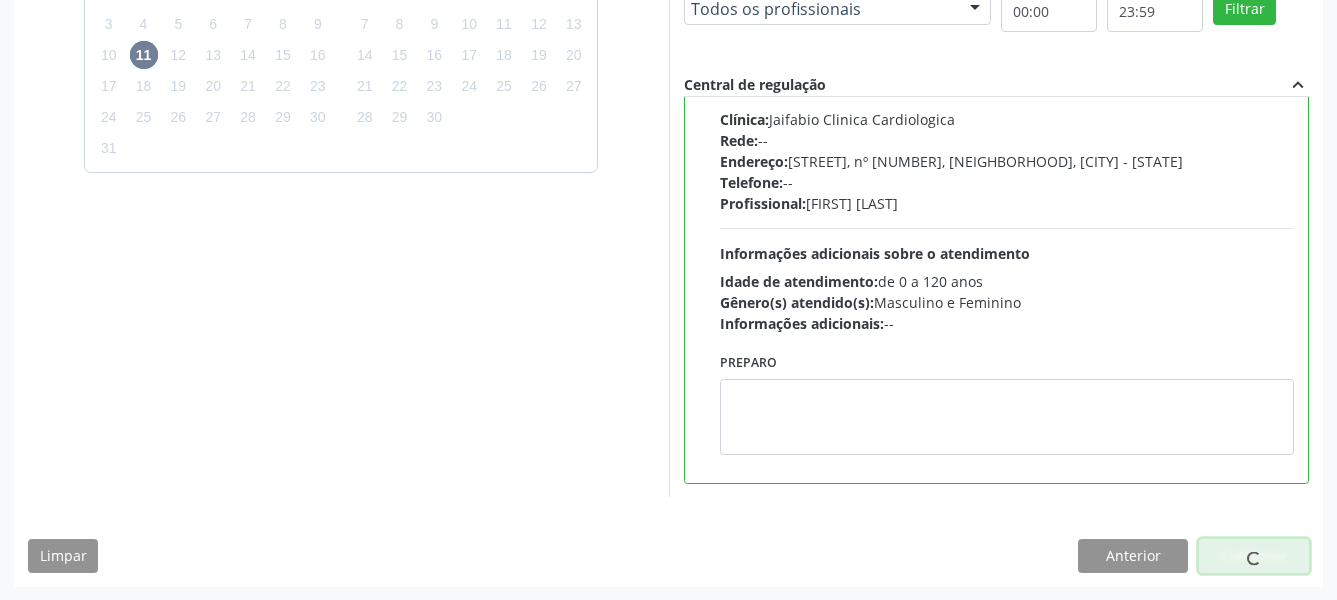 scroll, scrollTop: 66, scrollLeft: 0, axis: vertical 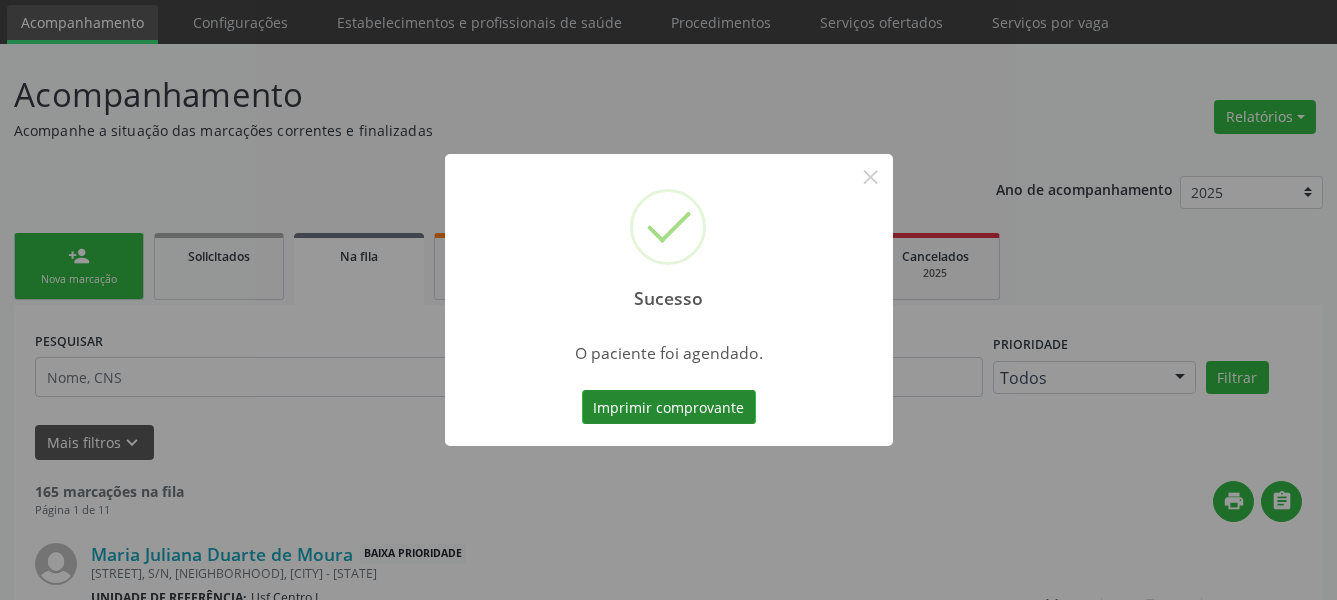 click on "Imprimir comprovante" at bounding box center (669, 407) 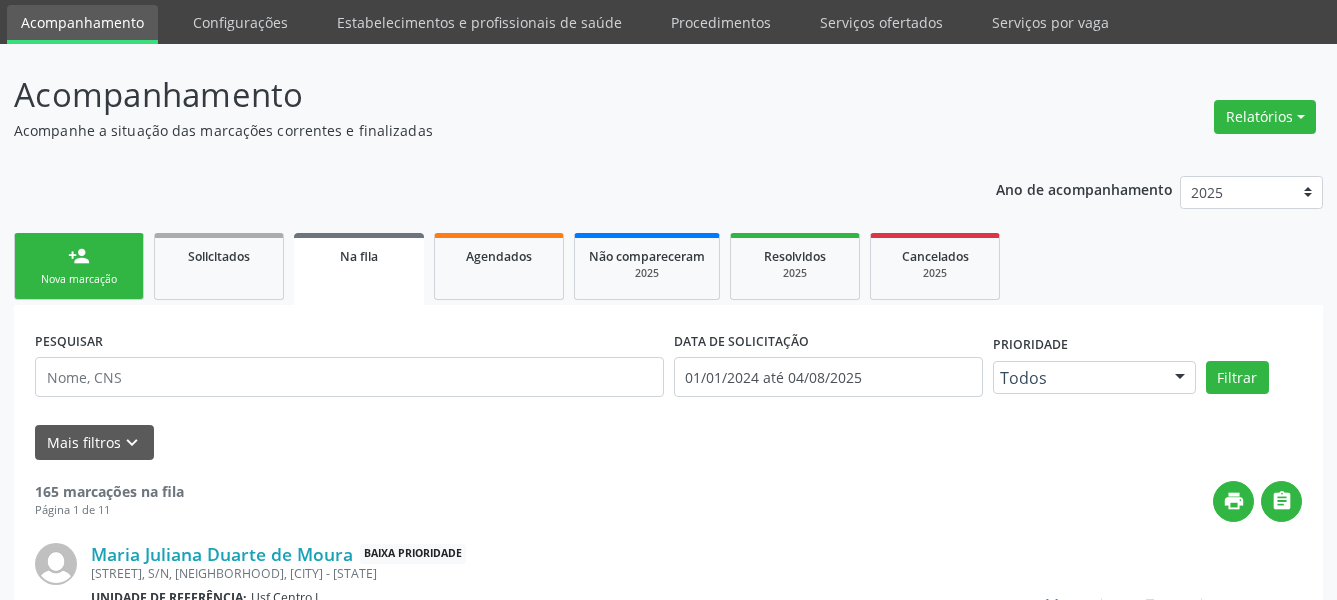 scroll, scrollTop: 65, scrollLeft: 0, axis: vertical 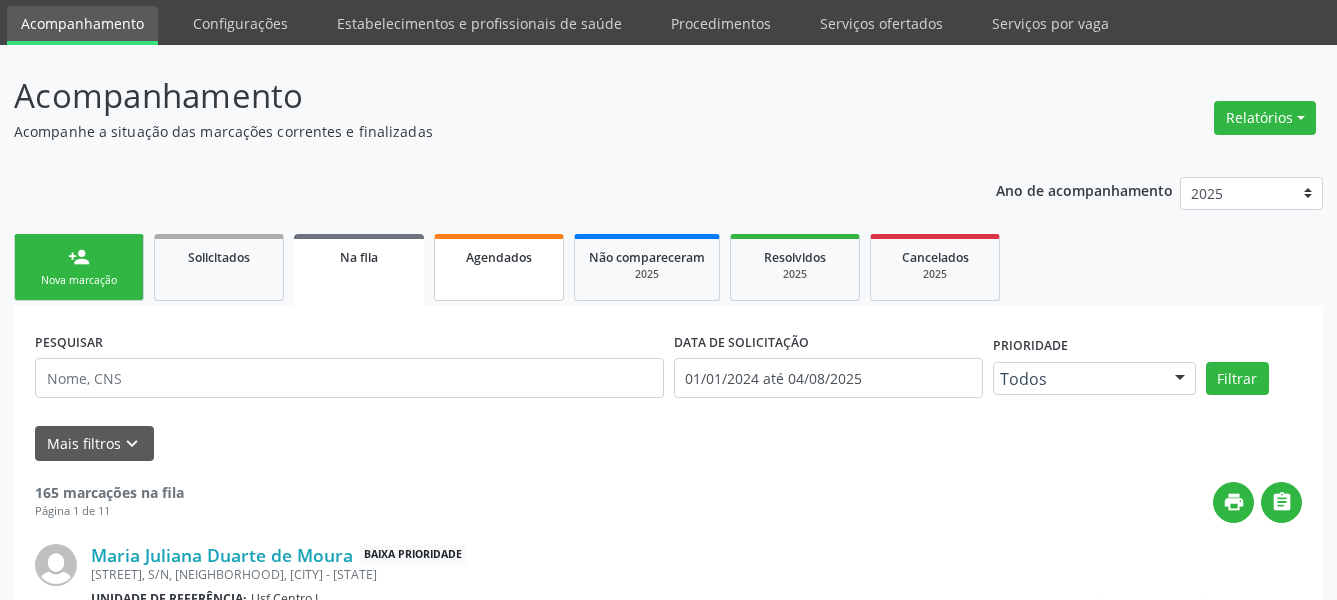 click on "Agendados" at bounding box center (499, 267) 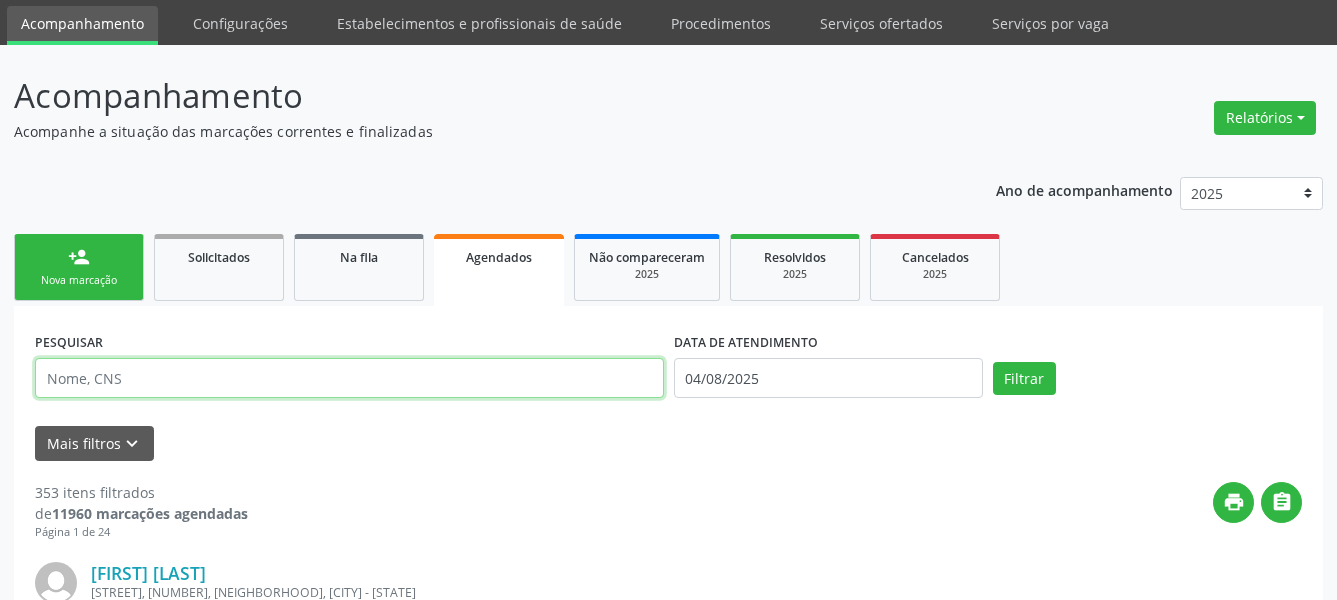 click at bounding box center (349, 378) 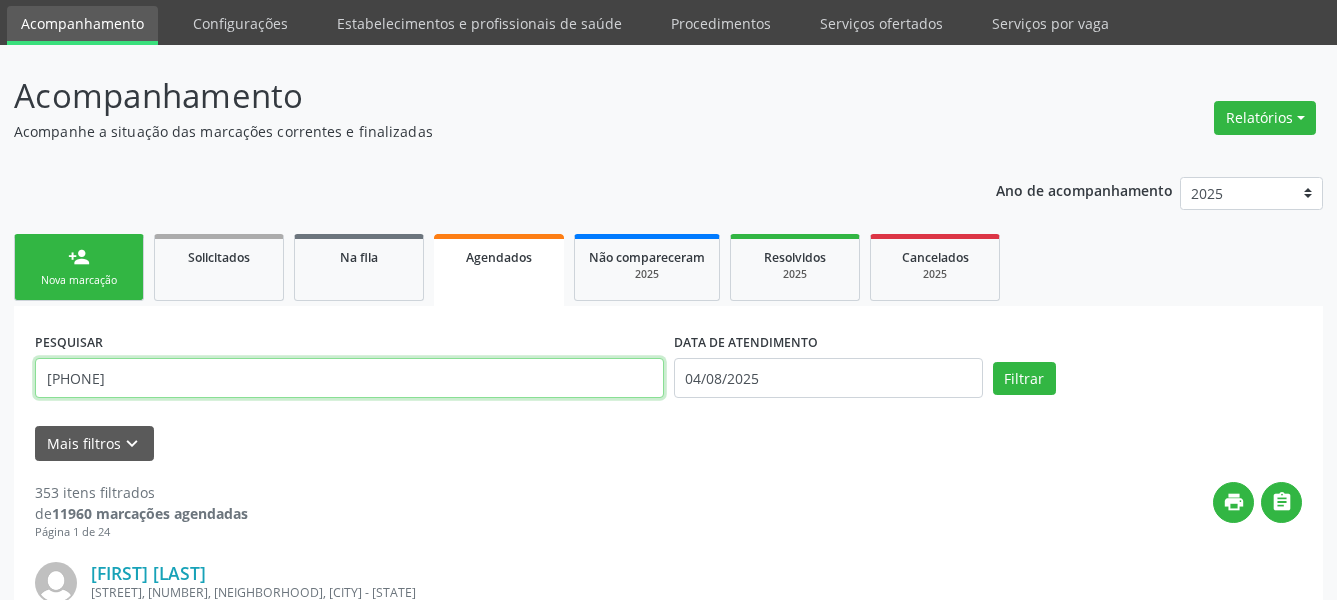 type on "706006811703443" 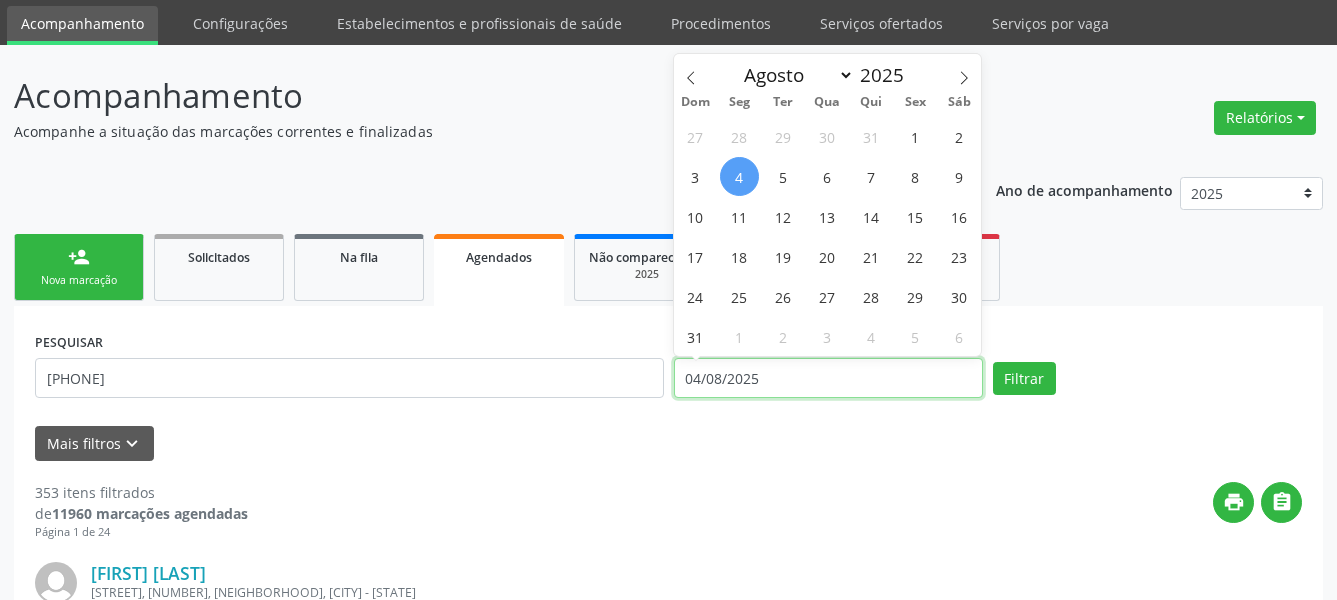 click on "04/08/2025" at bounding box center (828, 378) 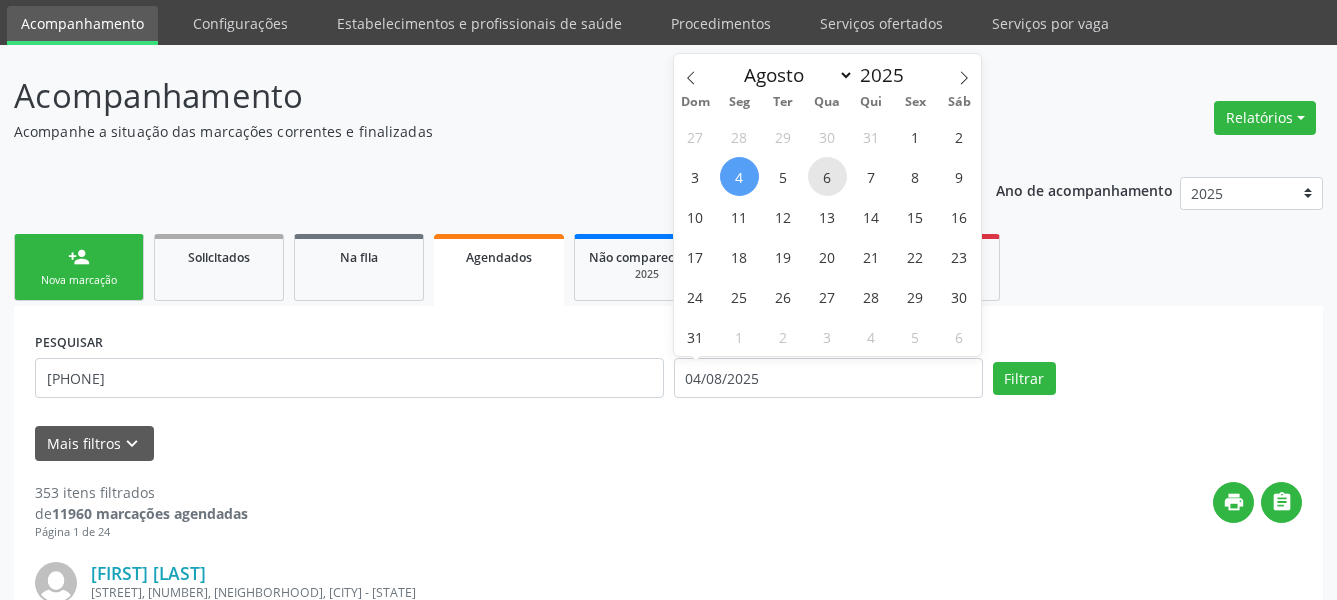 click on "6" at bounding box center (827, 176) 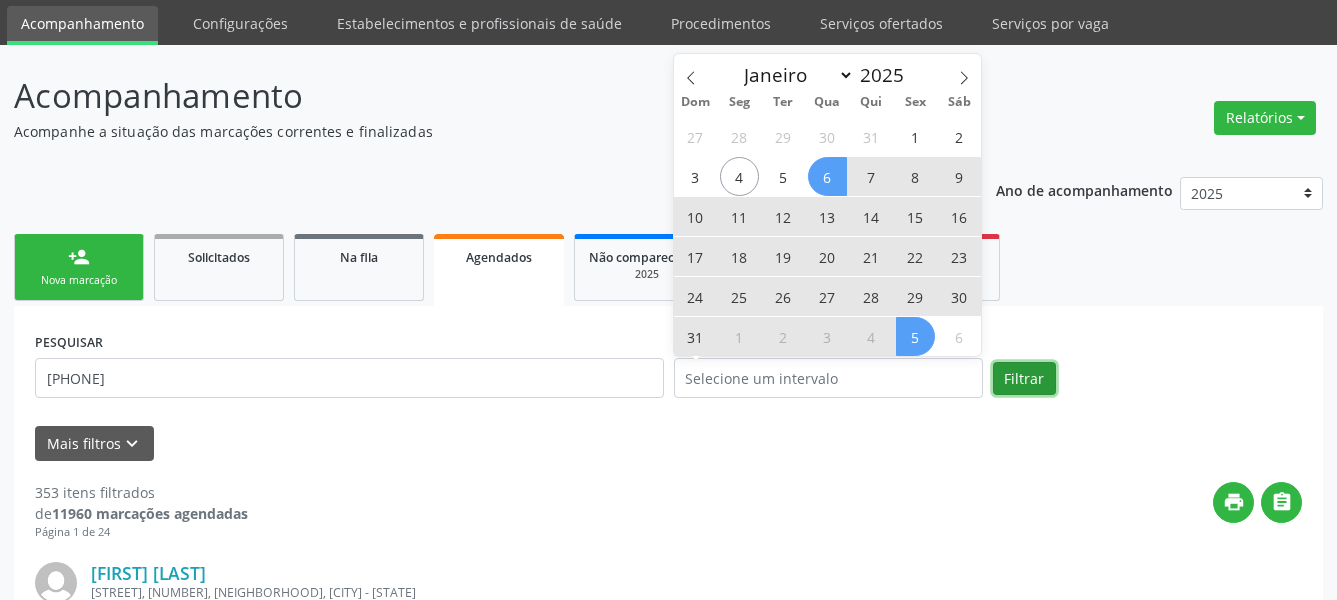 click on "Filtrar" at bounding box center [1024, 379] 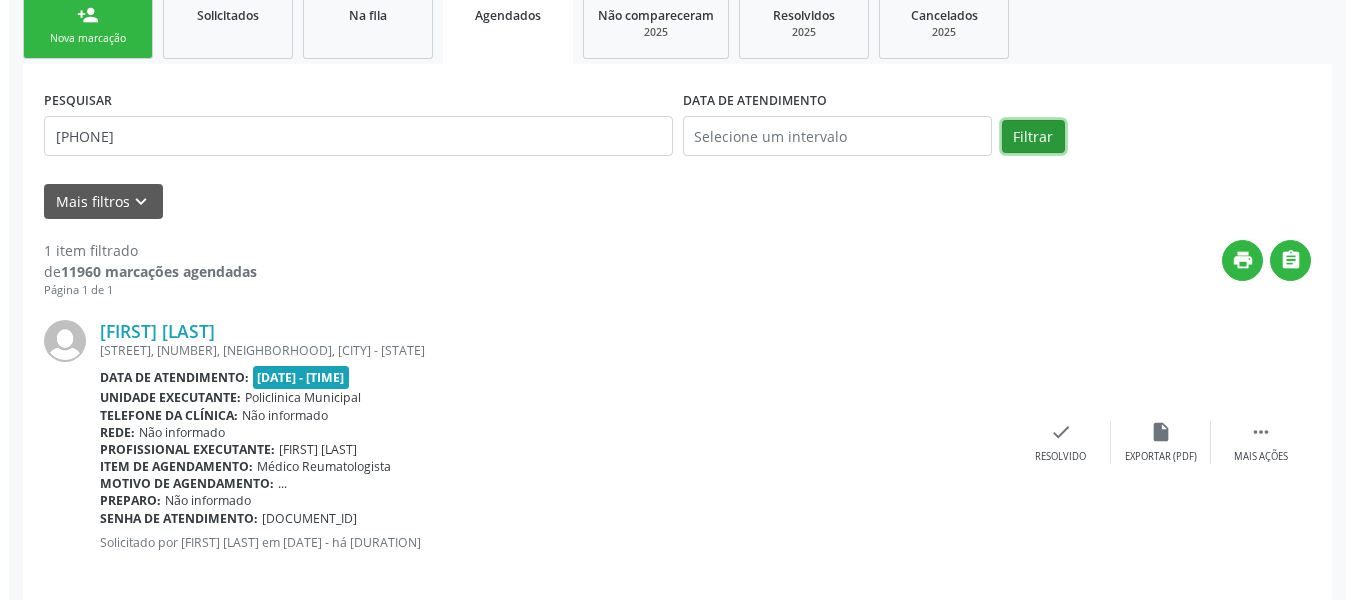 scroll, scrollTop: 327, scrollLeft: 0, axis: vertical 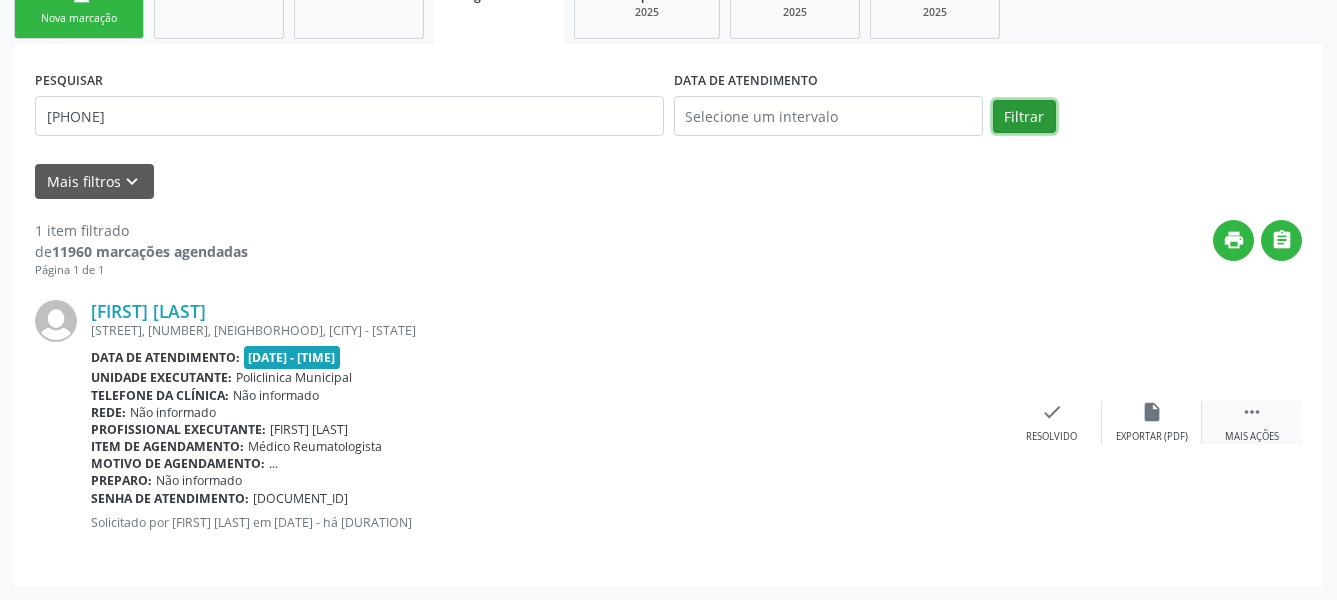 click on "" at bounding box center [1252, 412] 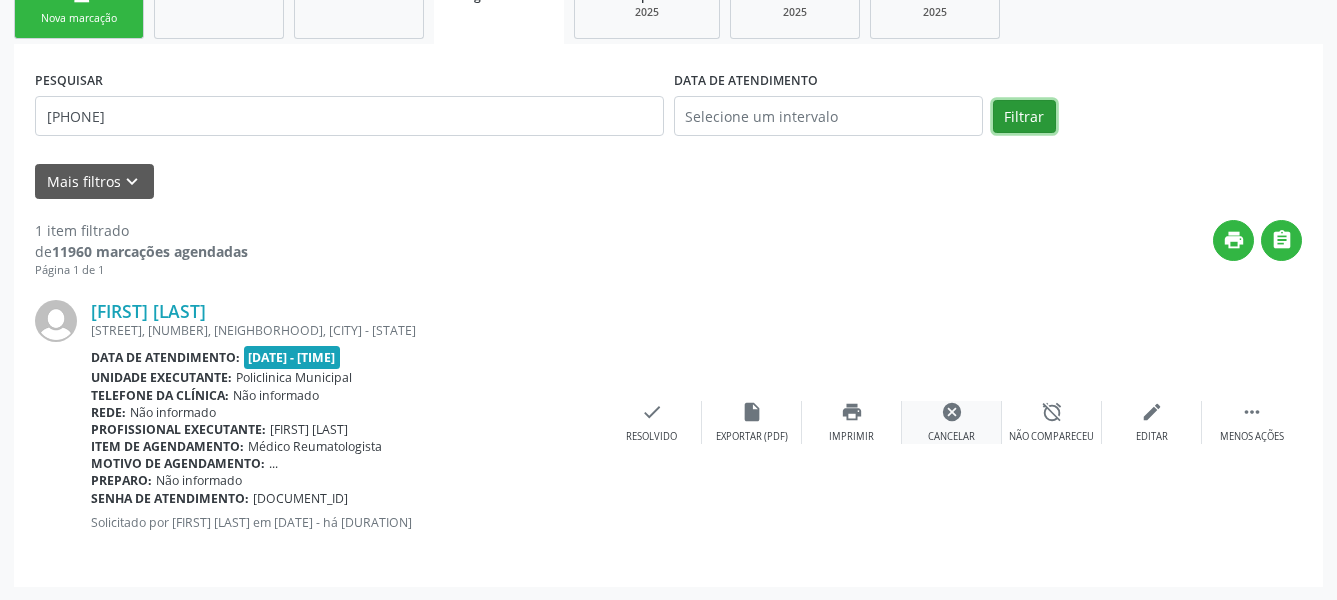 click on "cancel
Cancelar" at bounding box center [952, 422] 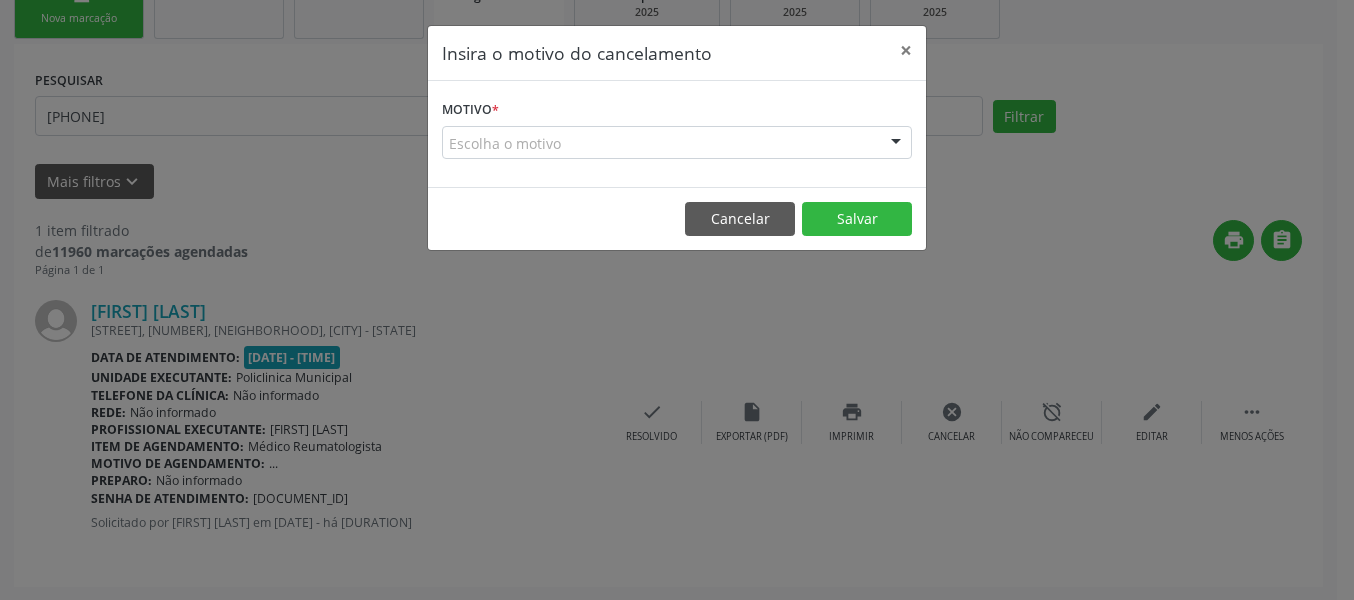 click on "Escolha o motivo" at bounding box center (677, 143) 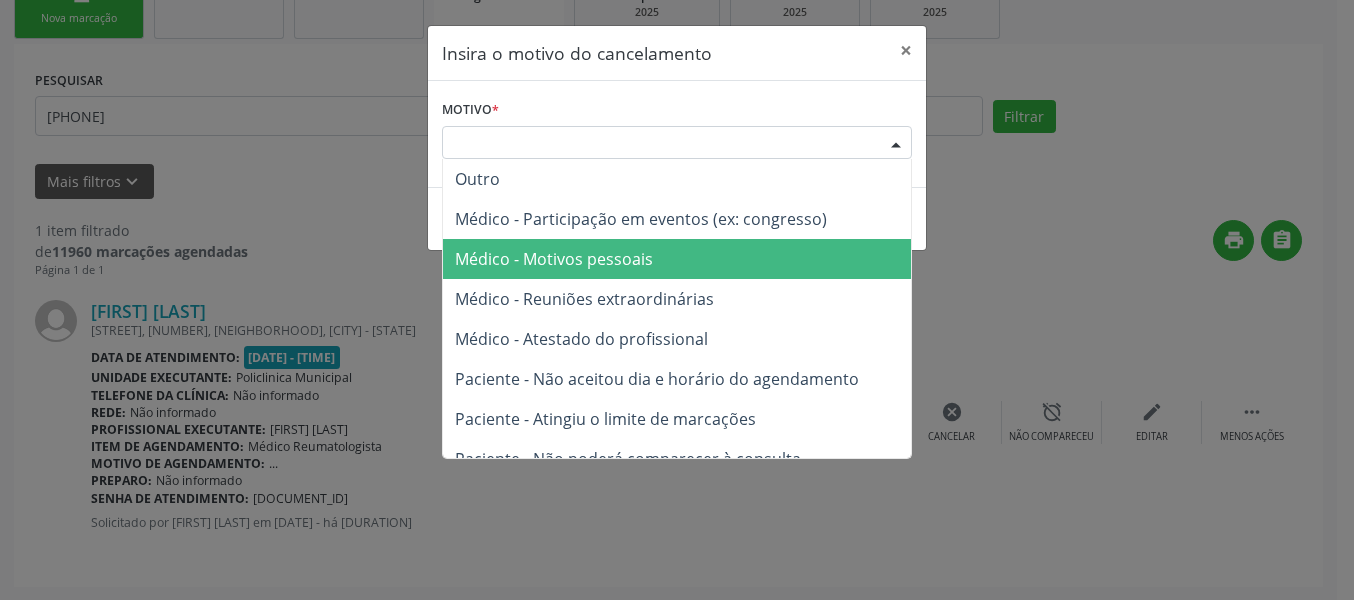 click on "Médico - Motivos pessoais" at bounding box center [554, 259] 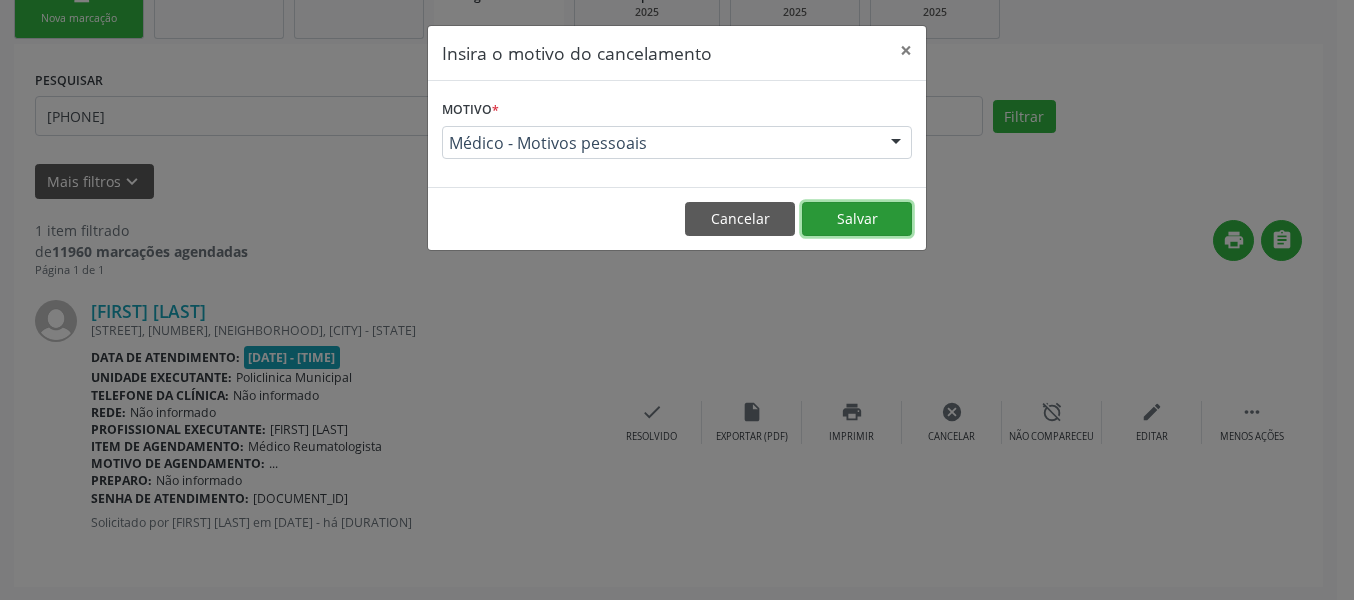 click on "Salvar" at bounding box center [857, 219] 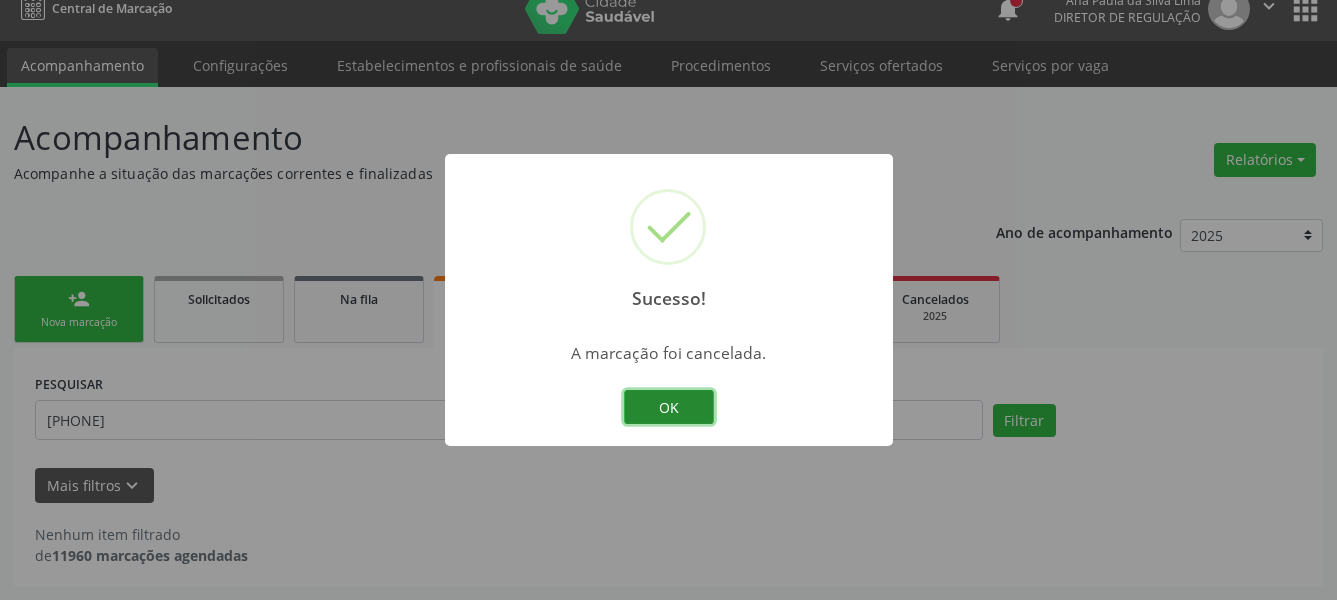 click on "OK" at bounding box center [669, 407] 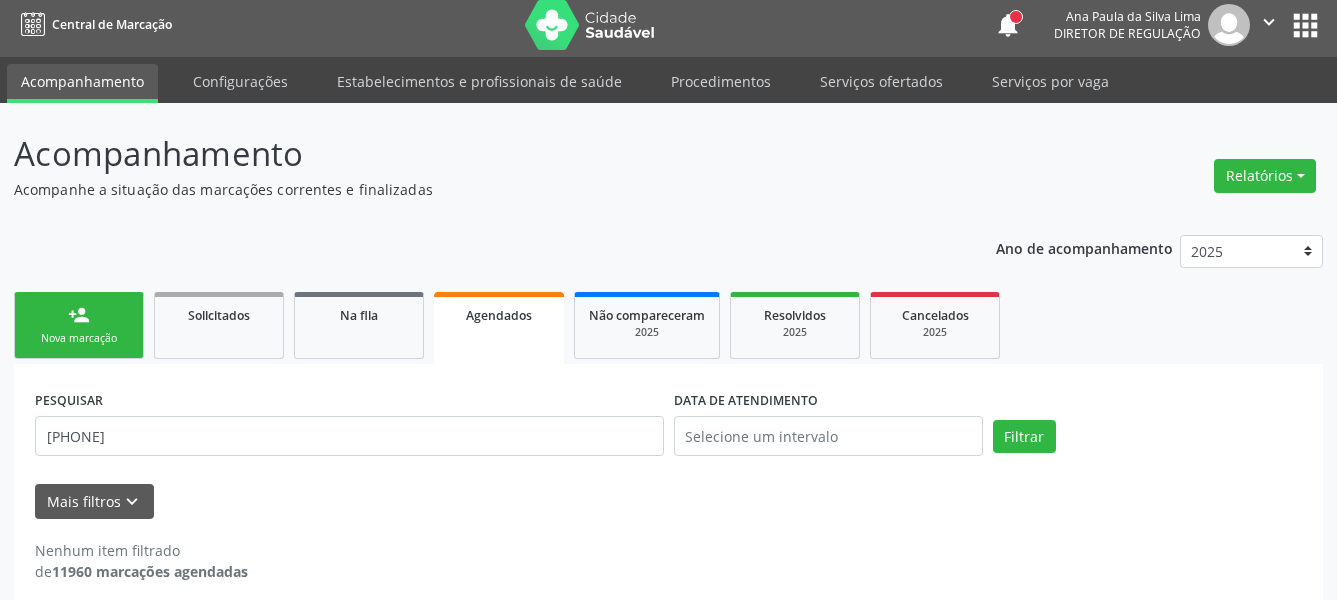 scroll, scrollTop: 0, scrollLeft: 0, axis: both 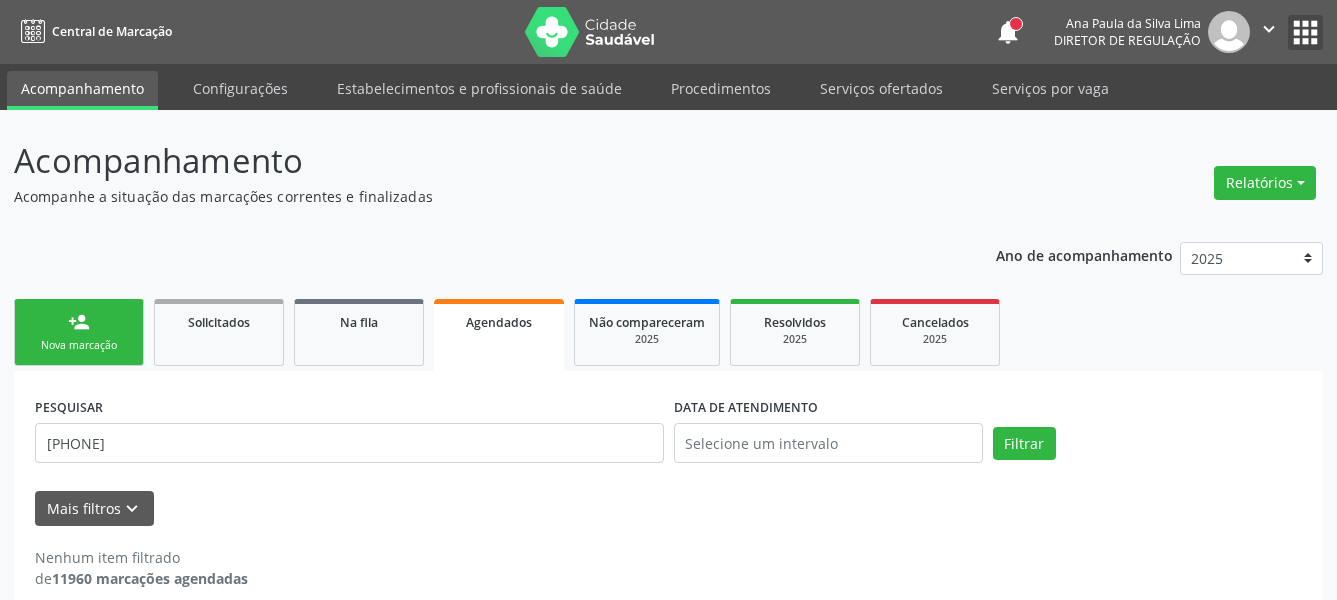 drag, startPoint x: 1314, startPoint y: 30, endPoint x: 1305, endPoint y: 59, distance: 30.364452 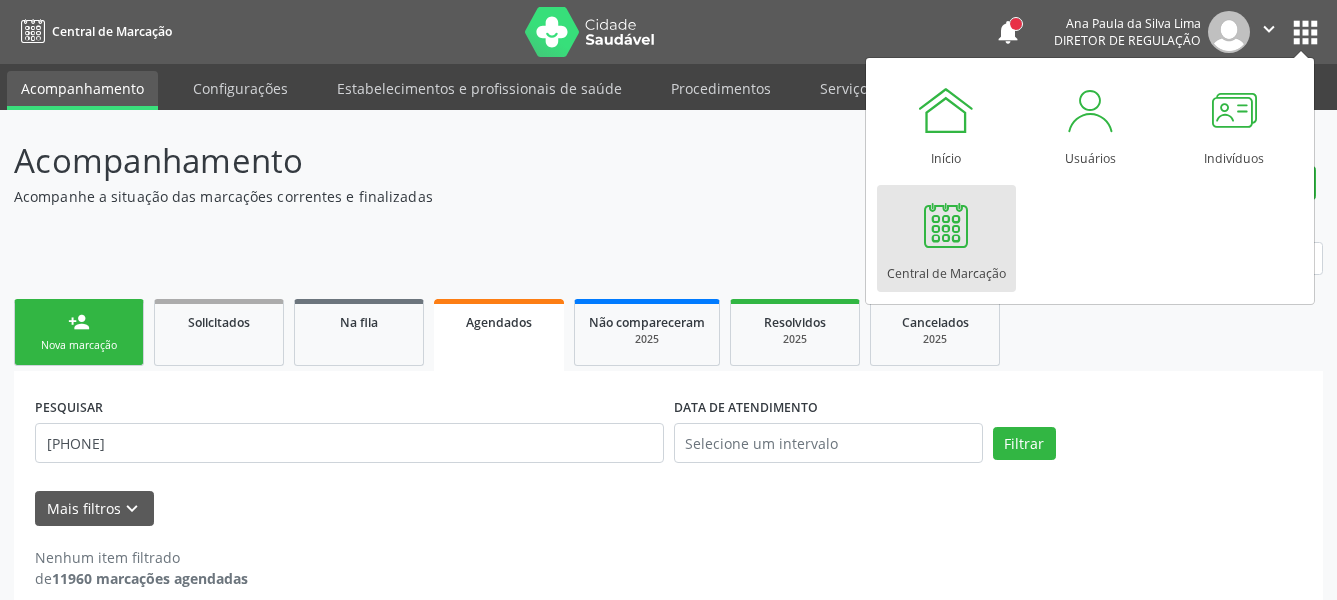 drag, startPoint x: 960, startPoint y: 226, endPoint x: 953, endPoint y: 255, distance: 29.832869 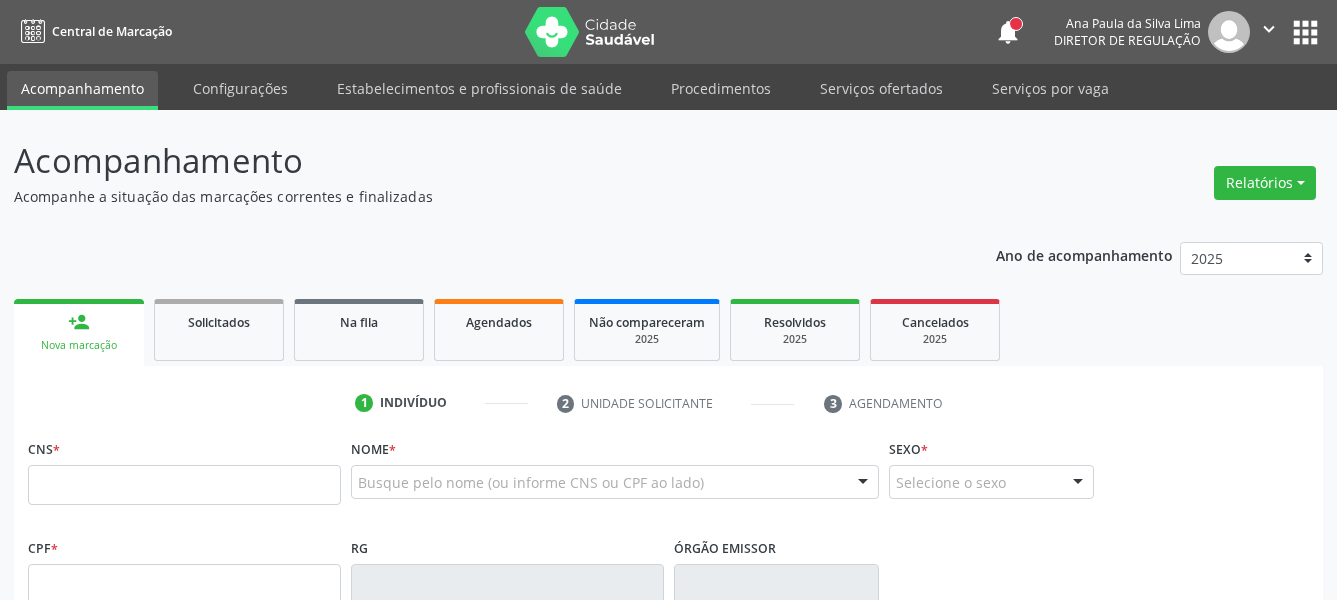 scroll, scrollTop: 0, scrollLeft: 0, axis: both 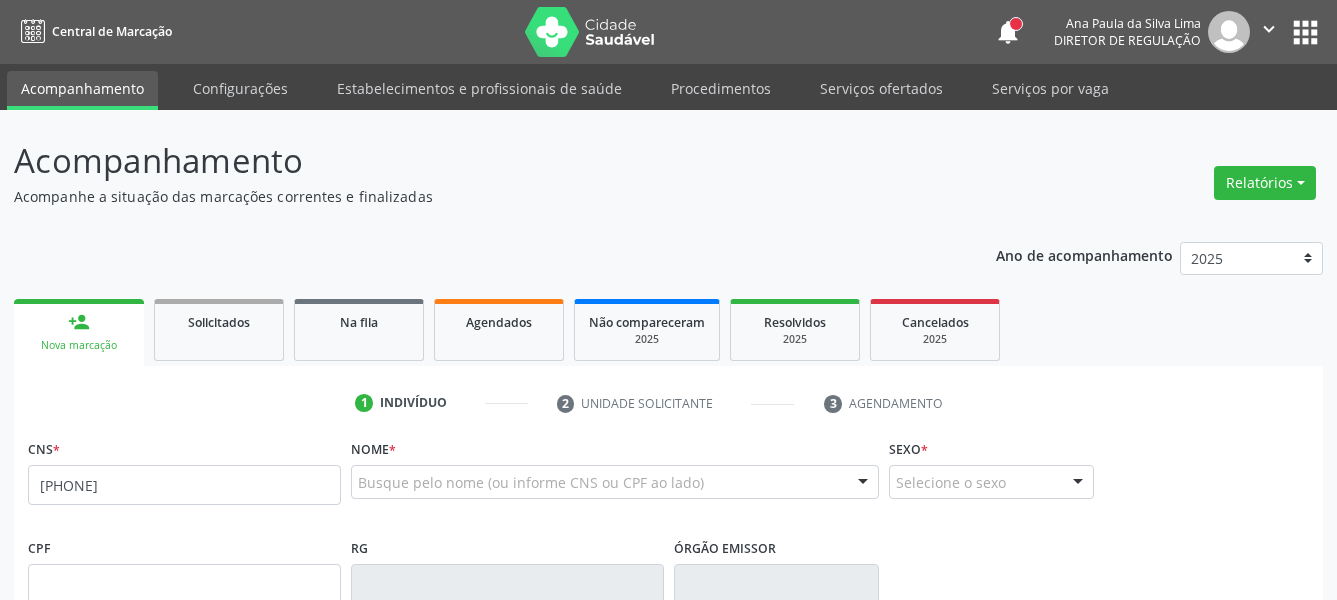 type on "[PHONE]" 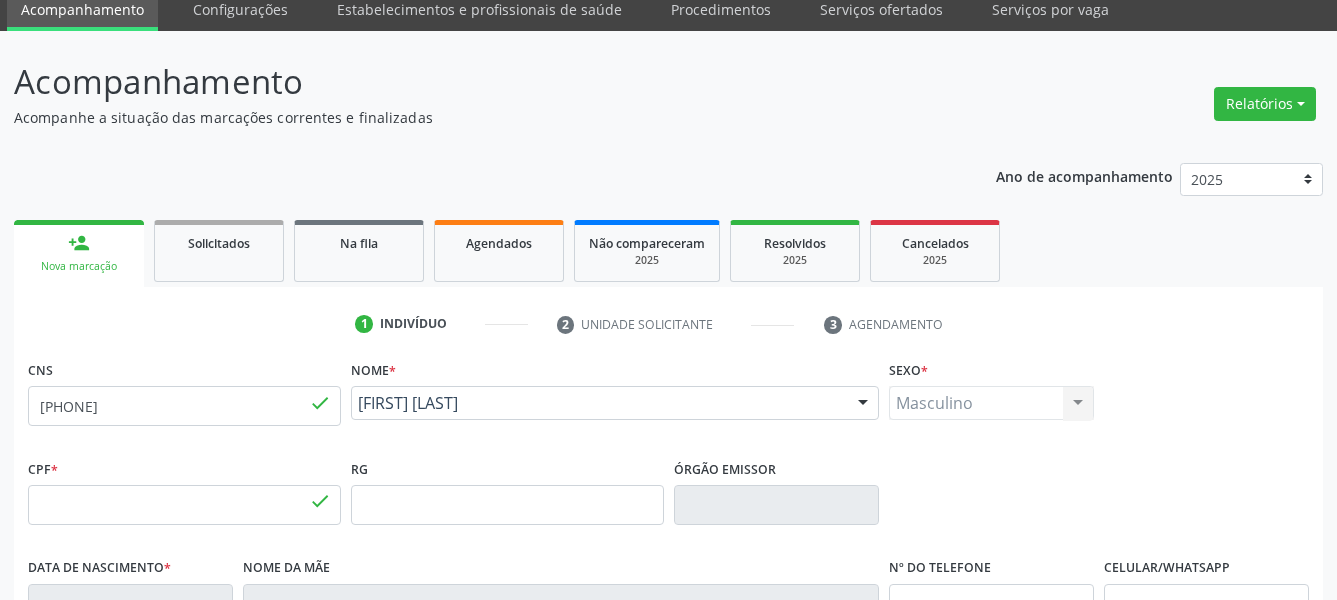 type on "[CPF]" 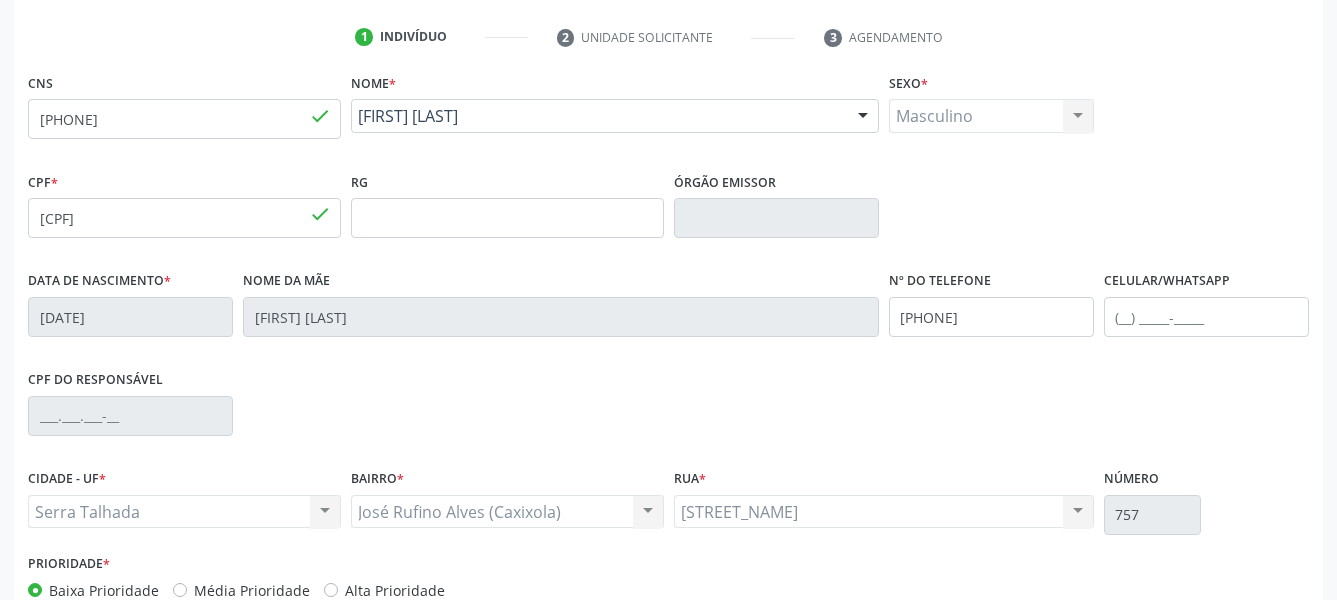 scroll, scrollTop: 408, scrollLeft: 0, axis: vertical 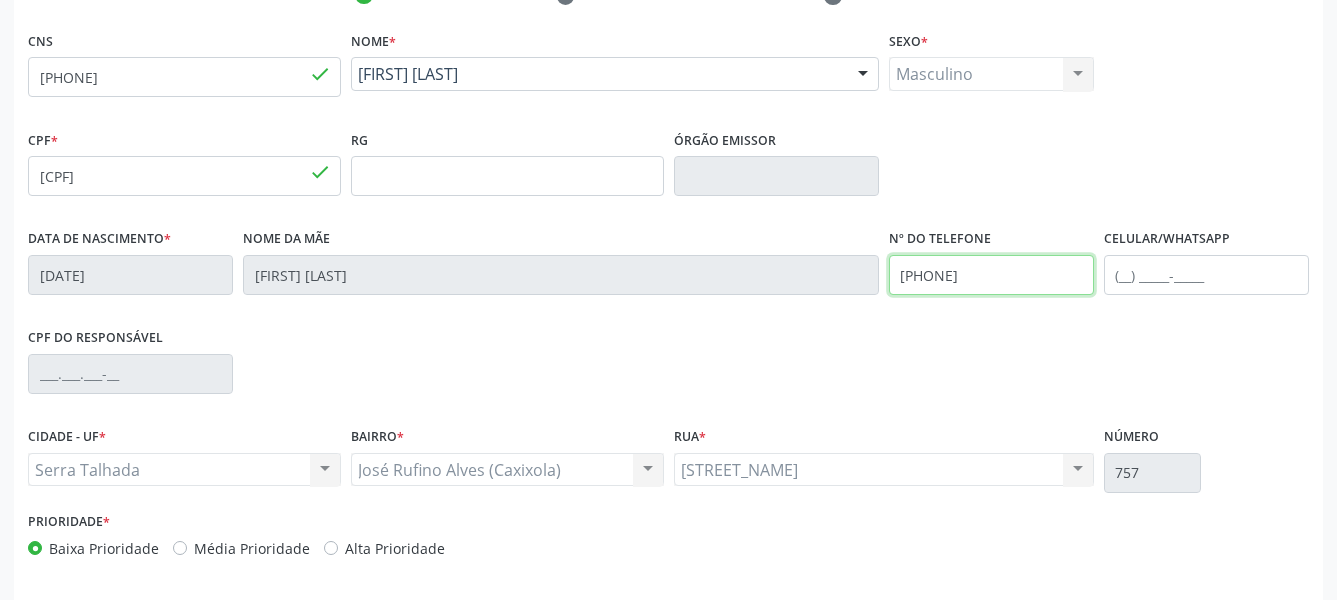 drag, startPoint x: 1035, startPoint y: 275, endPoint x: 787, endPoint y: 302, distance: 249.46542 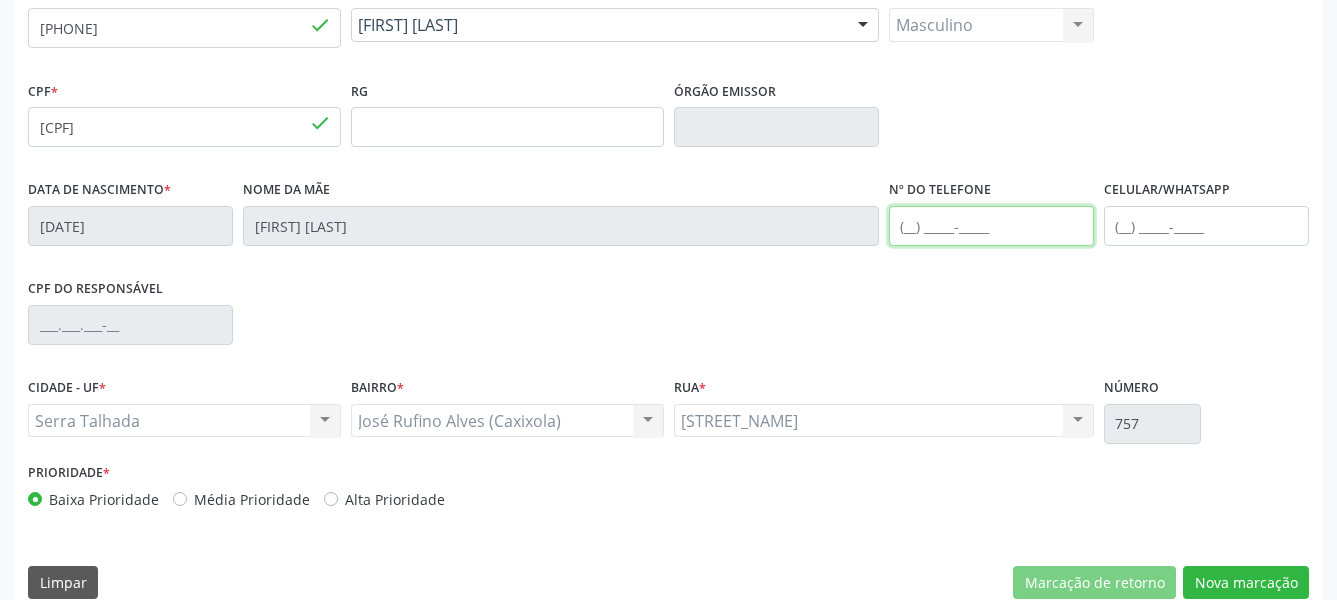 scroll, scrollTop: 484, scrollLeft: 0, axis: vertical 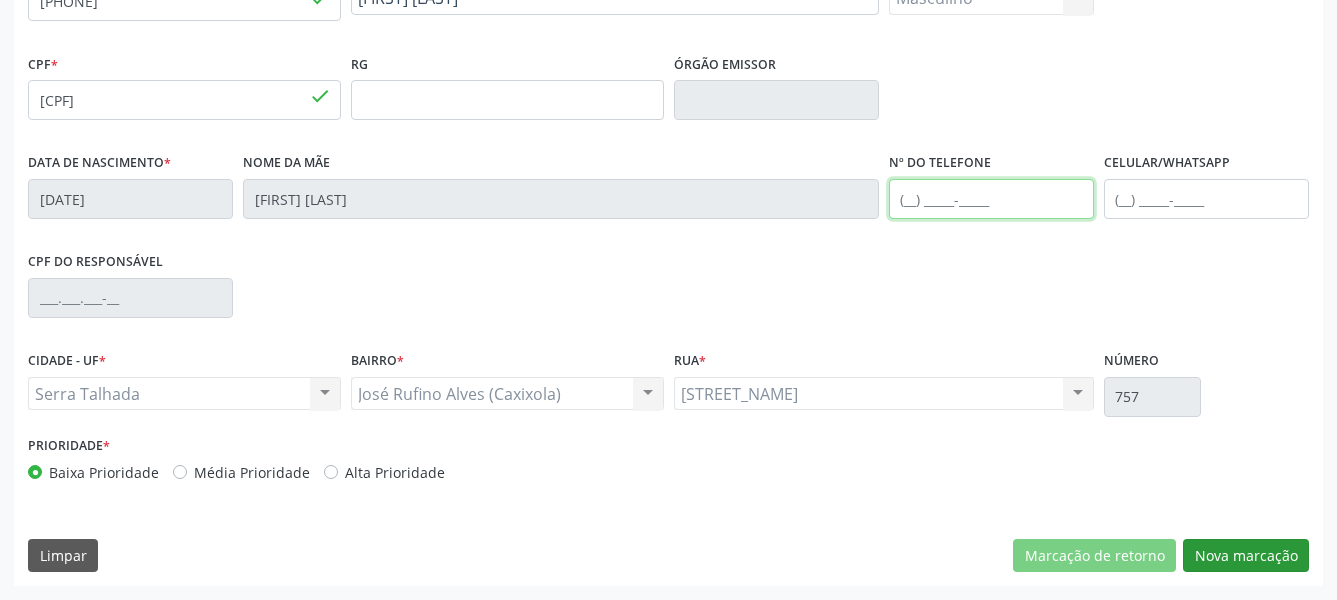 type 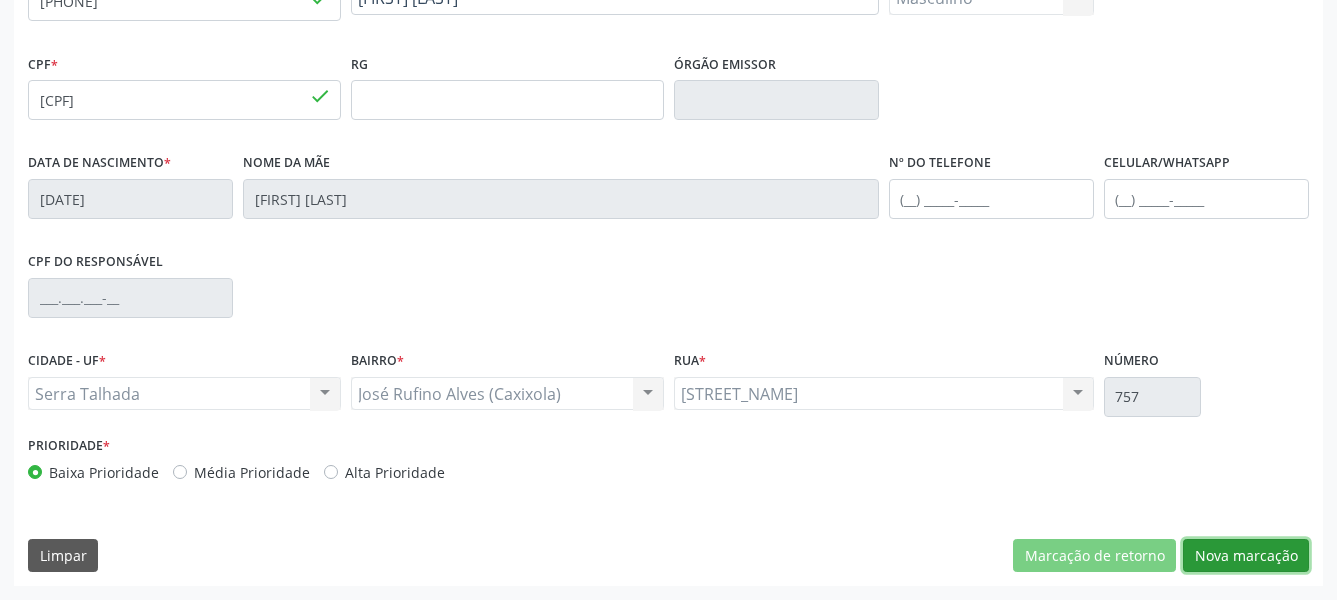 click on "Nova marcação" at bounding box center (1246, 556) 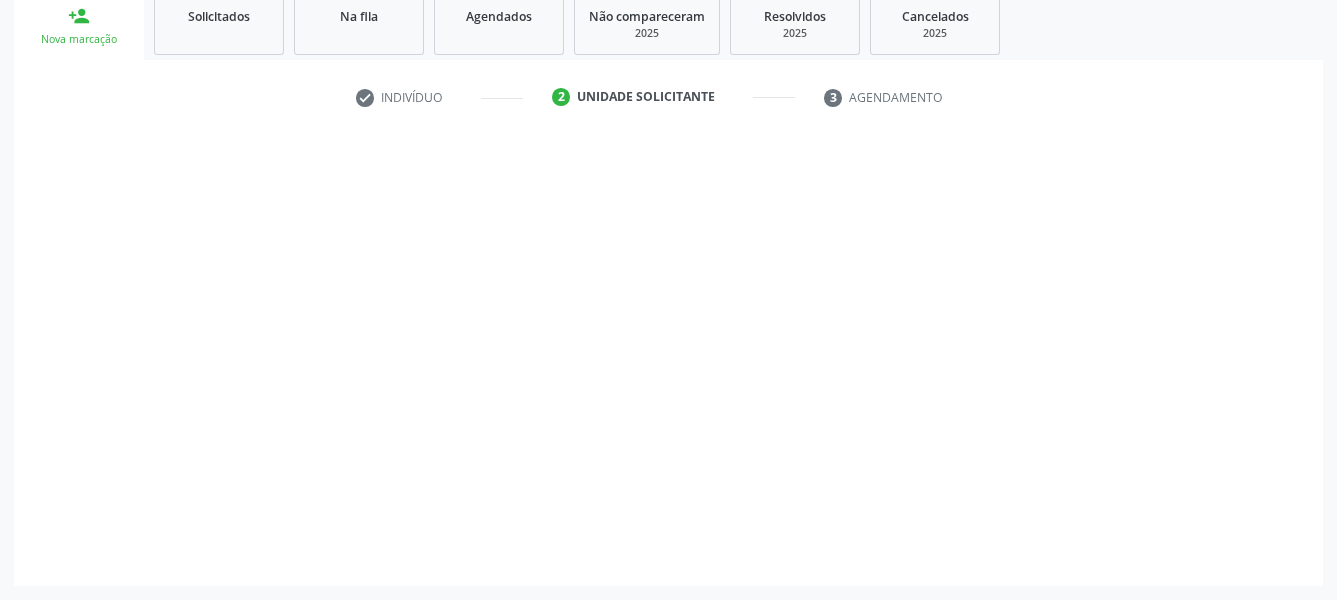 scroll, scrollTop: 322, scrollLeft: 0, axis: vertical 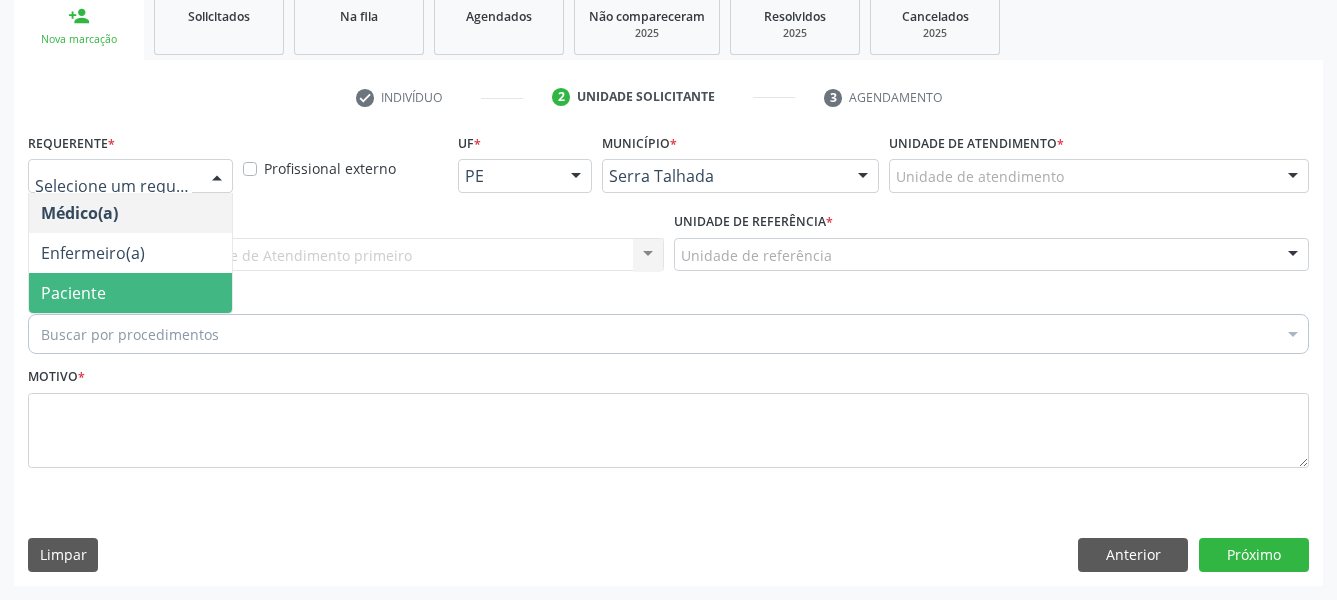 click on "Paciente" at bounding box center [130, 293] 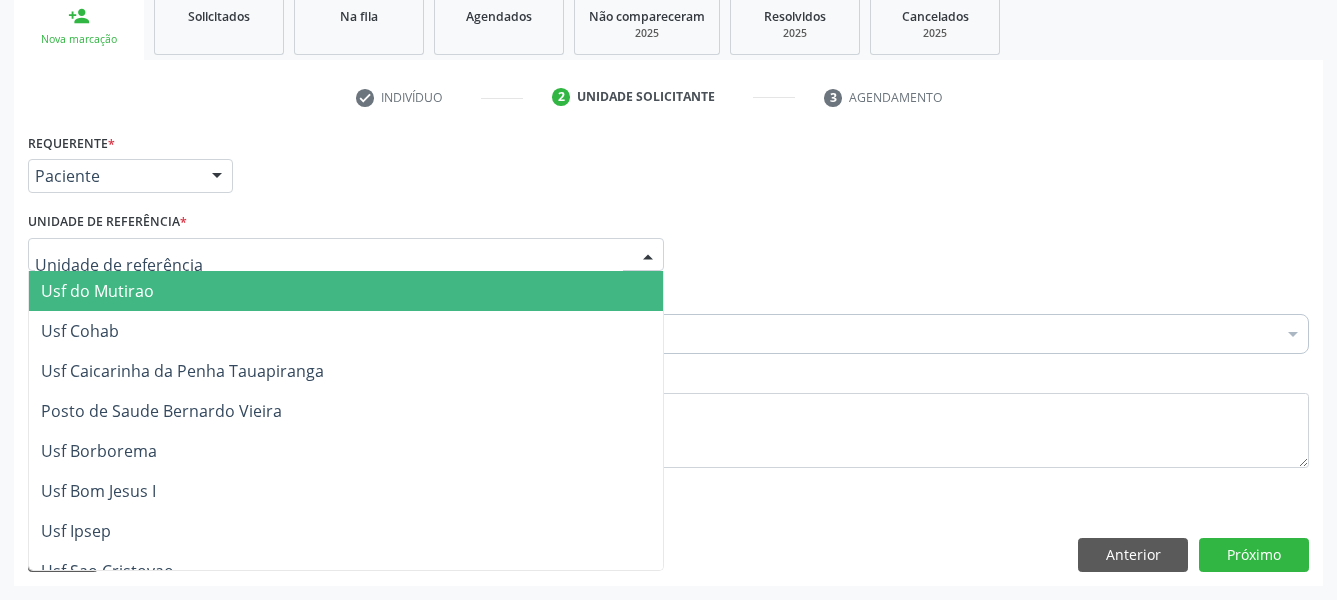 type on "x" 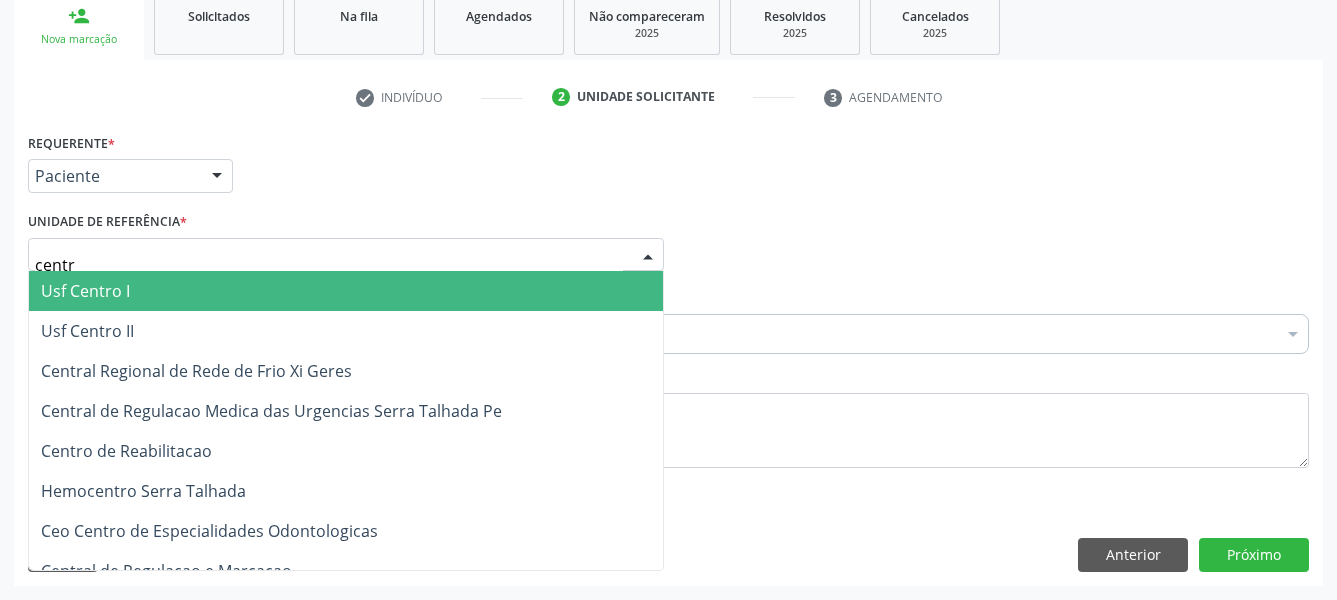 type on "centro" 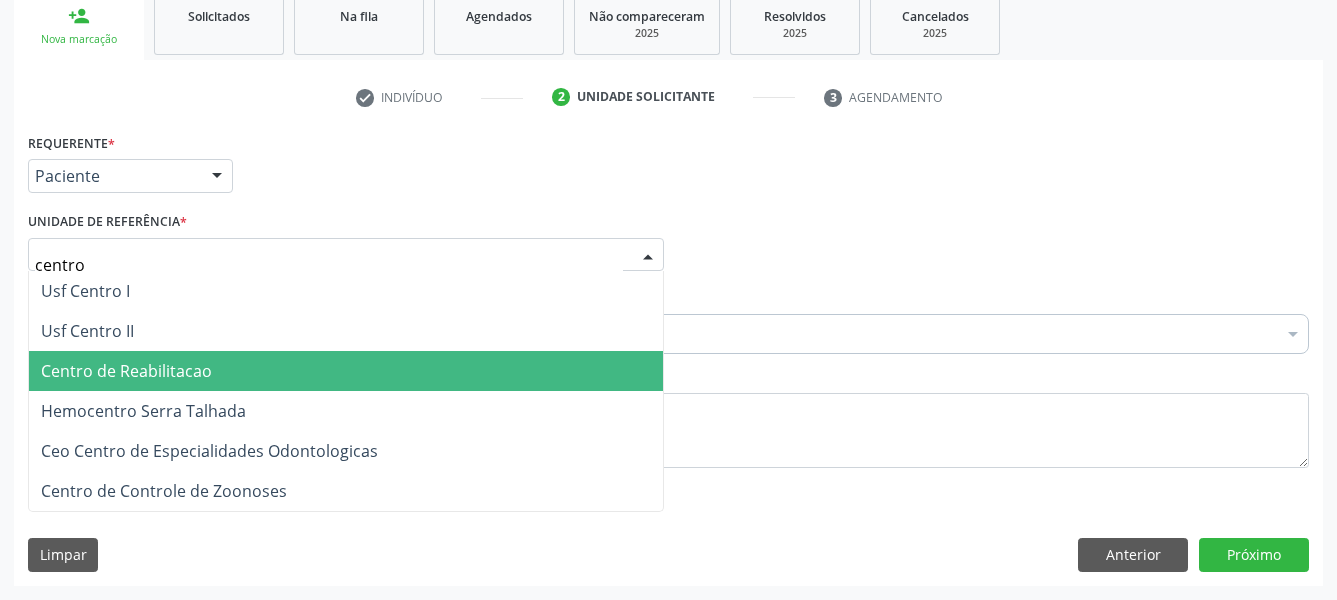 click on "Centro de Reabilitacao" at bounding box center (346, 371) 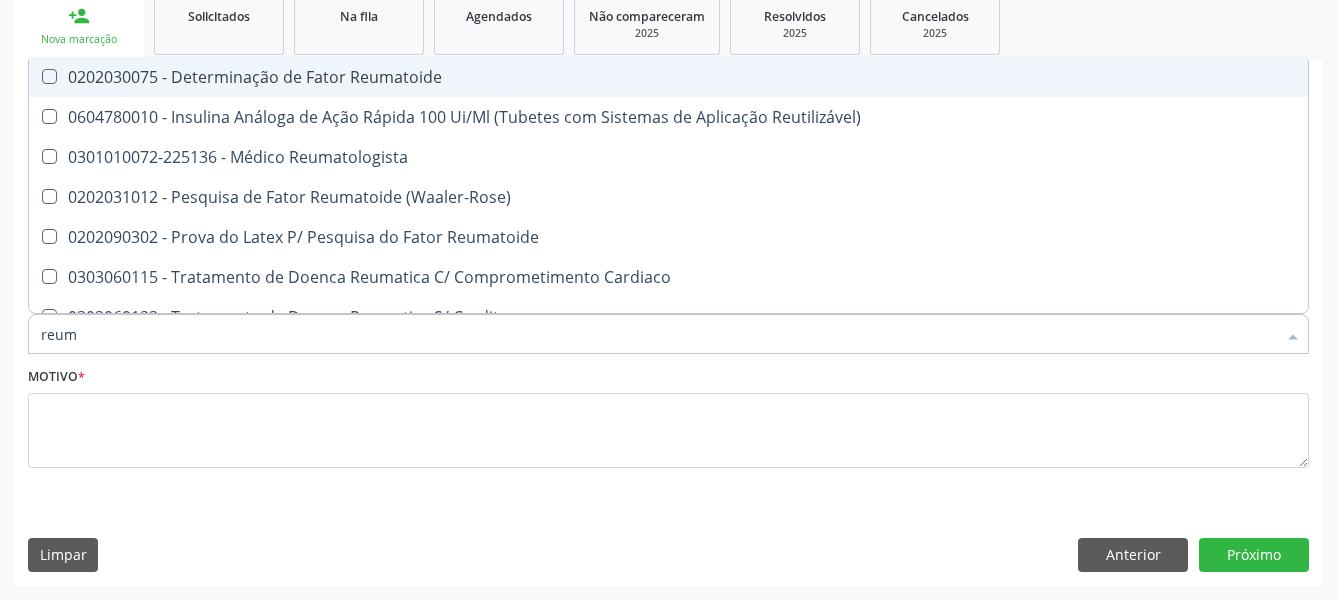 type on "reuma" 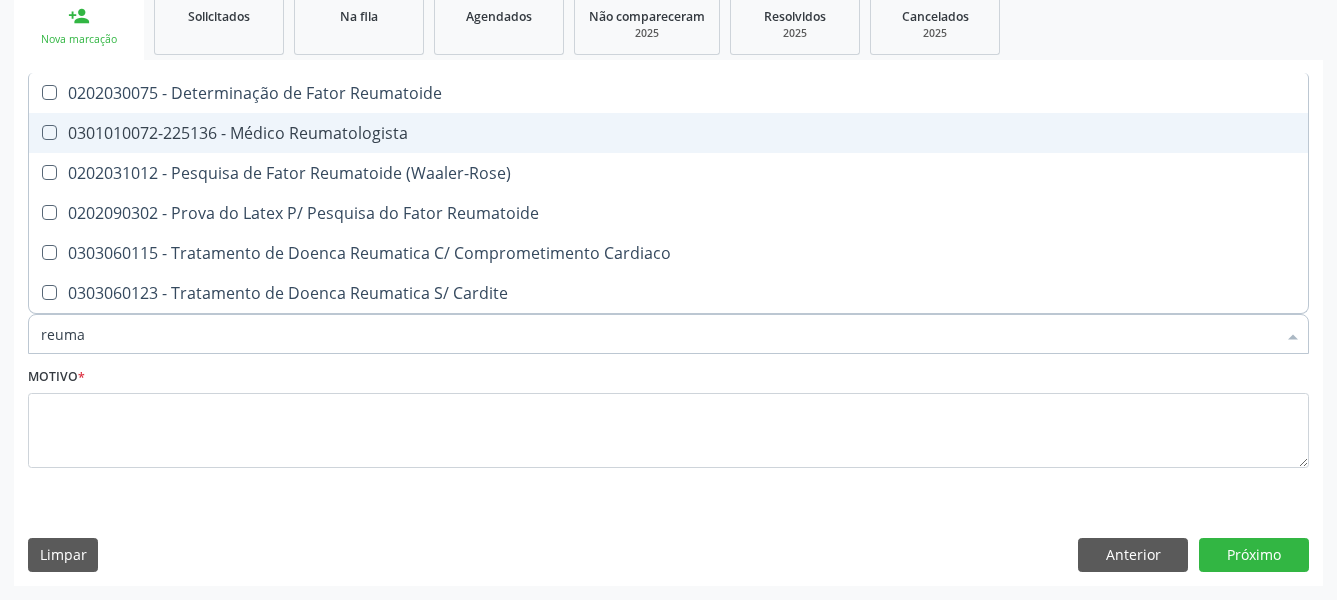 click on "0301010072-225136 - Médico Reumatologista" at bounding box center [668, 133] 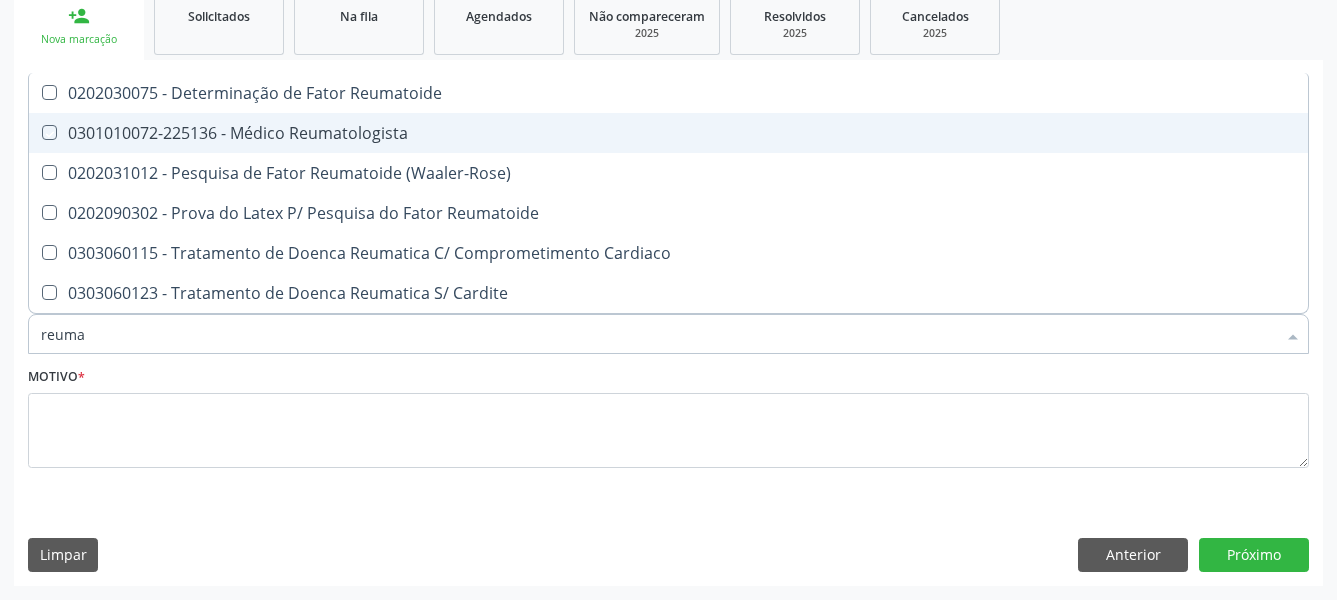 checkbox on "true" 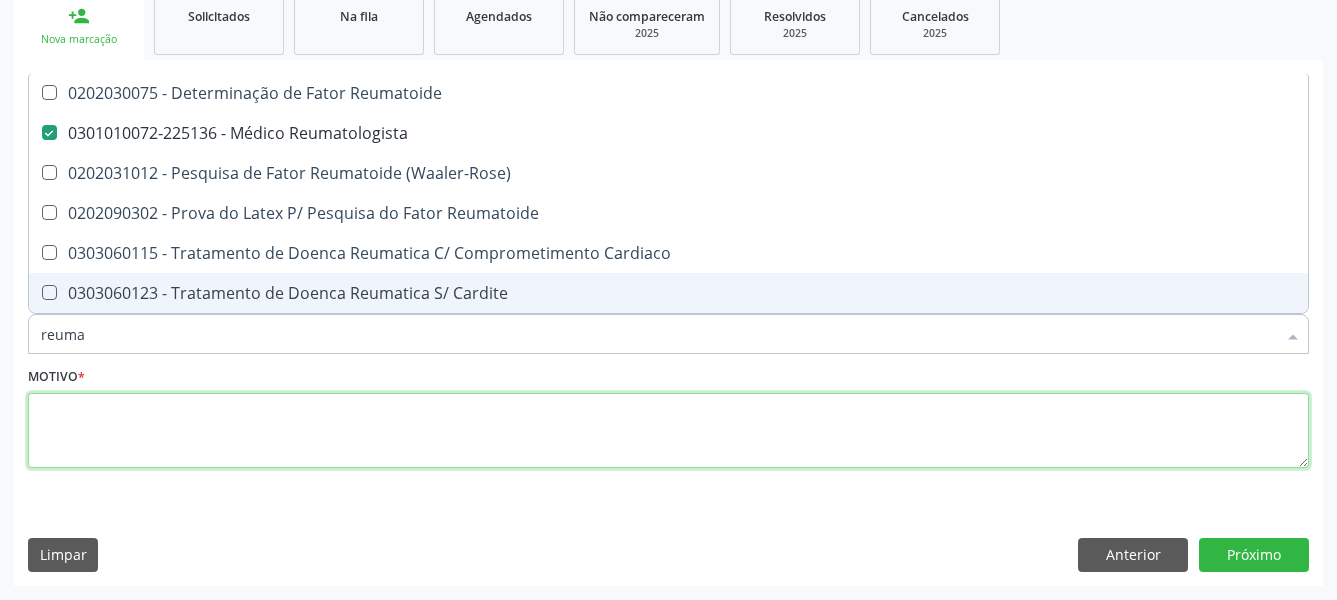 click at bounding box center [668, 431] 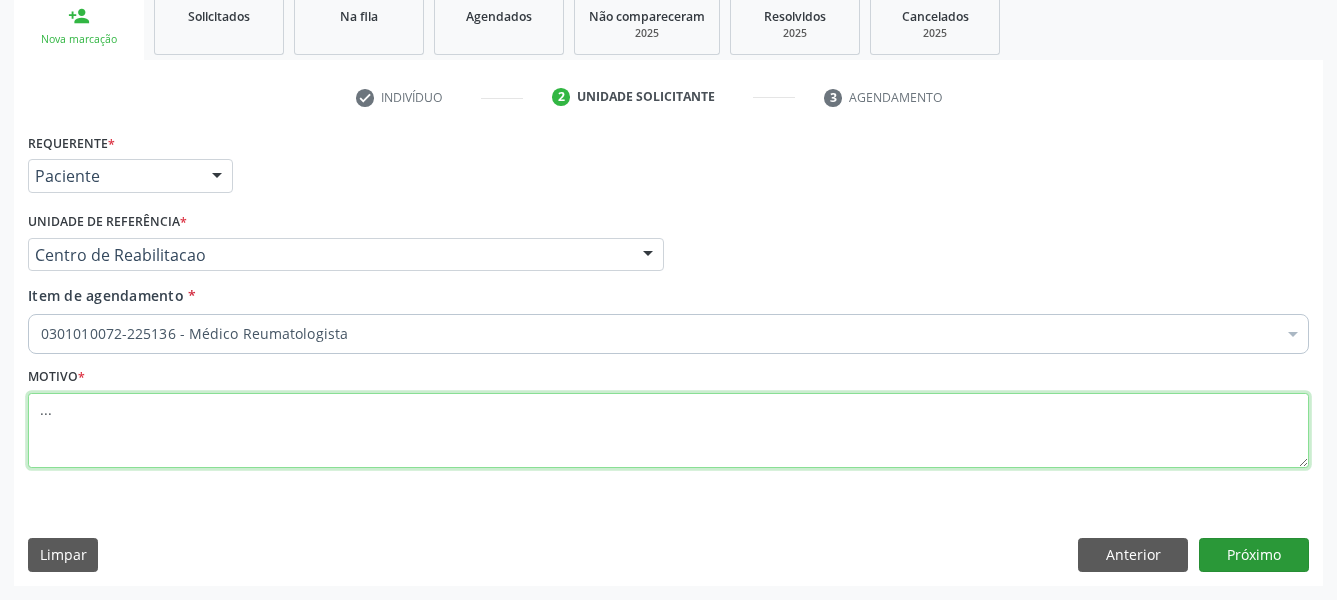 type on "..." 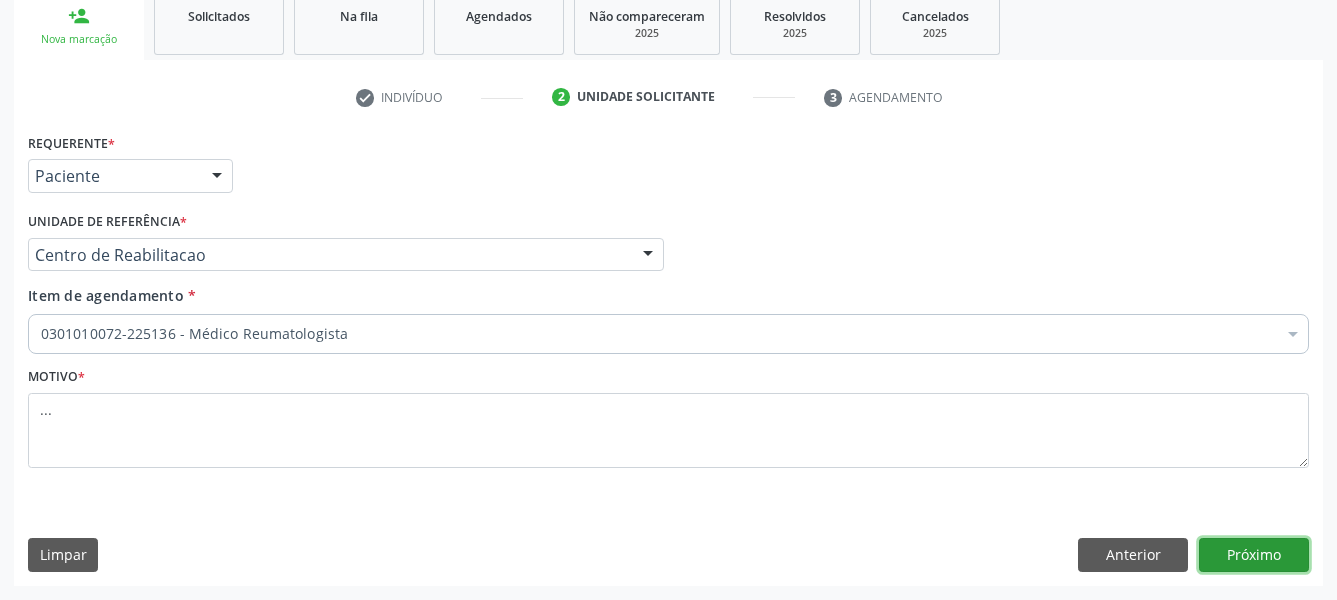 click on "Próximo" at bounding box center (1254, 555) 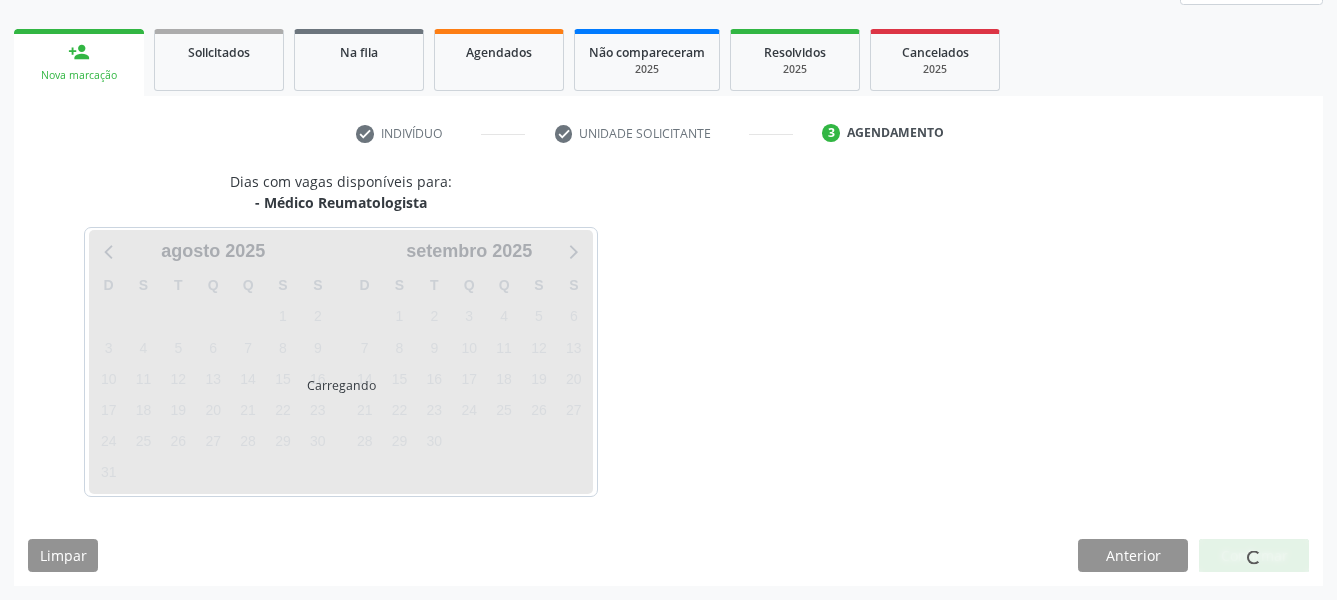 scroll, scrollTop: 270, scrollLeft: 0, axis: vertical 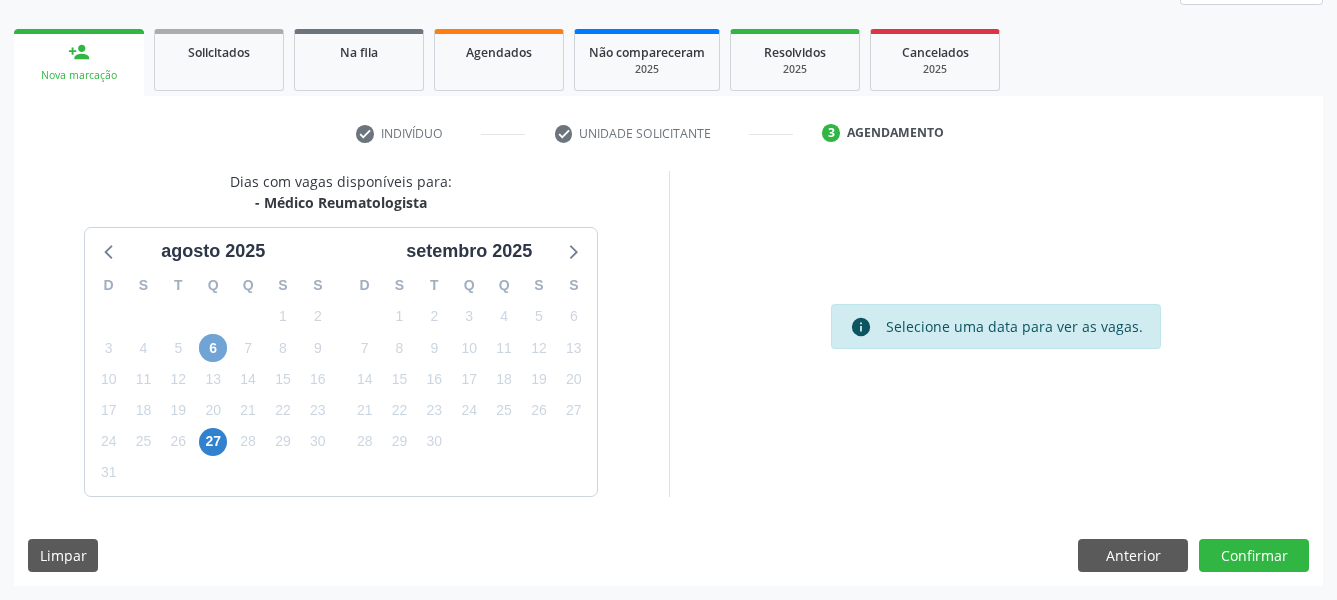 click on "6" at bounding box center [213, 348] 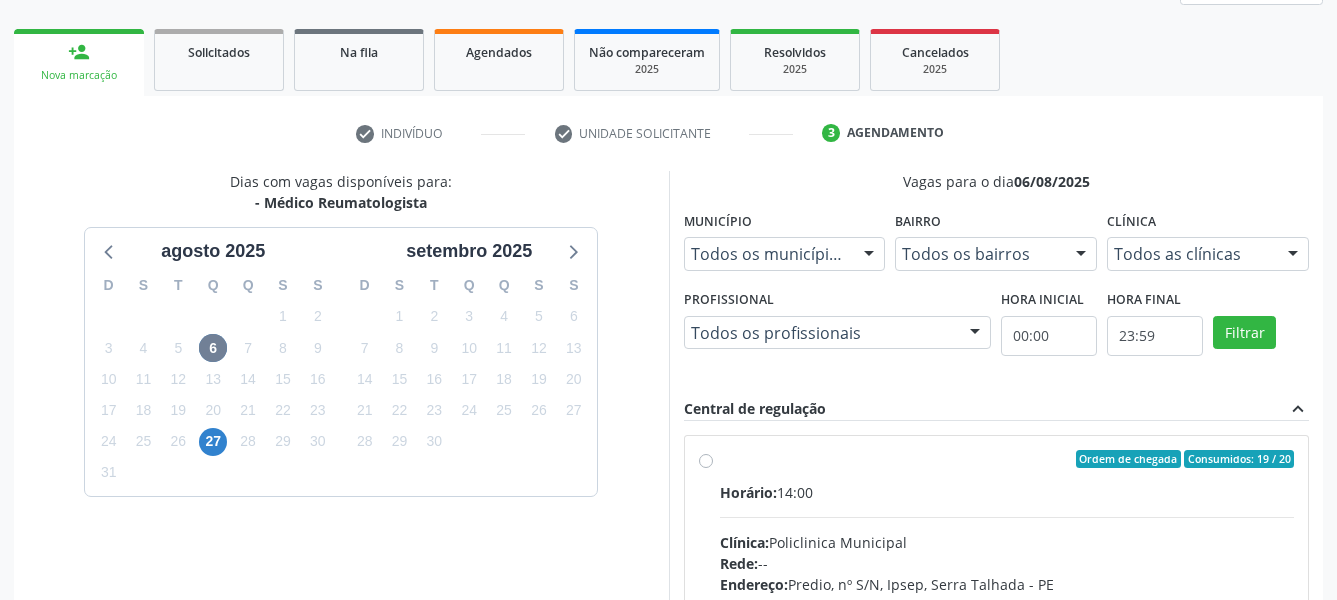 click on "Ordem de chegada
Consumidos: 19 / 20
Horário:   14:00
Clínica:  Policlinica Municipal
Rede:
--
Endereço:   Predio, nº S/N, Ipsep, Serra Talhada - PE
Telefone:   --
Profissional:
Felipe Pereira Guimaraes
Informações adicionais sobre o atendimento
Idade de atendimento:
de 0 a 120 anos
Gênero(s) atendido(s):
Masculino e Feminino
Informações adicionais:
--" at bounding box center [997, 603] 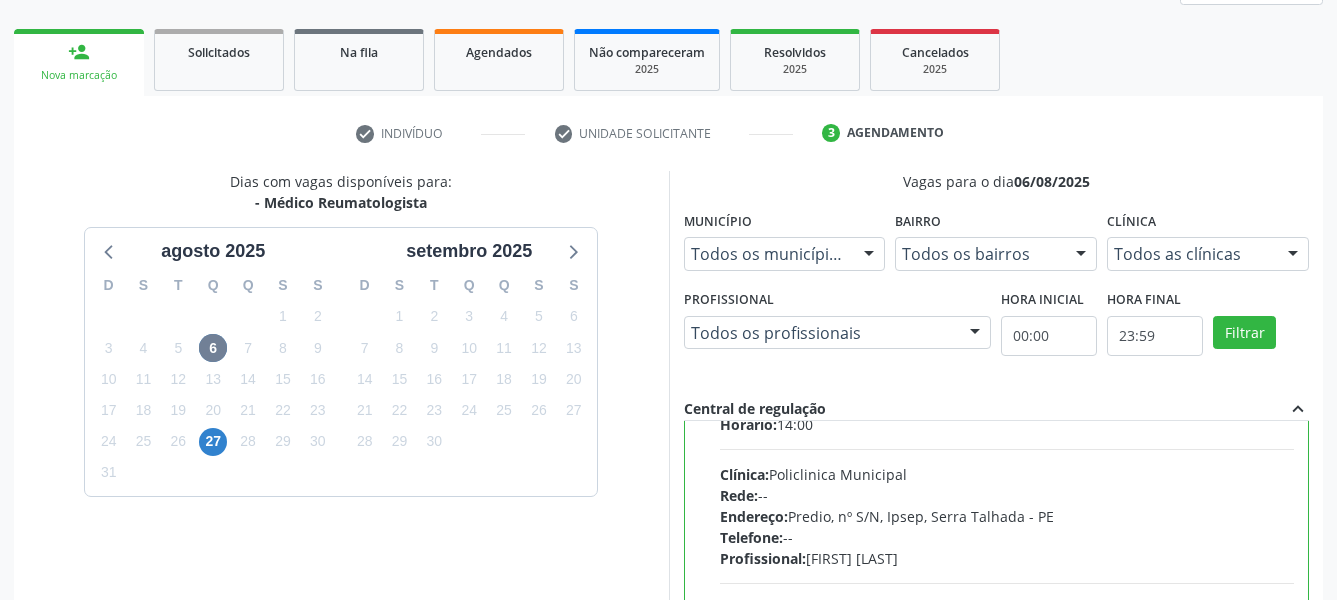 scroll, scrollTop: 99, scrollLeft: 0, axis: vertical 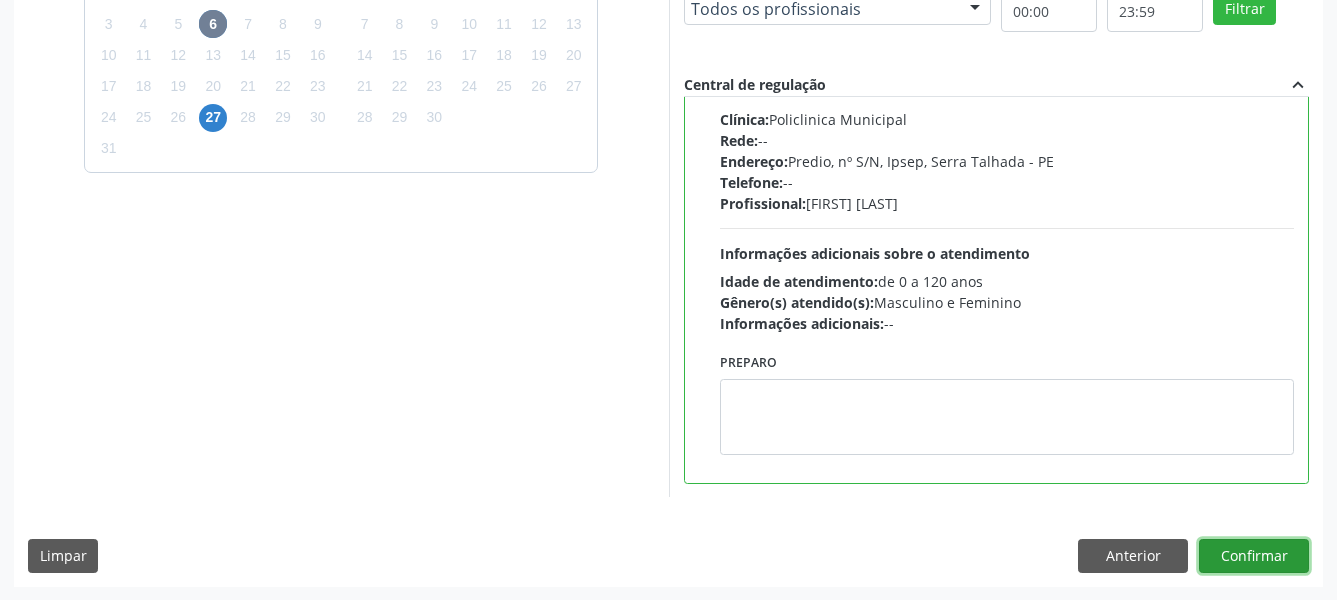 click on "Confirmar" at bounding box center (1254, 556) 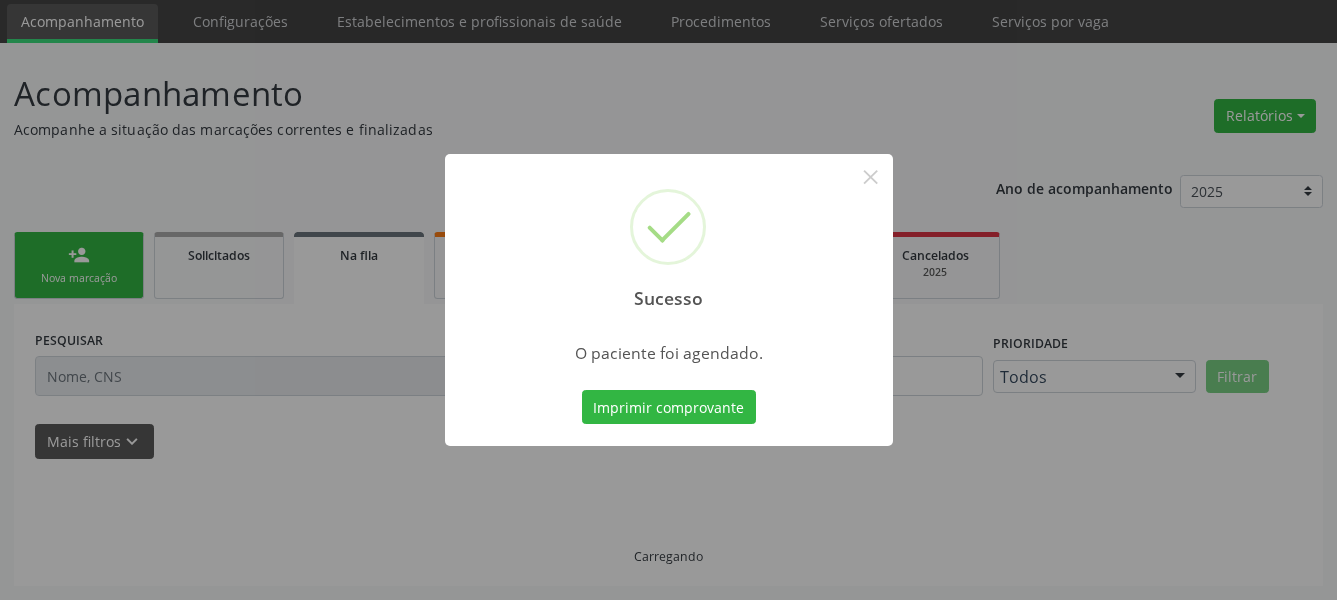 scroll, scrollTop: 66, scrollLeft: 0, axis: vertical 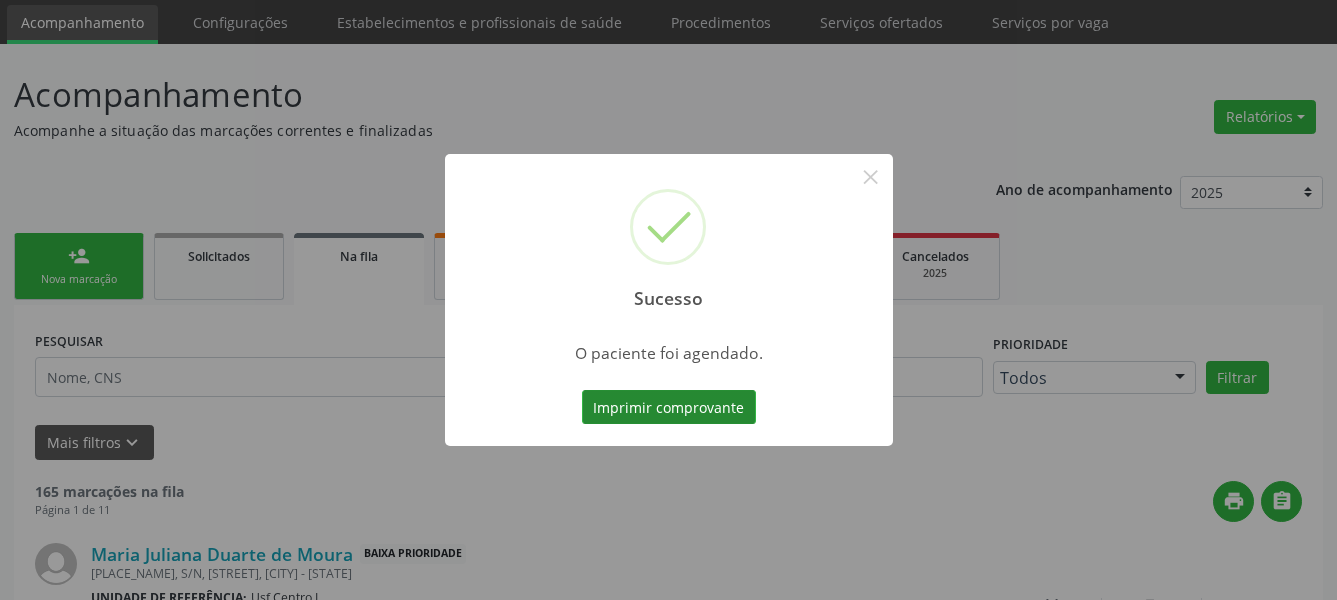 click on "Imprimir comprovante" at bounding box center [669, 407] 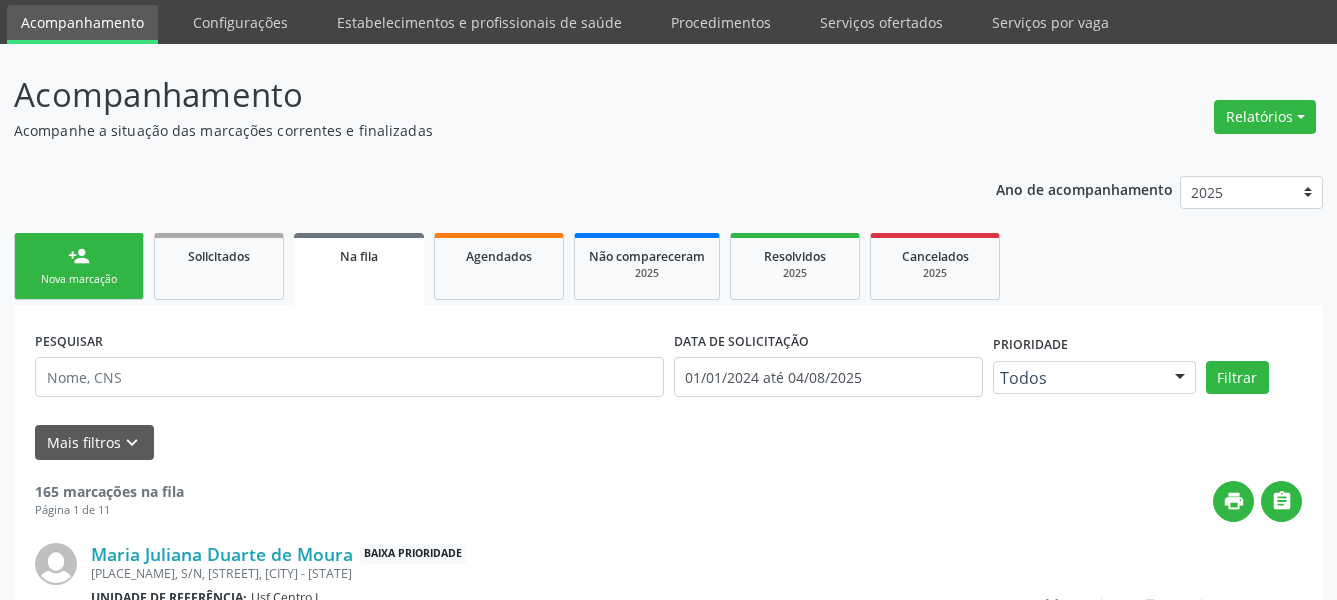 scroll, scrollTop: 65, scrollLeft: 0, axis: vertical 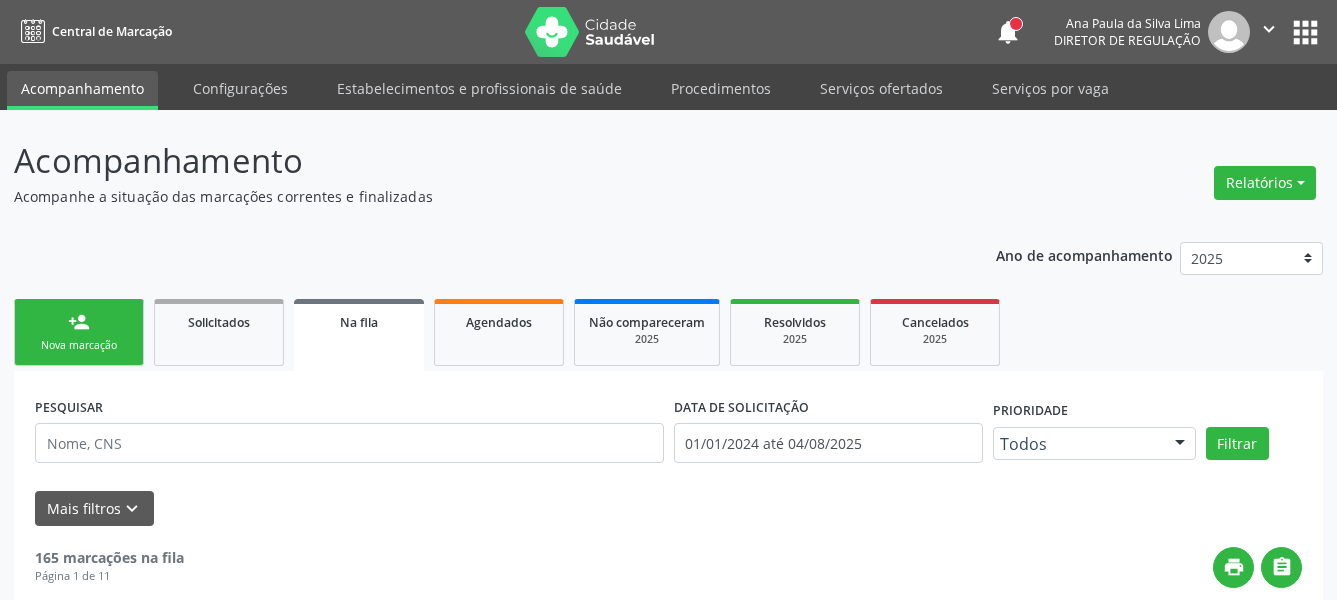click on "apps" at bounding box center (1305, 32) 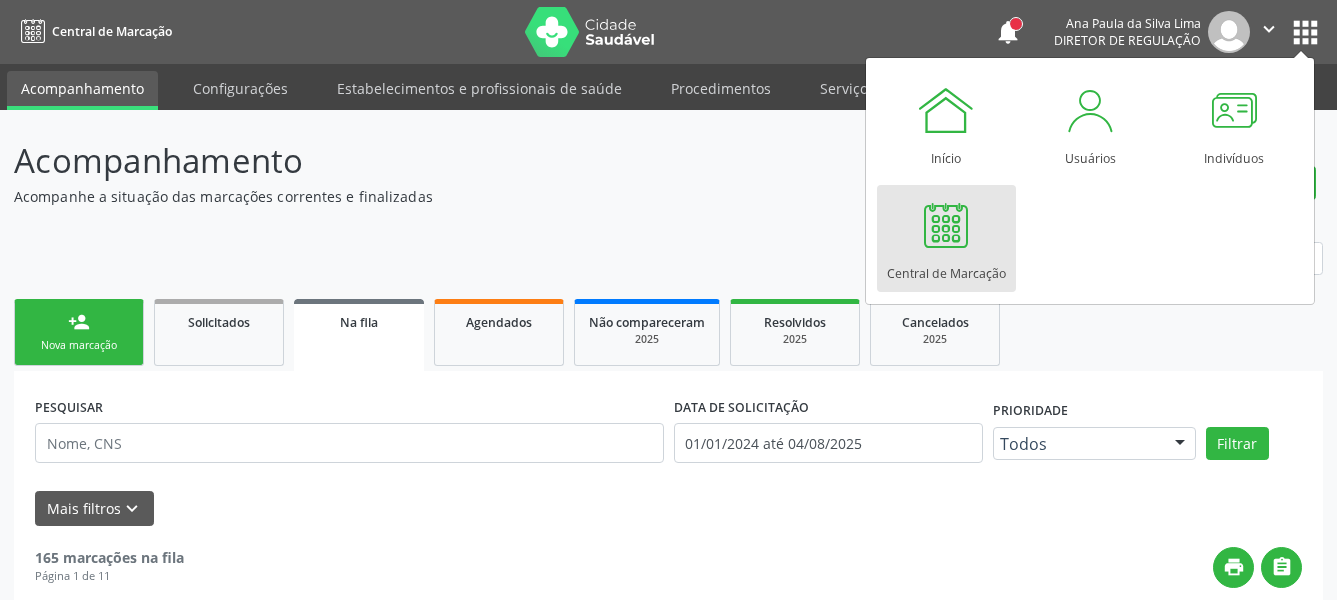 click at bounding box center [946, 225] 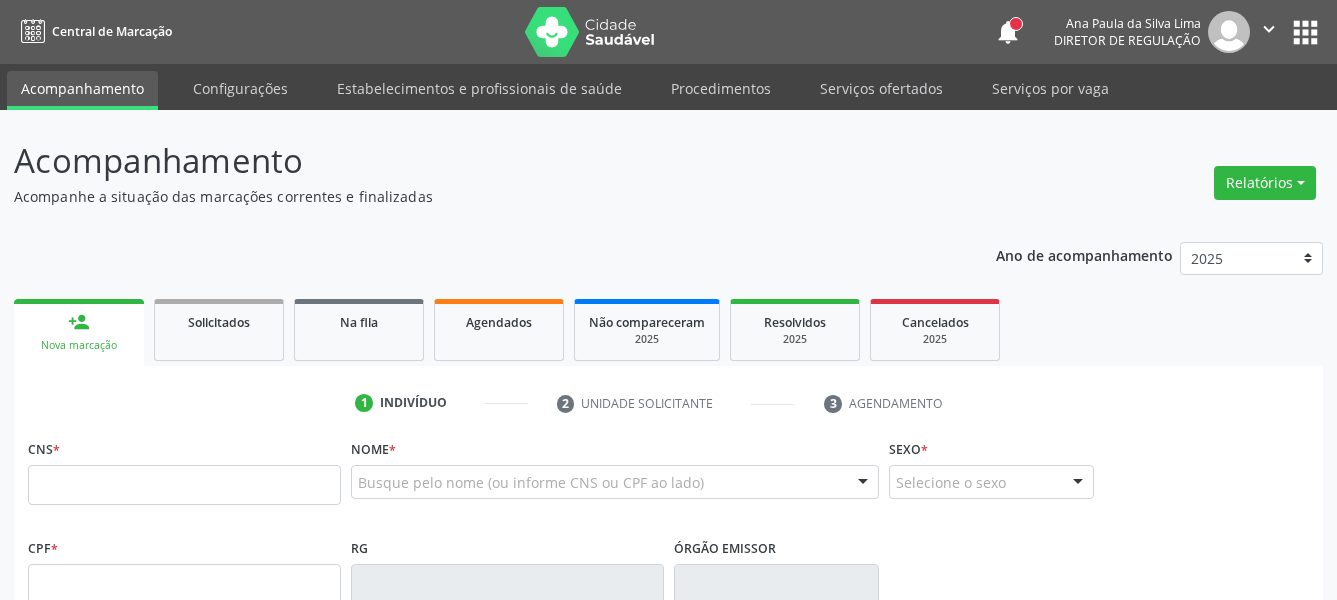 click on "CNS
*" at bounding box center [184, 469] 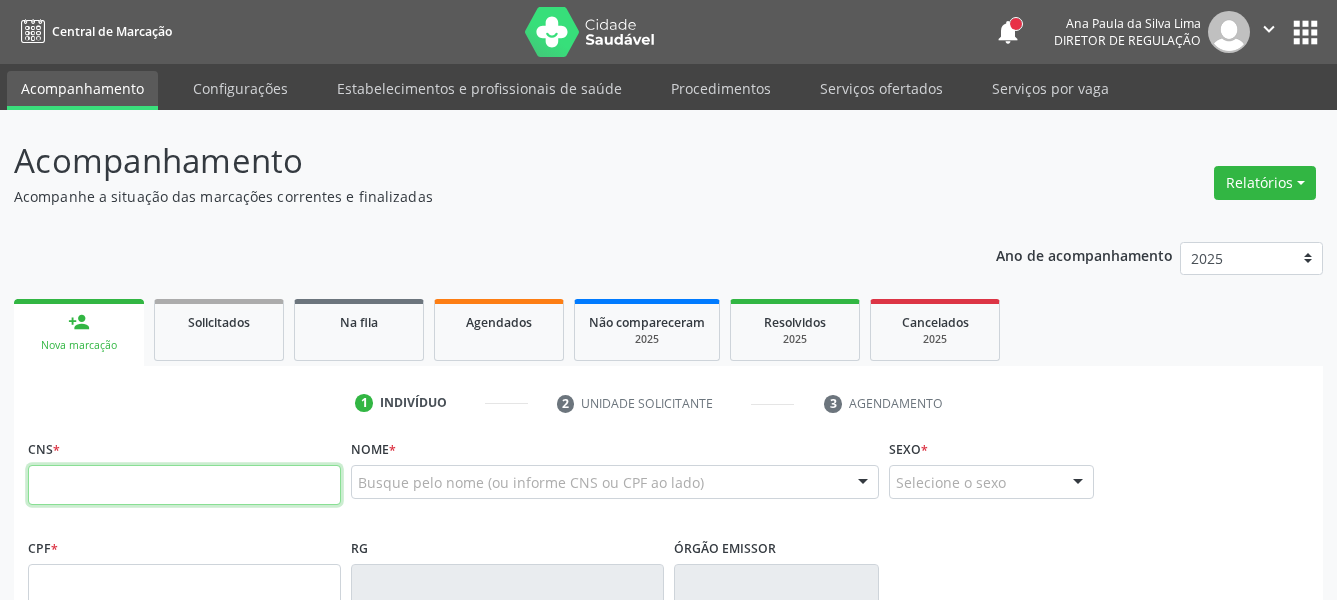 click at bounding box center [184, 485] 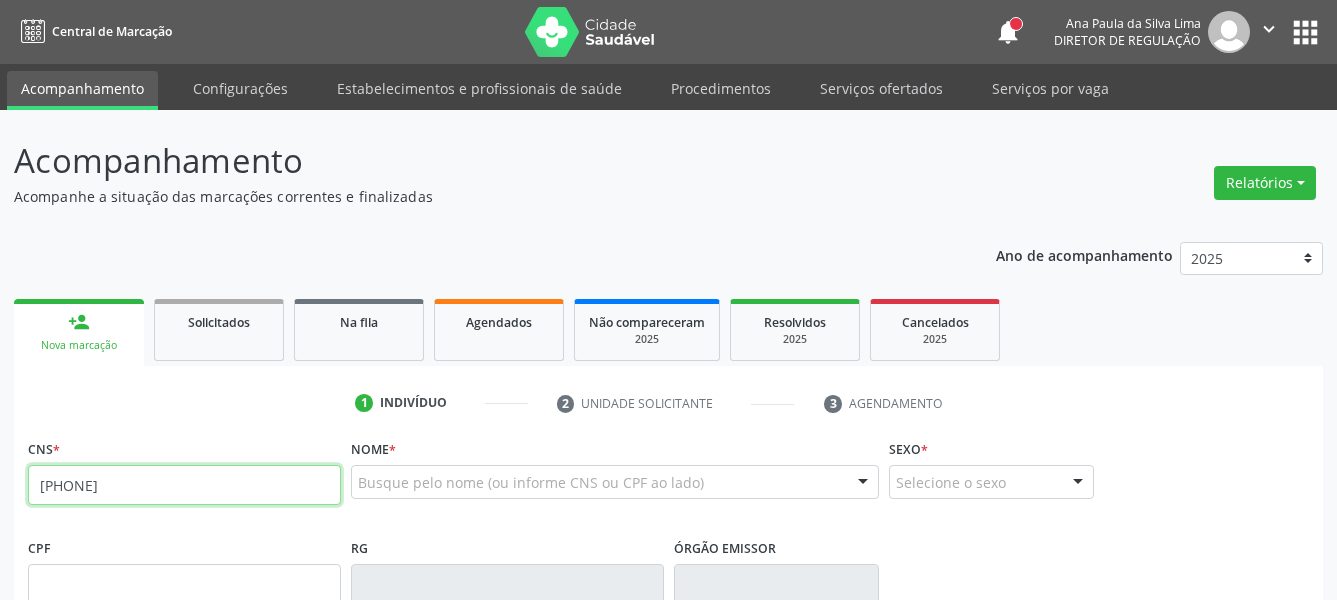type on "[PHONE]" 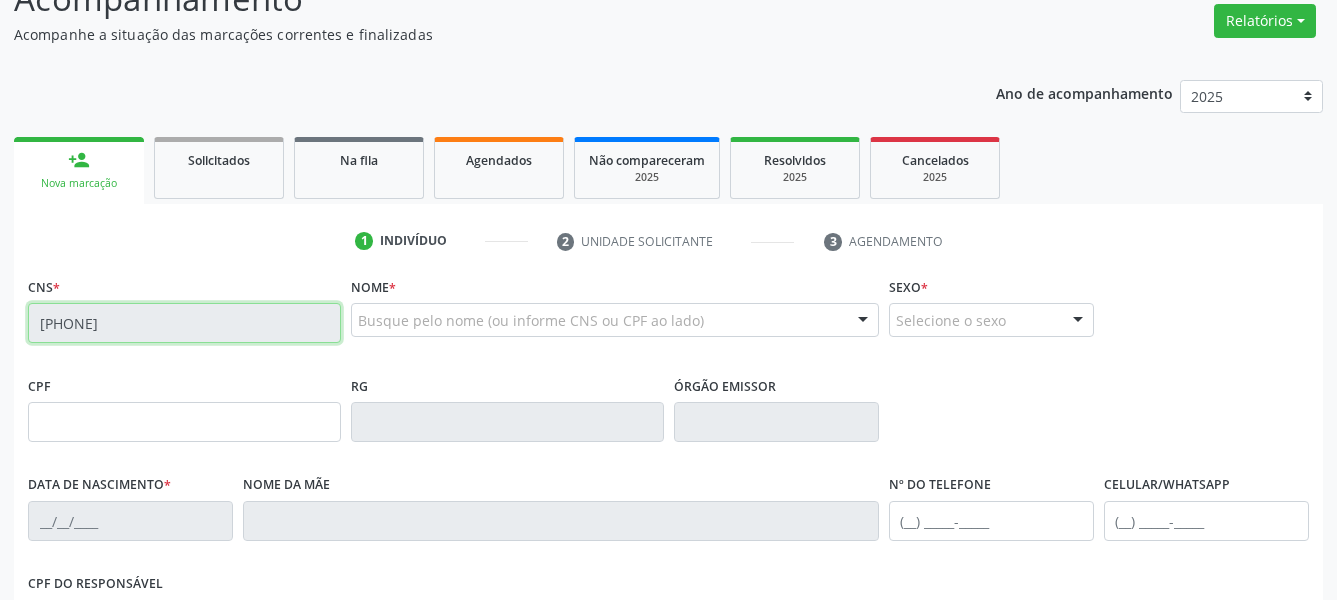 scroll, scrollTop: 204, scrollLeft: 0, axis: vertical 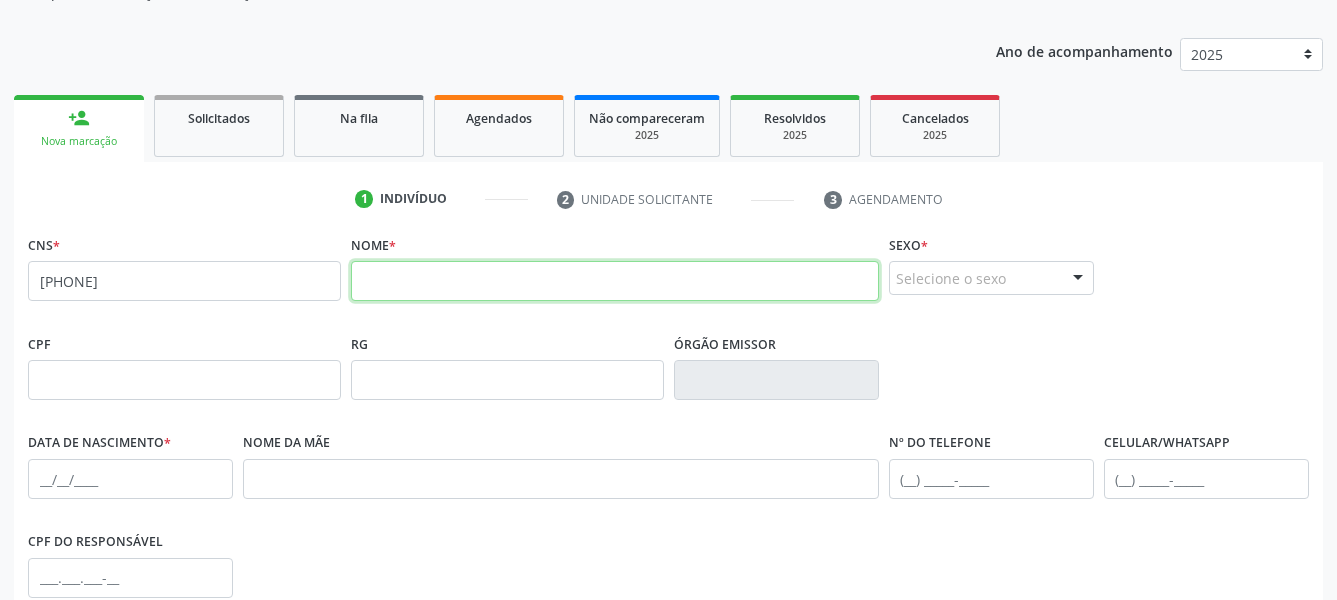click at bounding box center [615, 281] 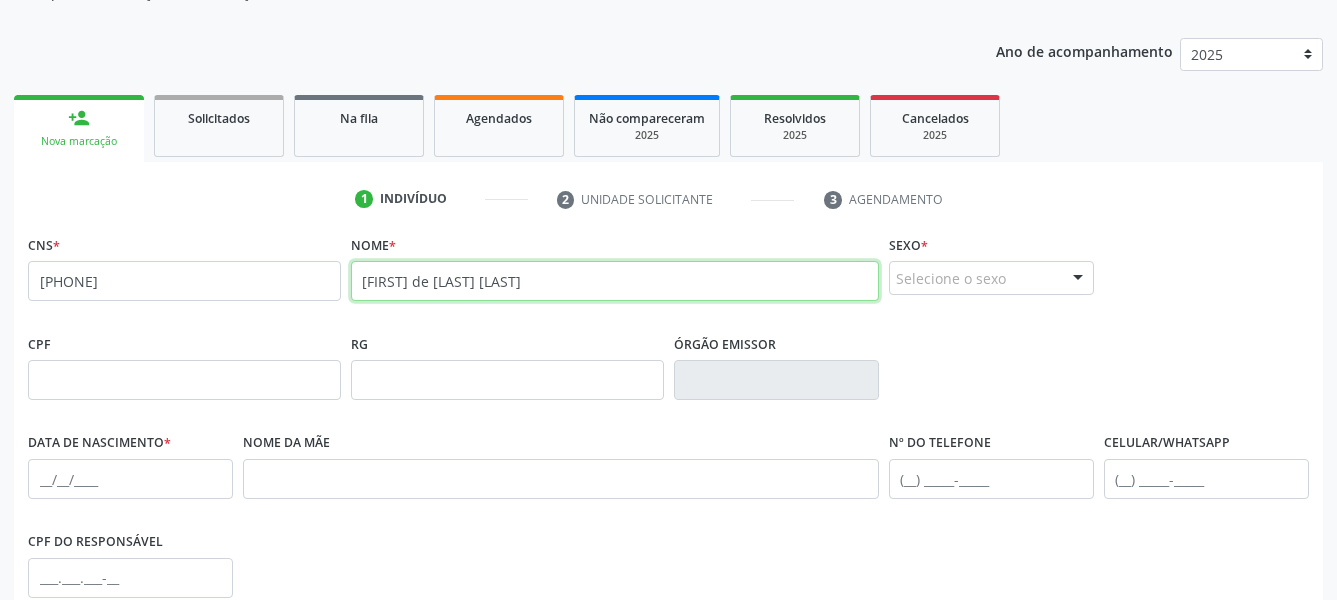 type on "[FIRST] de [LAST] [LAST]" 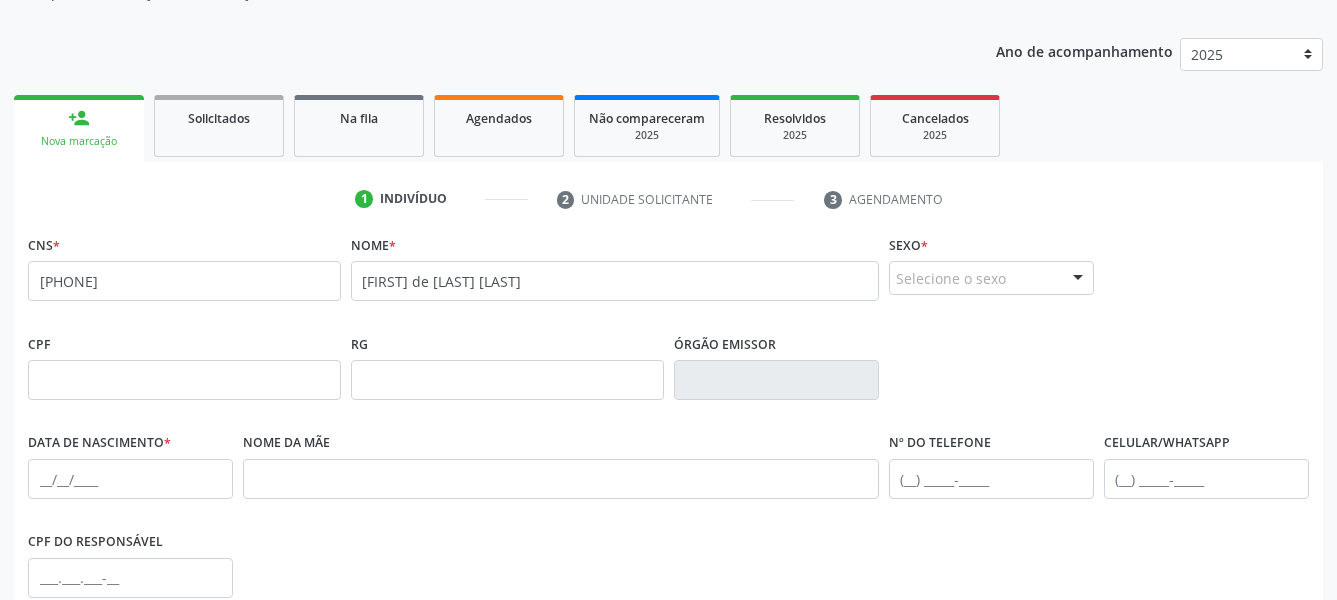drag, startPoint x: 949, startPoint y: 266, endPoint x: 946, endPoint y: 276, distance: 10.440307 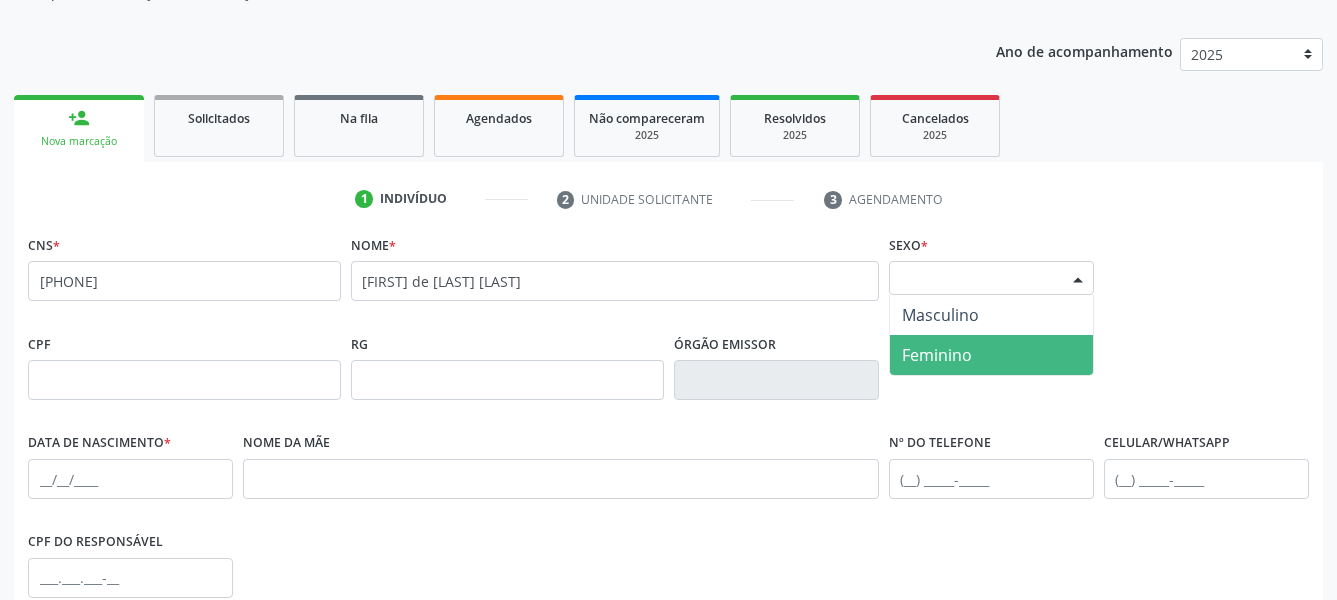 click on "Feminino" at bounding box center [937, 355] 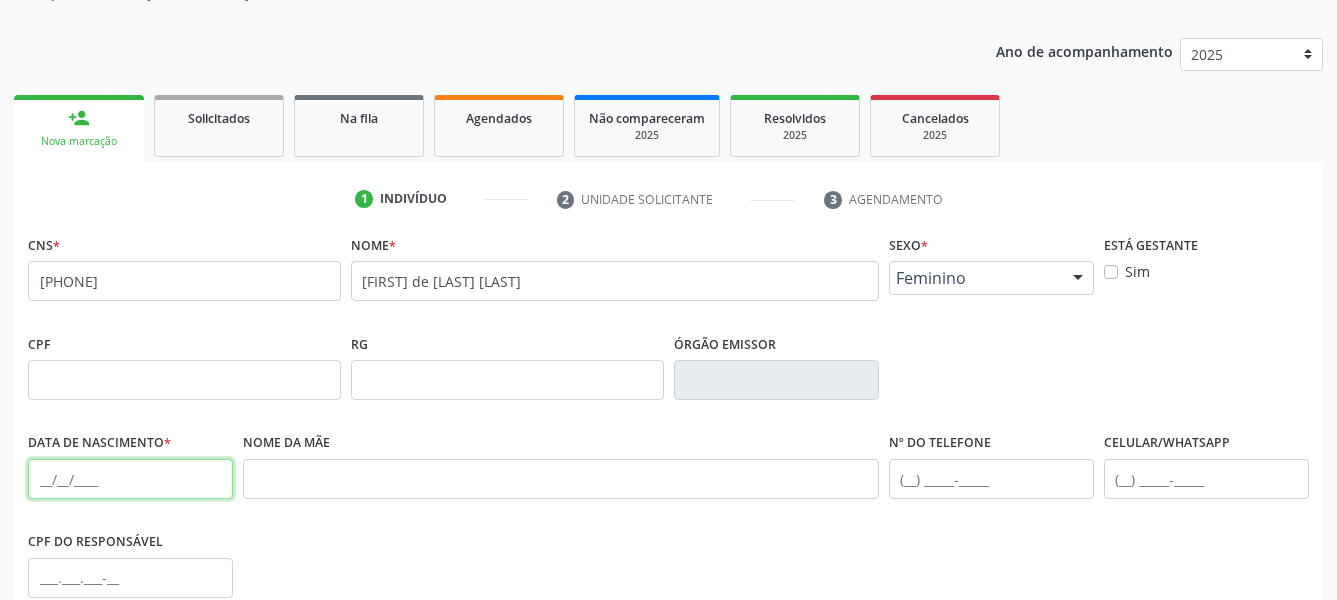 click at bounding box center [130, 479] 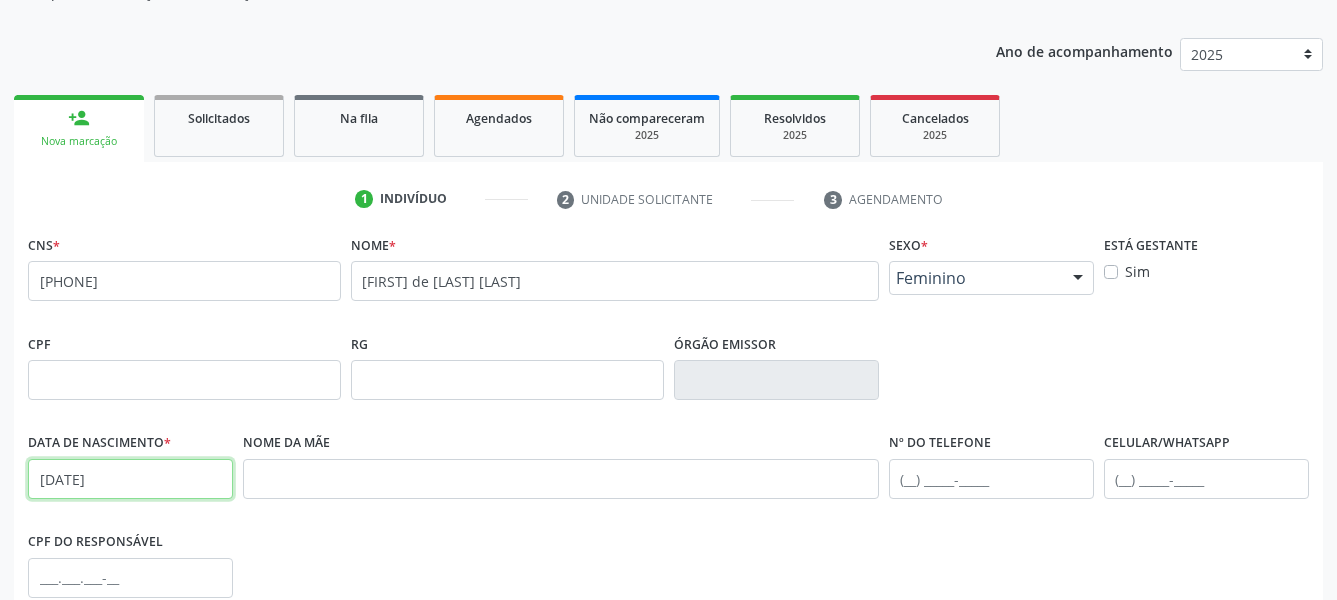 type on "[DATE]" 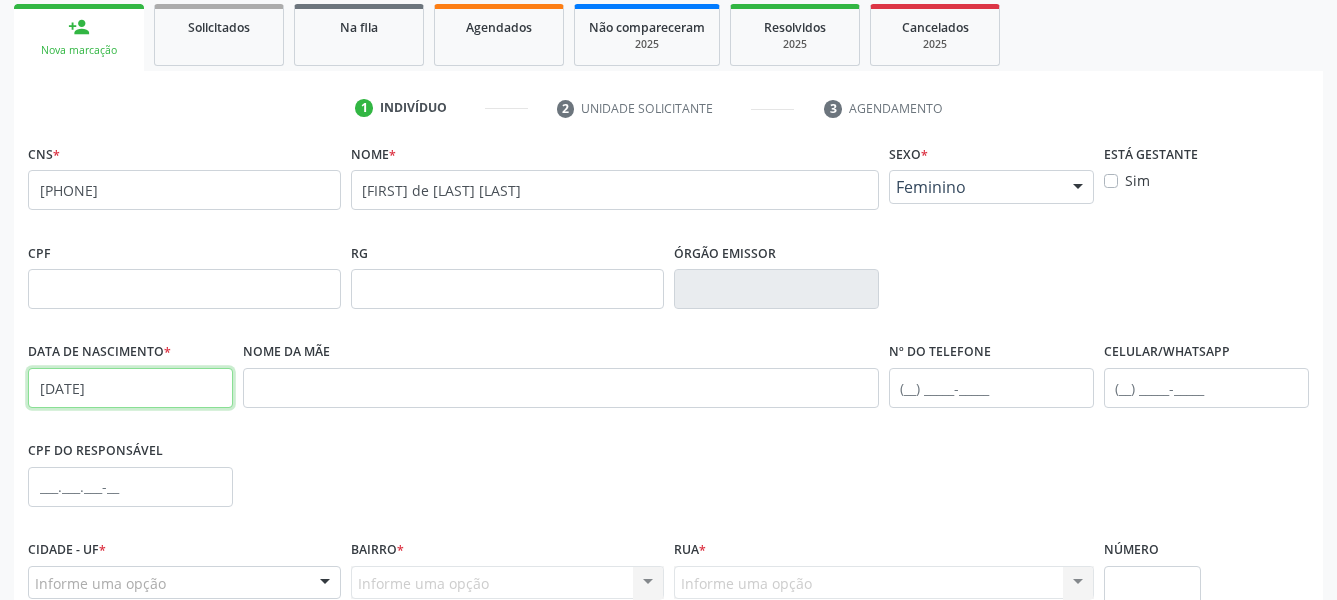 scroll, scrollTop: 408, scrollLeft: 0, axis: vertical 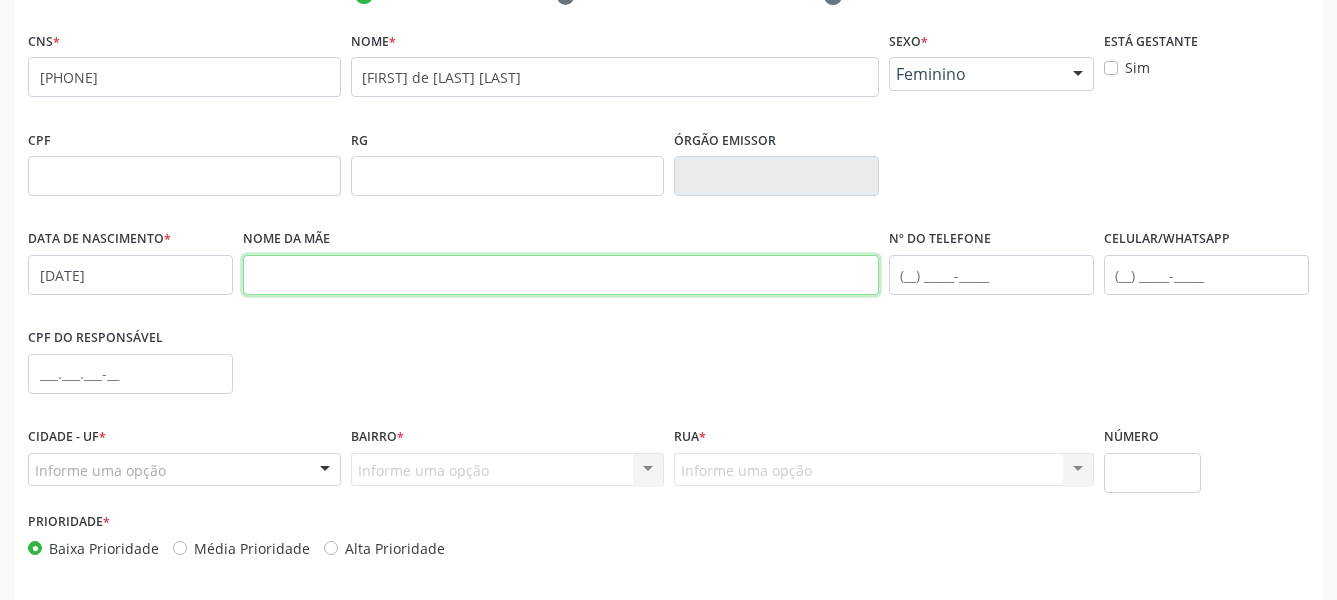 click at bounding box center (561, 275) 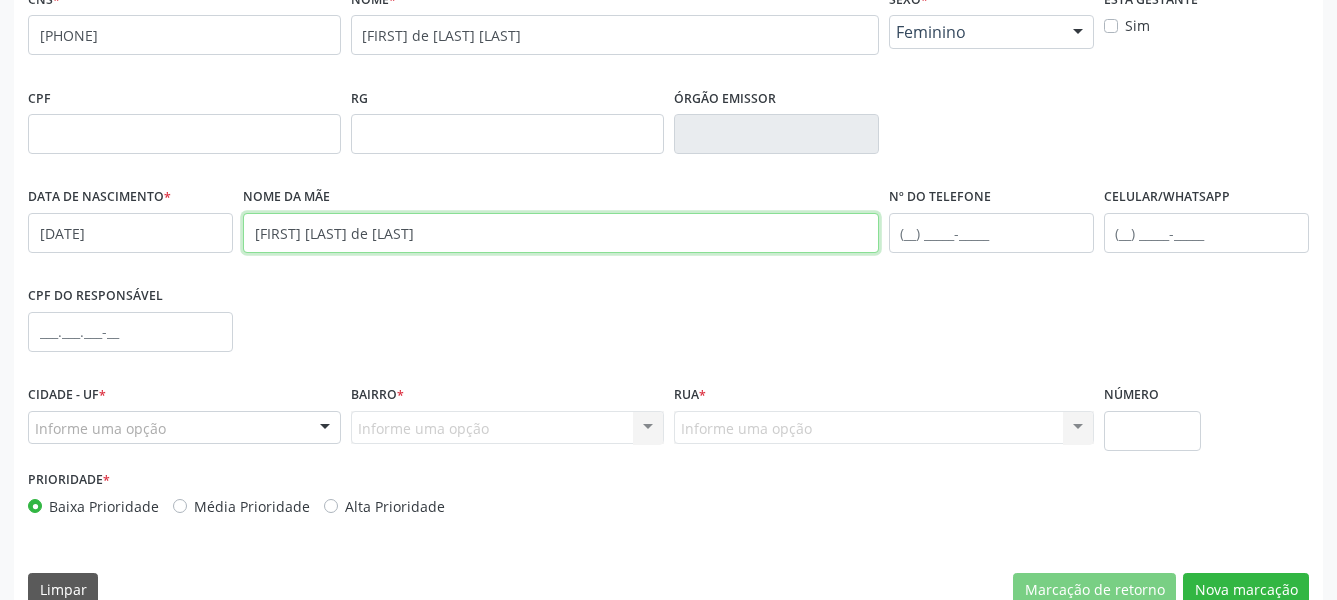 scroll, scrollTop: 484, scrollLeft: 0, axis: vertical 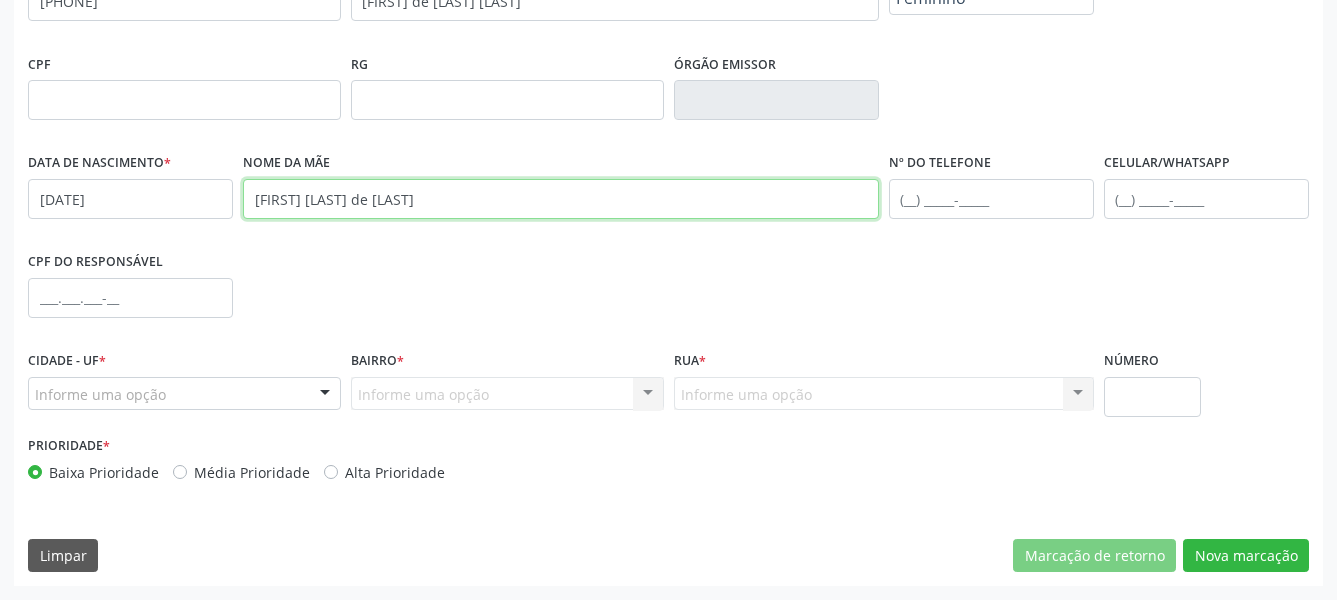 type on "[FIRST] [LAST] de [LAST]" 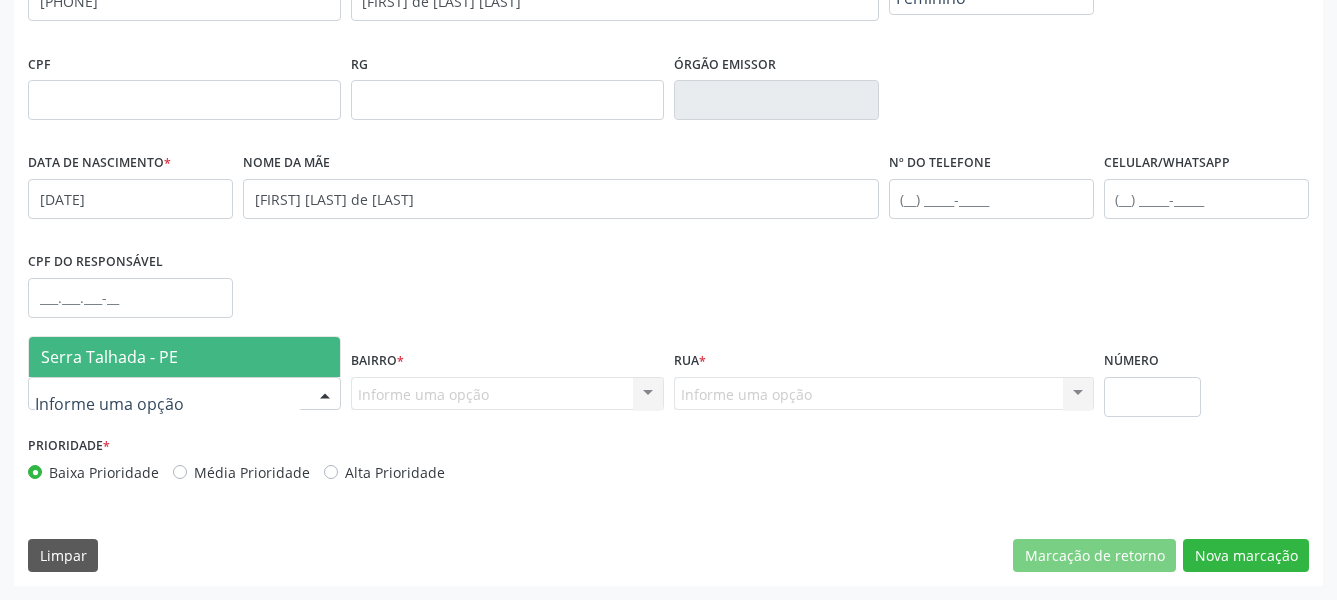 click on "Serra Talhada - PE" at bounding box center [184, 357] 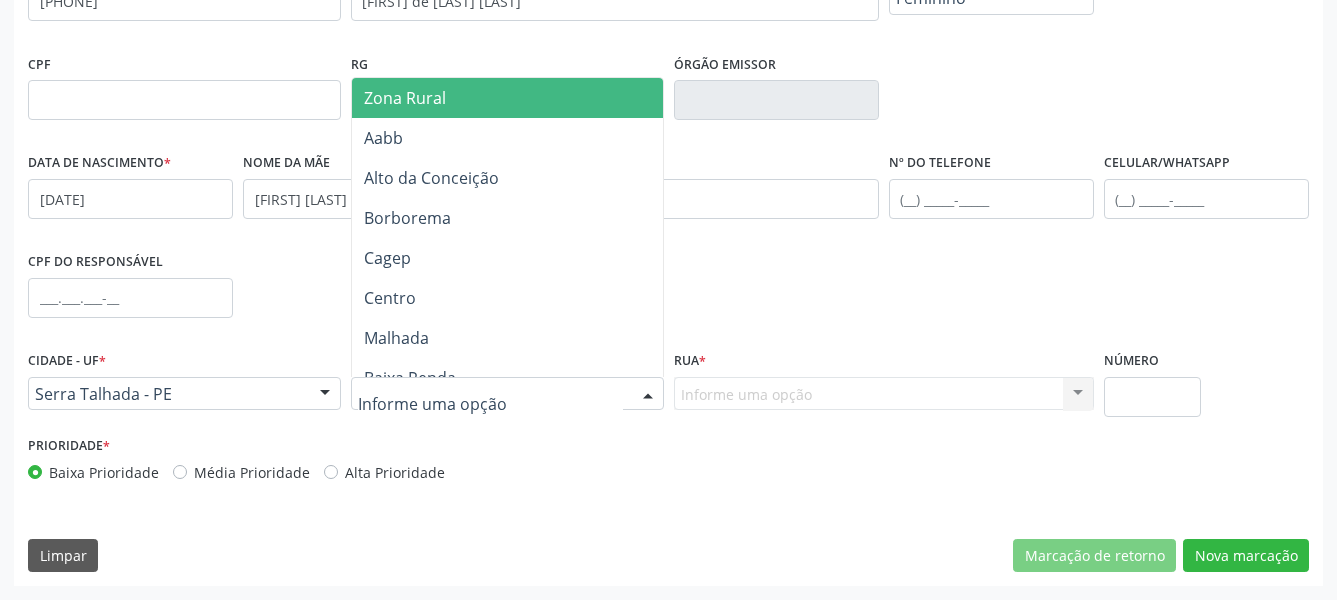 click on "Zona Rural" at bounding box center [507, 98] 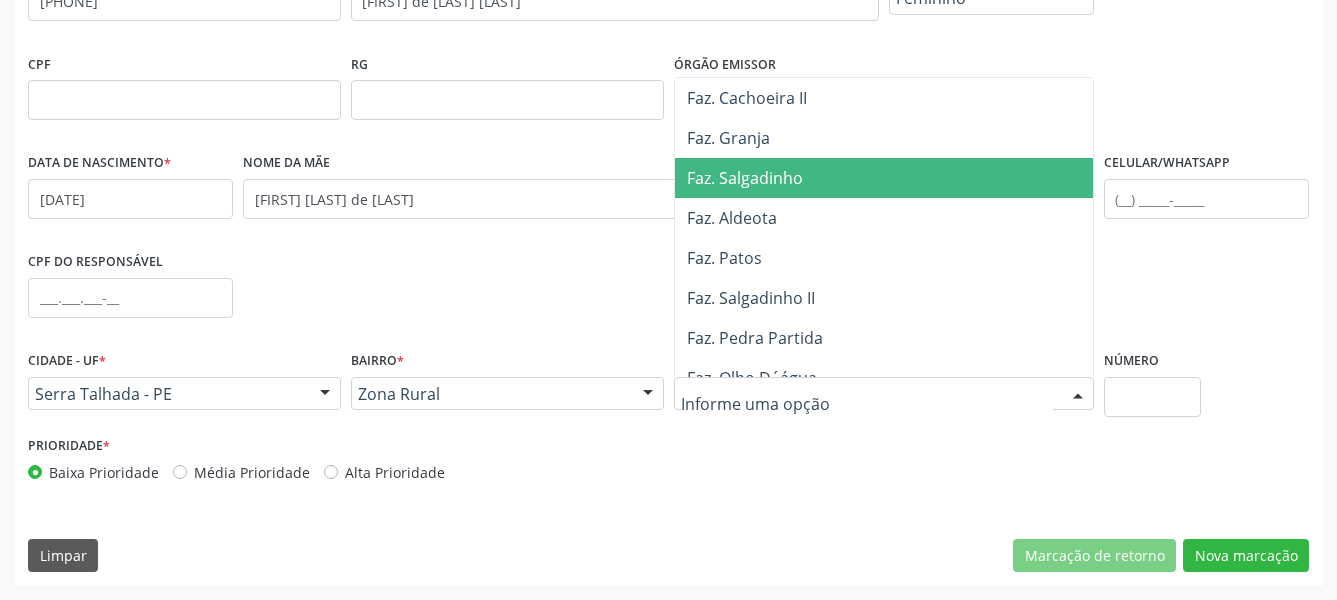 click on "Faz. Salgadinho" at bounding box center [891, 178] 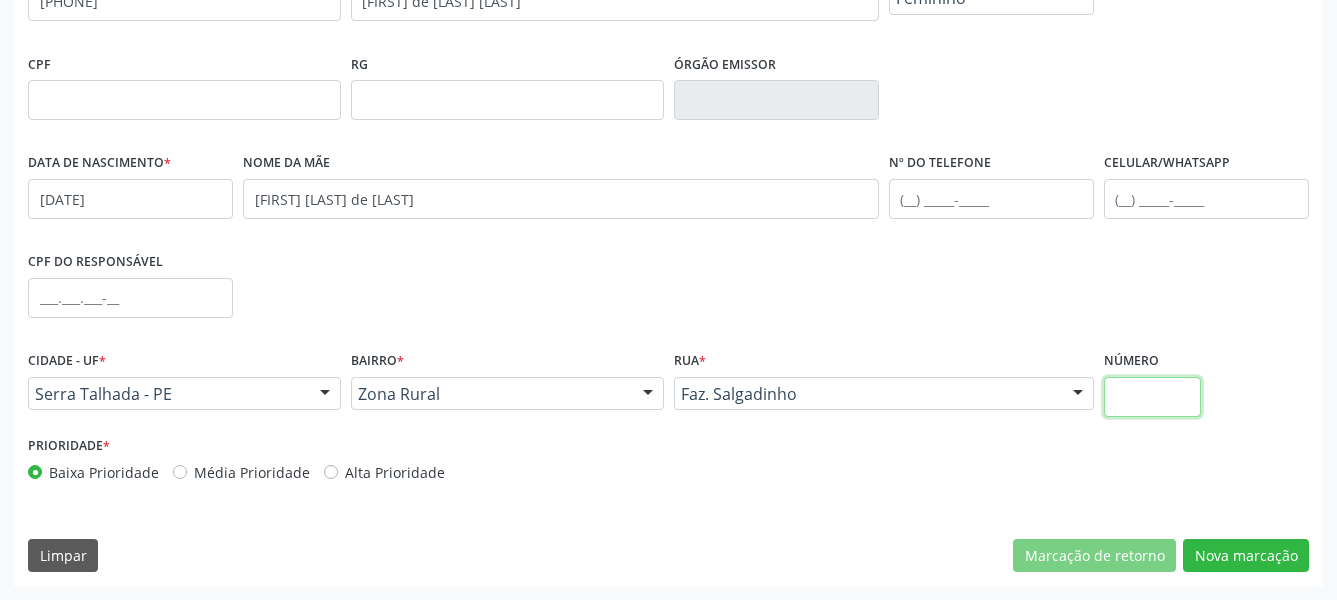 click at bounding box center (1153, 397) 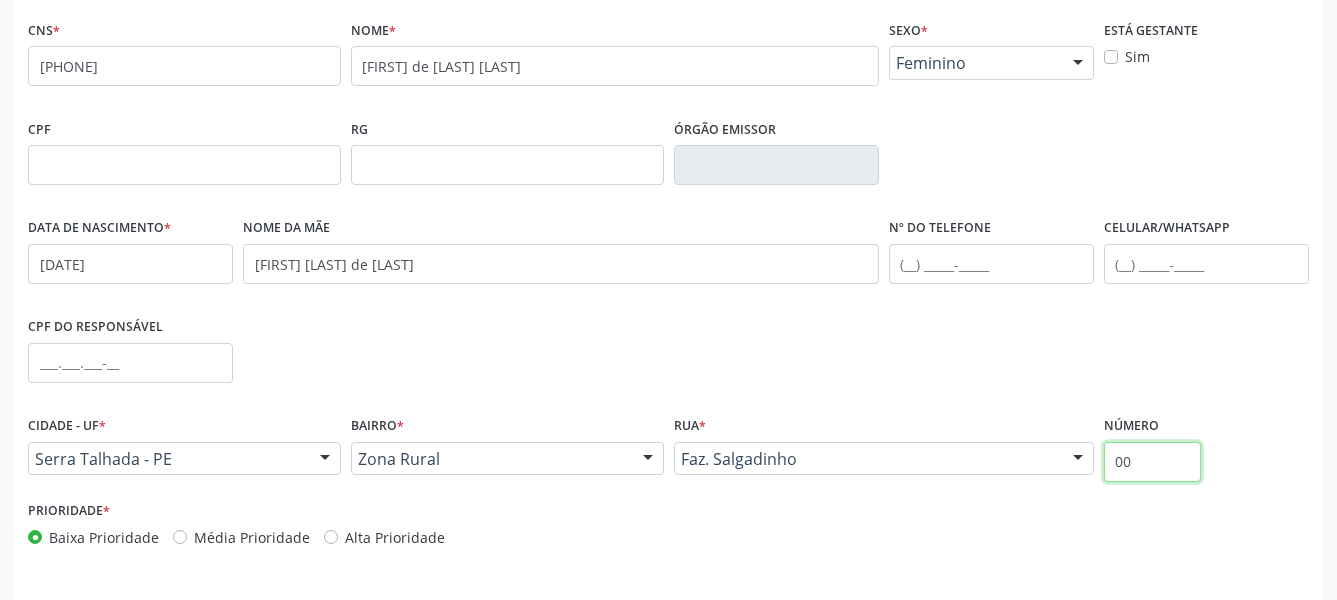 scroll, scrollTop: 484, scrollLeft: 0, axis: vertical 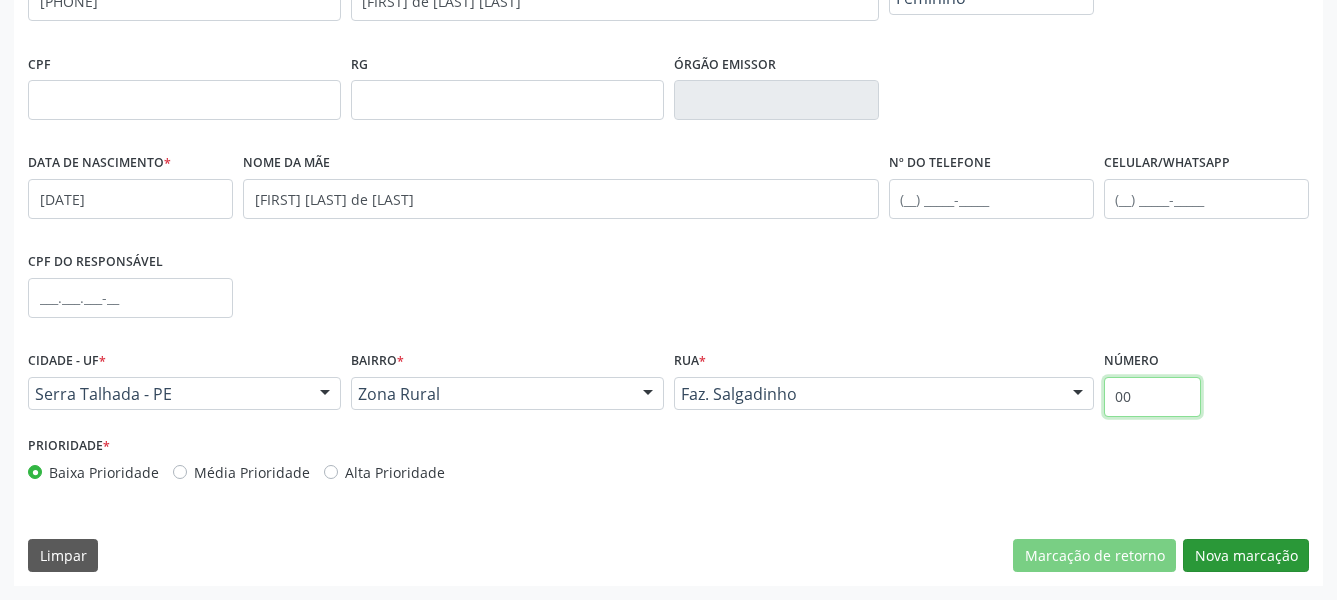 type on "00" 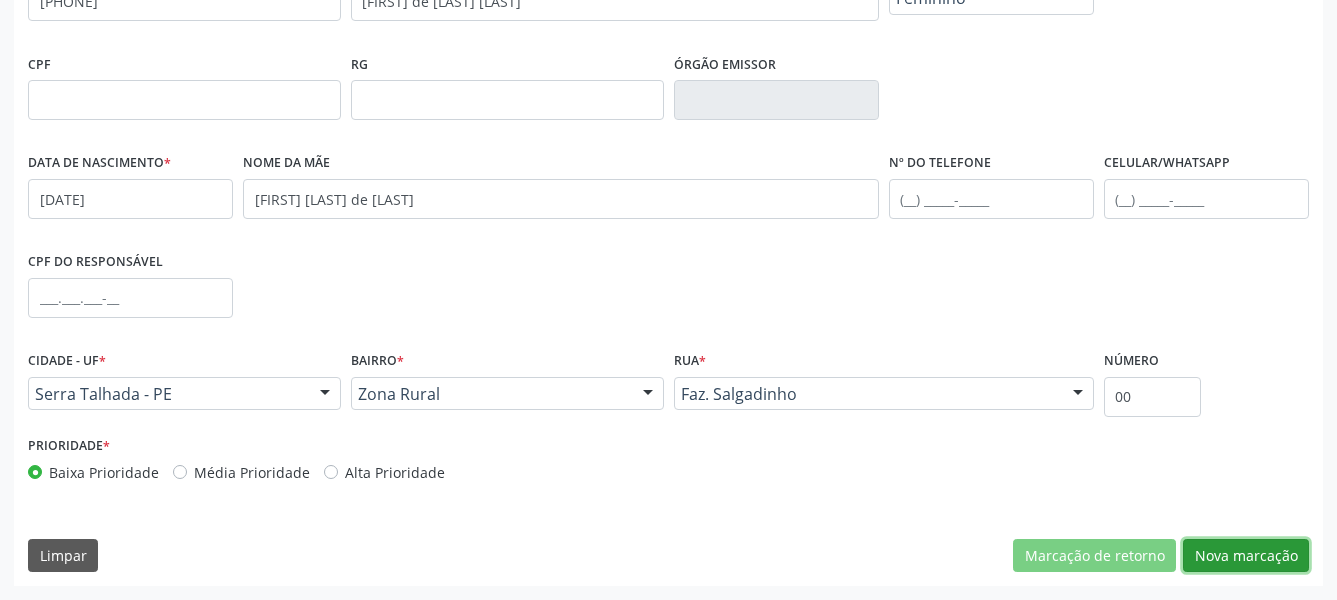 click on "Nova marcação" at bounding box center [1246, 556] 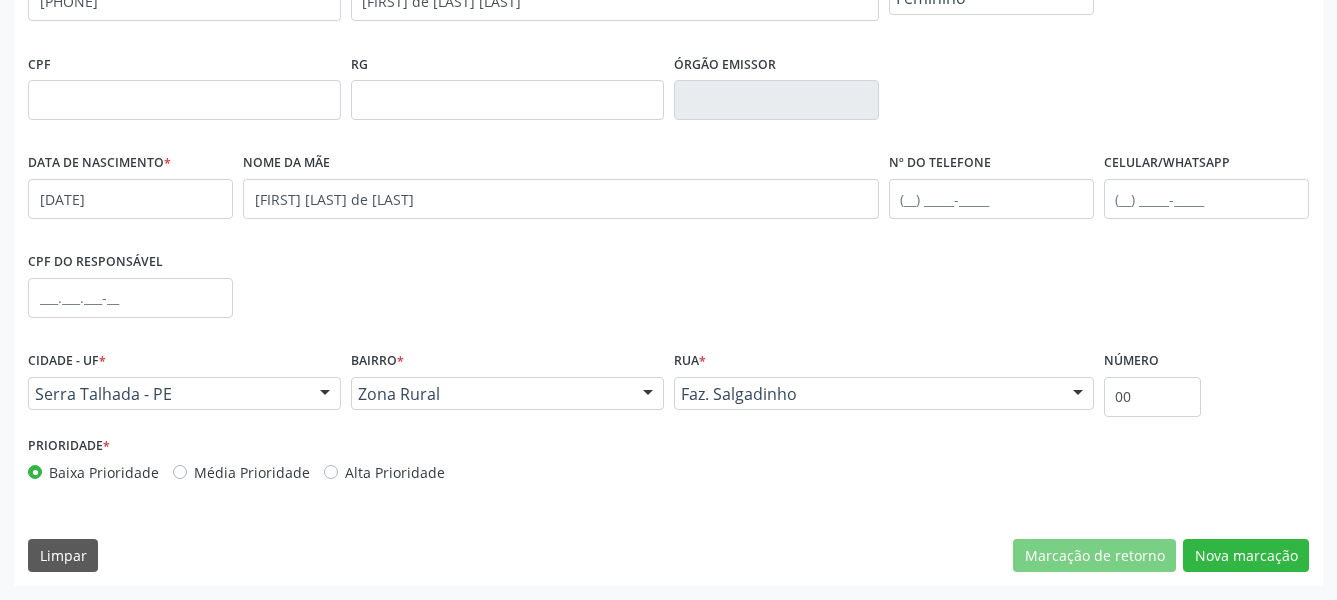 scroll, scrollTop: 322, scrollLeft: 0, axis: vertical 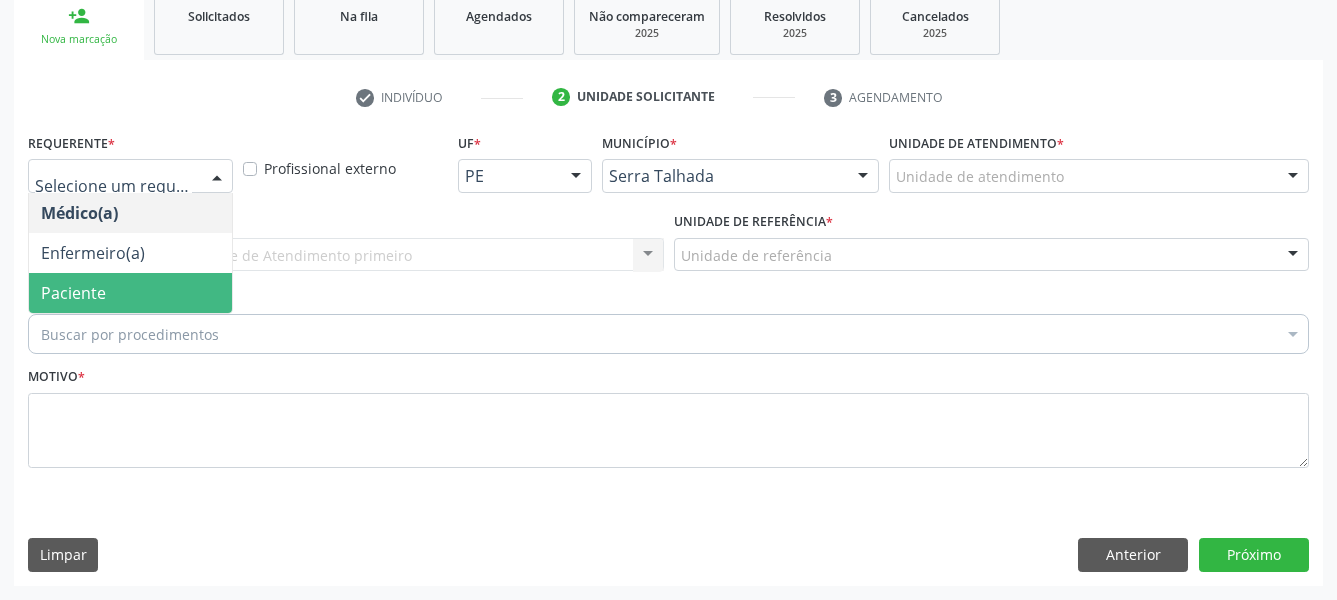 click on "Paciente" at bounding box center (73, 293) 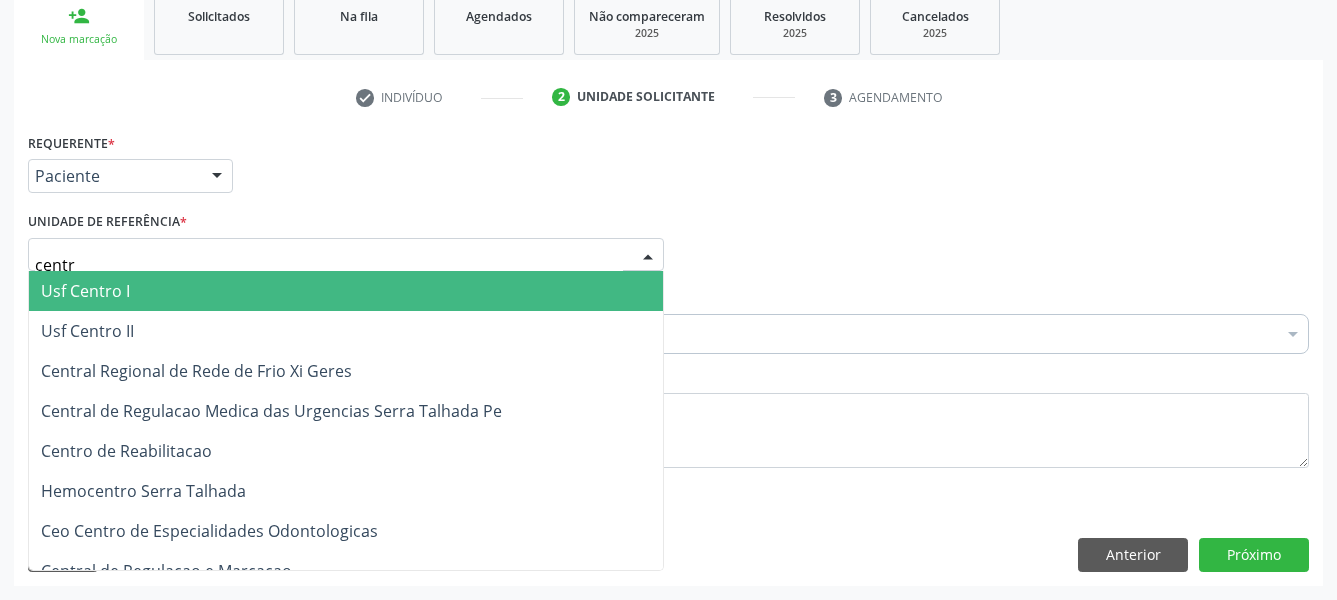 type on "centro" 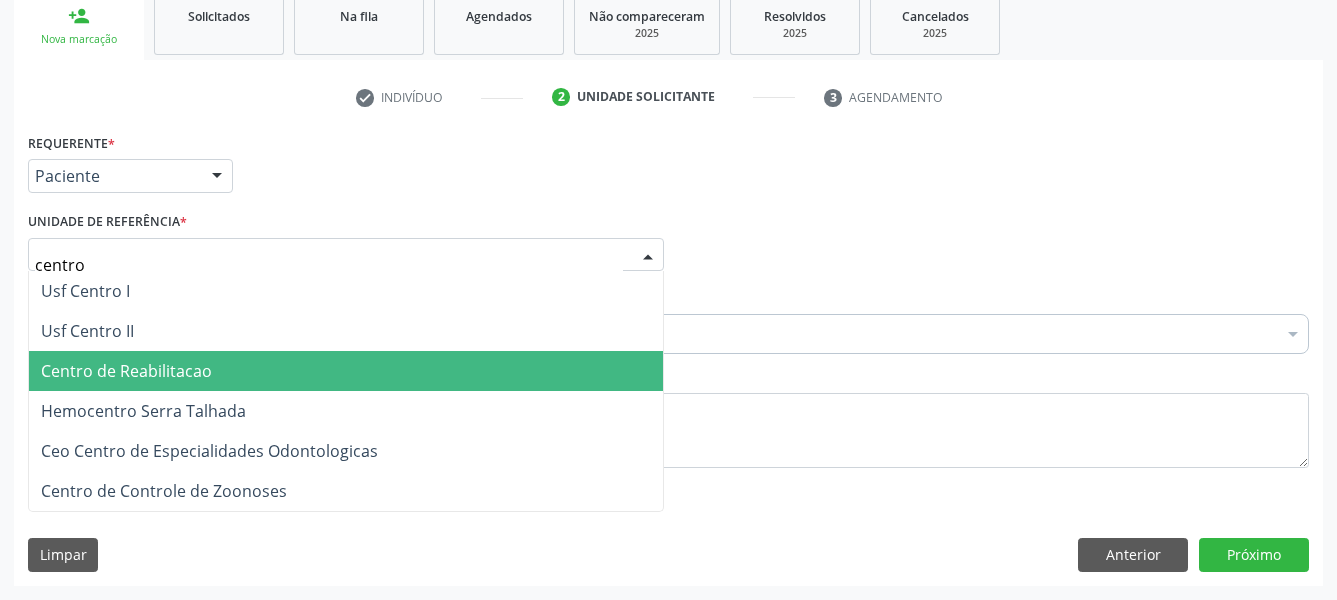 click on "Centro de Reabilitacao" at bounding box center [126, 371] 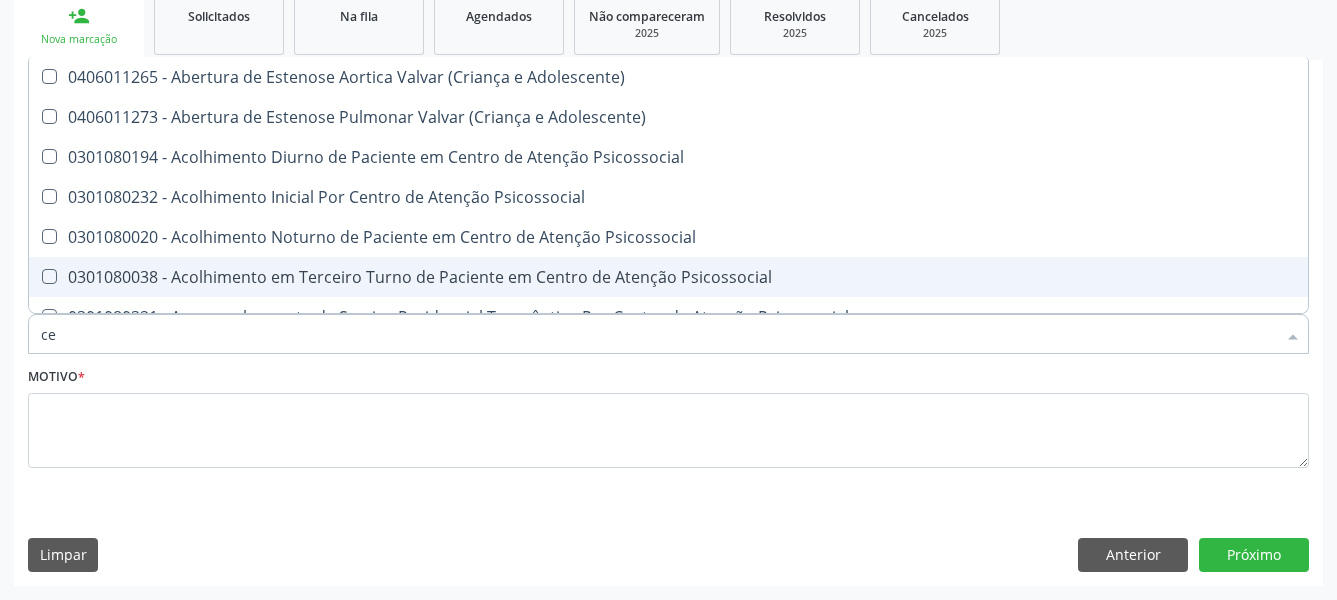 type on "c" 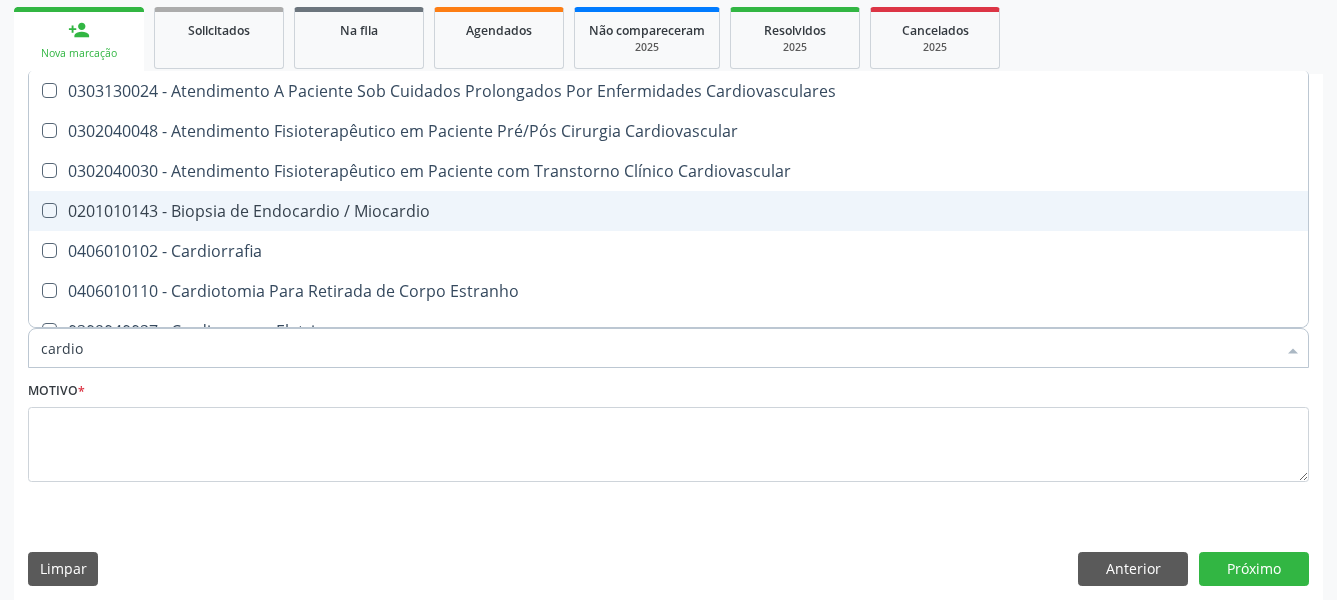 scroll, scrollTop: 322, scrollLeft: 0, axis: vertical 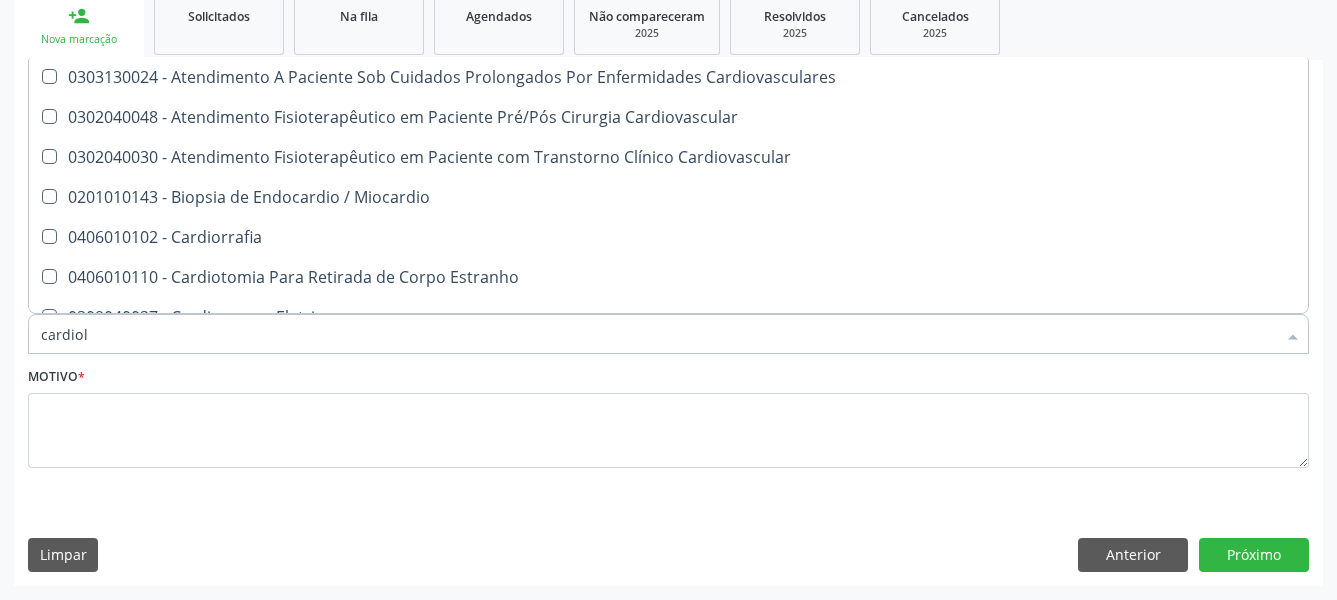 type on "cardiolo" 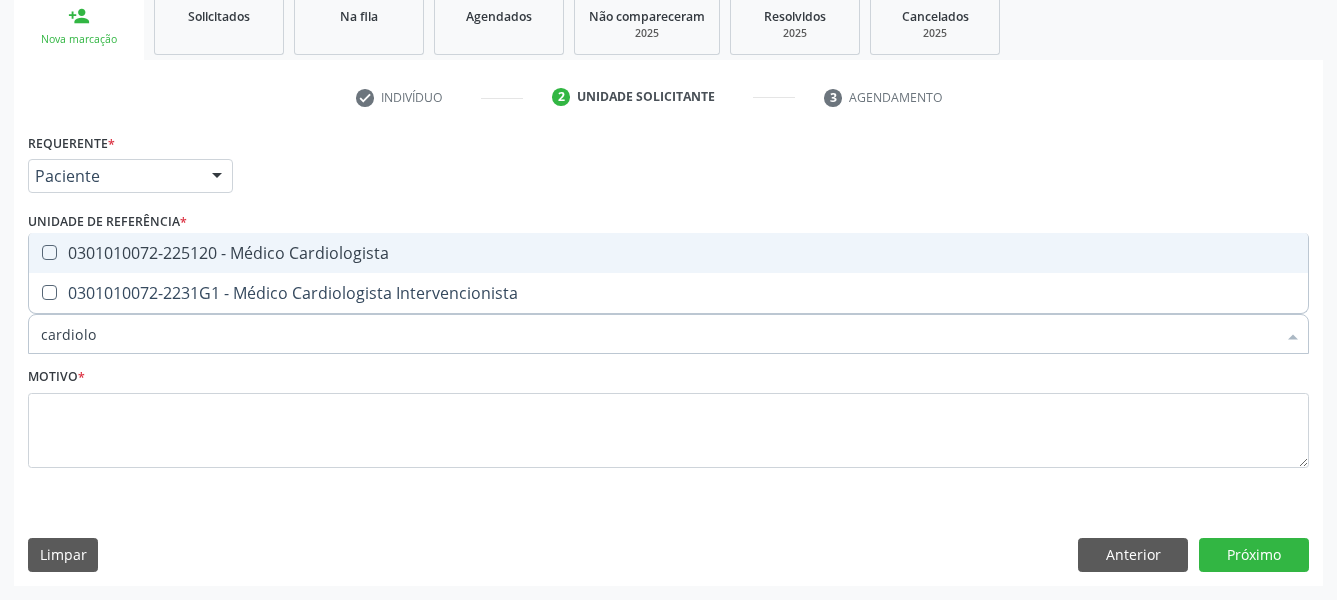 click on "0301010072-225120 - Médico Cardiologista" at bounding box center (668, 253) 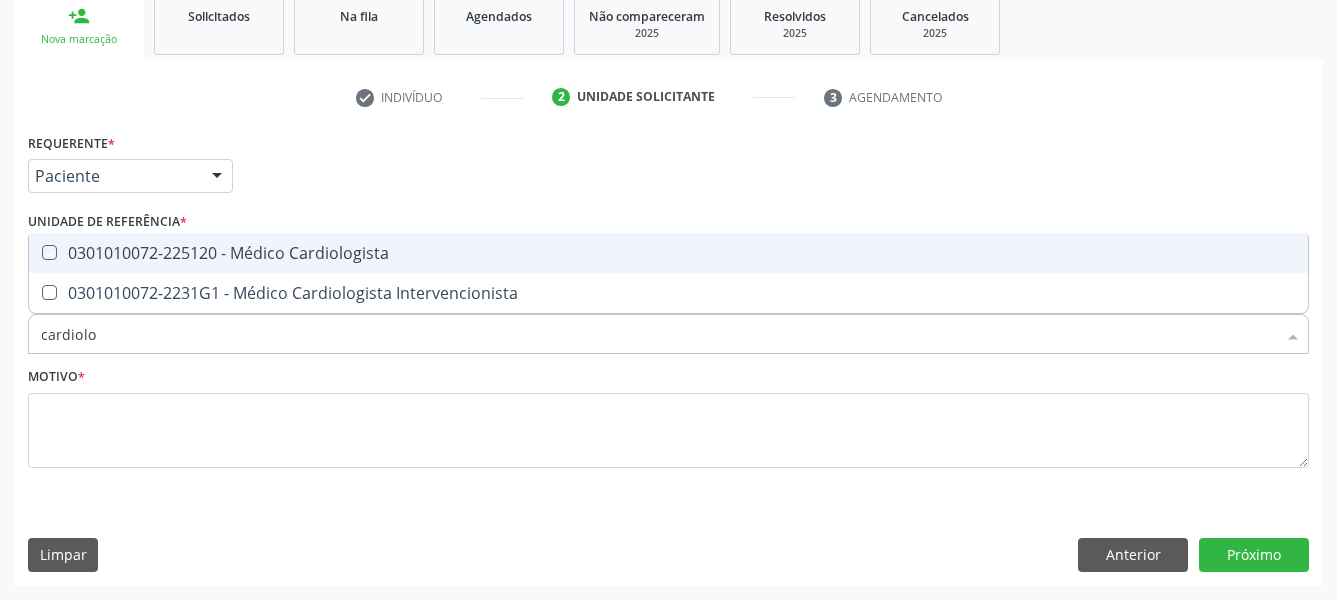 checkbox on "true" 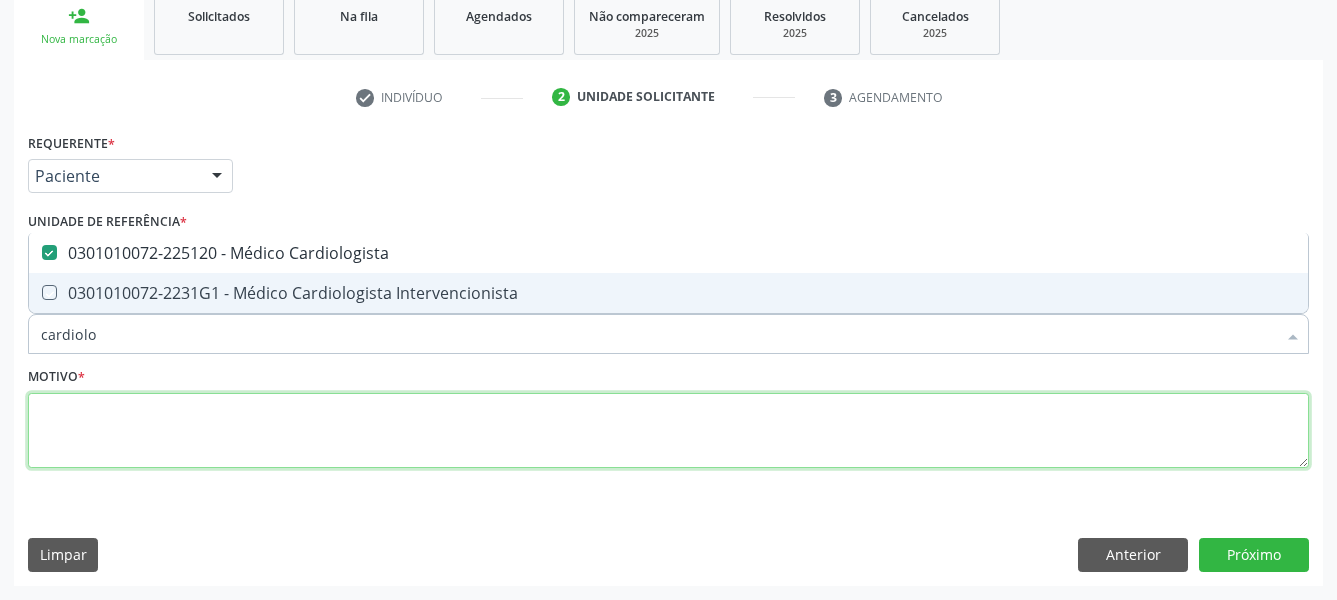 click at bounding box center (668, 431) 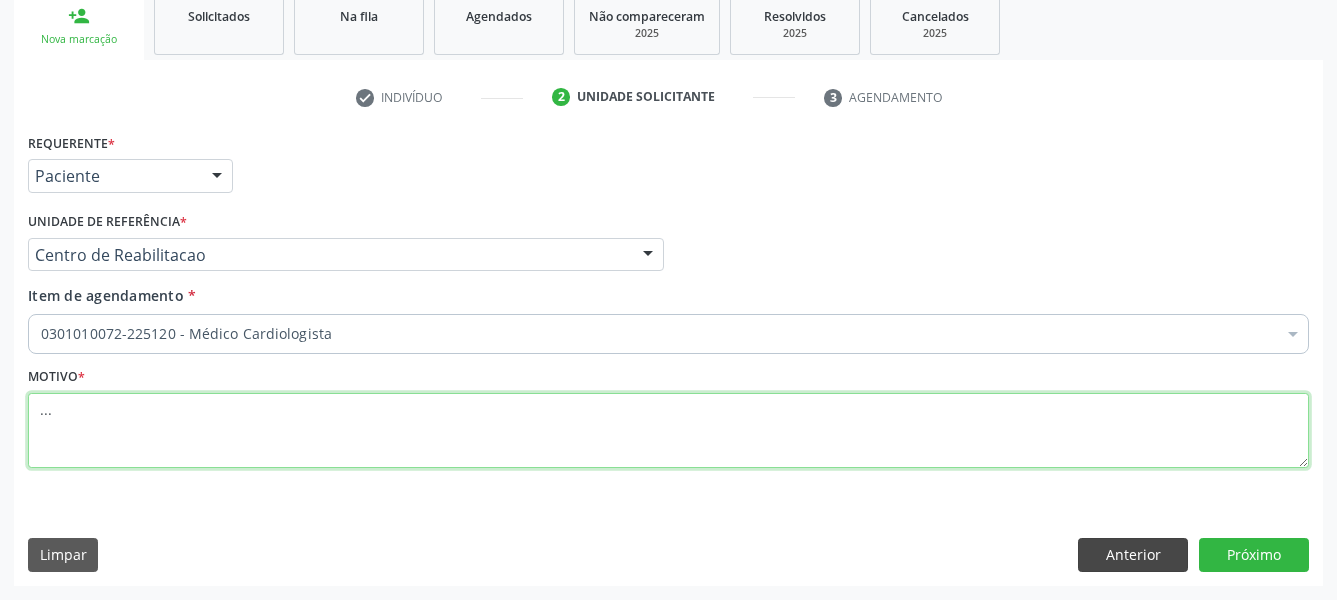 type on "..." 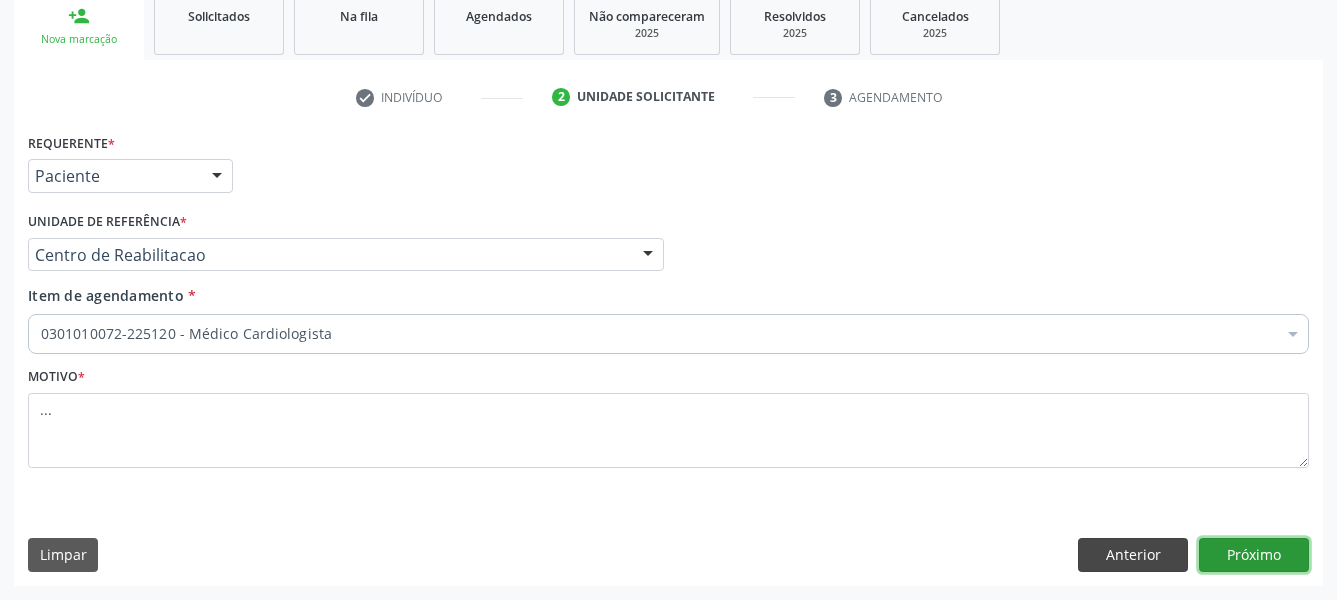 click on "Próximo" at bounding box center [1254, 555] 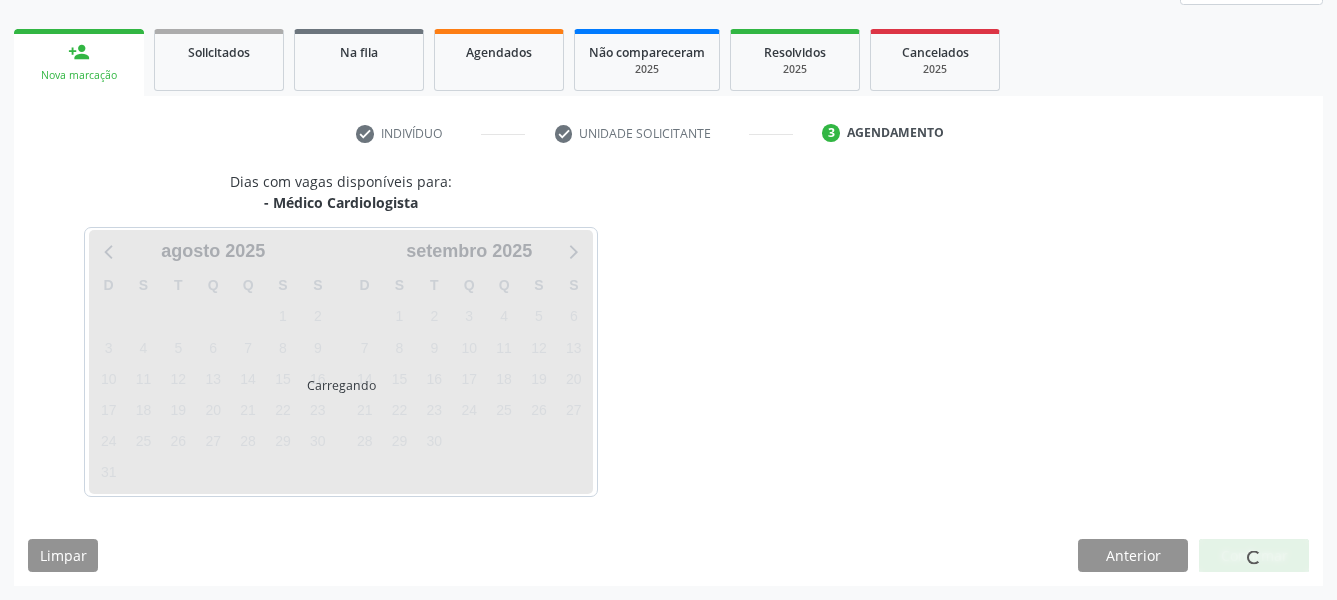 scroll, scrollTop: 270, scrollLeft: 0, axis: vertical 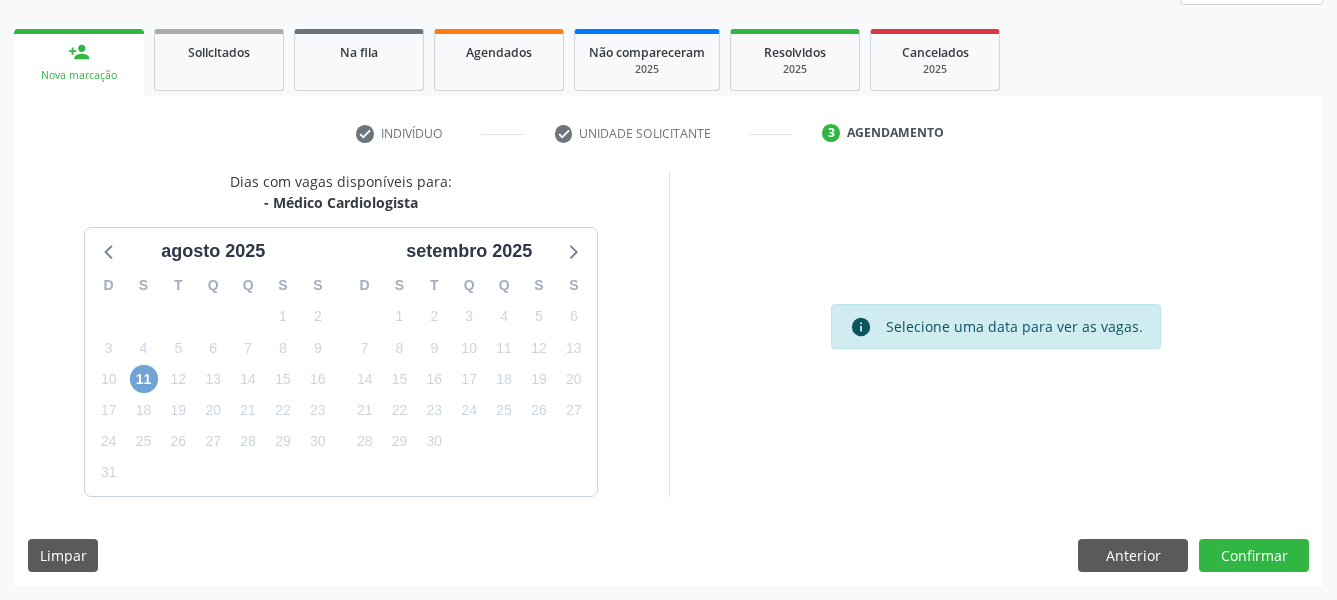 click on "11" at bounding box center (144, 379) 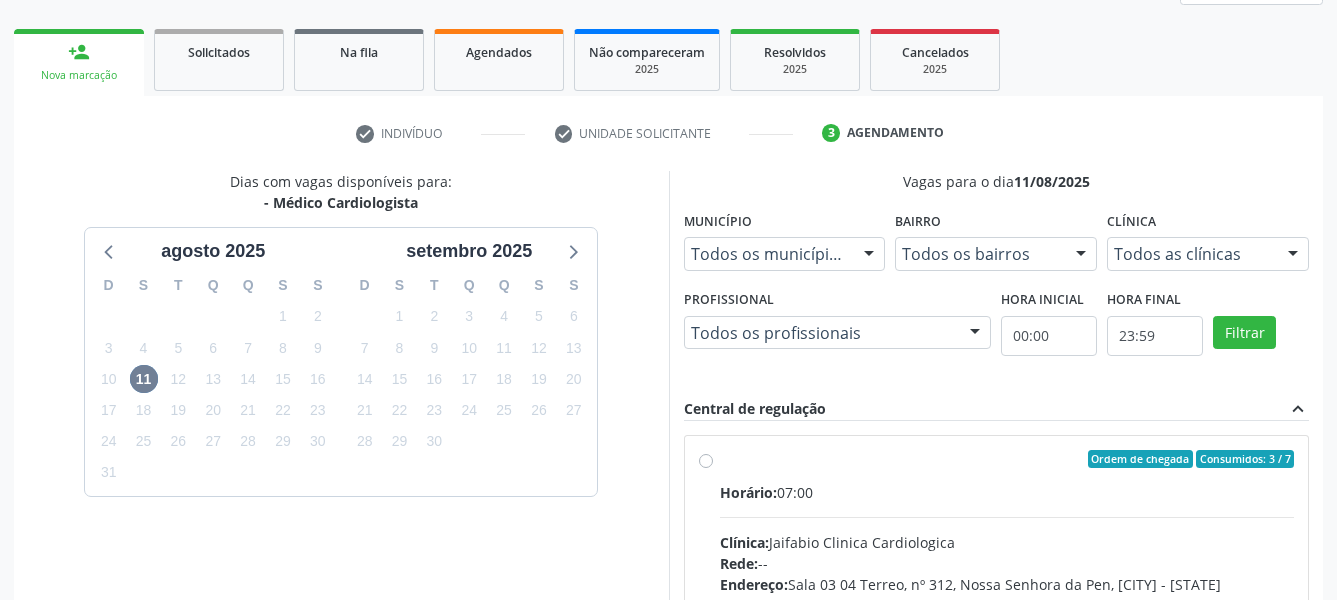 click on "Ordem de chegada
Consumidos: 3 / 7
Horário:   07:00
Clínica:  Jaifabio Clinica Cardiologica
Rede:
--
Endereço:   Sala 03 04 Terreo, nº 312, Nossa Senhora da Pen, Serra Talhada - PE
Telefone:   --
Profissional:
Jaifabio Pereira Lima
Informações adicionais sobre o atendimento
Idade de atendimento:
de 0 a 120 anos
Gênero(s) atendido(s):
Masculino e Feminino
Informações adicionais:
--" at bounding box center (1007, 603) 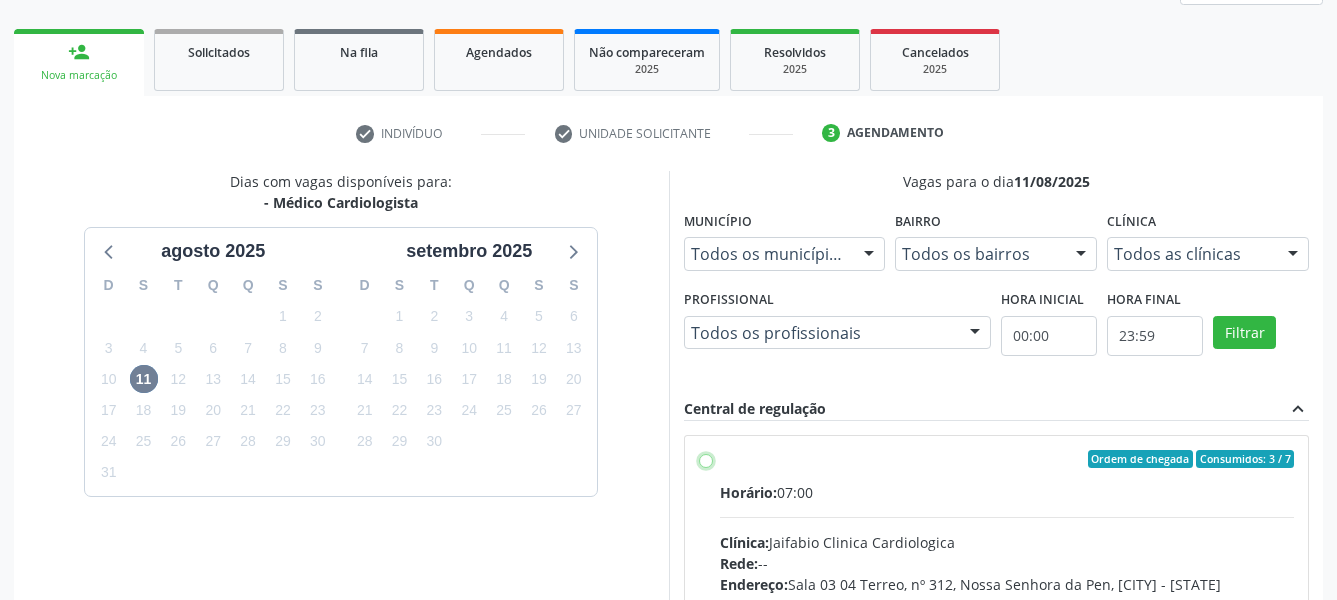 radio on "true" 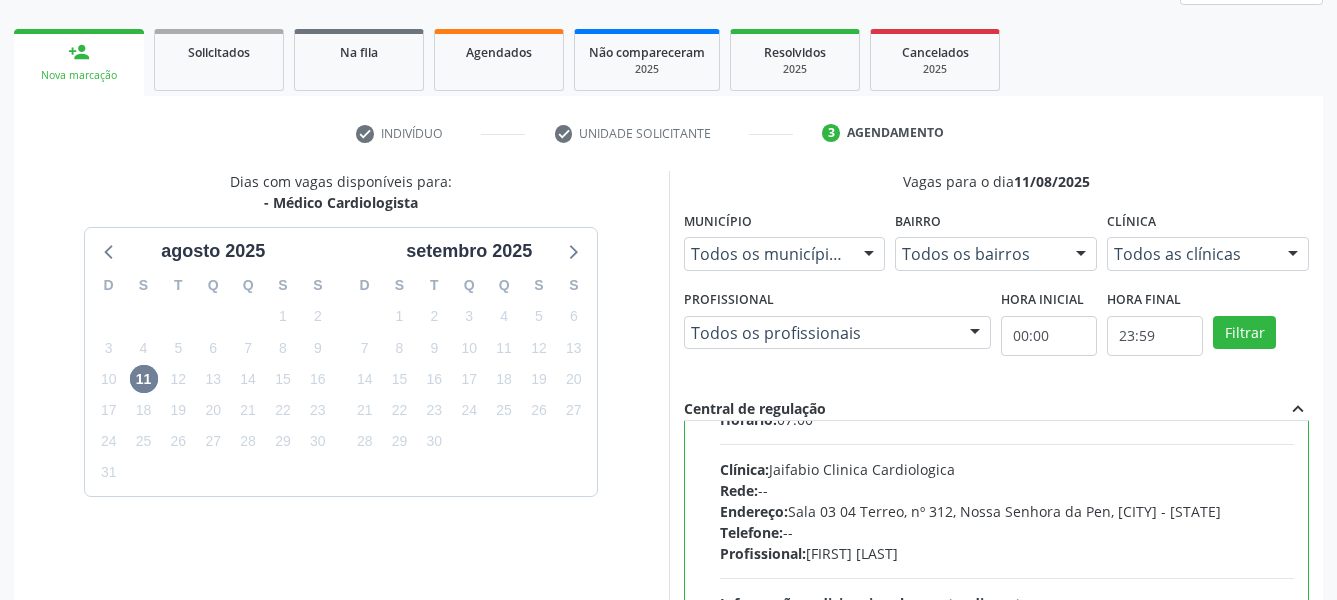 scroll, scrollTop: 99, scrollLeft: 0, axis: vertical 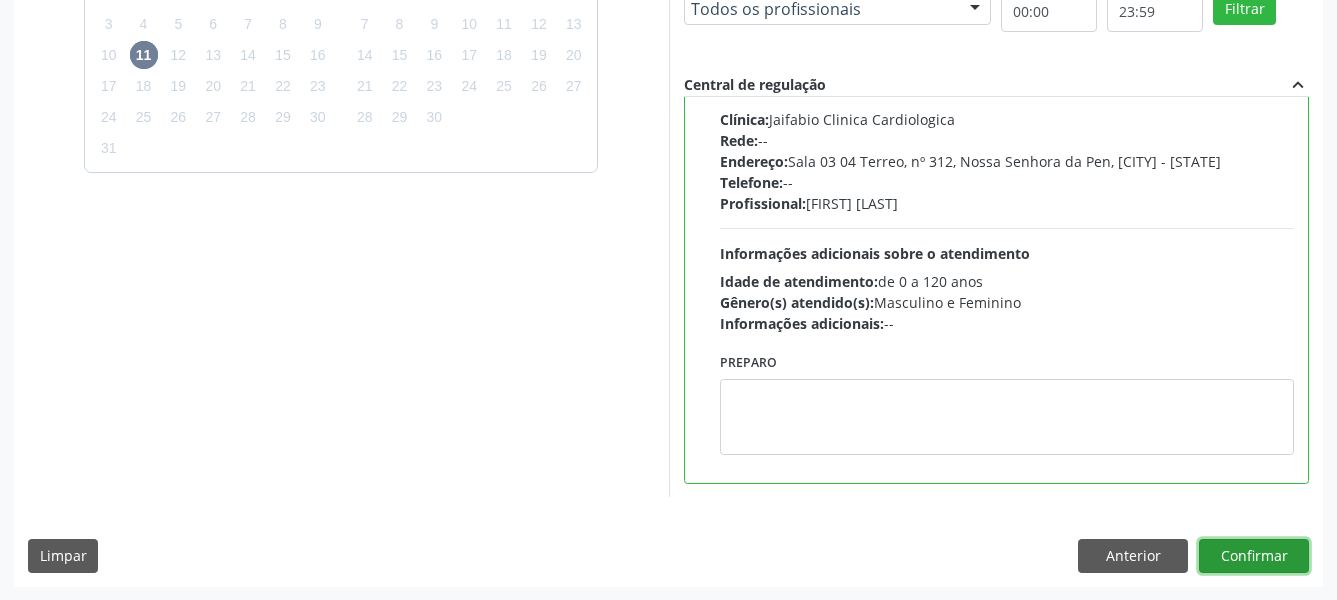 click on "Confirmar" at bounding box center [1254, 556] 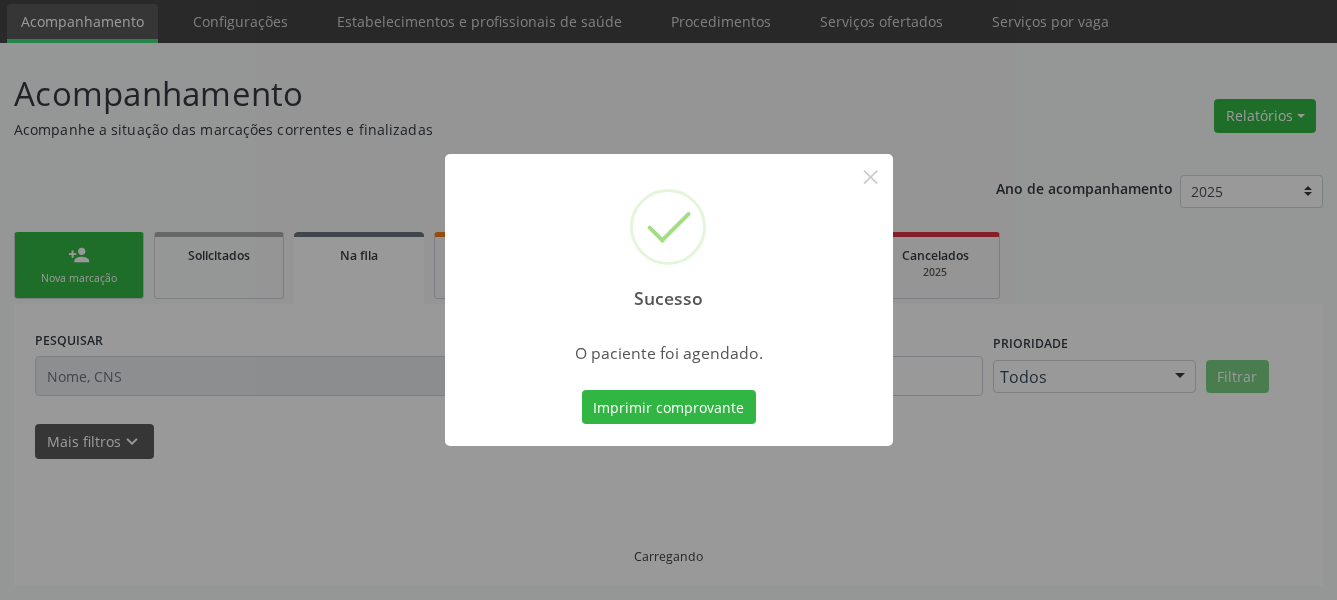 scroll, scrollTop: 66, scrollLeft: 0, axis: vertical 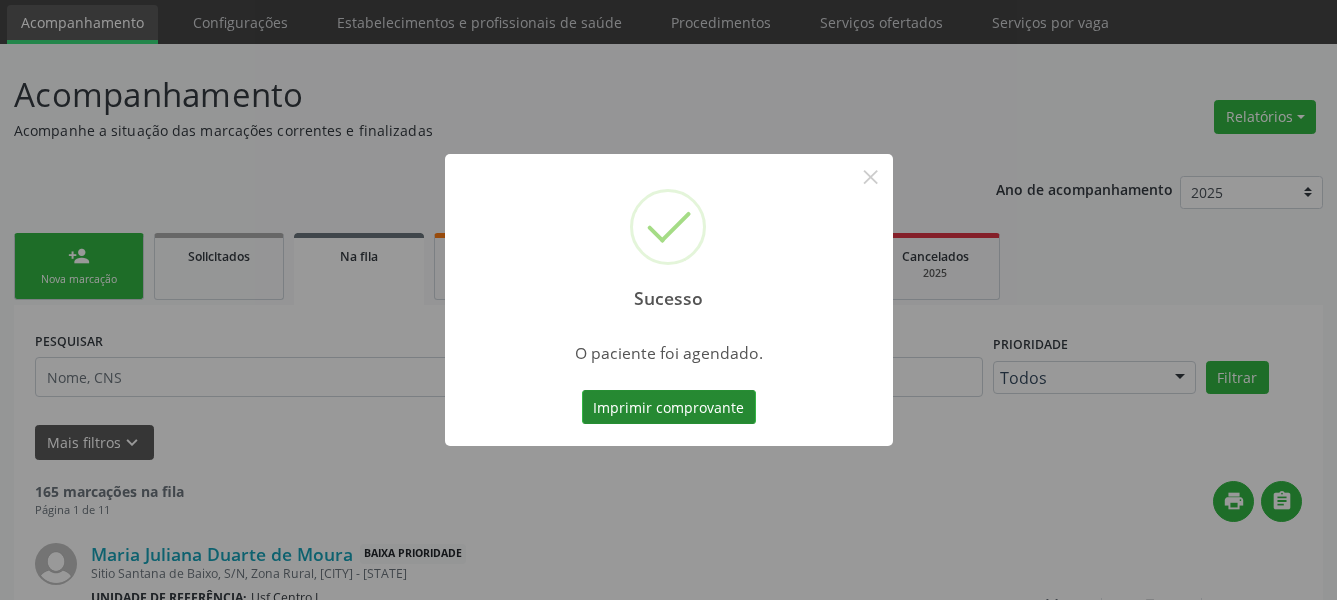 click on "Imprimir comprovante" at bounding box center (669, 407) 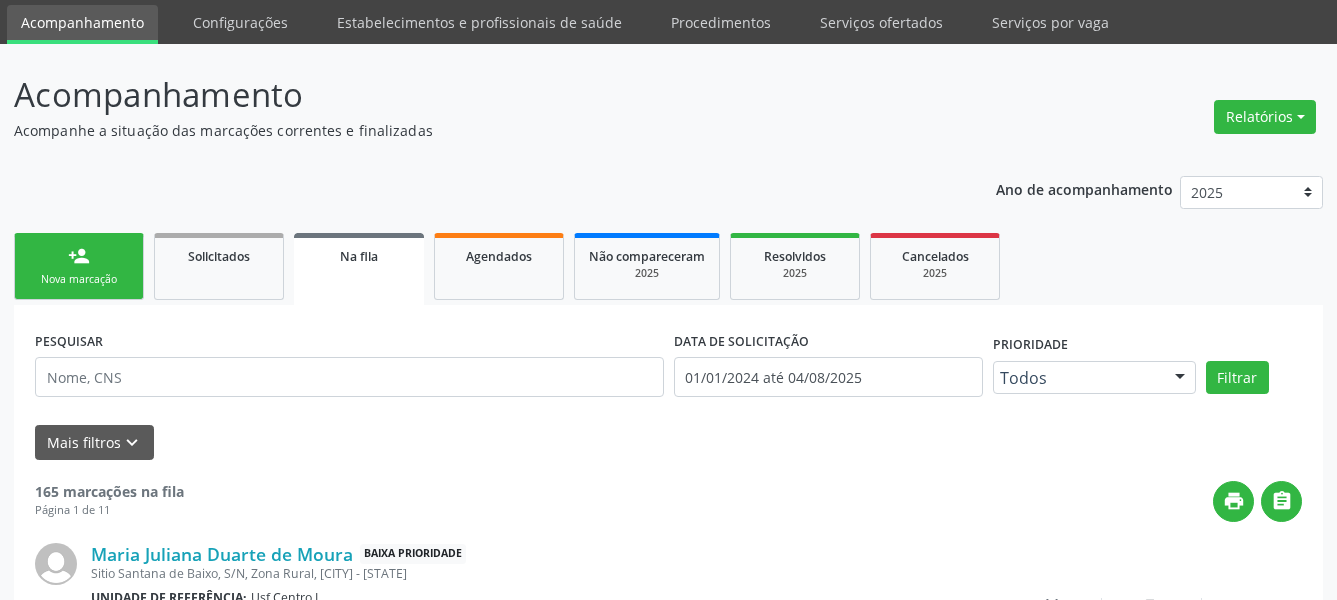 scroll, scrollTop: 65, scrollLeft: 0, axis: vertical 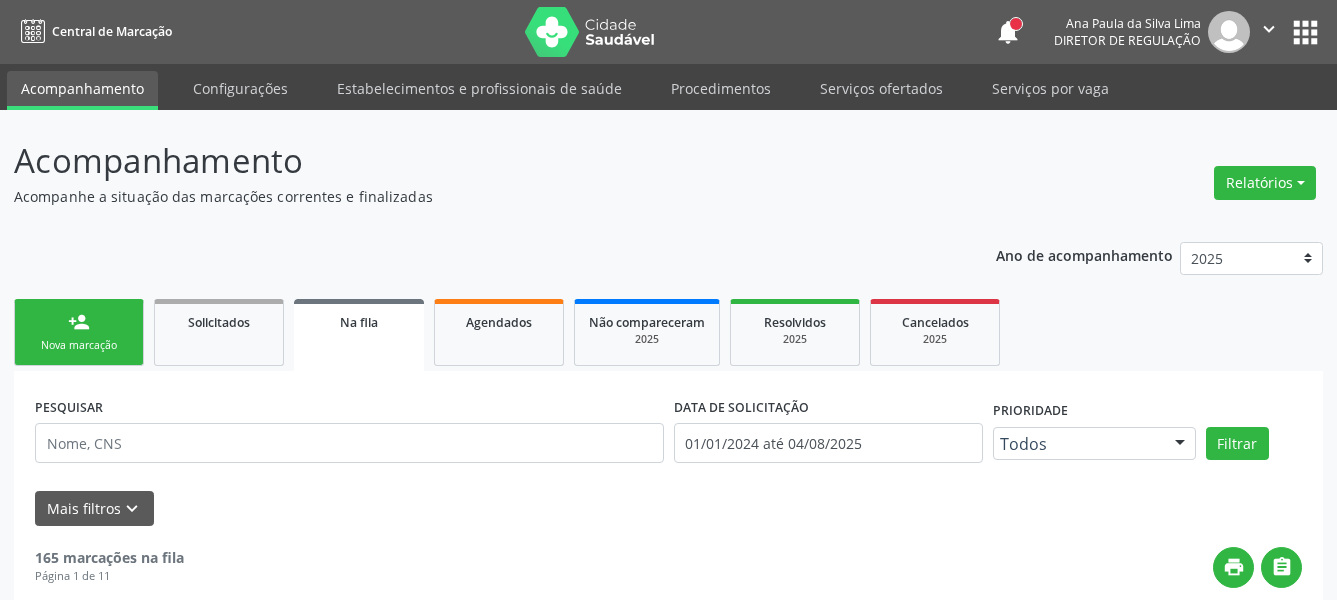 click on "apps" at bounding box center [1305, 32] 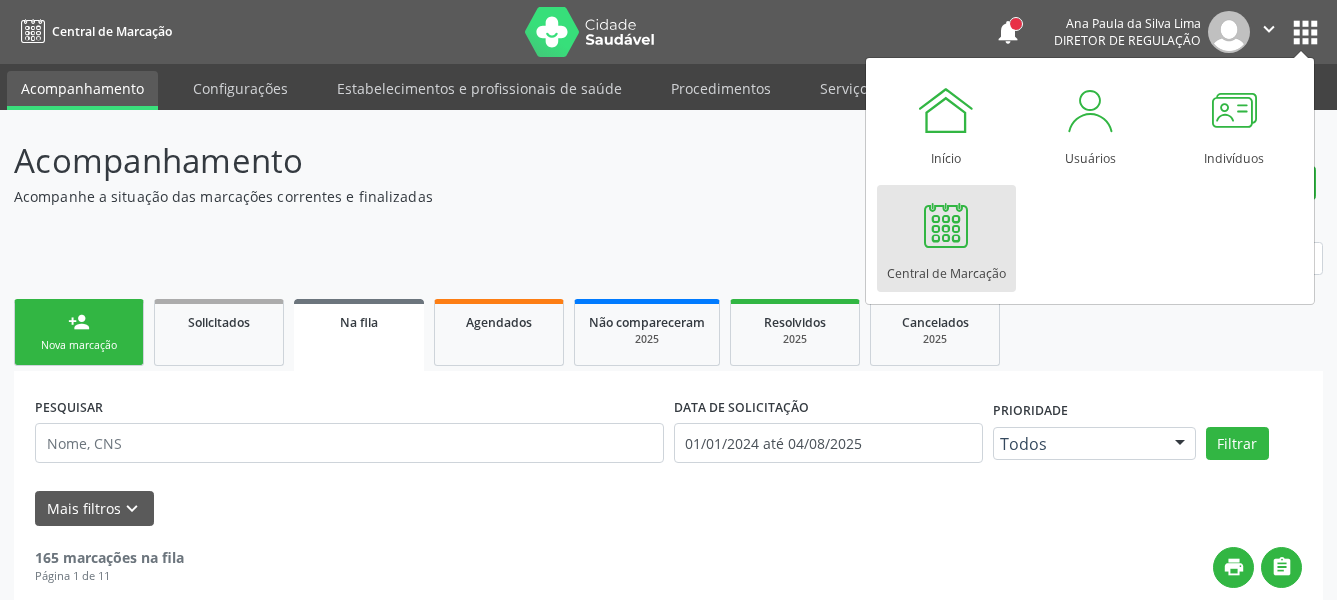 click at bounding box center (946, 225) 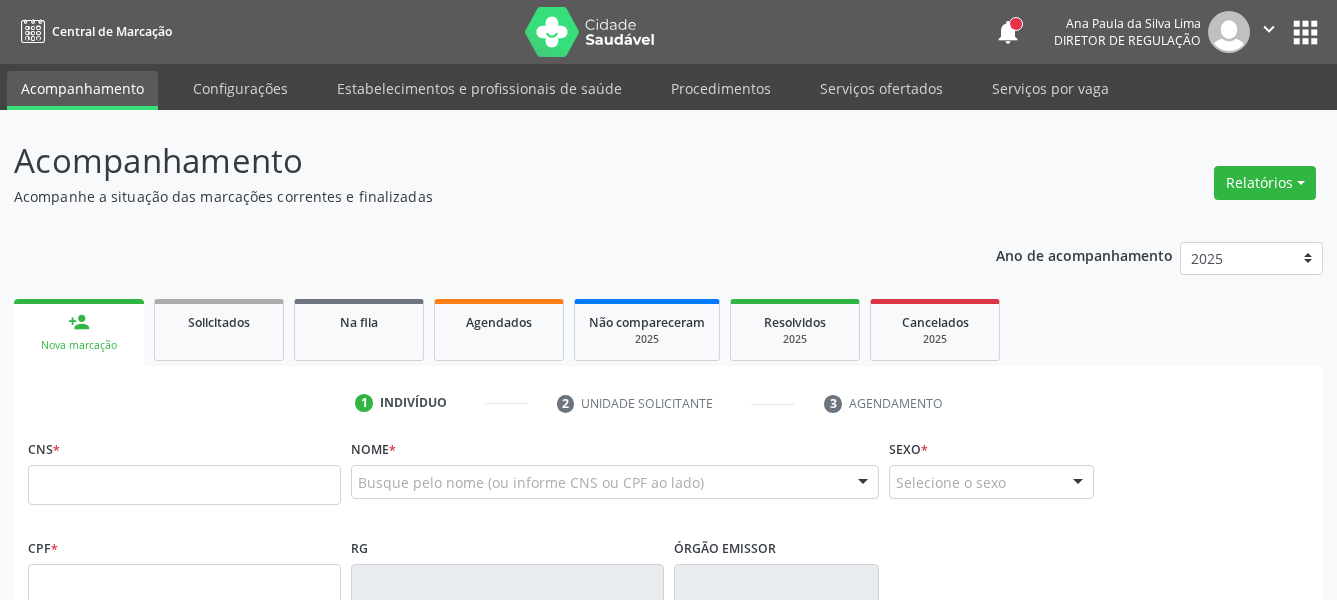 scroll, scrollTop: 0, scrollLeft: 0, axis: both 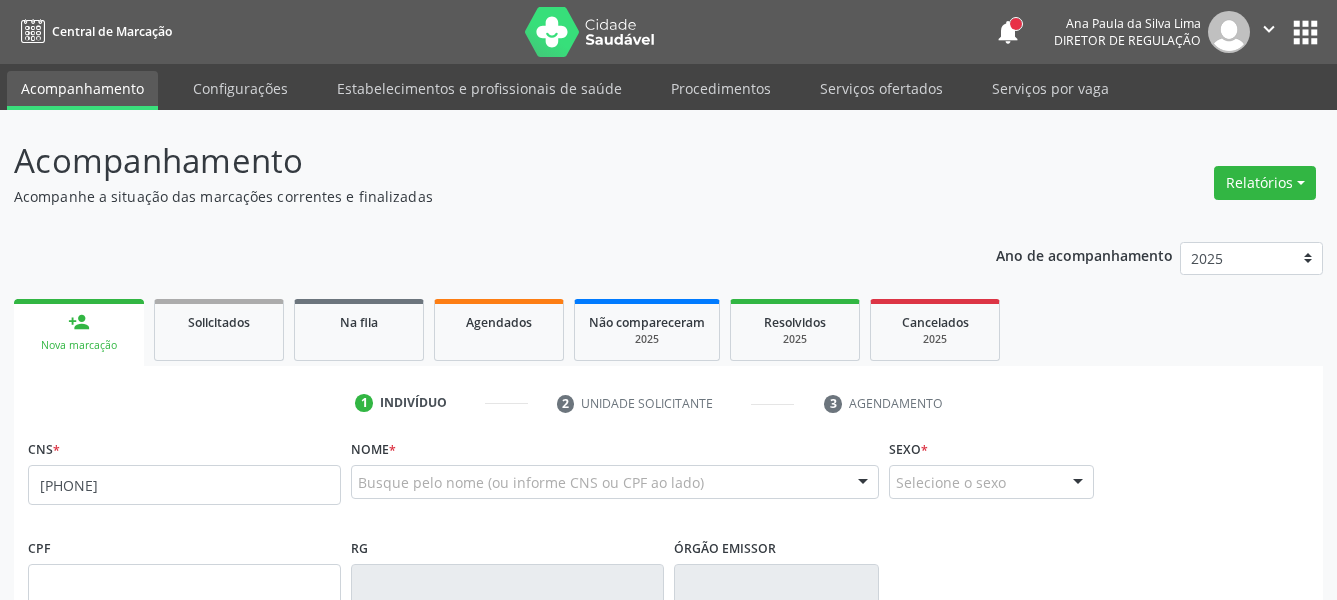 type on "[PHONE]" 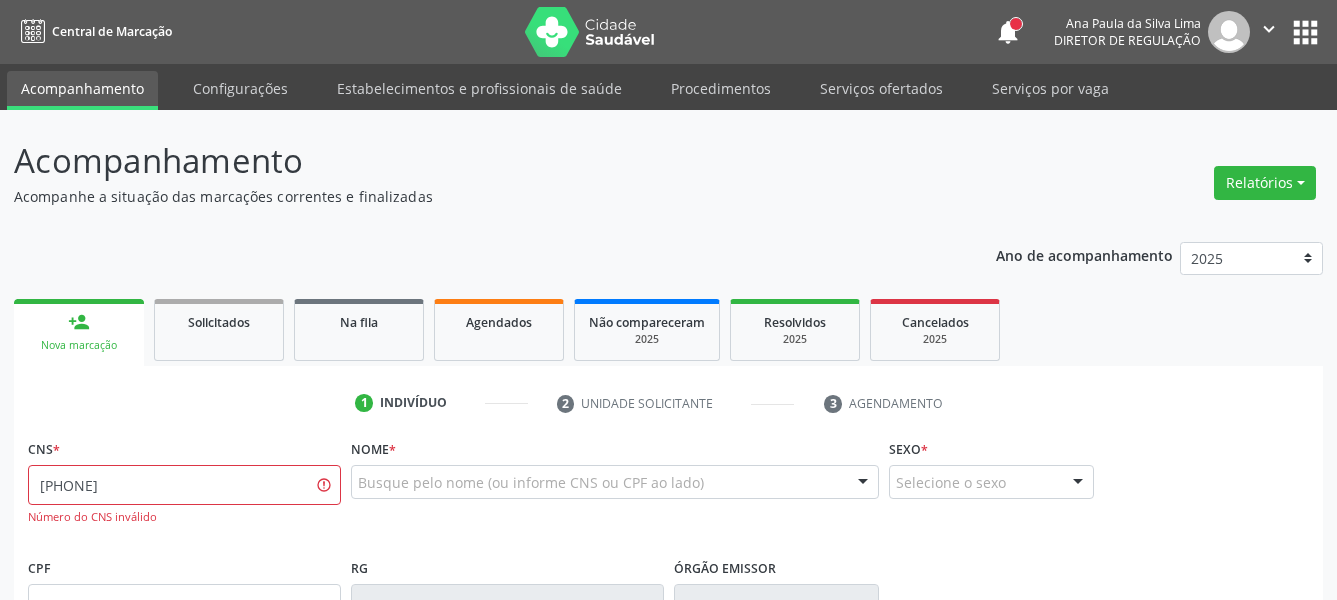 drag, startPoint x: 126, startPoint y: 497, endPoint x: -6, endPoint y: 562, distance: 147.13599 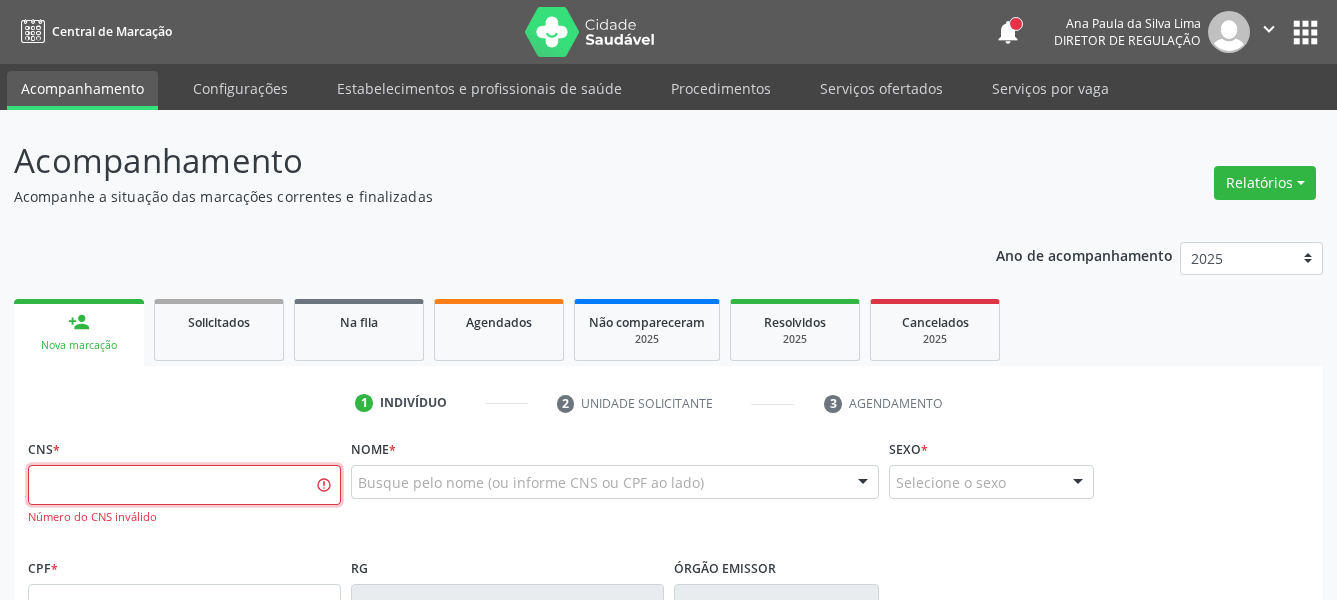 paste on "[CNS]" 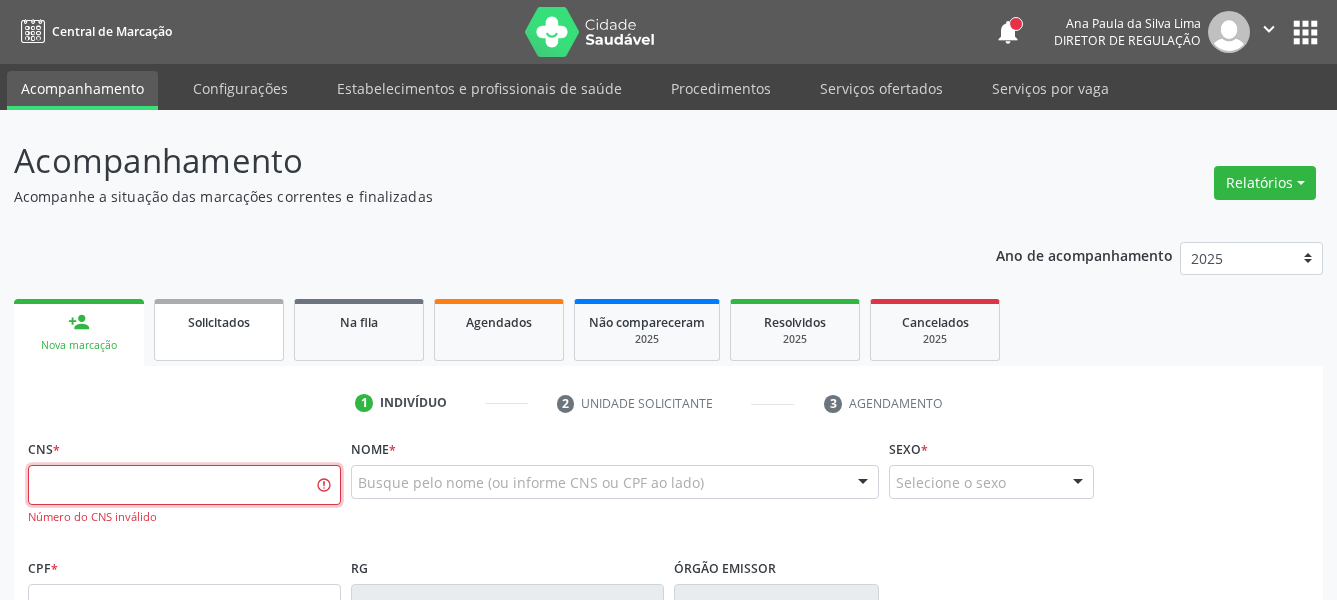 type on "[CNS]" 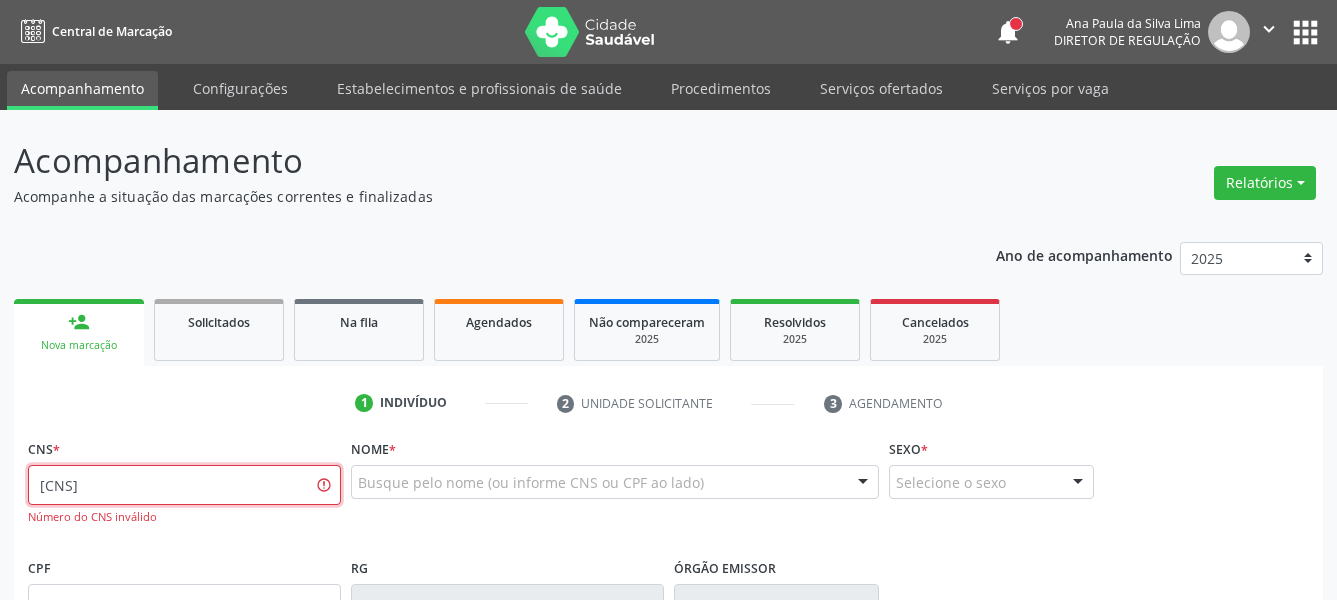 scroll, scrollTop: 204, scrollLeft: 0, axis: vertical 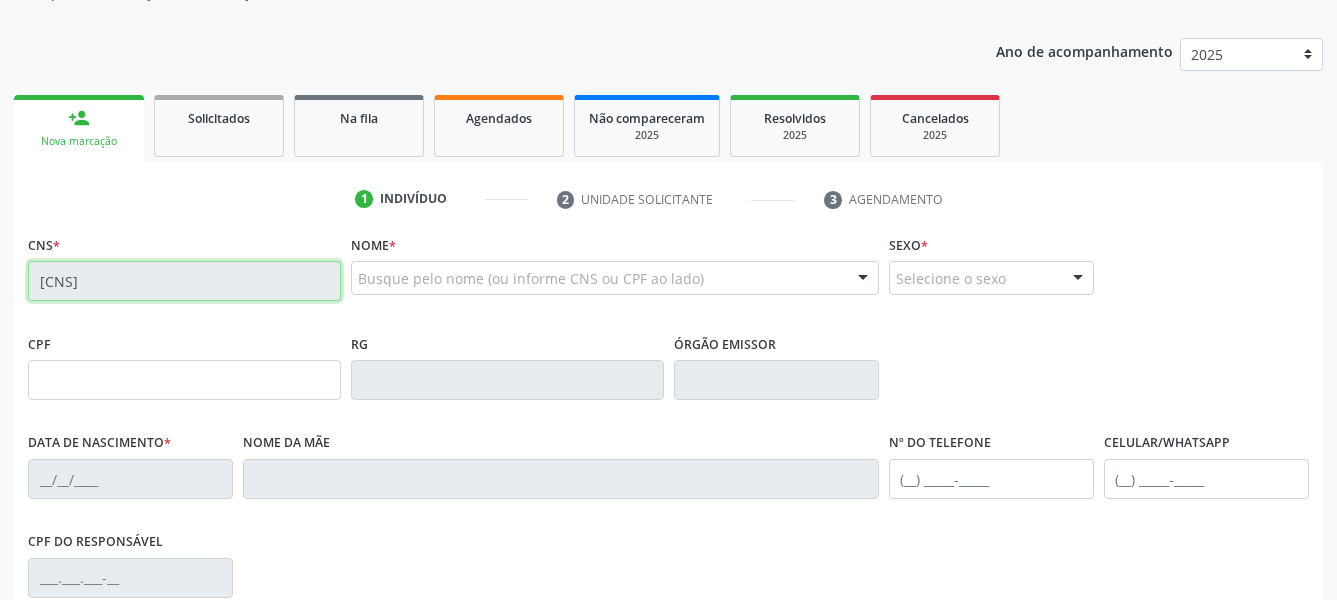 type on "[CPF]" 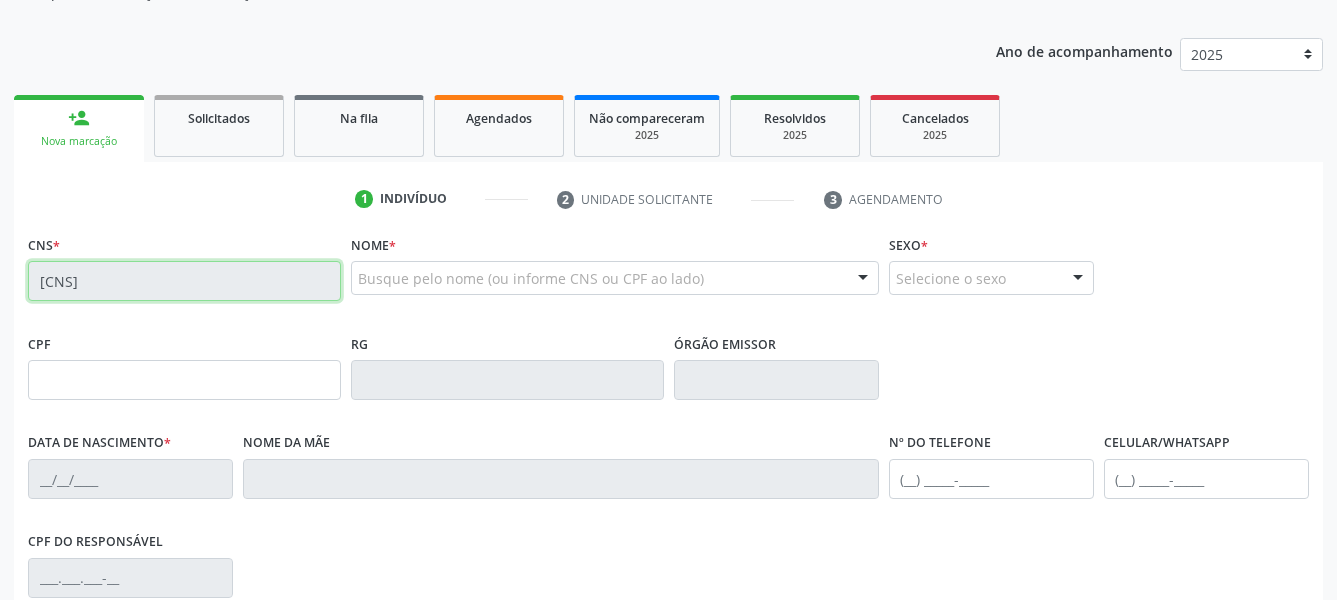 type on "[DATE]" 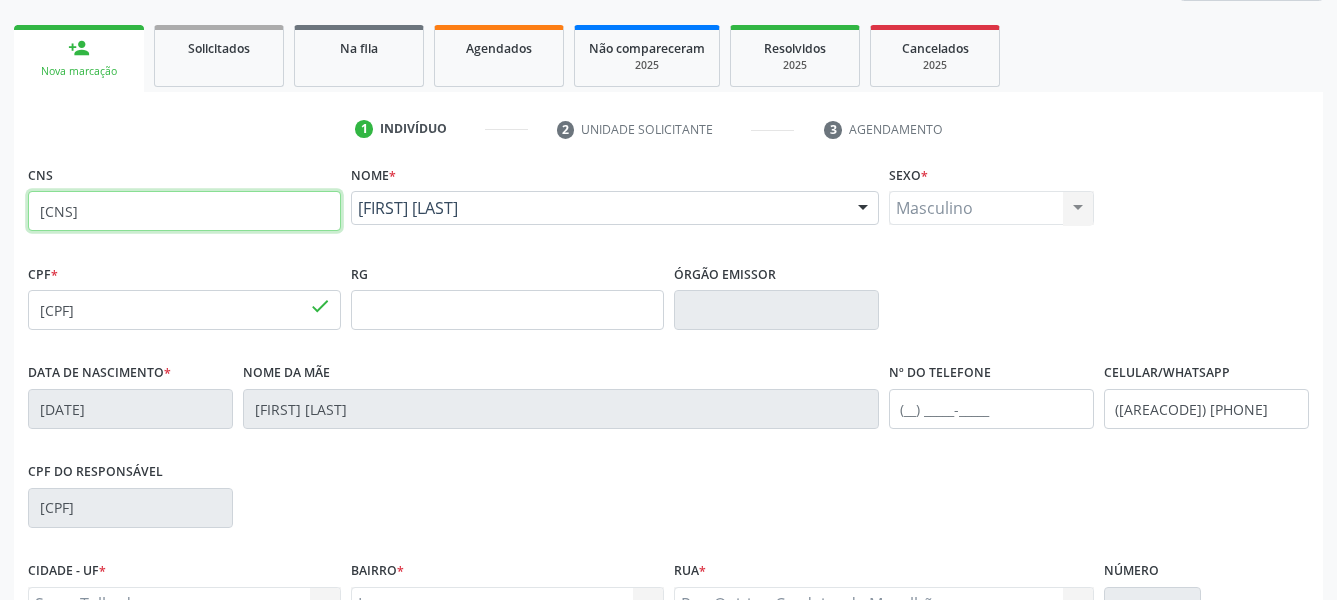 scroll, scrollTop: 306, scrollLeft: 0, axis: vertical 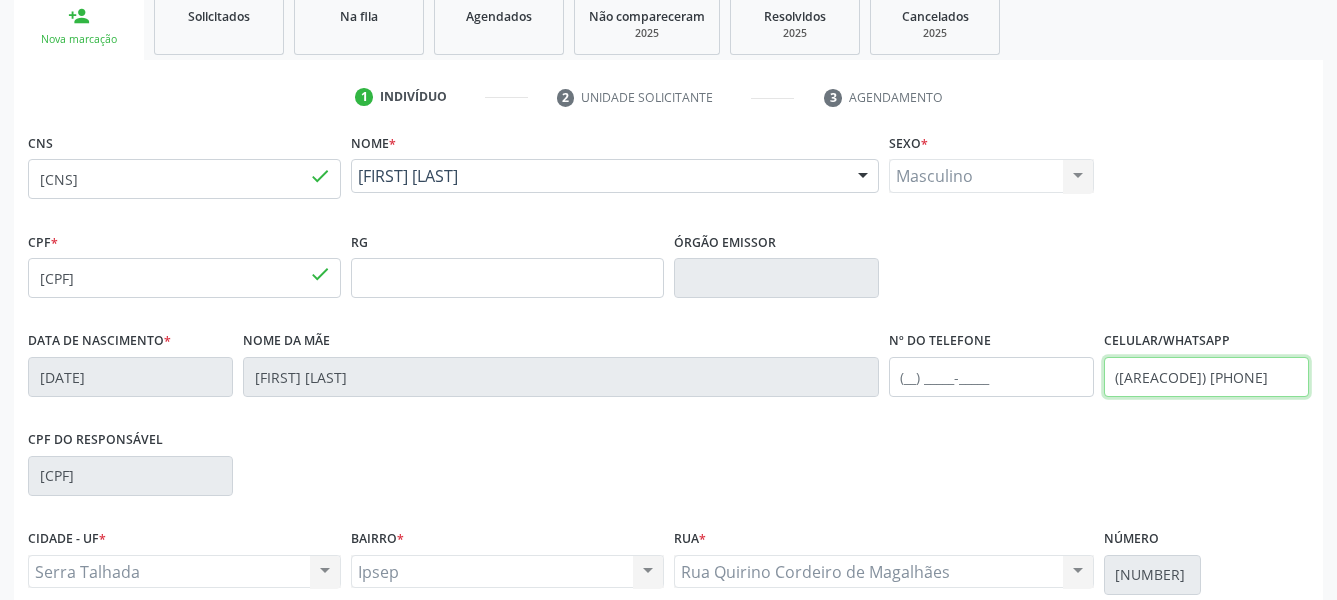 drag, startPoint x: 1253, startPoint y: 378, endPoint x: 937, endPoint y: 413, distance: 317.93237 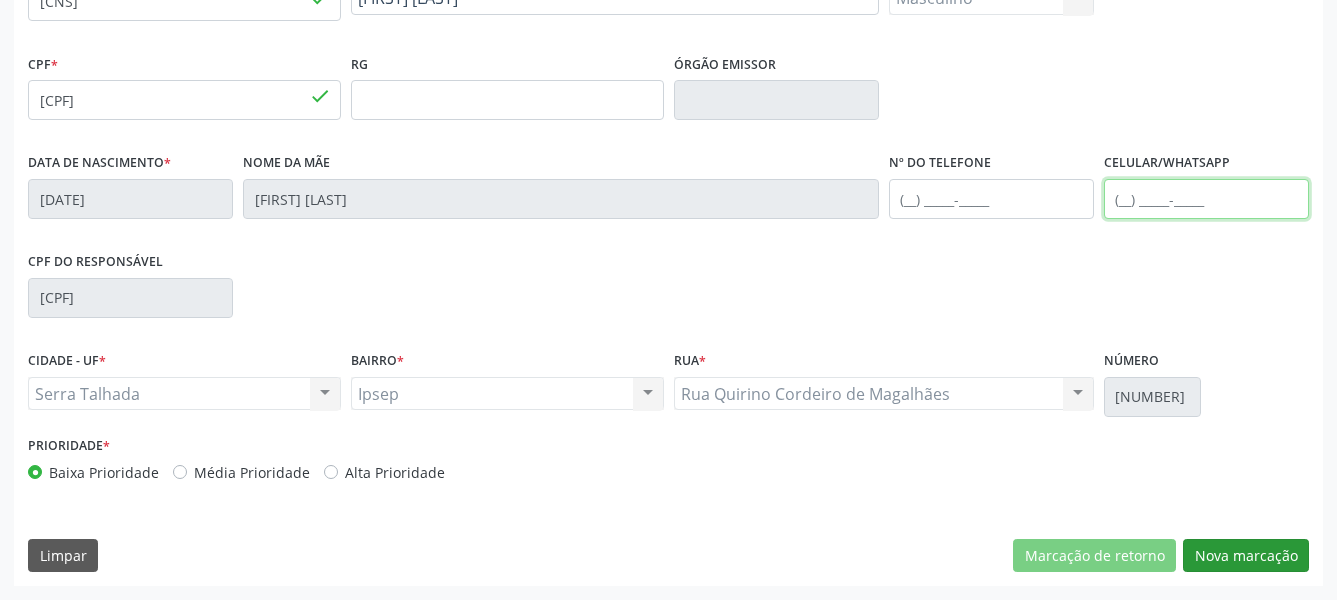 type 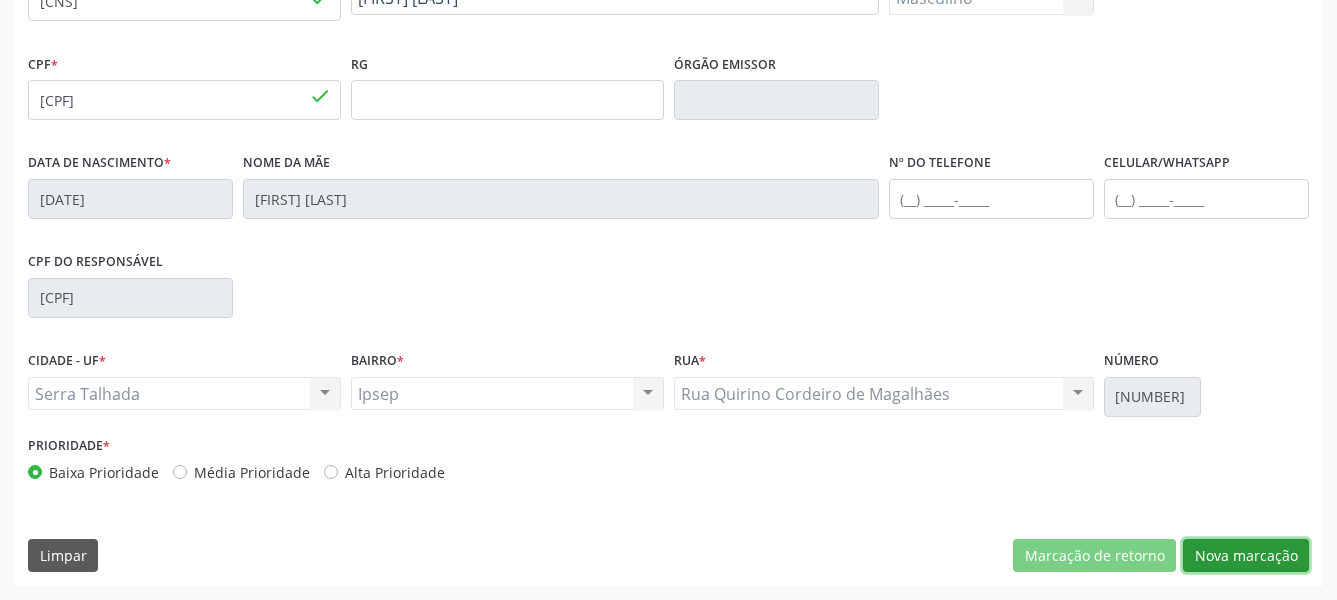click on "Nova marcação" at bounding box center [1246, 556] 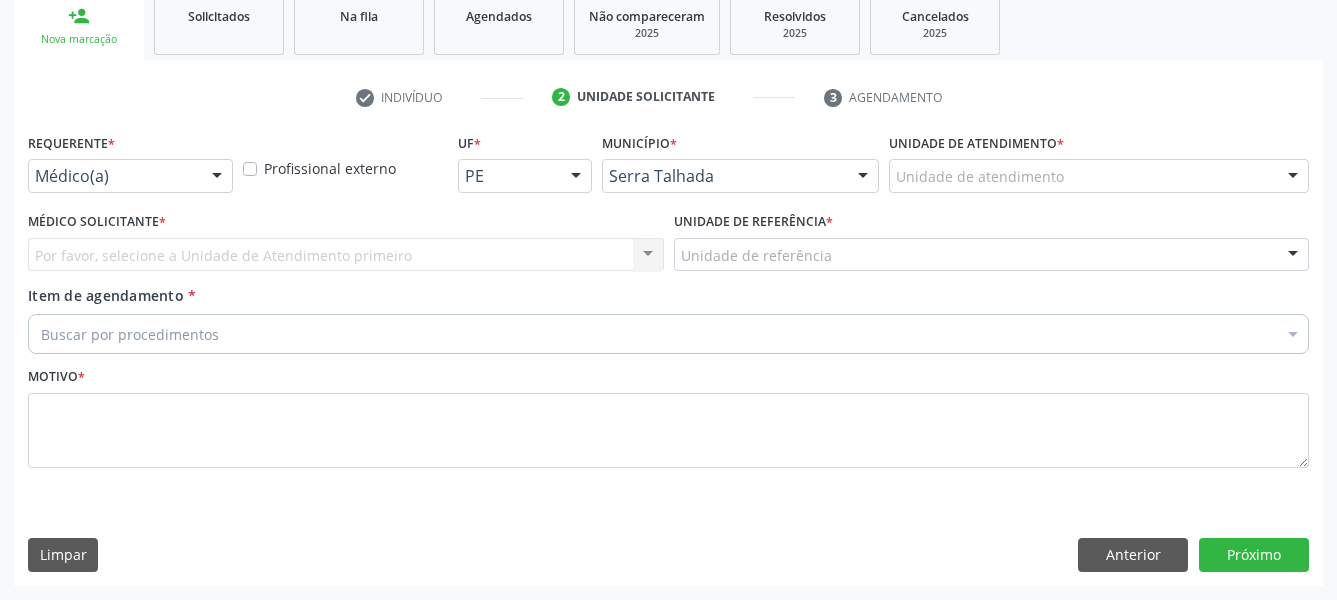 scroll, scrollTop: 322, scrollLeft: 0, axis: vertical 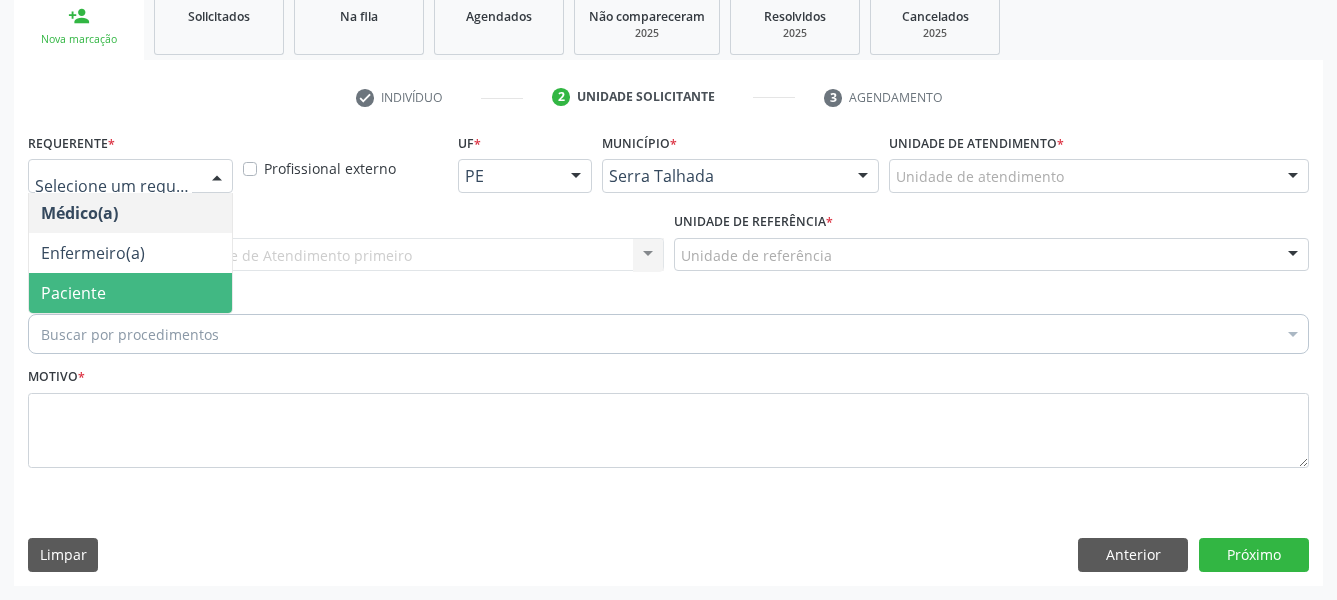 click on "Paciente" at bounding box center [130, 293] 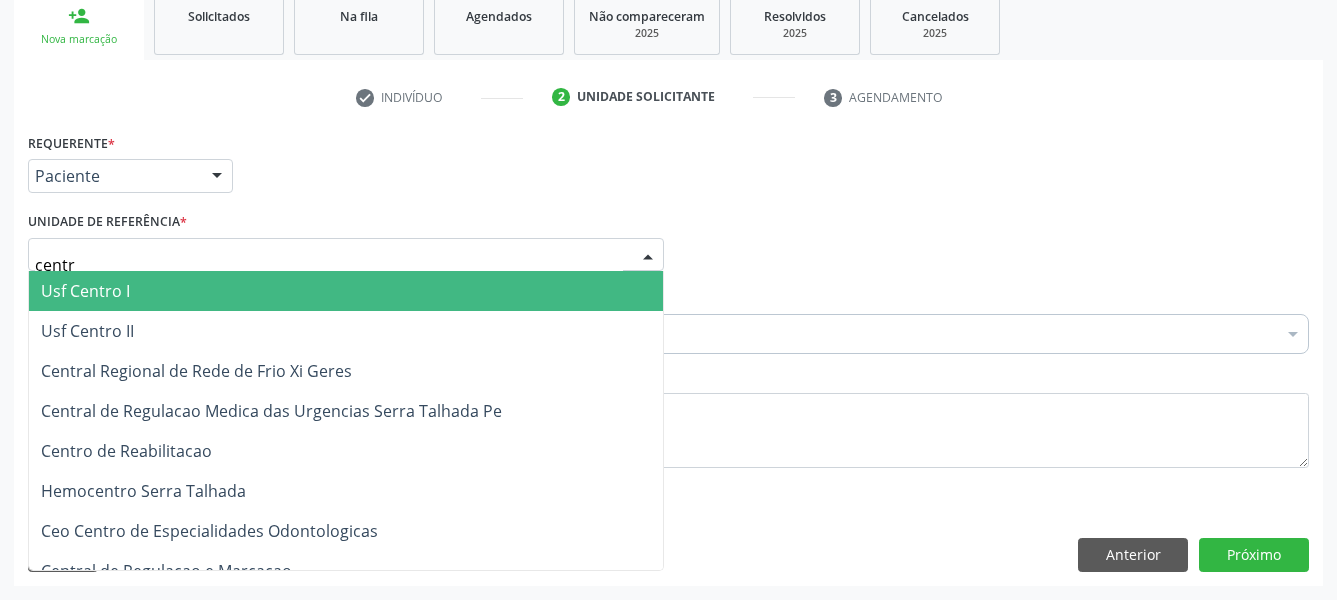 type on "centro" 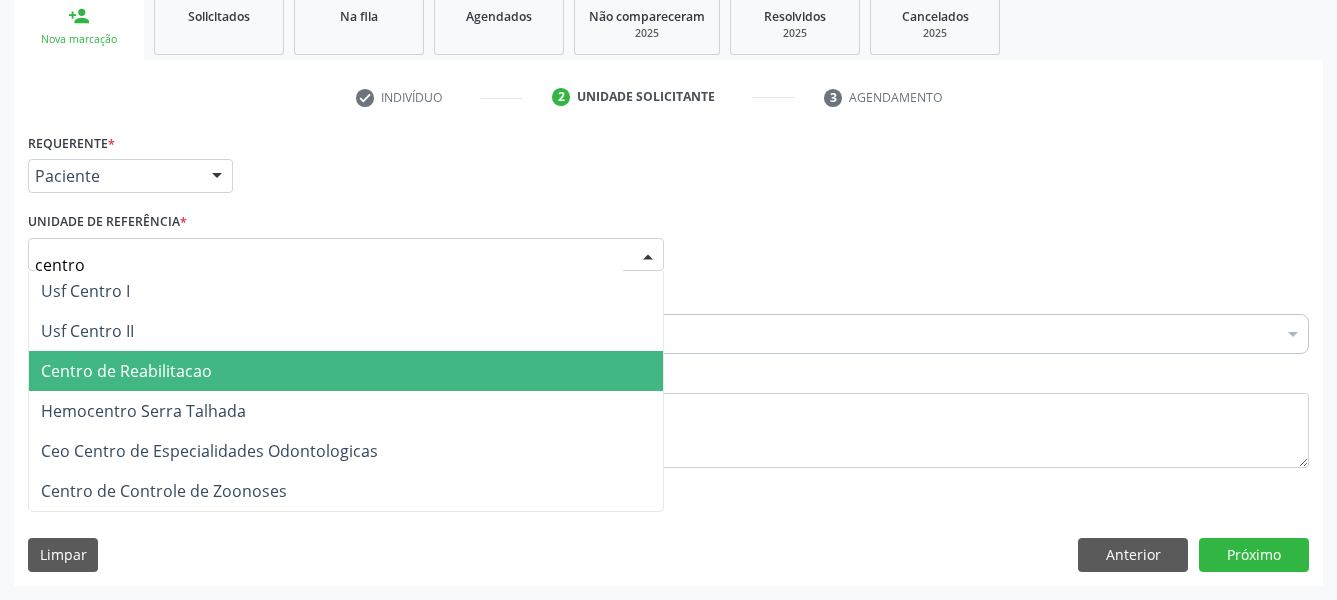 drag, startPoint x: 155, startPoint y: 349, endPoint x: 146, endPoint y: 321, distance: 29.410883 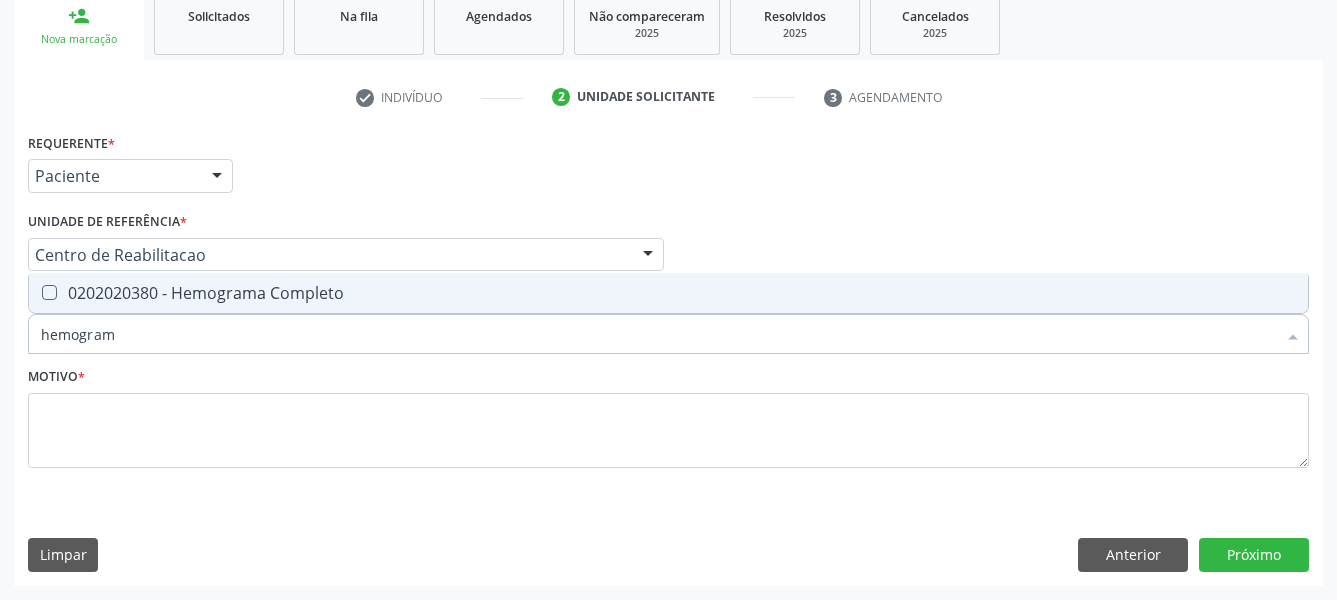 type on "hemograma" 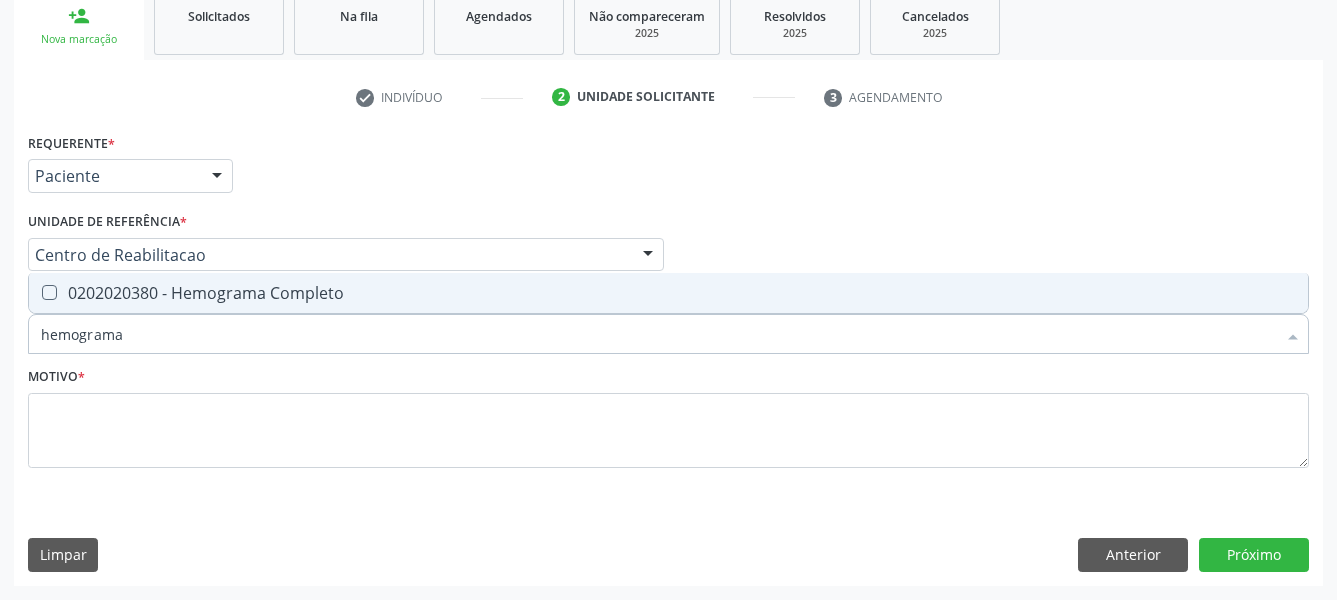 click on "0202020380 - Hemograma Completo" at bounding box center [668, 293] 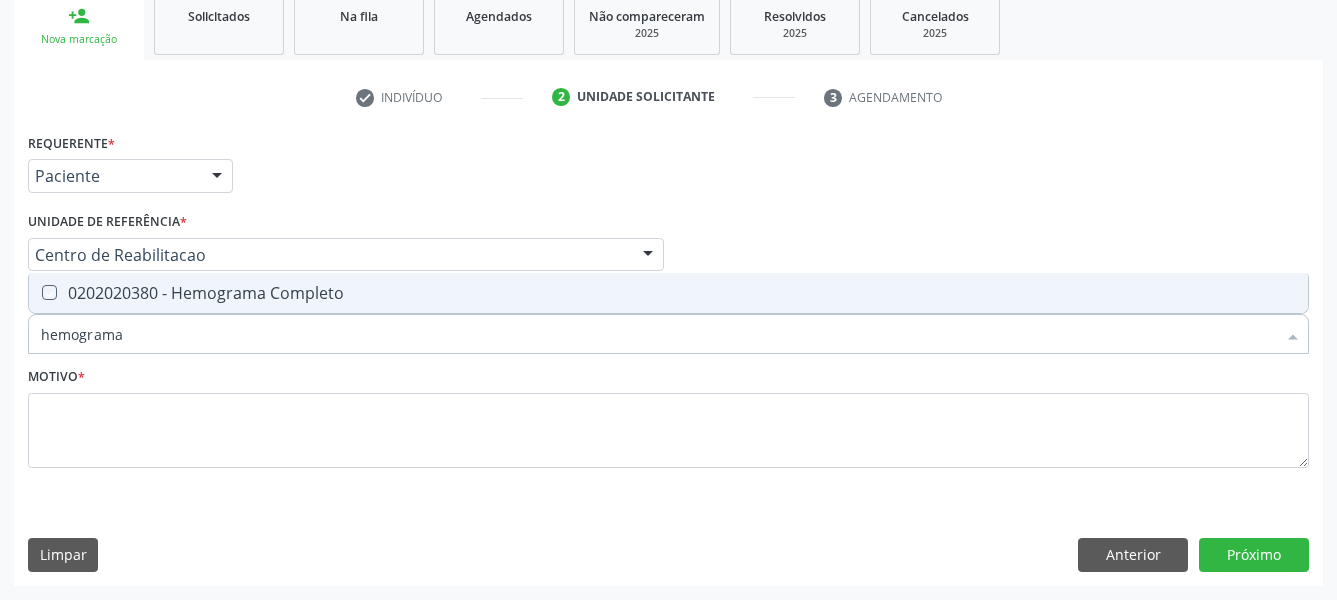 checkbox on "true" 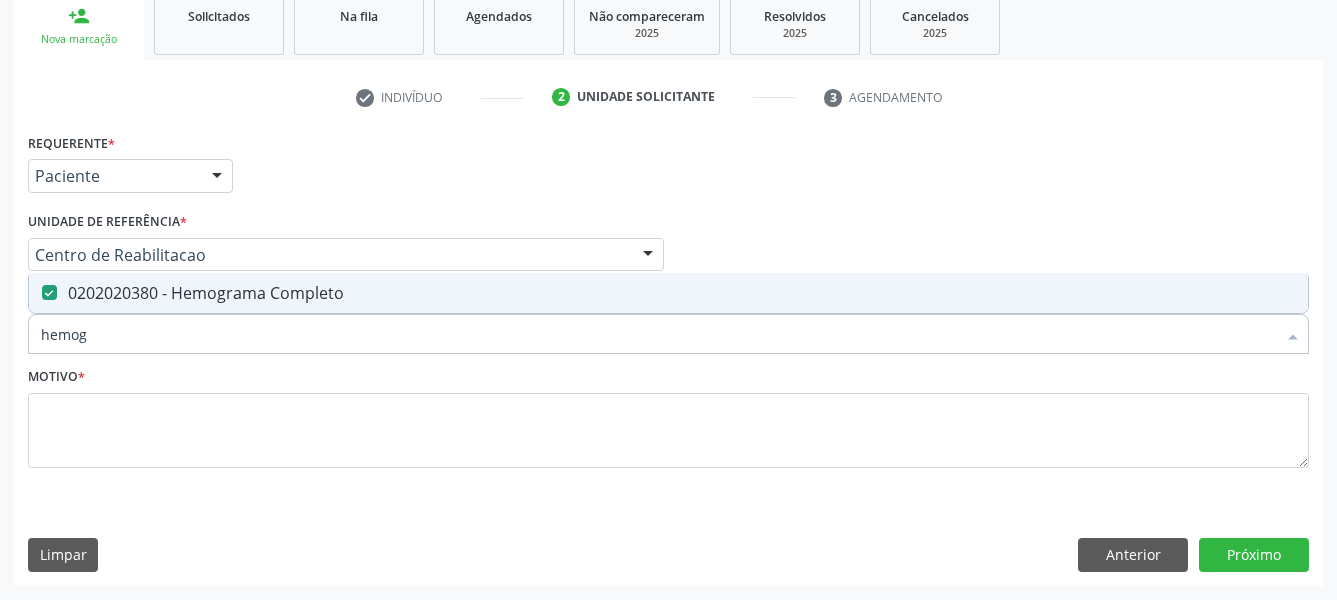 type on "hemo" 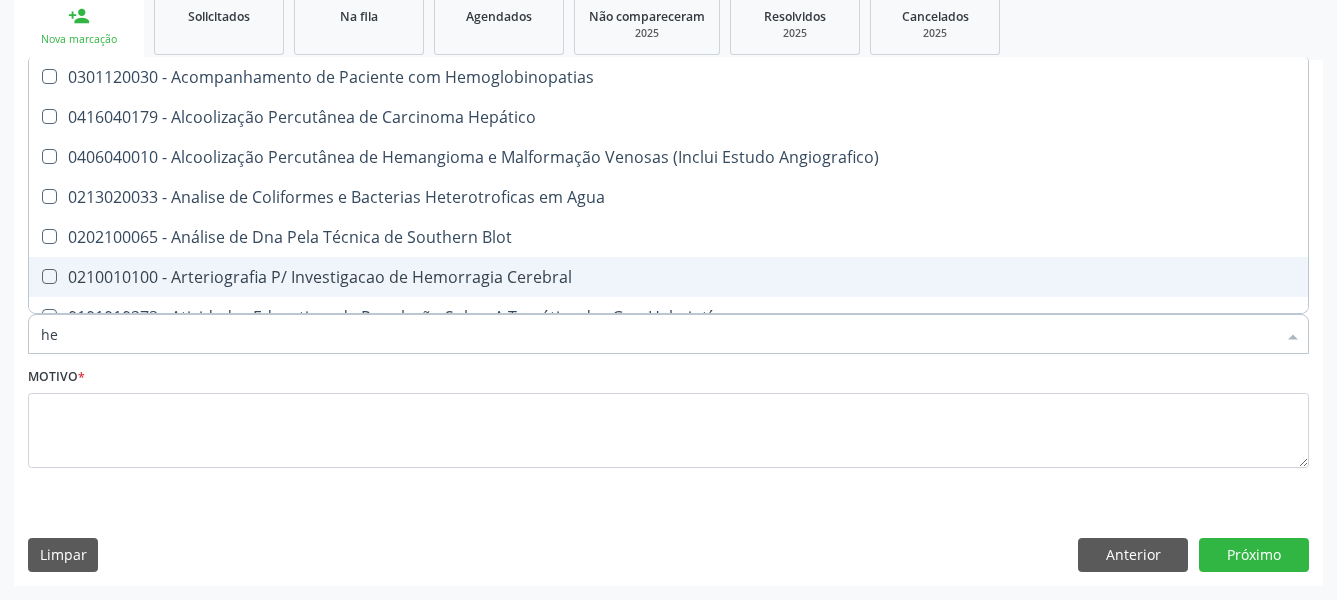 type on "h" 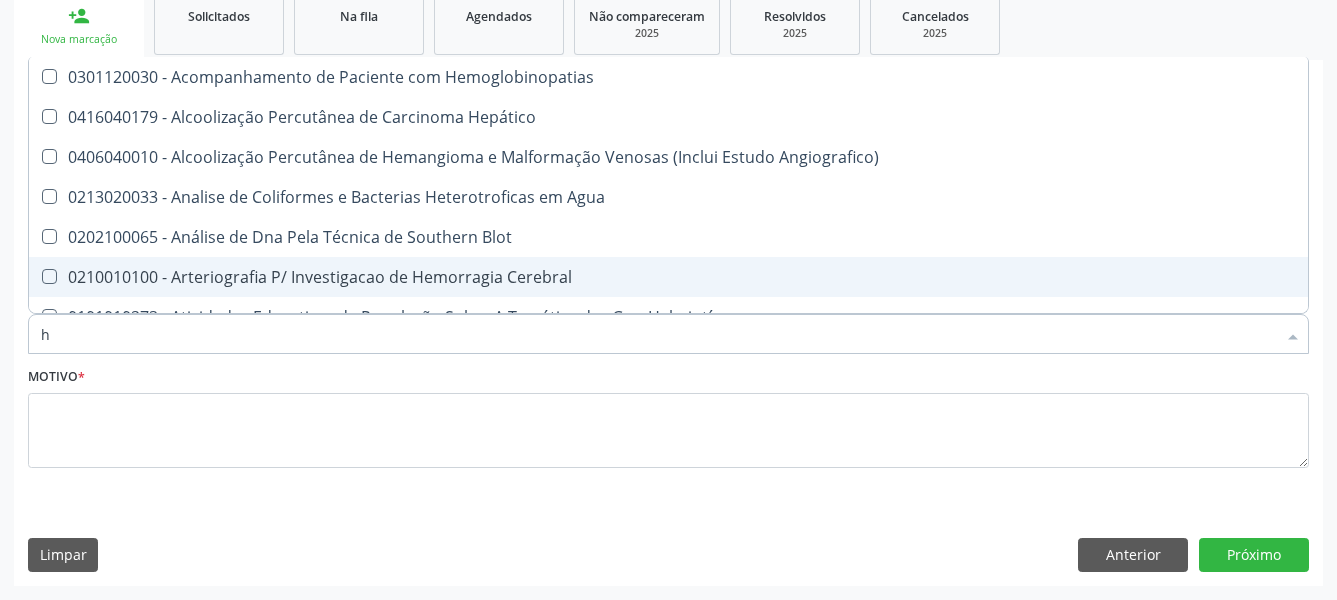 type 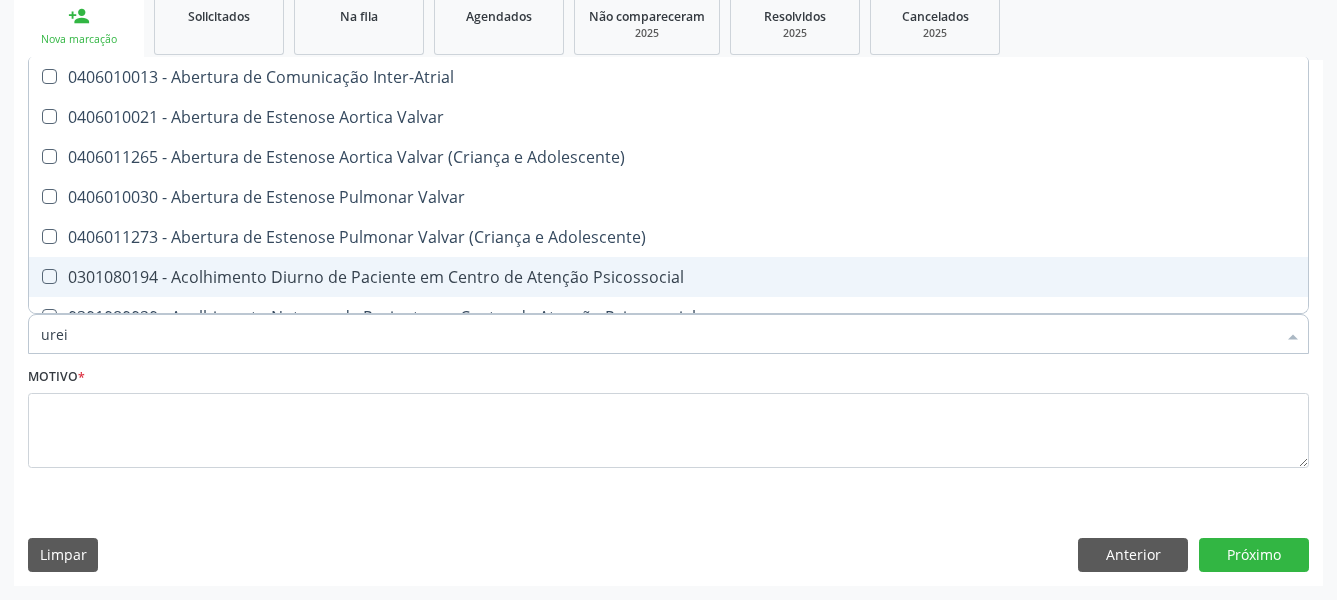 type on "ureia" 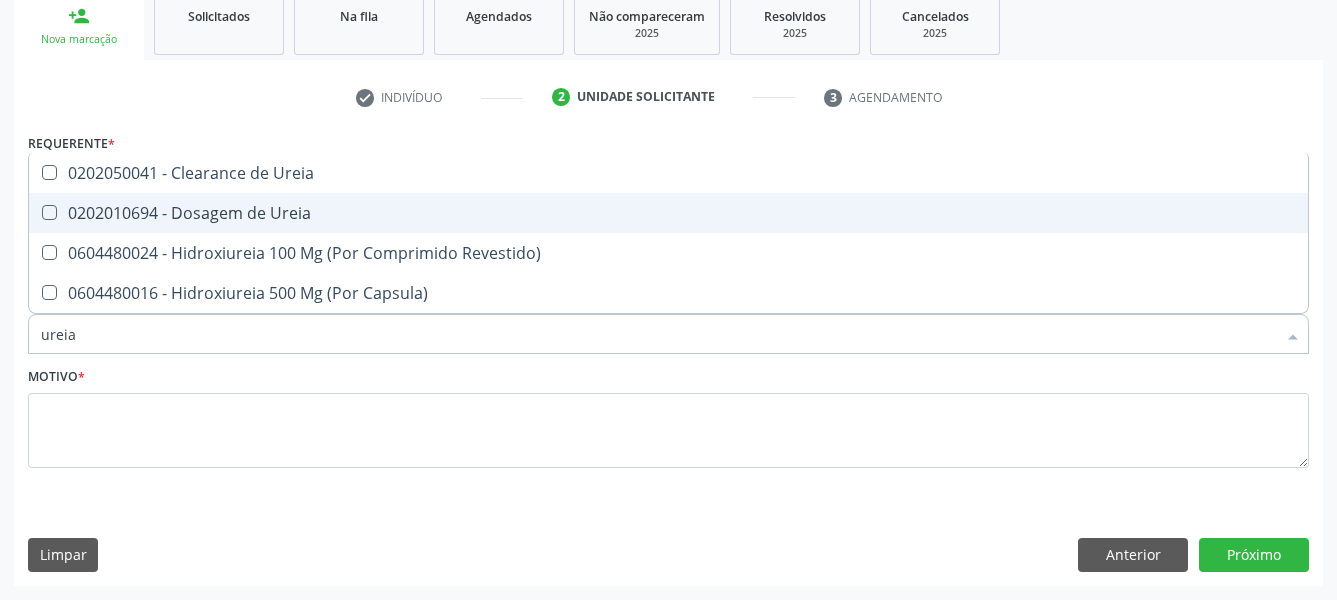 click on "0202010694 - Dosagem de Ureia" at bounding box center (668, 213) 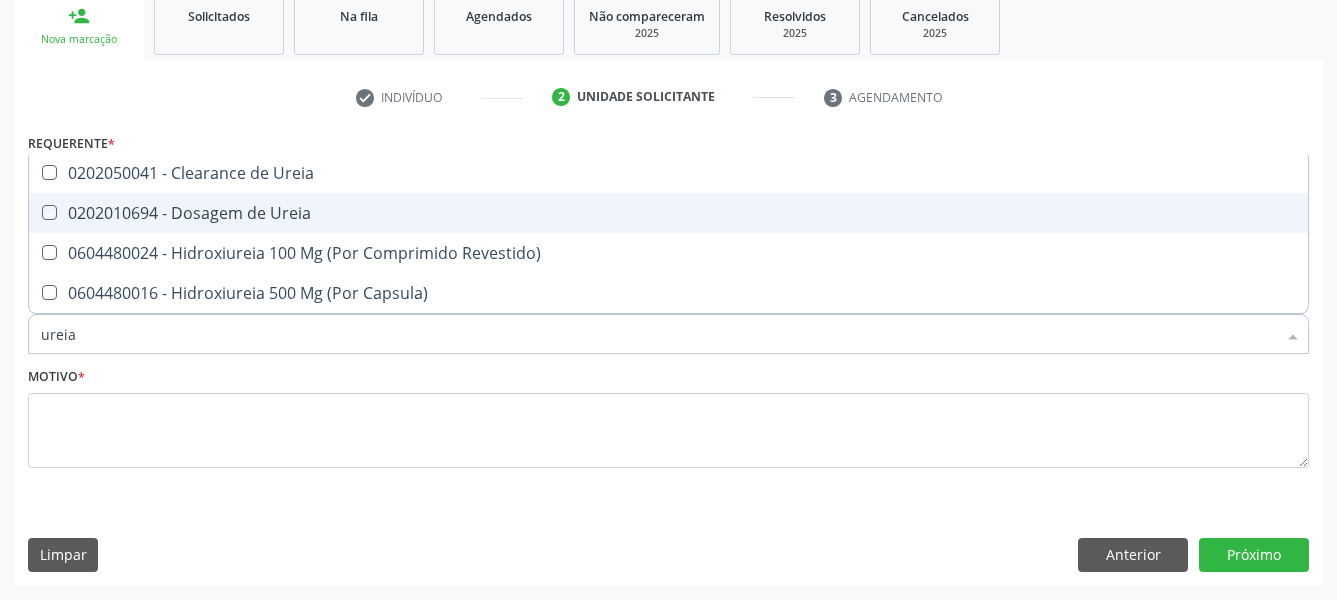 checkbox on "true" 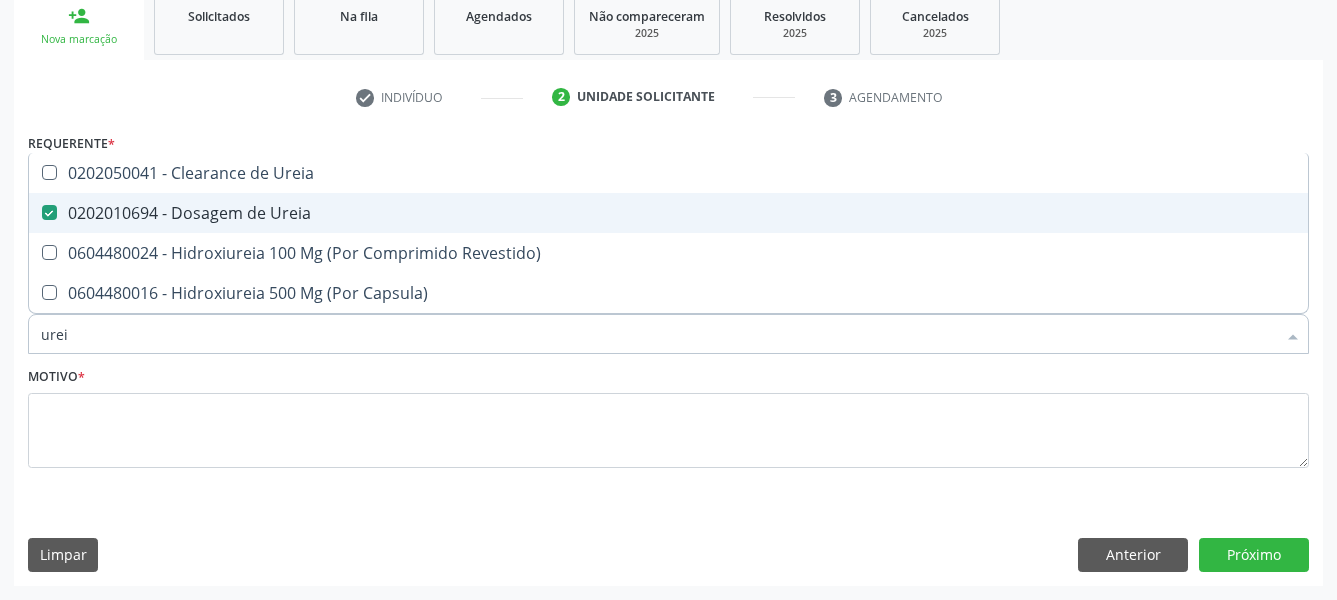 type on "ure" 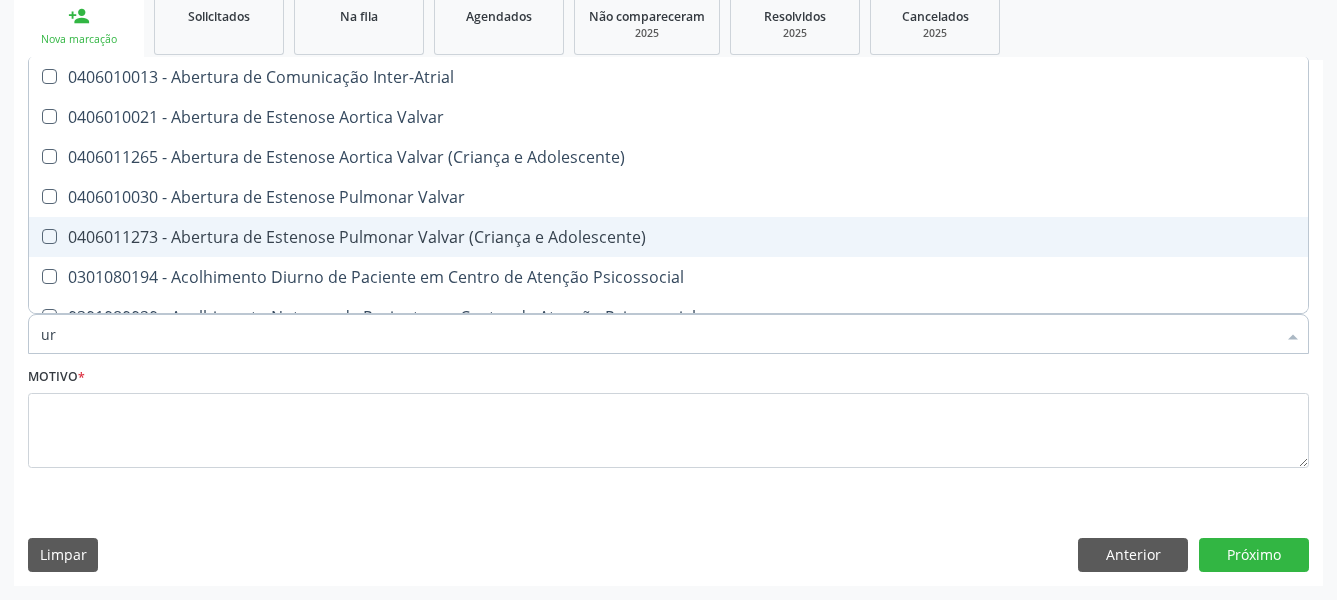 type on "u" 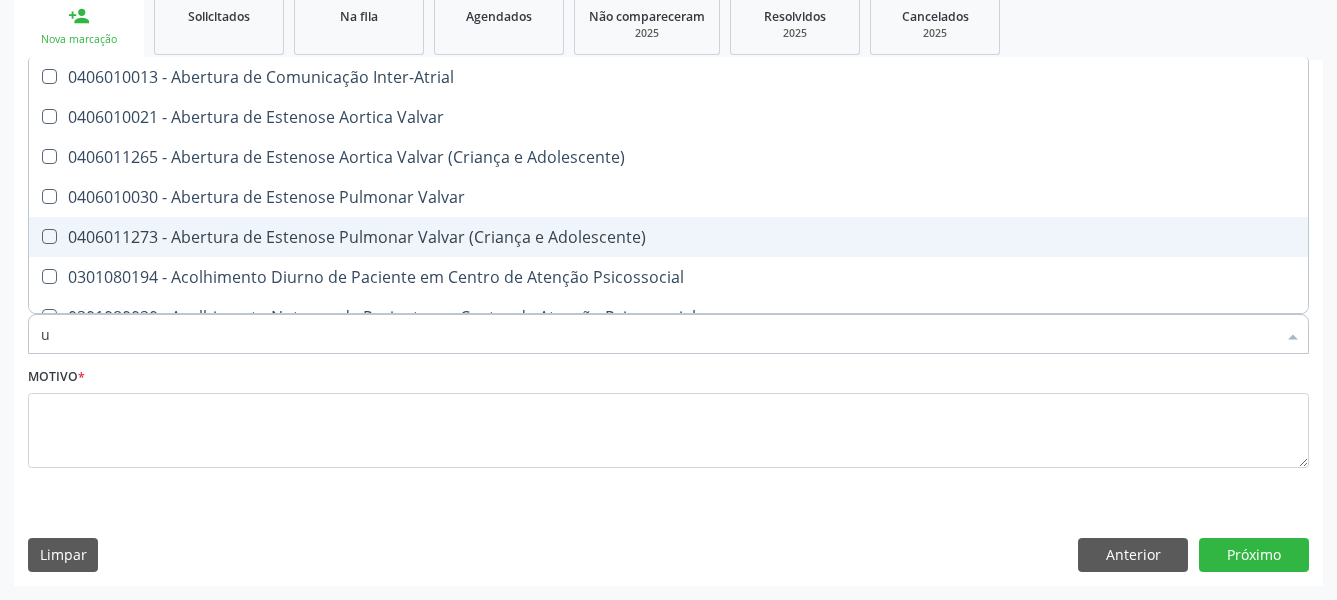 type 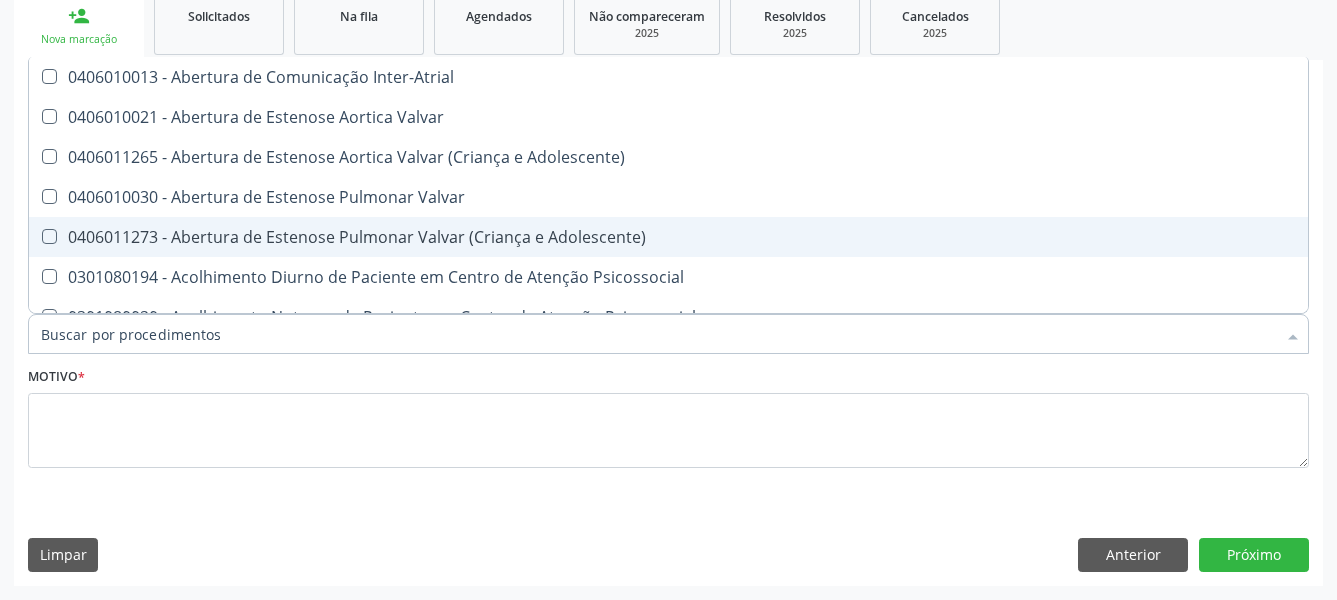 checkbox on "false" 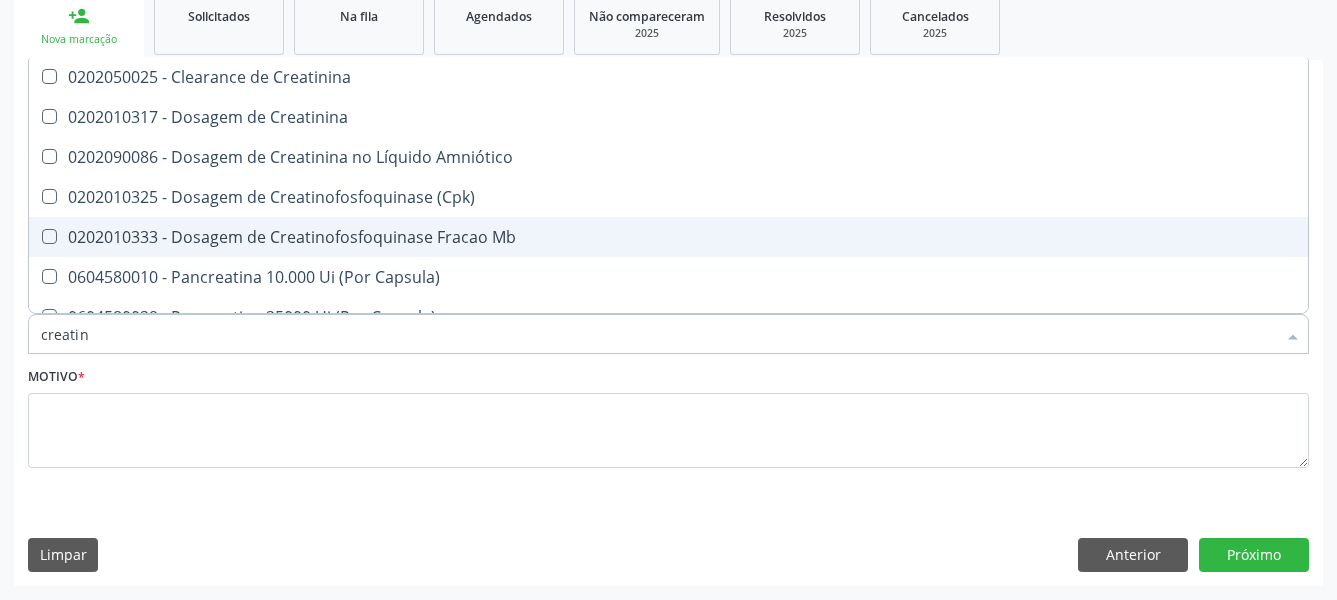 type on "creatini" 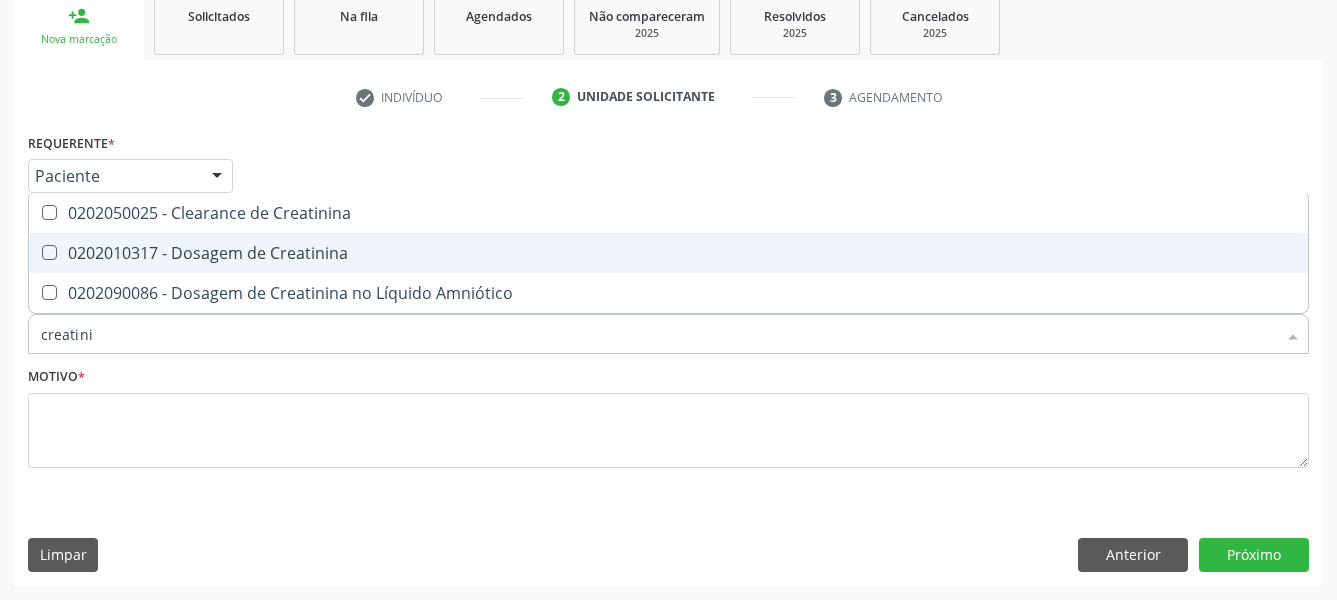 click on "0202010317 - Dosagem de Creatinina" at bounding box center [668, 253] 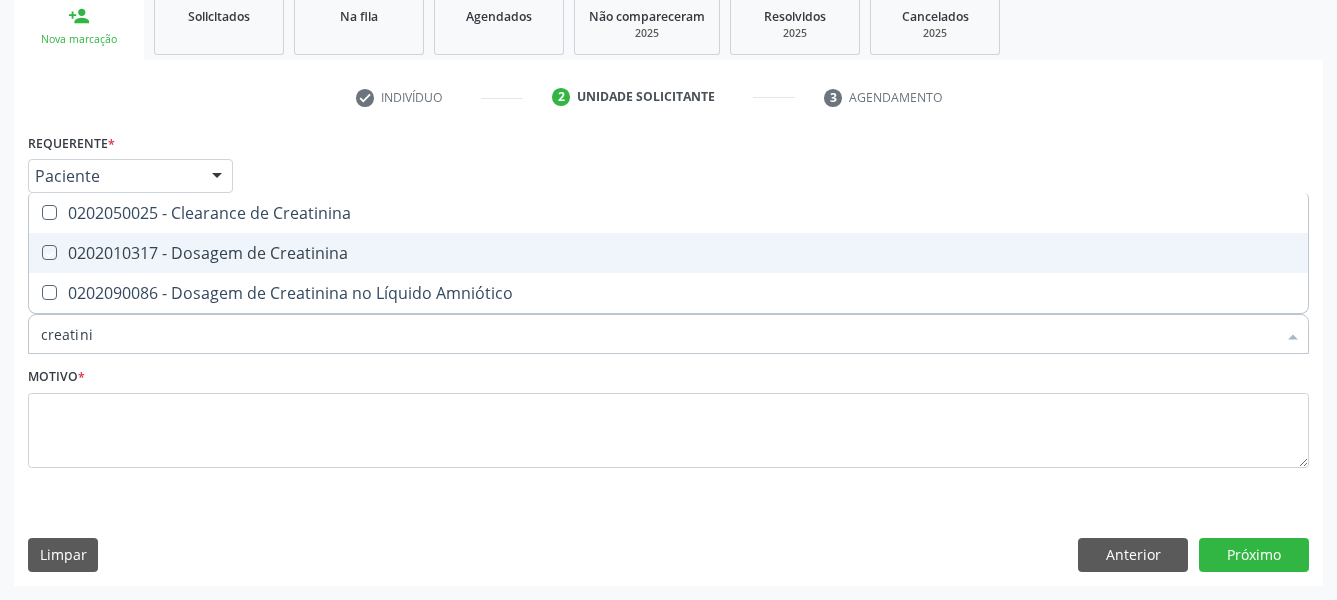 checkbox on "true" 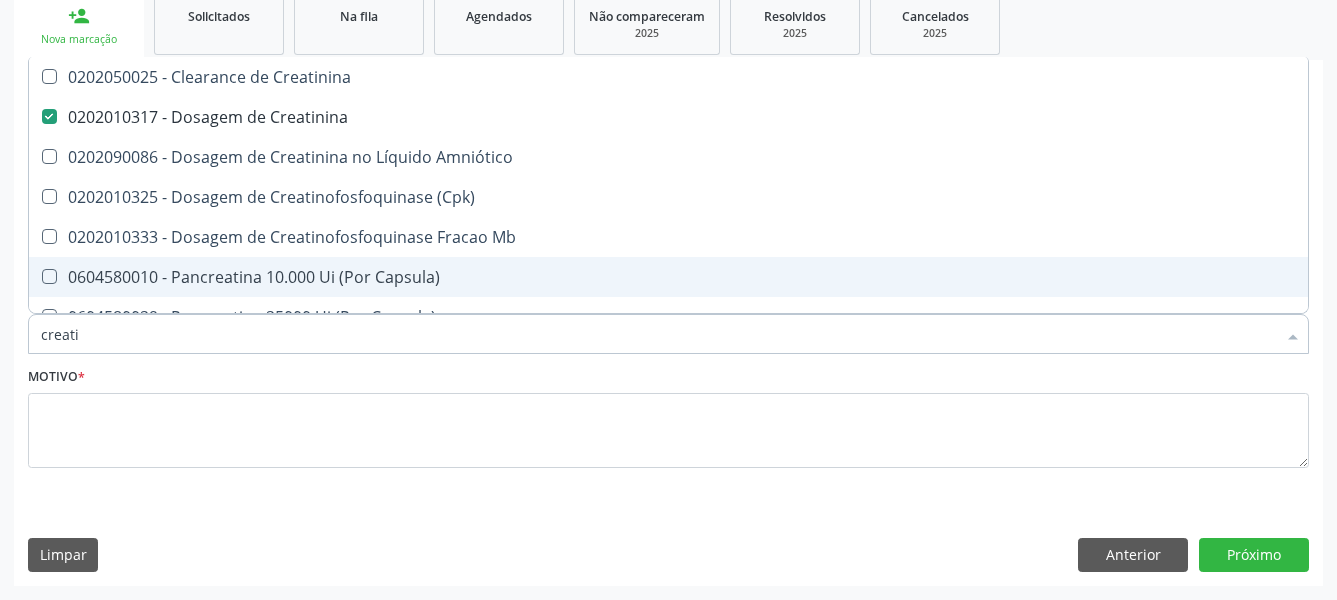 type on "creat" 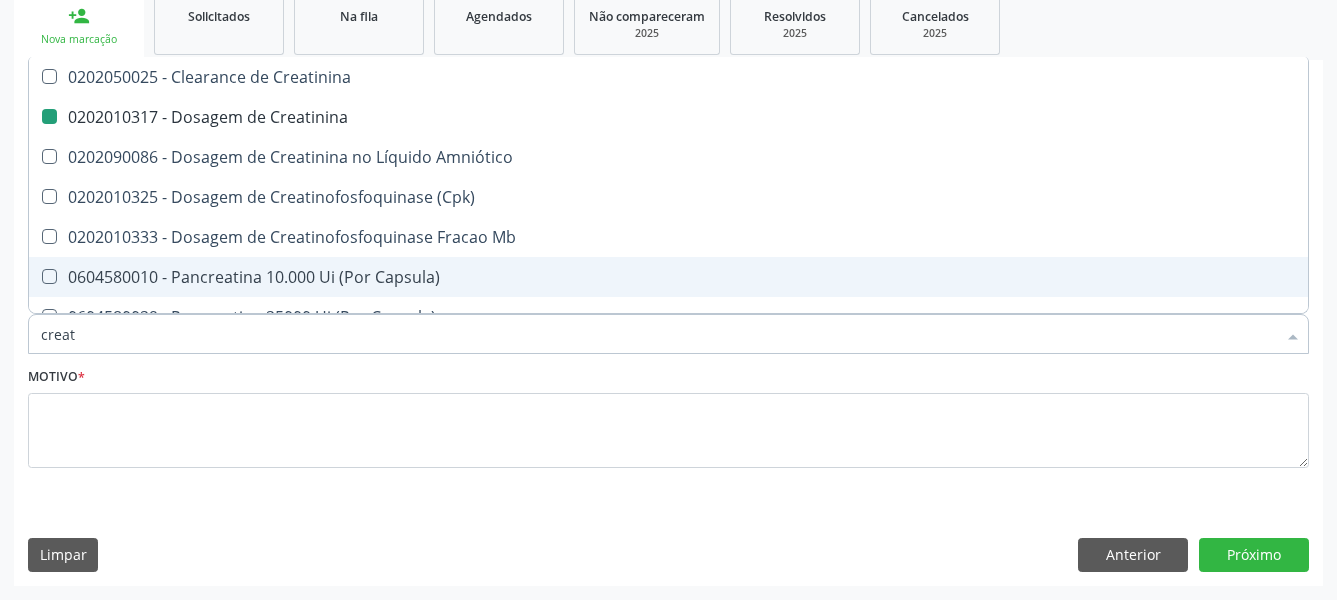 type on "crea" 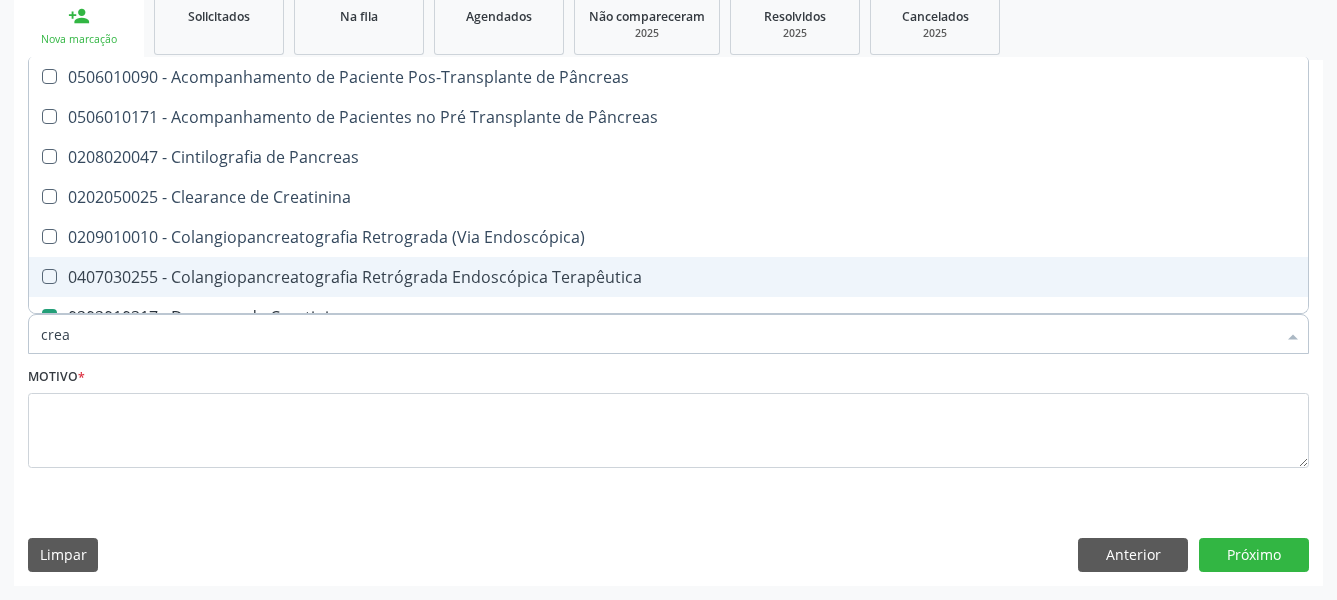 type on "cre" 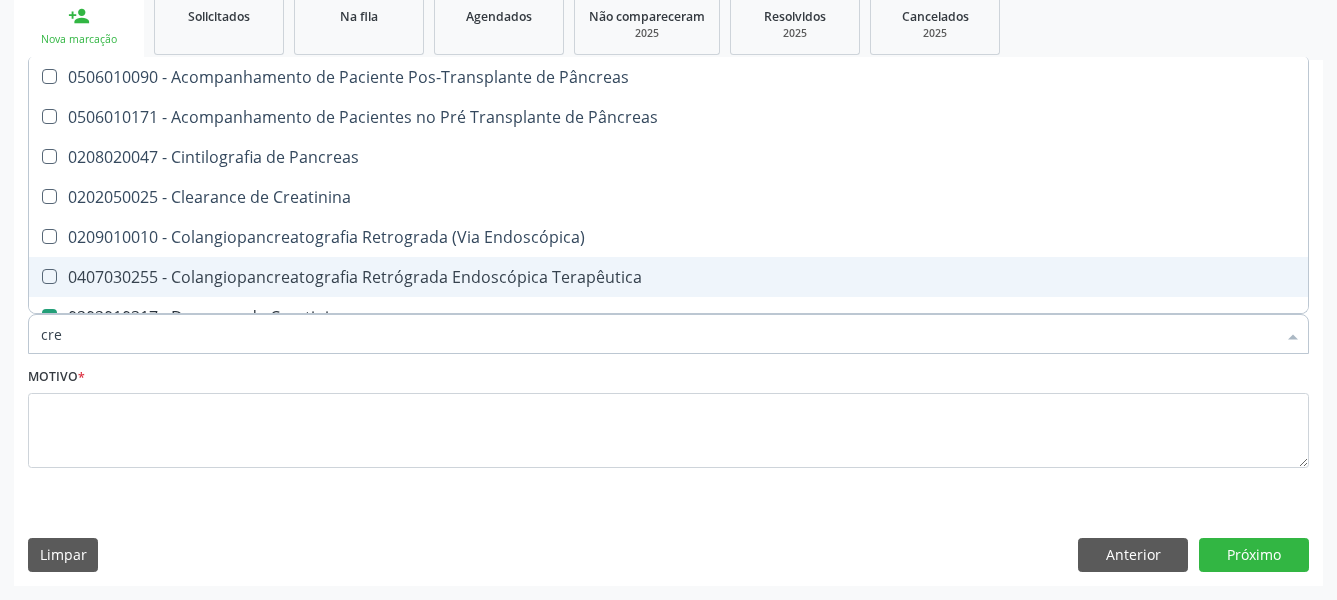 type on "cr" 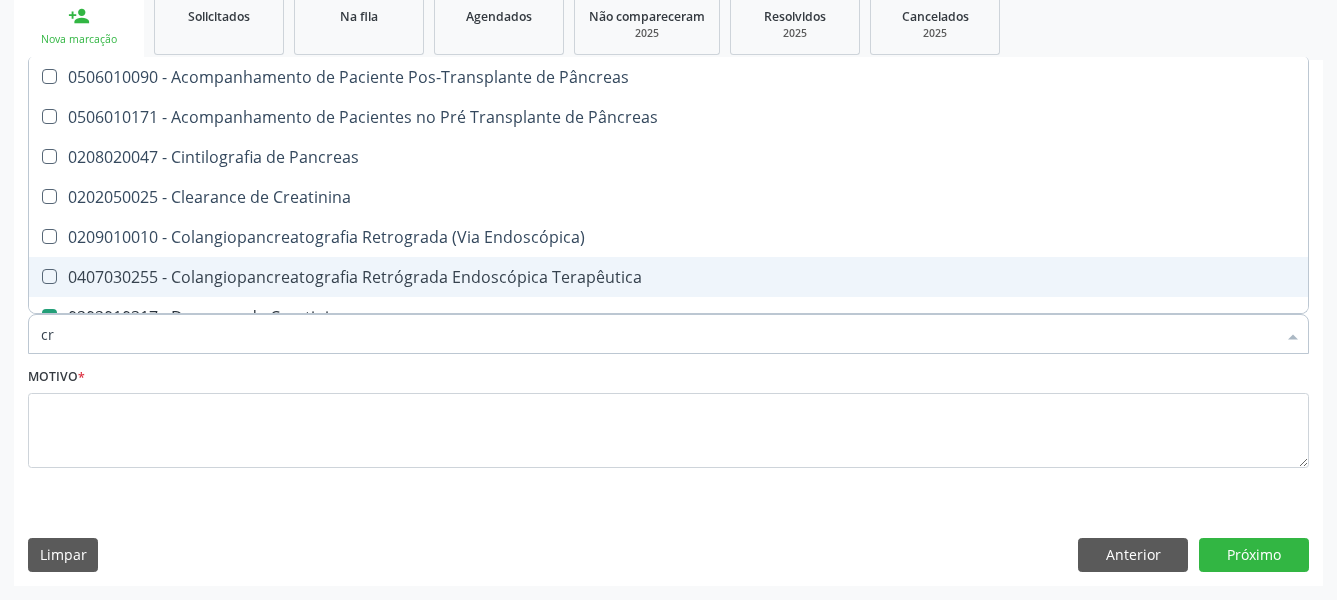 checkbox on "false" 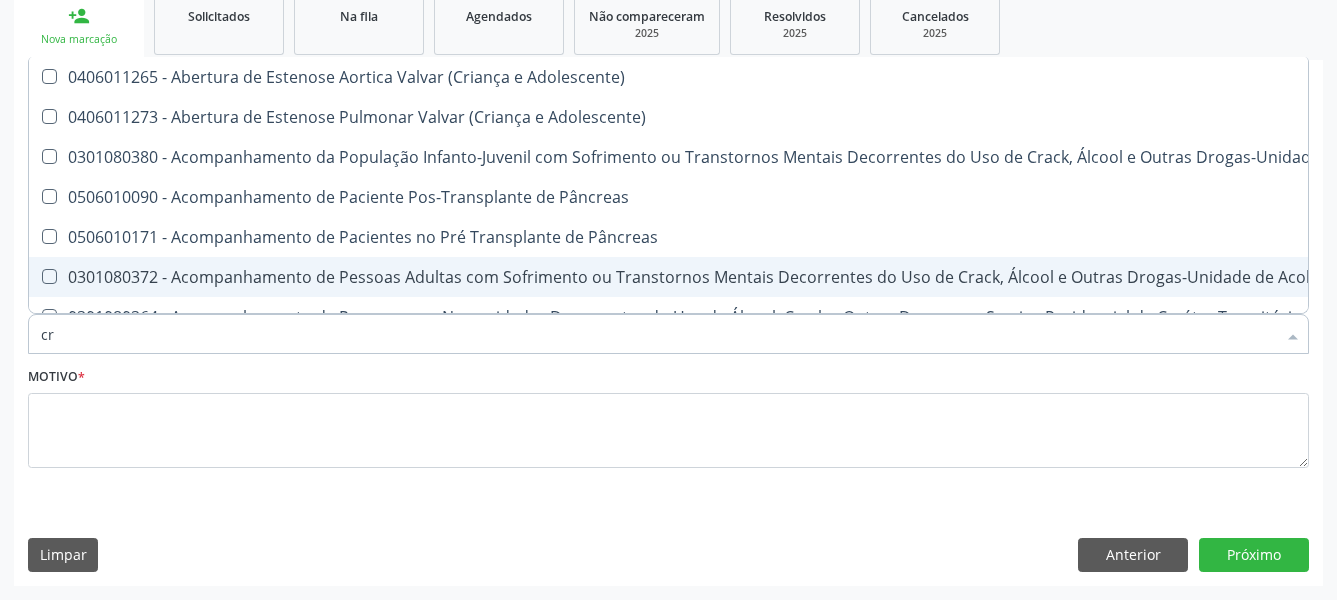 type on "c" 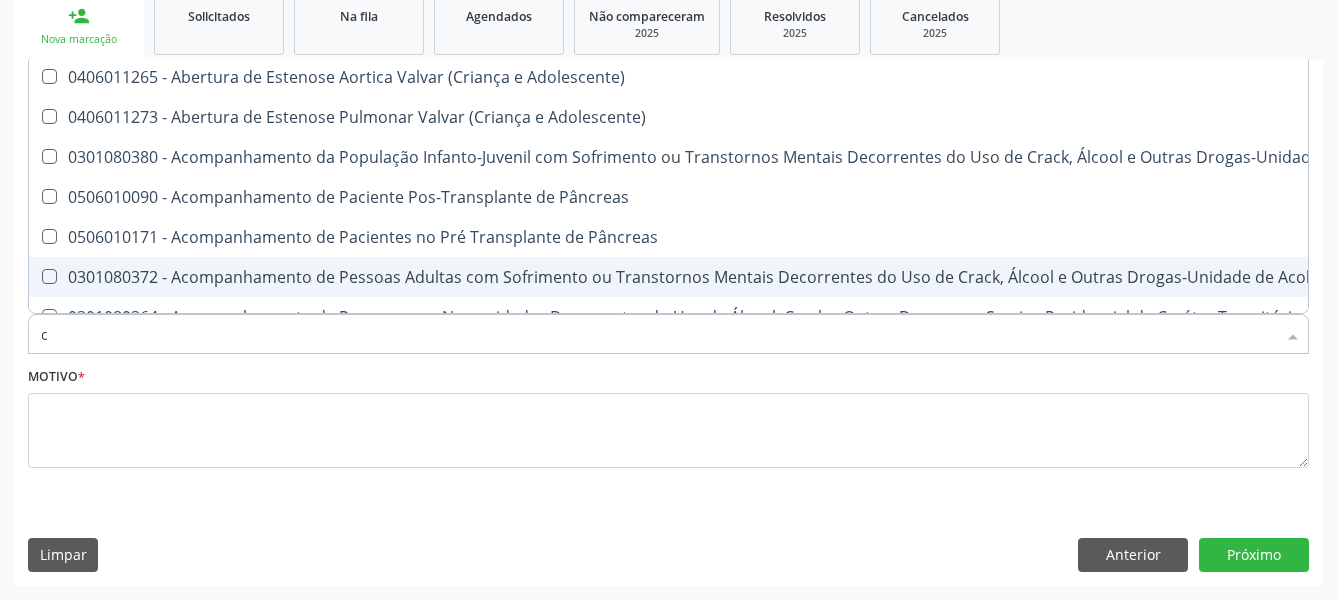 checkbox on "false" 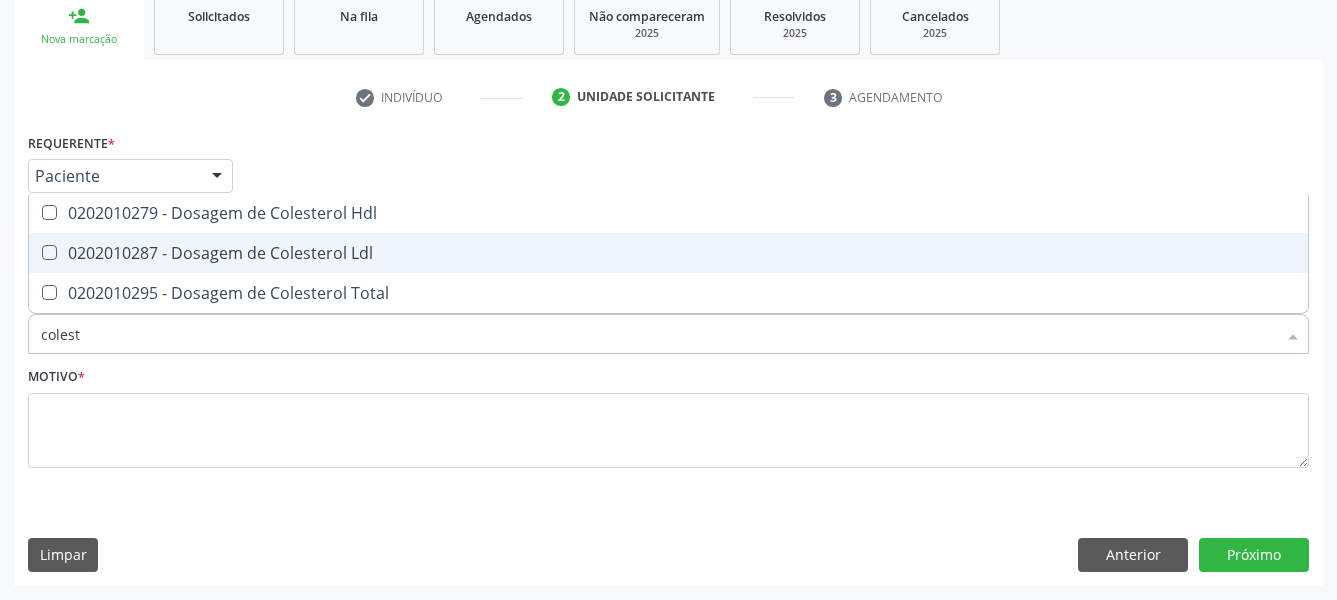 type on "coleste" 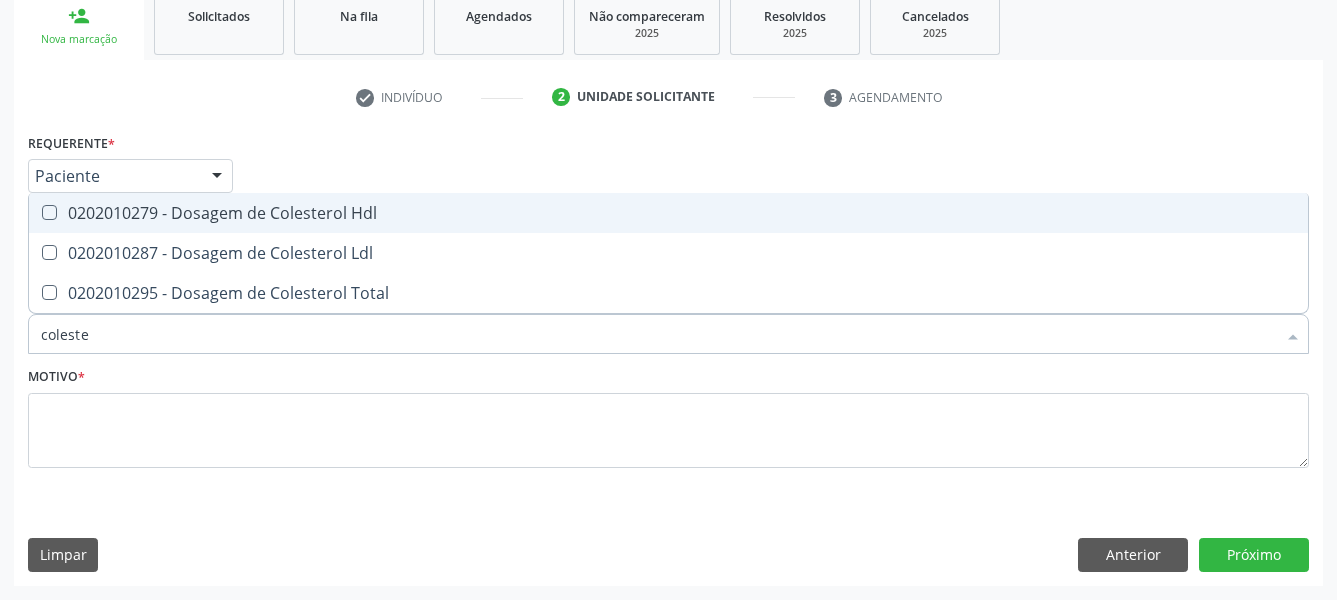 click on "0202010279 - Dosagem de Colesterol Hdl" at bounding box center (668, 213) 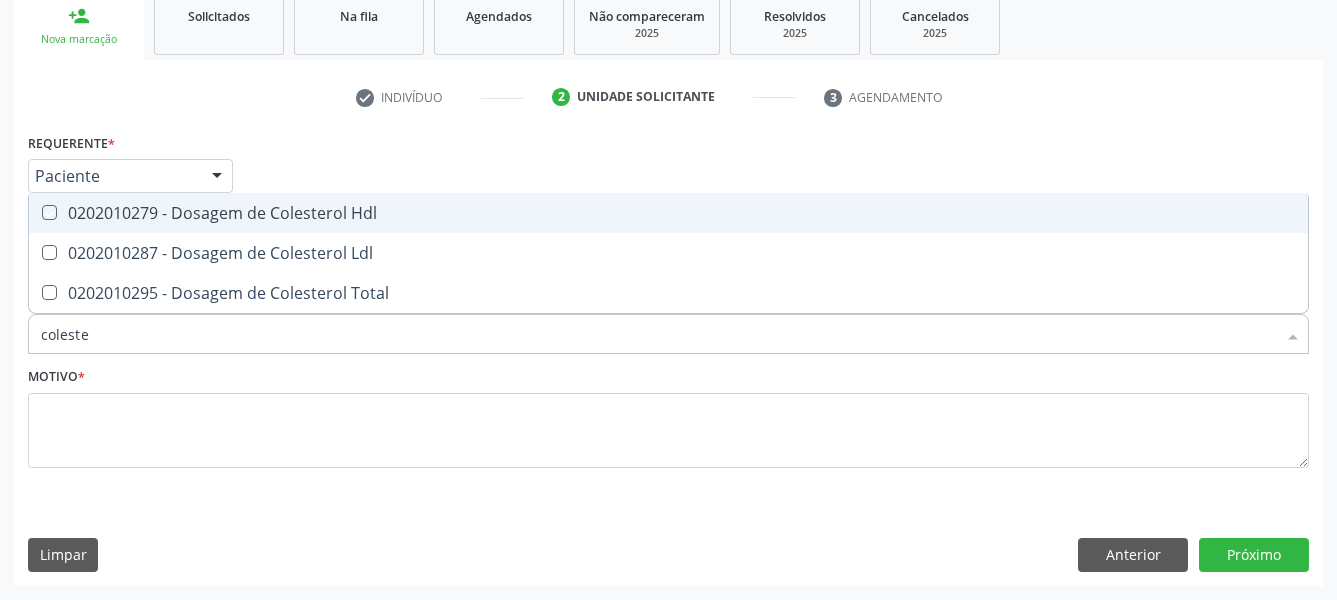 checkbox on "true" 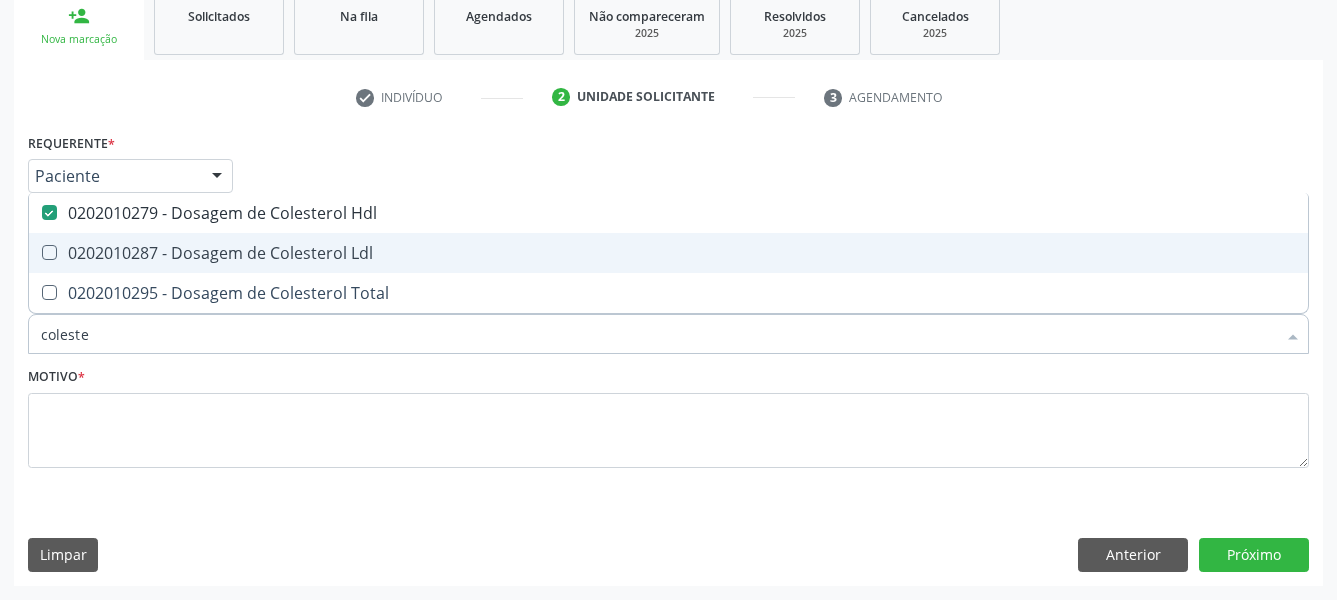 click on "0202010287 - Dosagem de Colesterol Ldl" at bounding box center [668, 253] 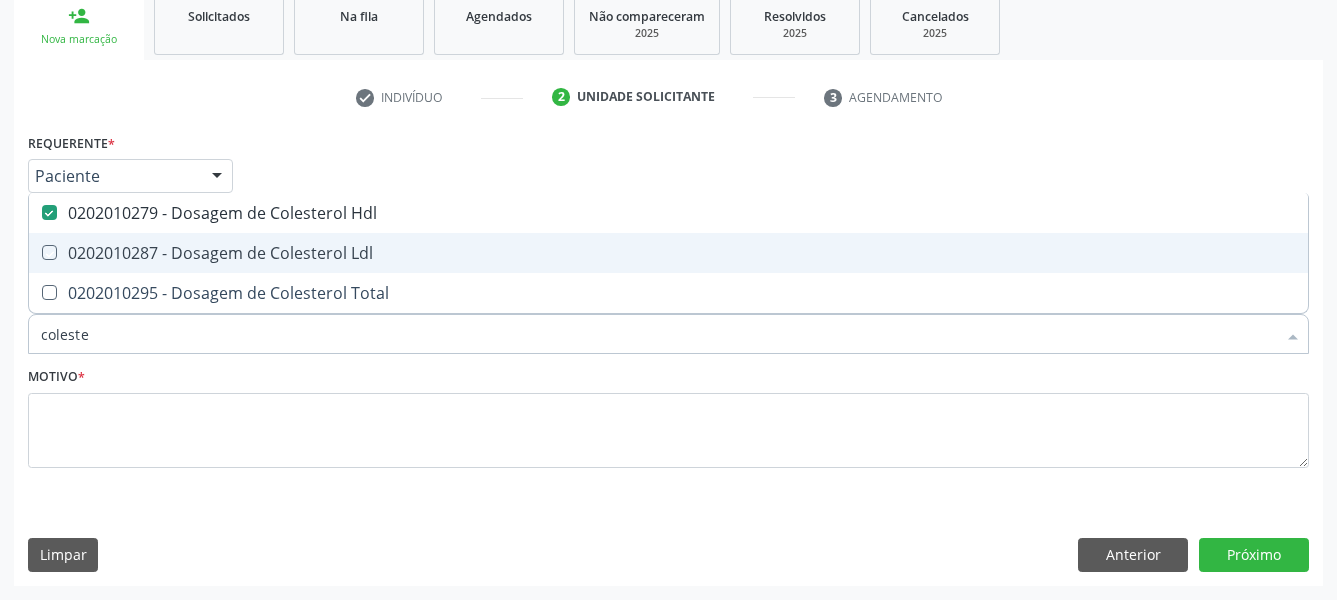 checkbox on "true" 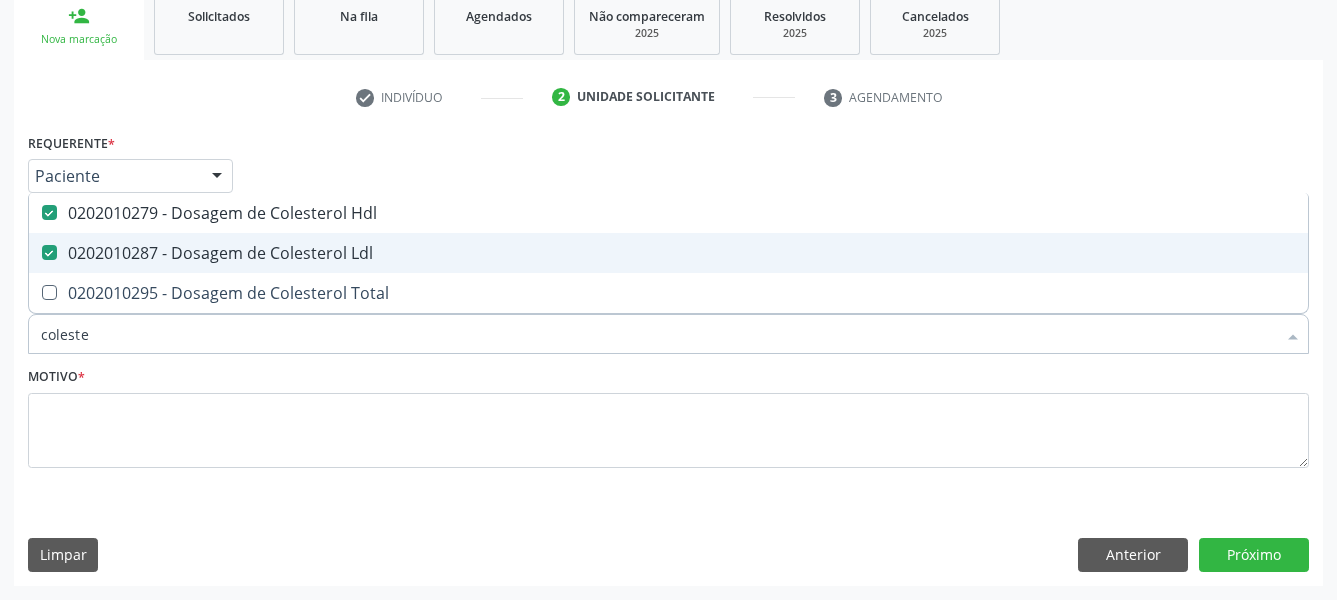 click on "0202010295 - Dosagem de Colesterol Total" at bounding box center (668, 293) 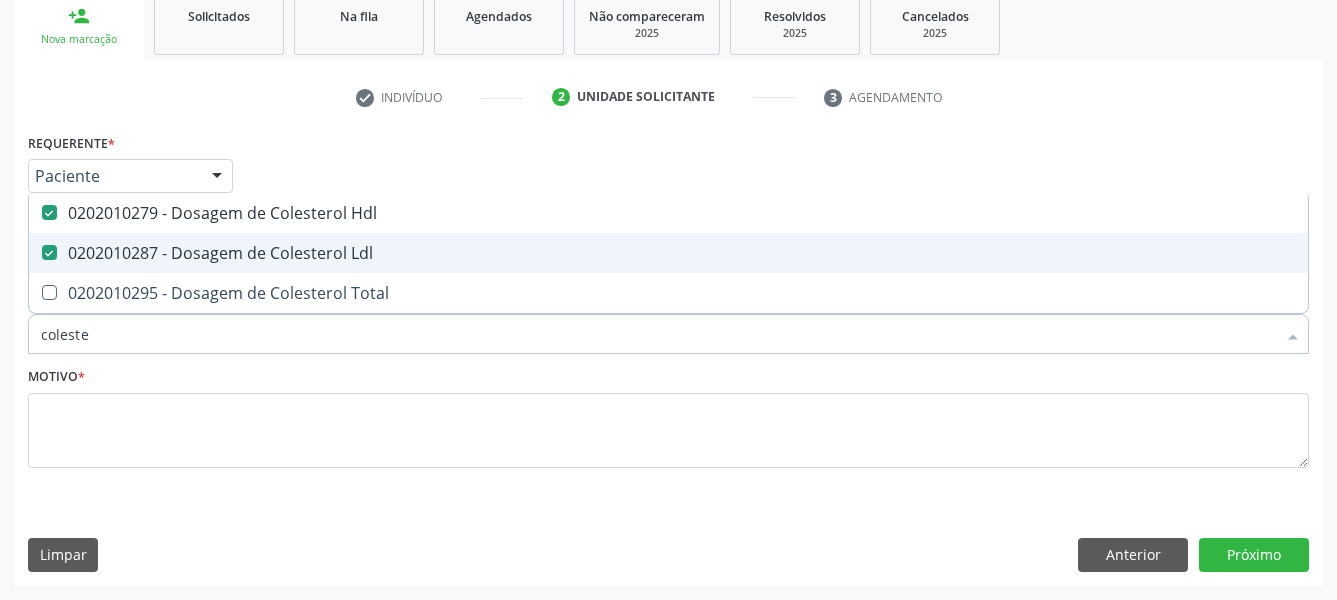 checkbox on "true" 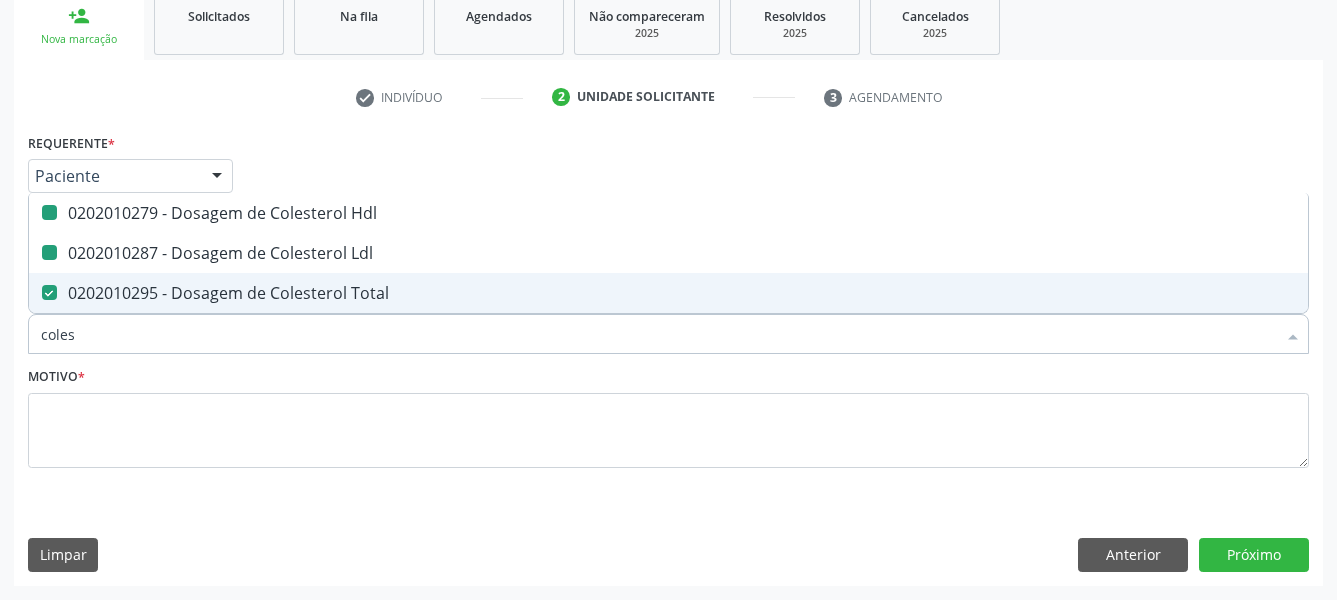 type on "cole" 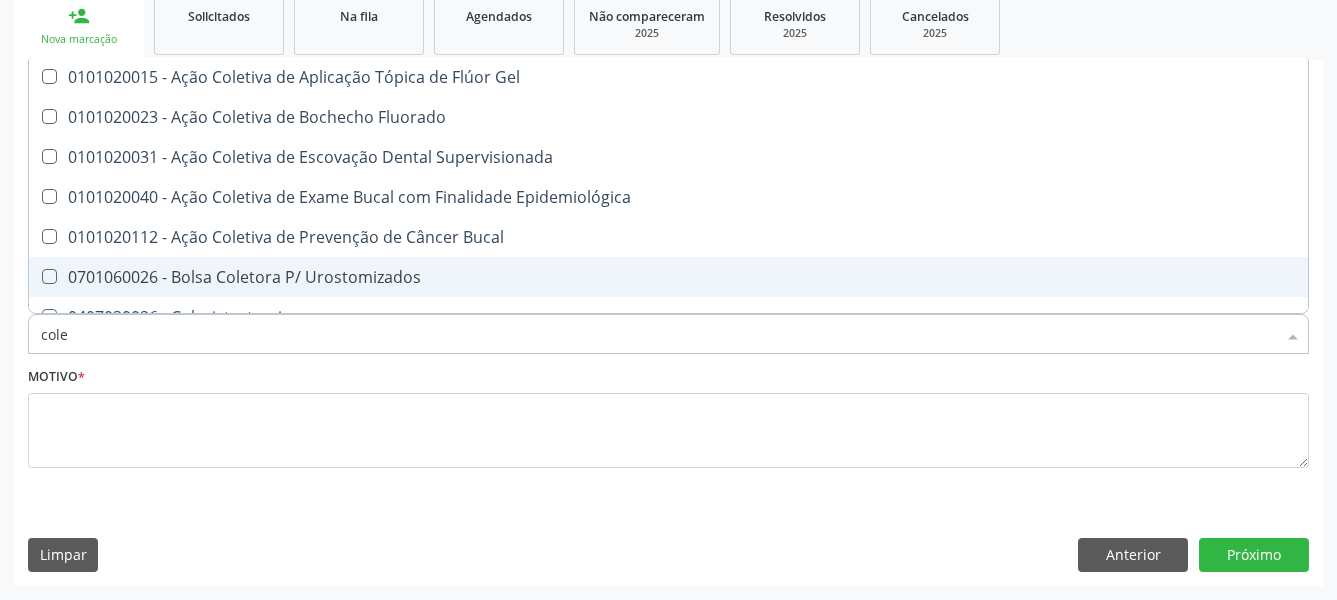 type on "col" 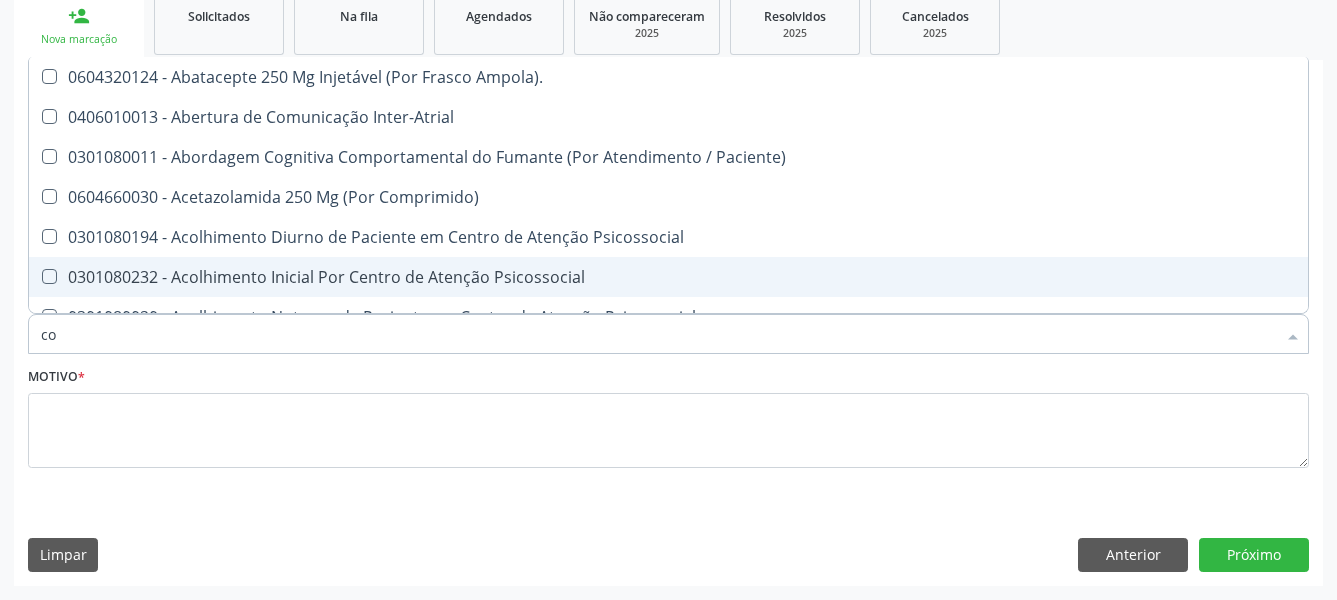 type on "c" 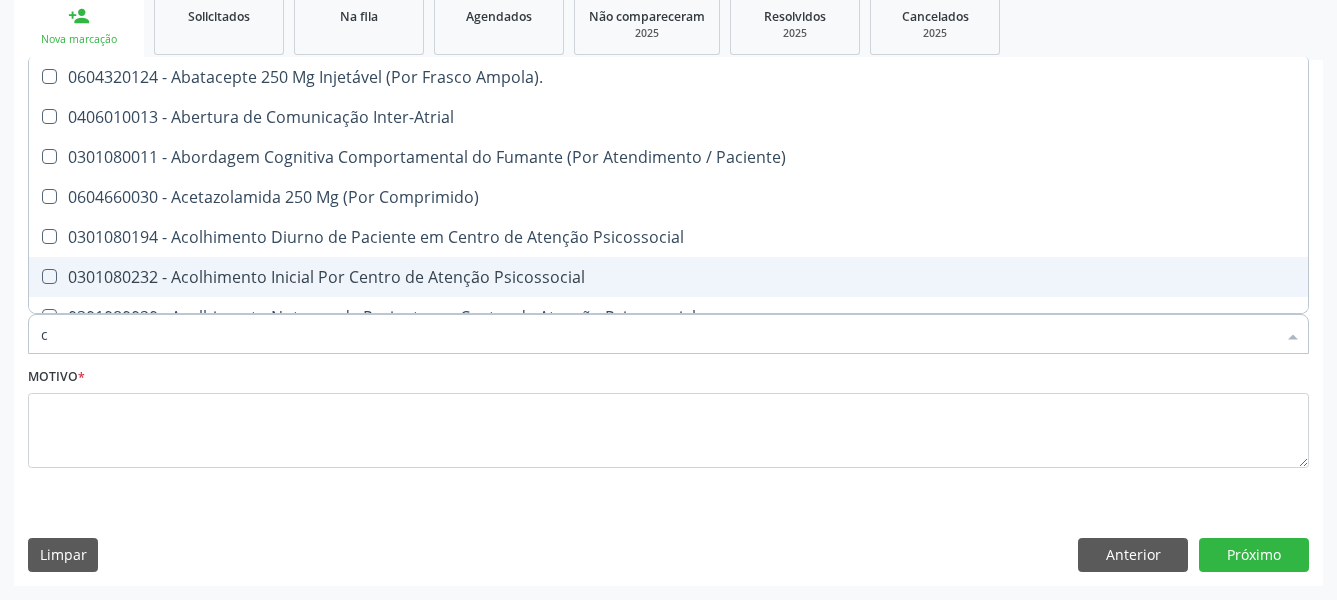 type 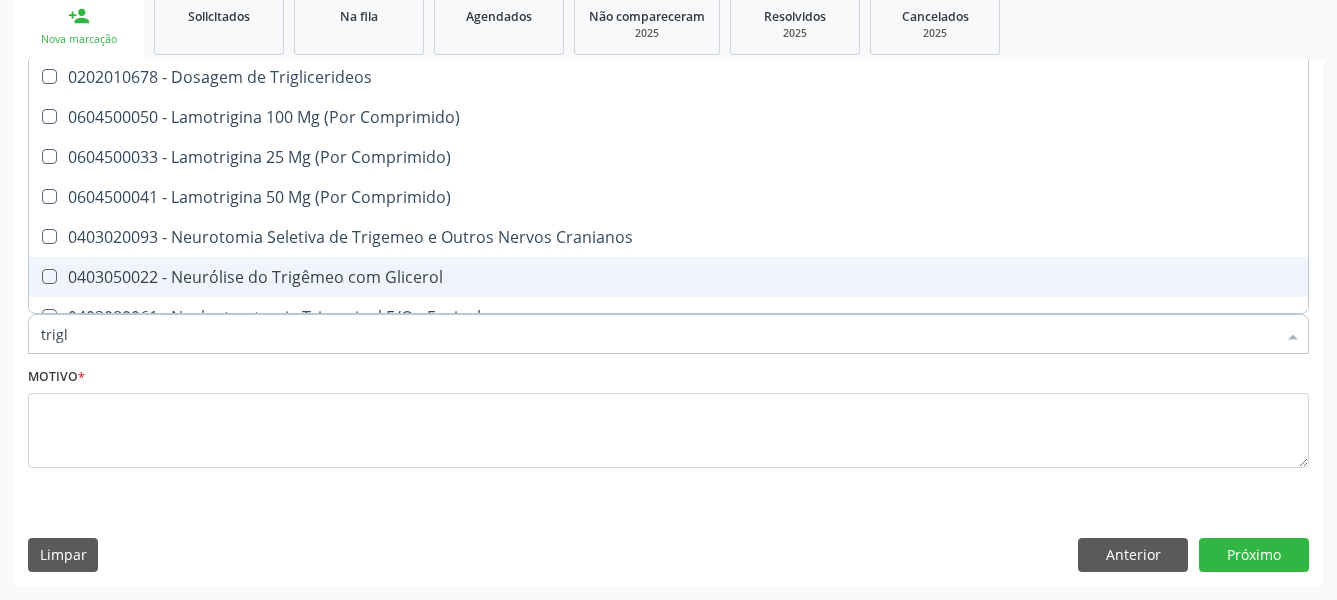 type on "trigli" 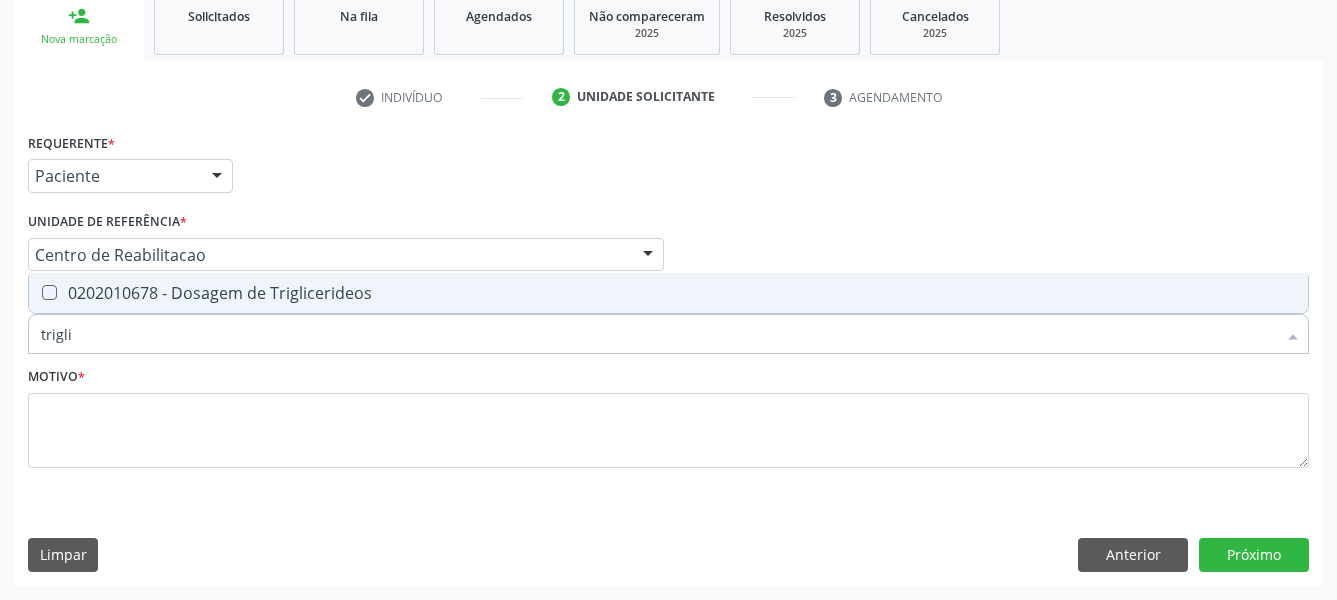 click on "0202010678 - Dosagem de Triglicerideos" at bounding box center [668, 293] 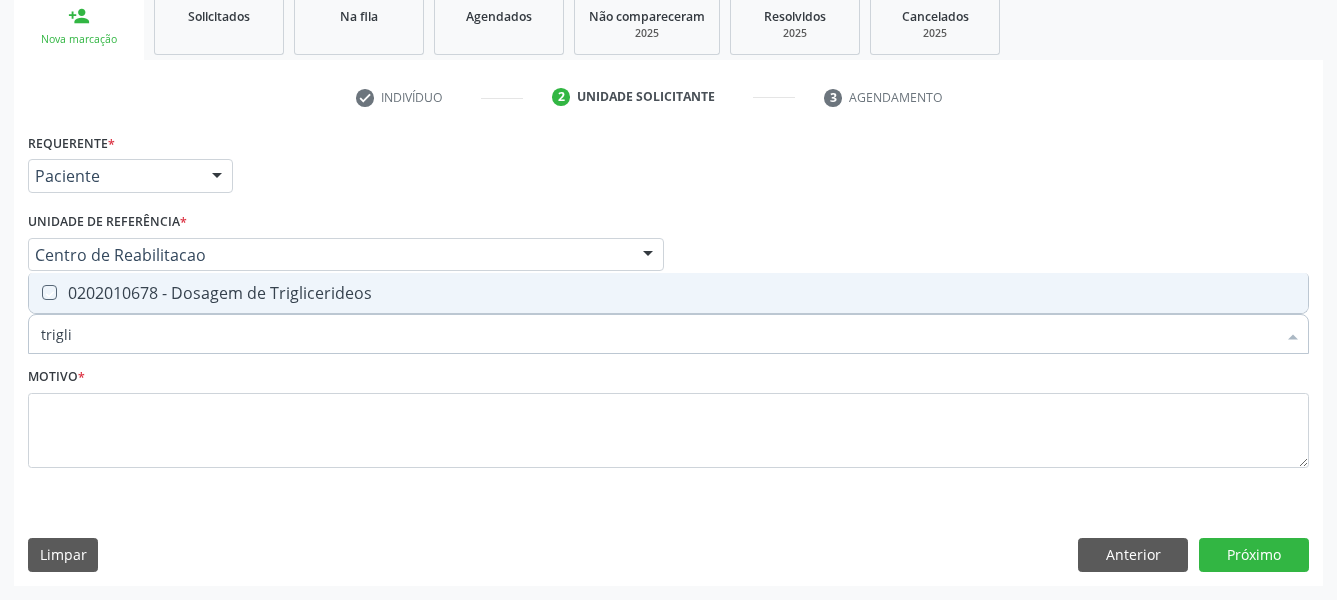 checkbox on "true" 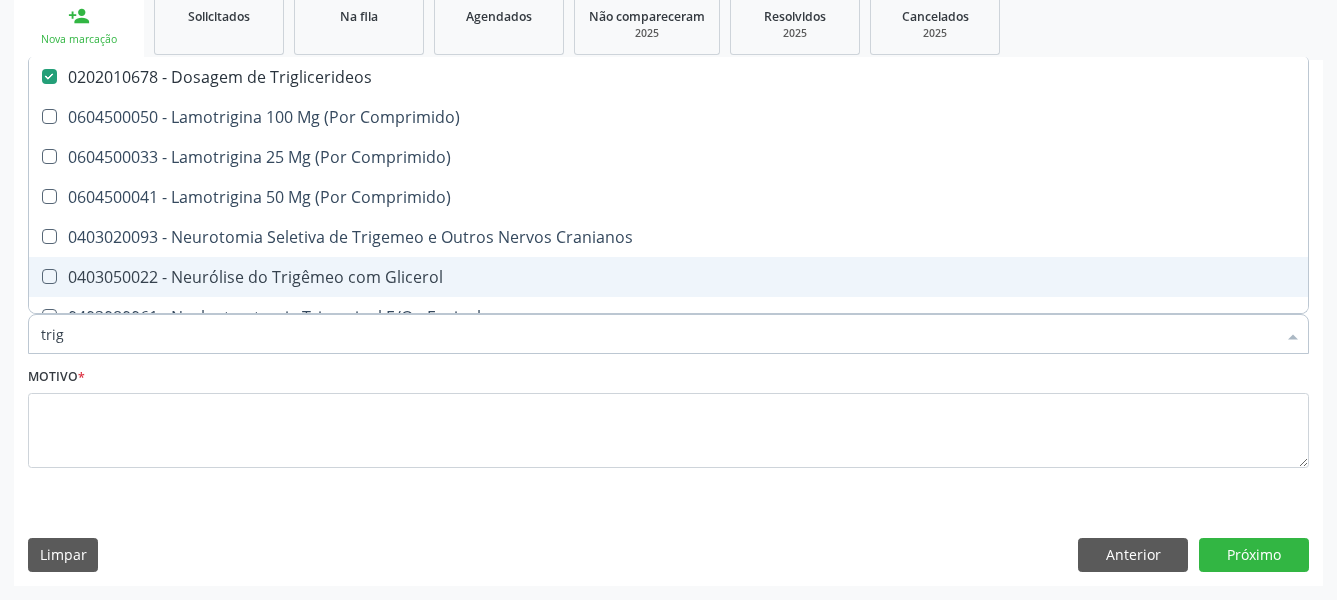 type on "tri" 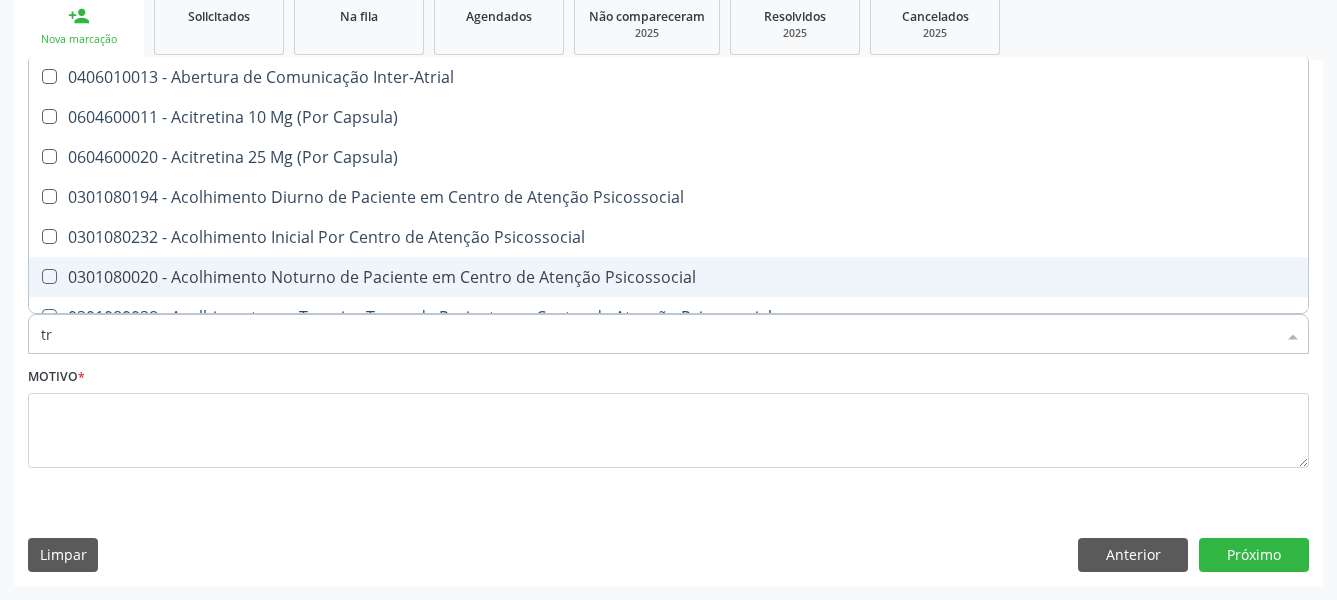 type on "t" 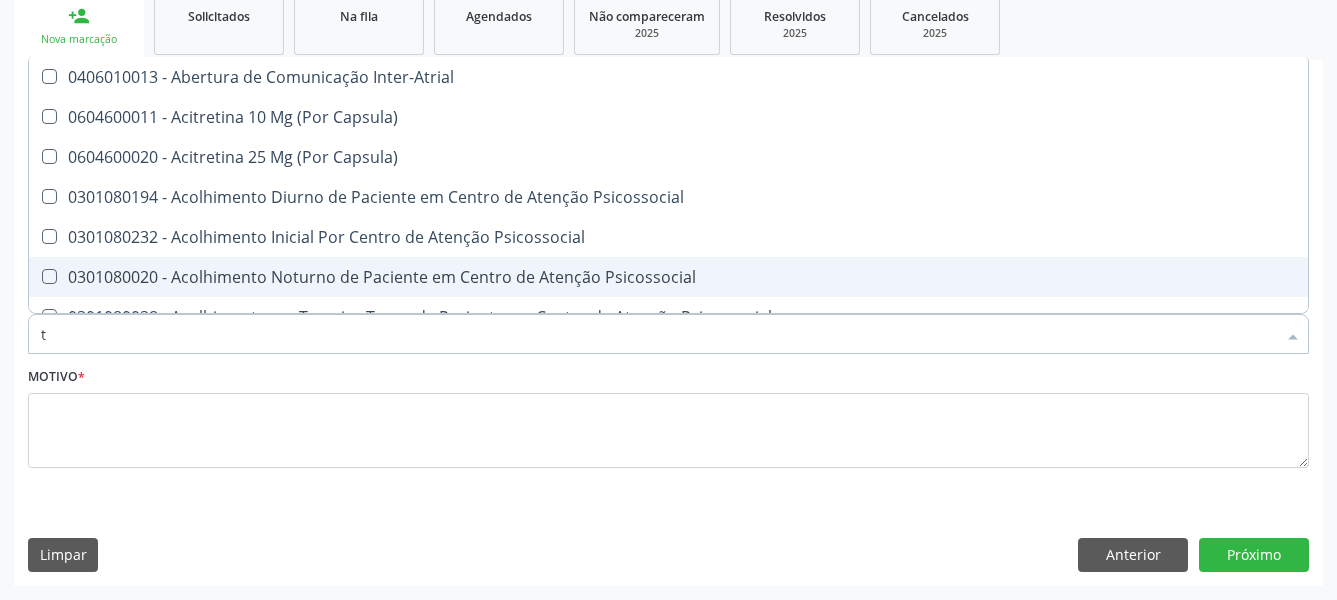 type 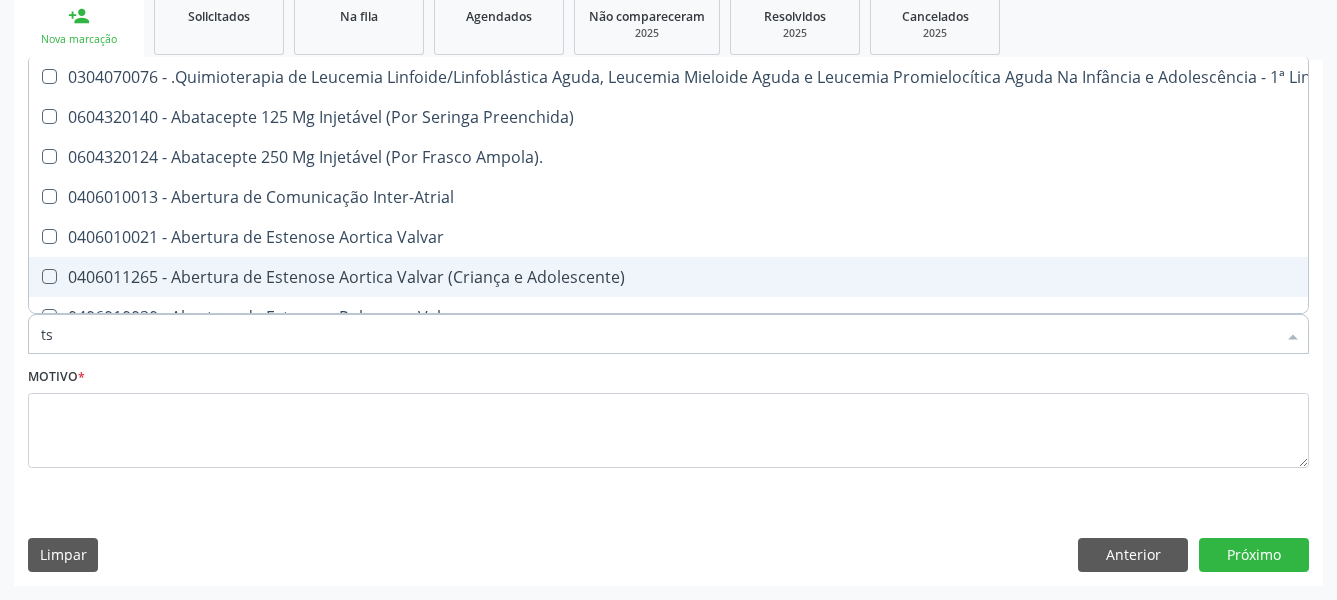 type on "tsh" 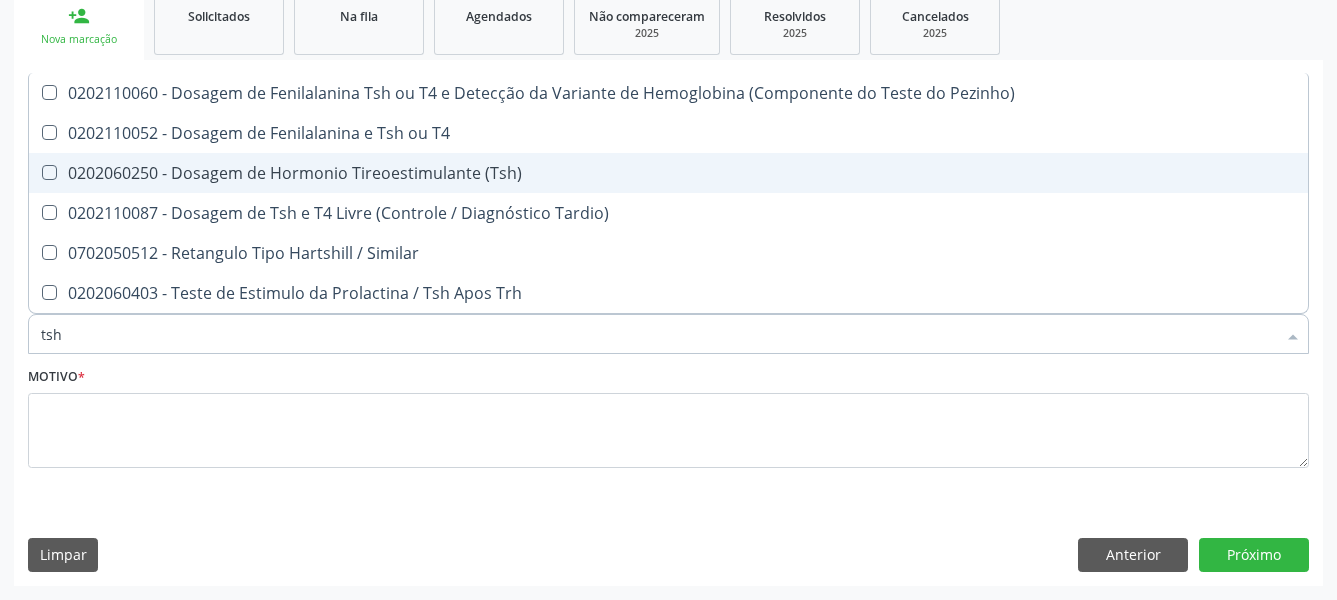 click on "0202060250 - Dosagem de Hormonio Tireoestimulante (Tsh)" at bounding box center (668, 173) 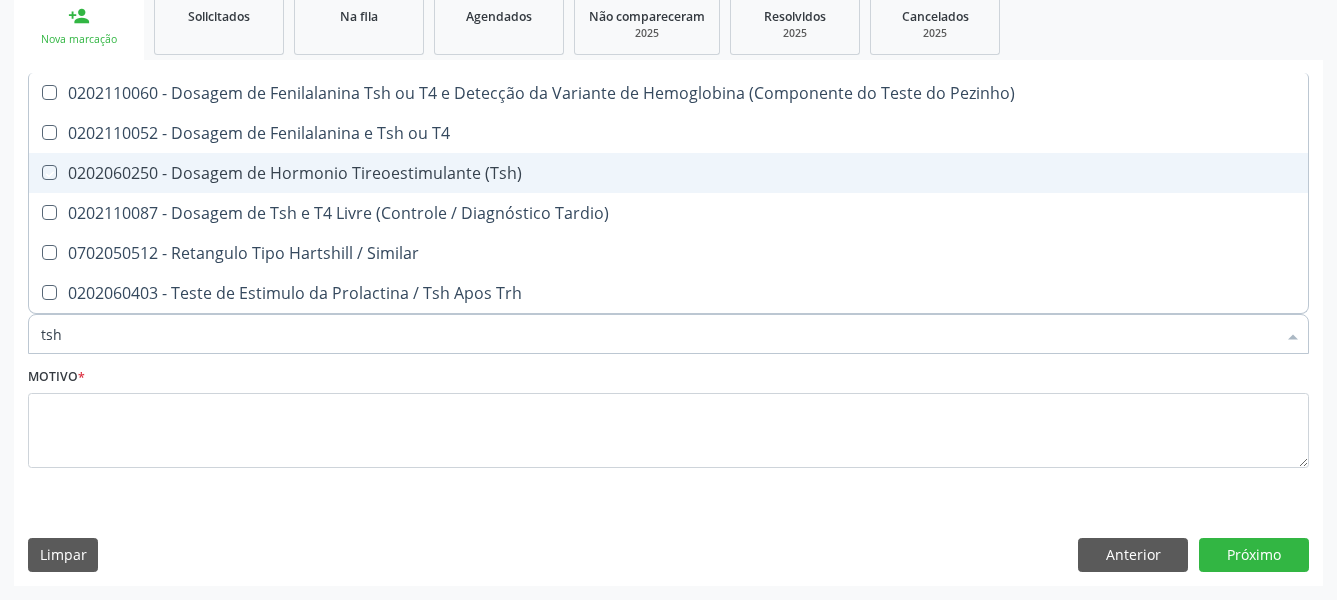 checkbox on "true" 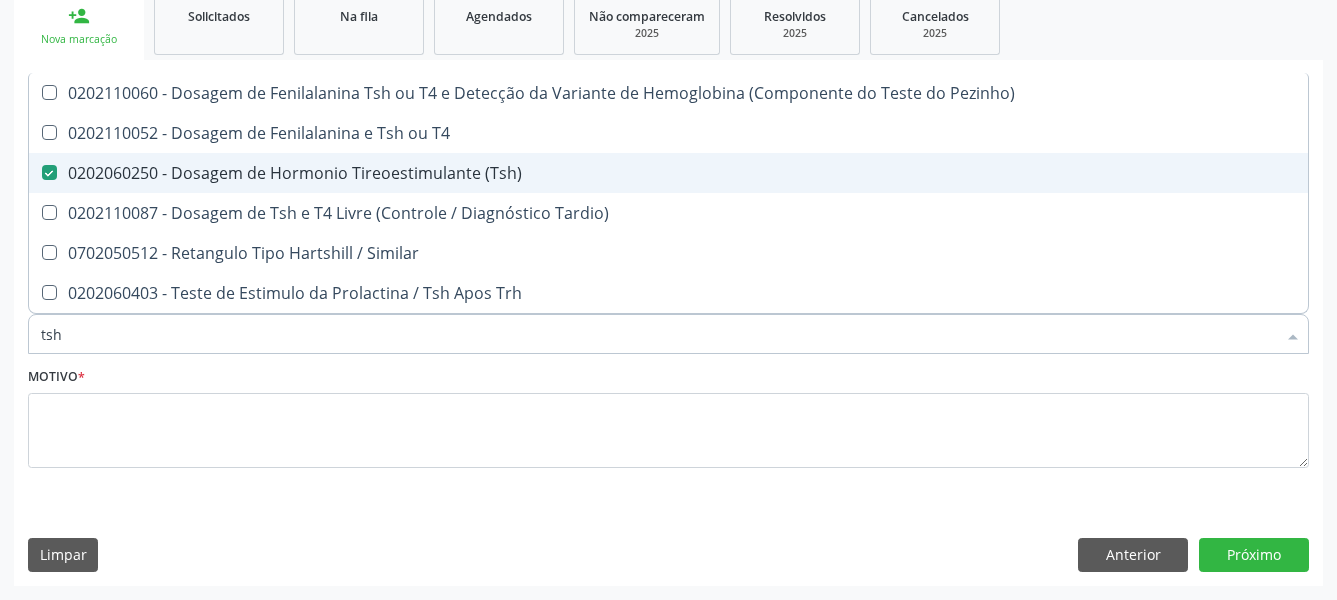 type on "ts" 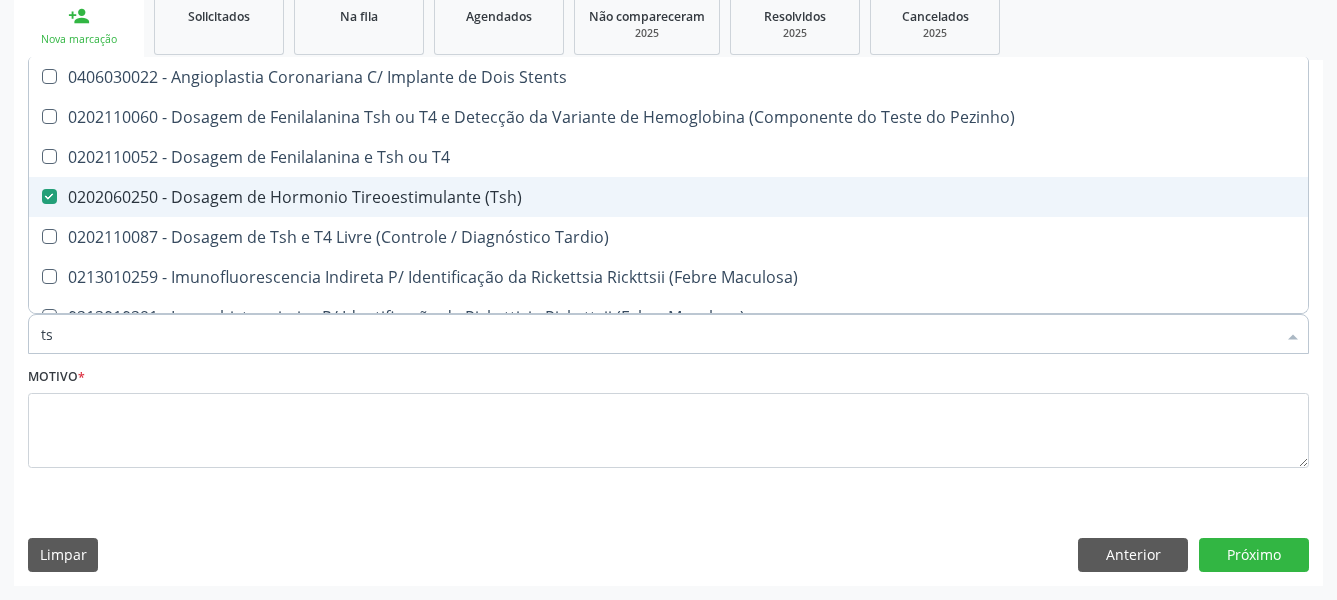 type on "t" 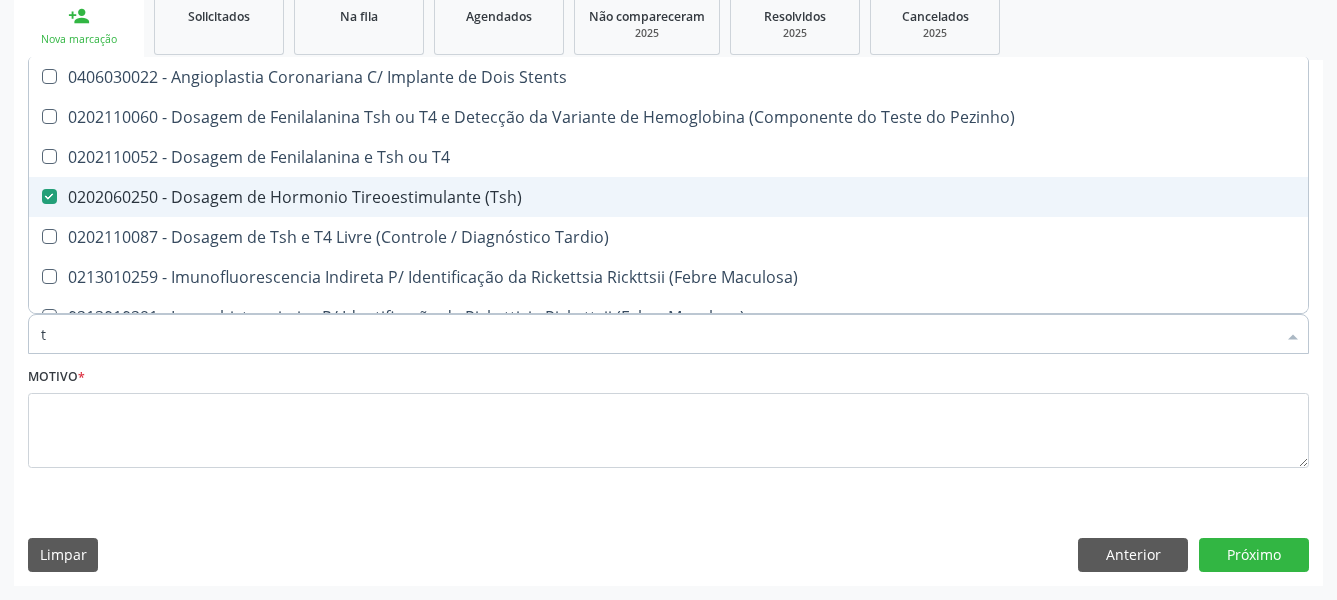 checkbox on "false" 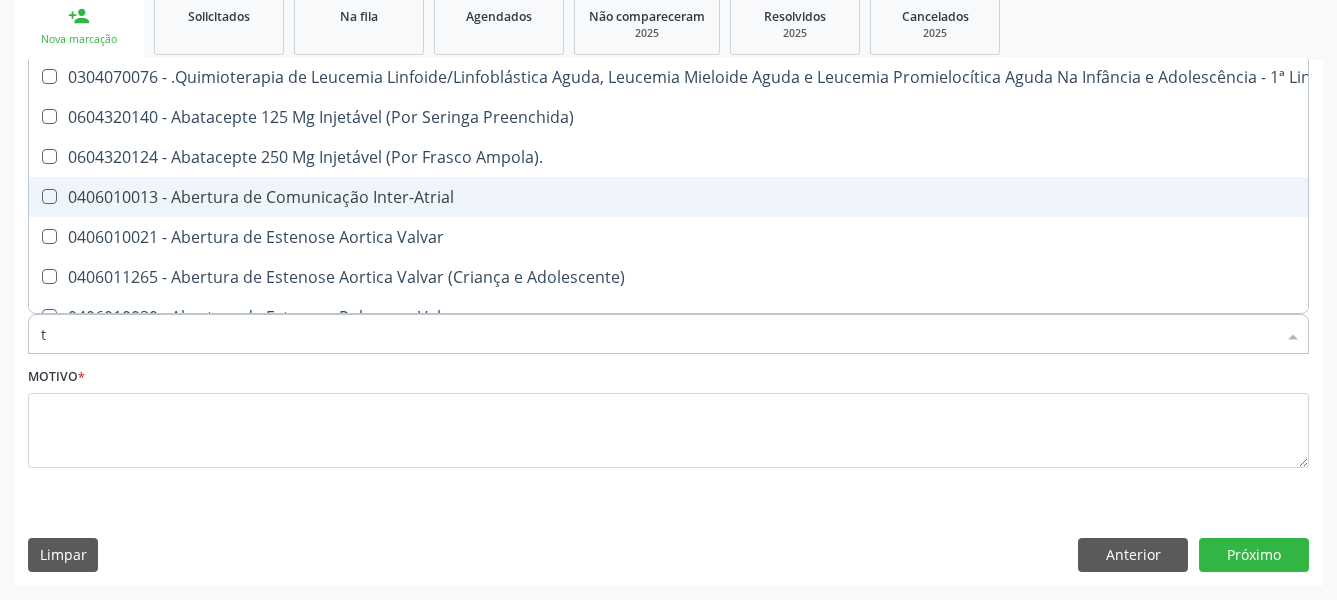 type on "t4" 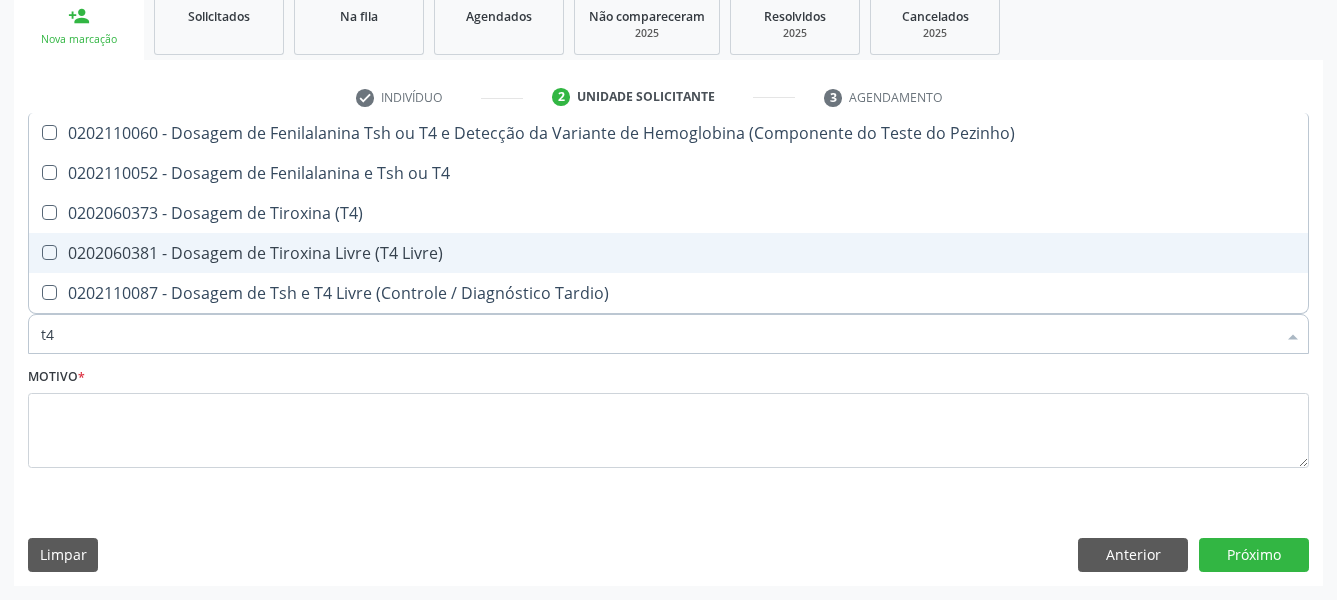 click on "0202060381 - Dosagem de Tiroxina Livre (T4 Livre)" at bounding box center (668, 253) 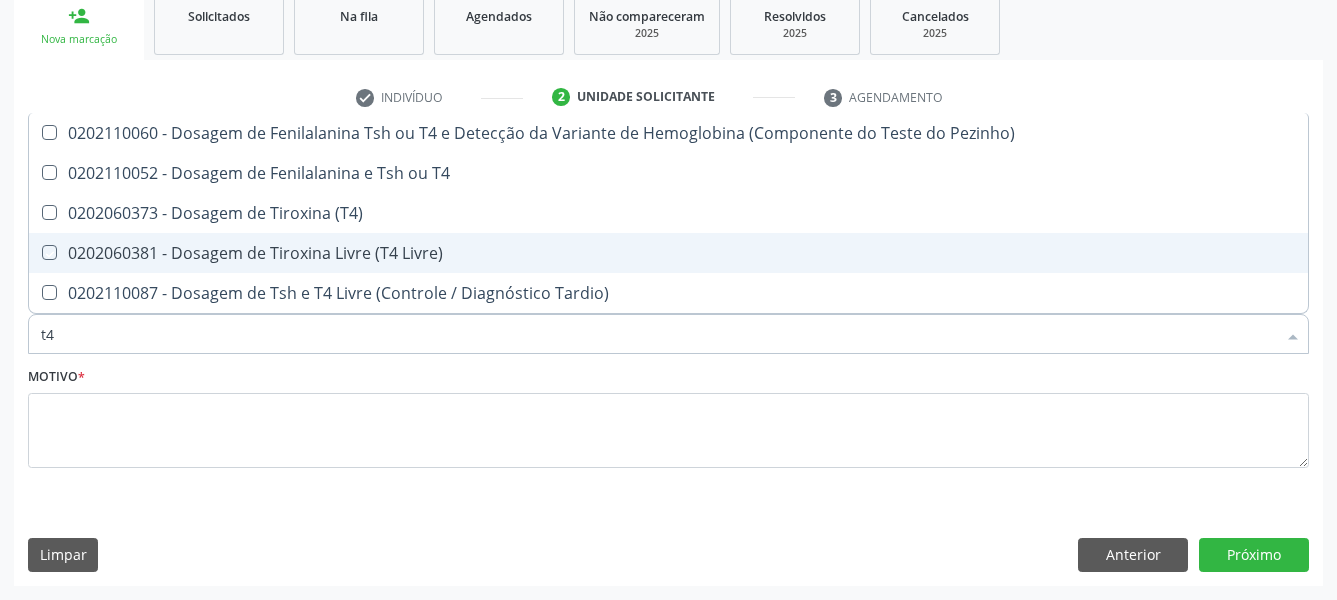 checkbox on "true" 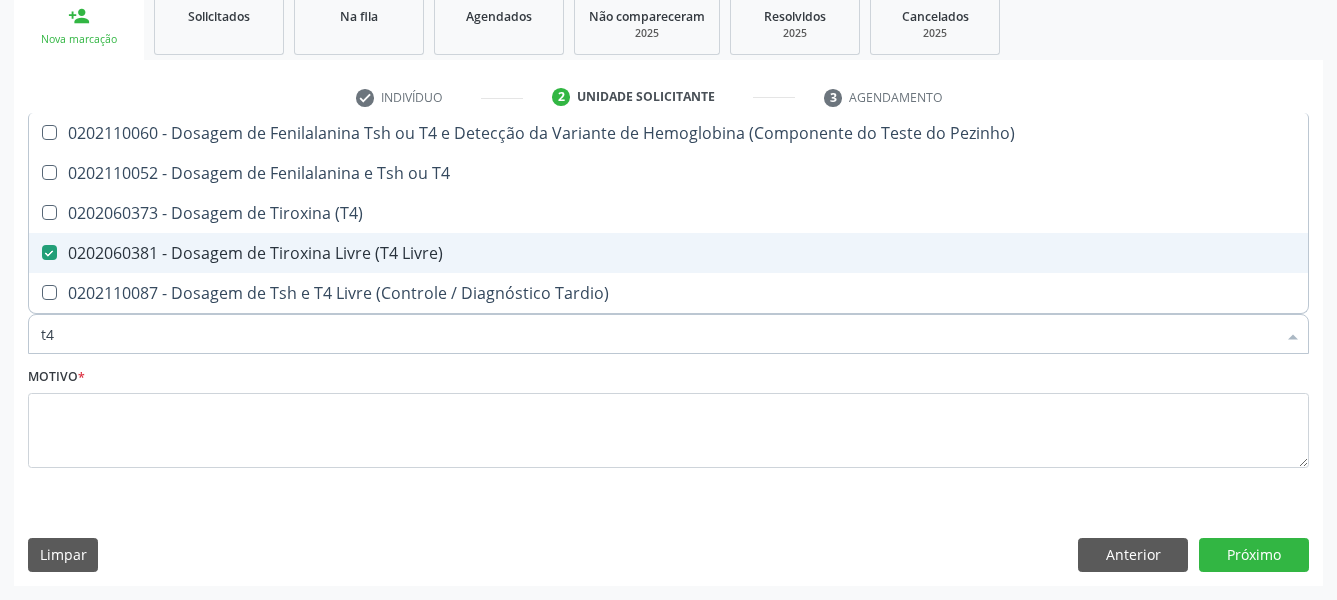 type on "t" 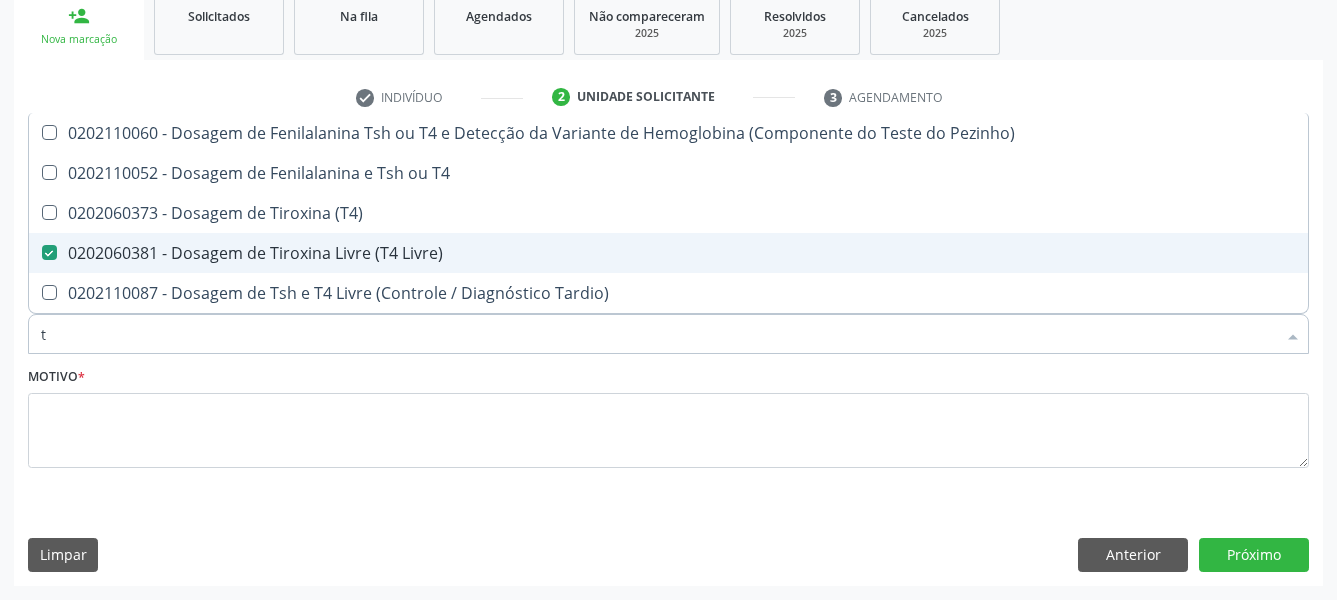 type 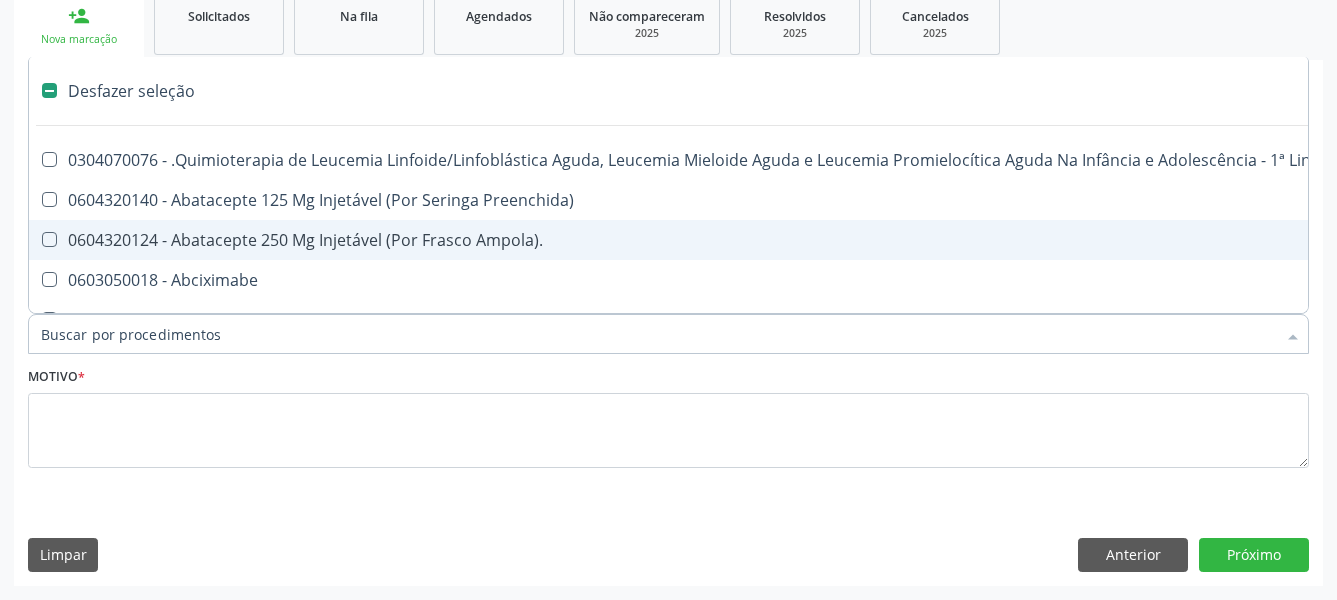checkbox on "false" 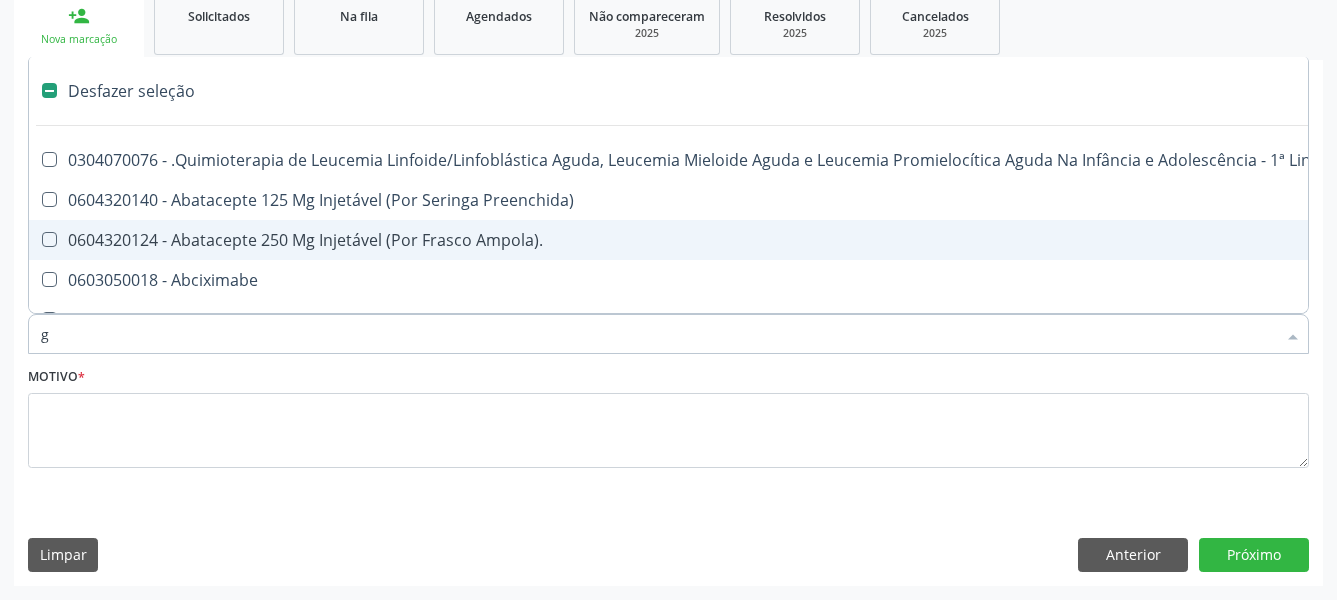 type on "gl" 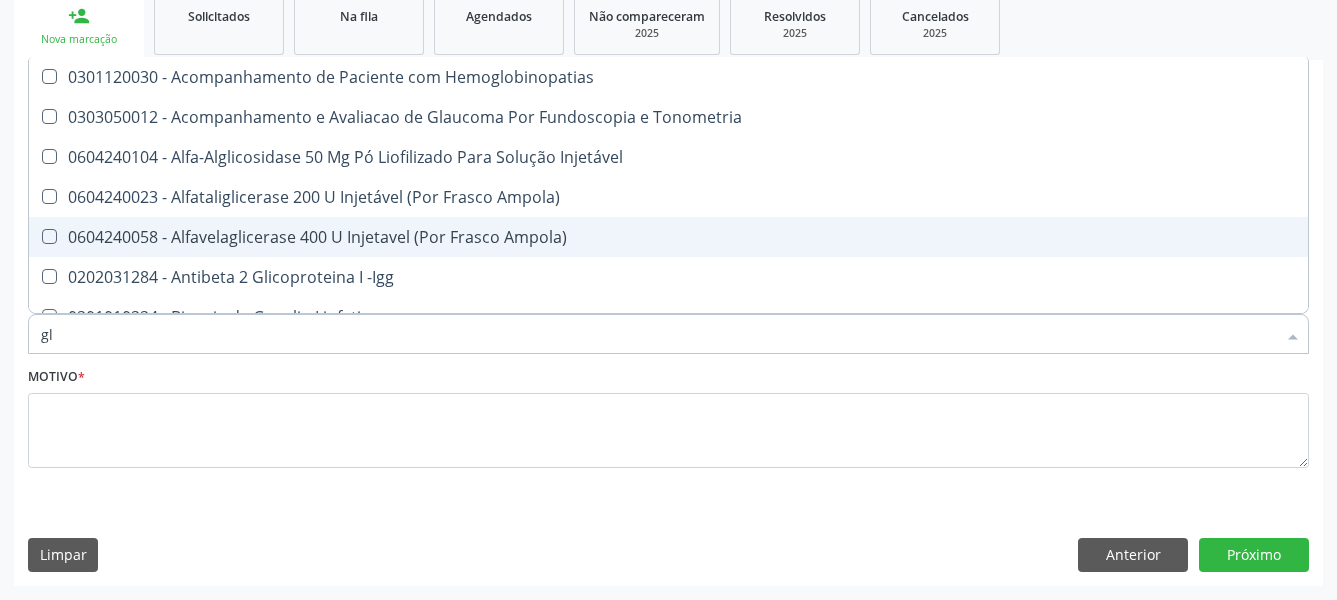 type on "gli" 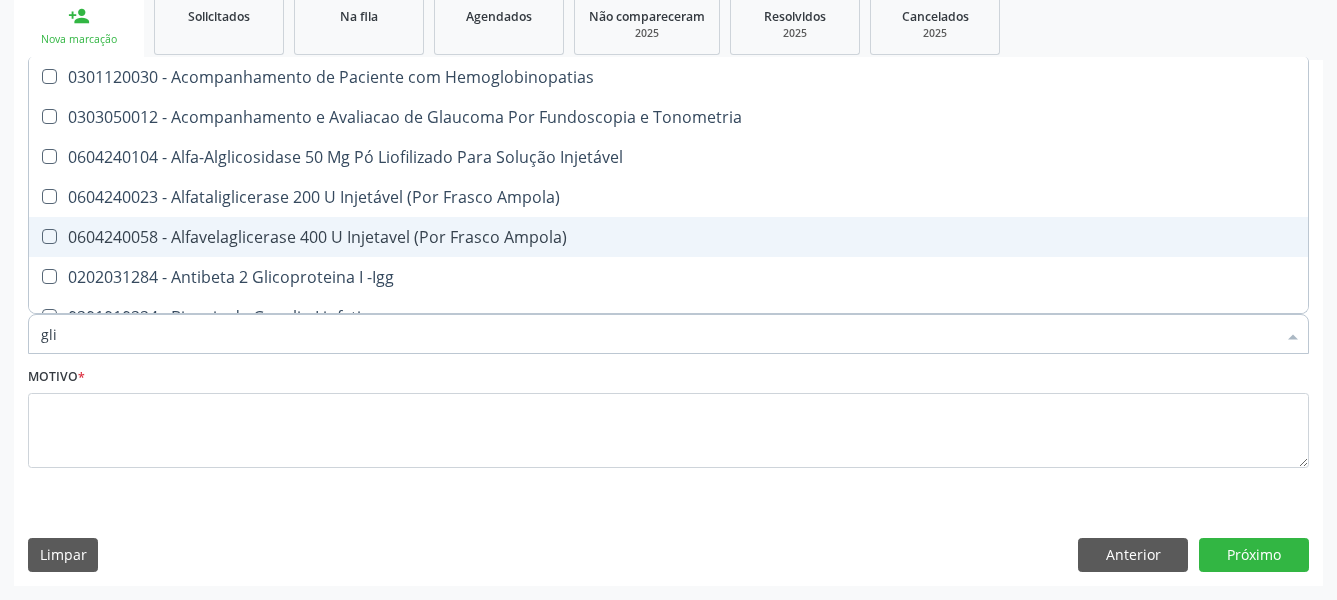 type on "glic" 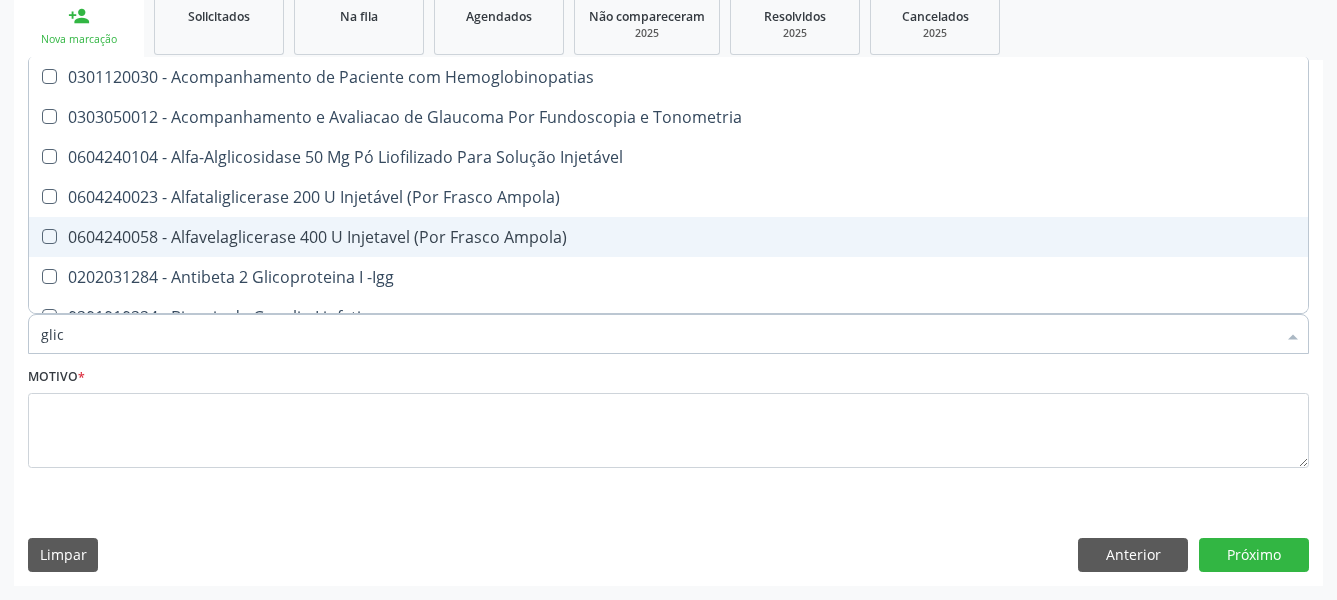 checkbox on "true" 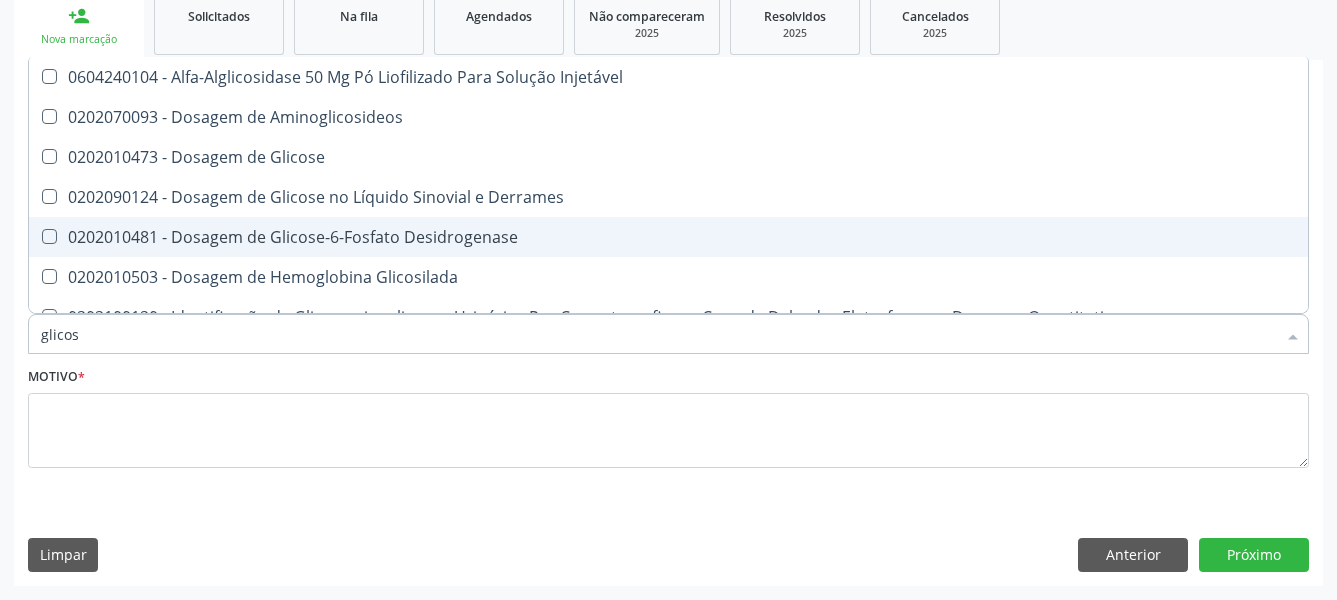 type on "glicose" 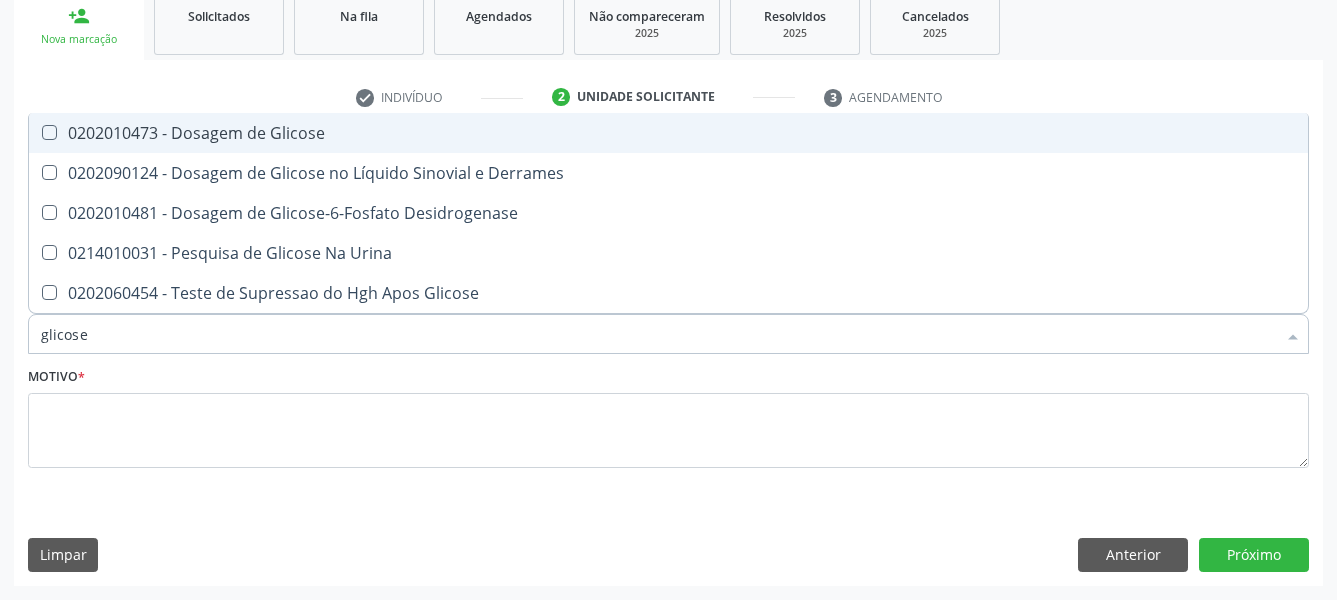 click on "check
Indivíduo
2
Unidade solicitante
3
Agendamento
CNS
[CNS]       done
Nome
*
[FIRST] [LAST]
[FIRST] [LAST]
CNS:
[CNS]
CPF:
[CPF]
Nascimento:
[DATE]
Nenhum resultado encontrado para: "   "
Digite o nome
Sexo
*
Masculino         Masculino   Feminino
Nenhum resultado encontrado para: "   "
Não há nenhuma opção para ser exibida.
CPF
*
[CPF]       done
RG
Órgão emissor
Data de nascimento
*
[DATE]
Nome da mãe
[FIRST] [LAST]
Nº do Telefone
Celular/WhatsApp" at bounding box center (668, 333) 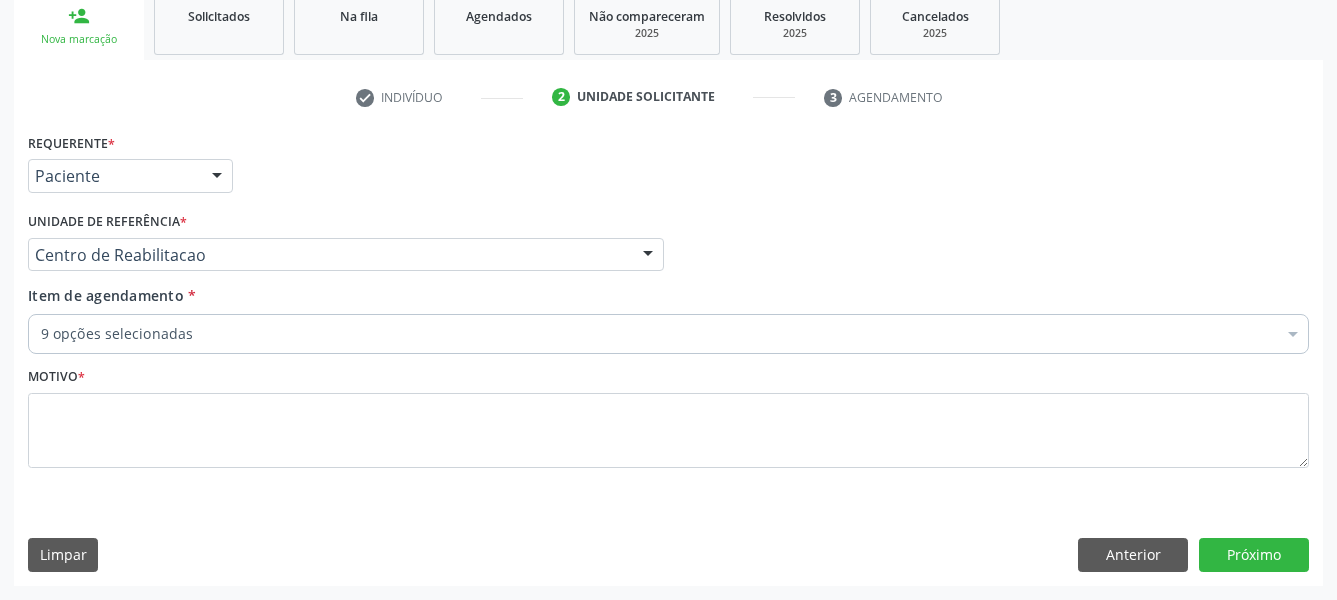 checkbox on "true" 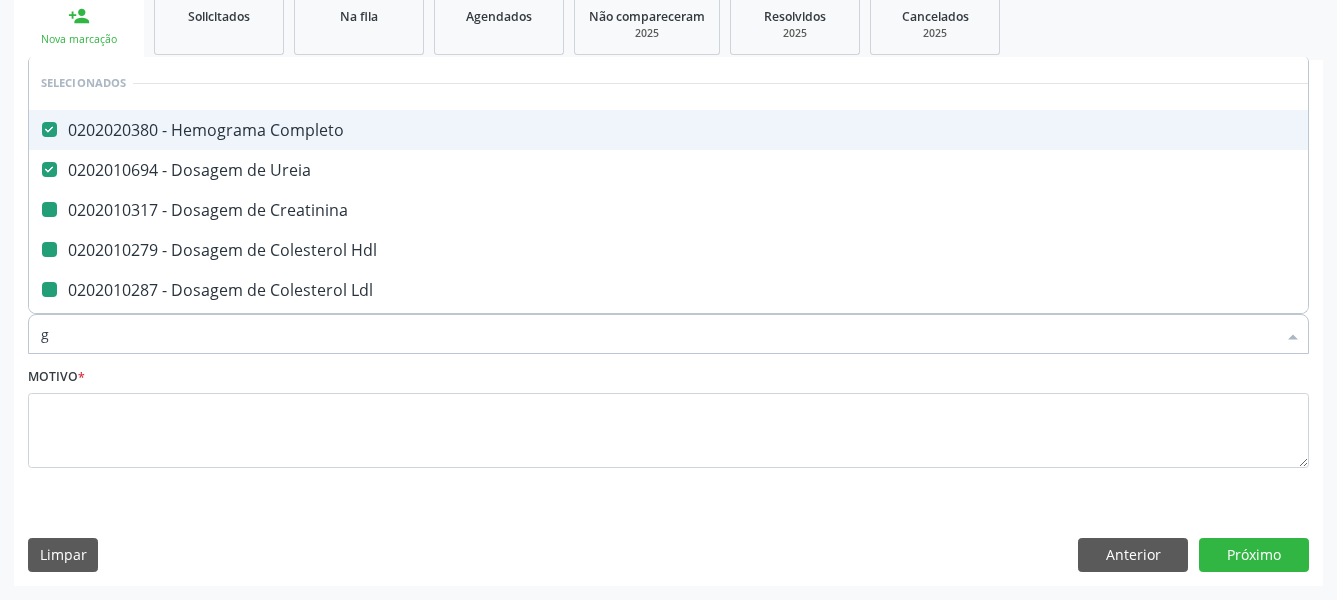 type on "gl" 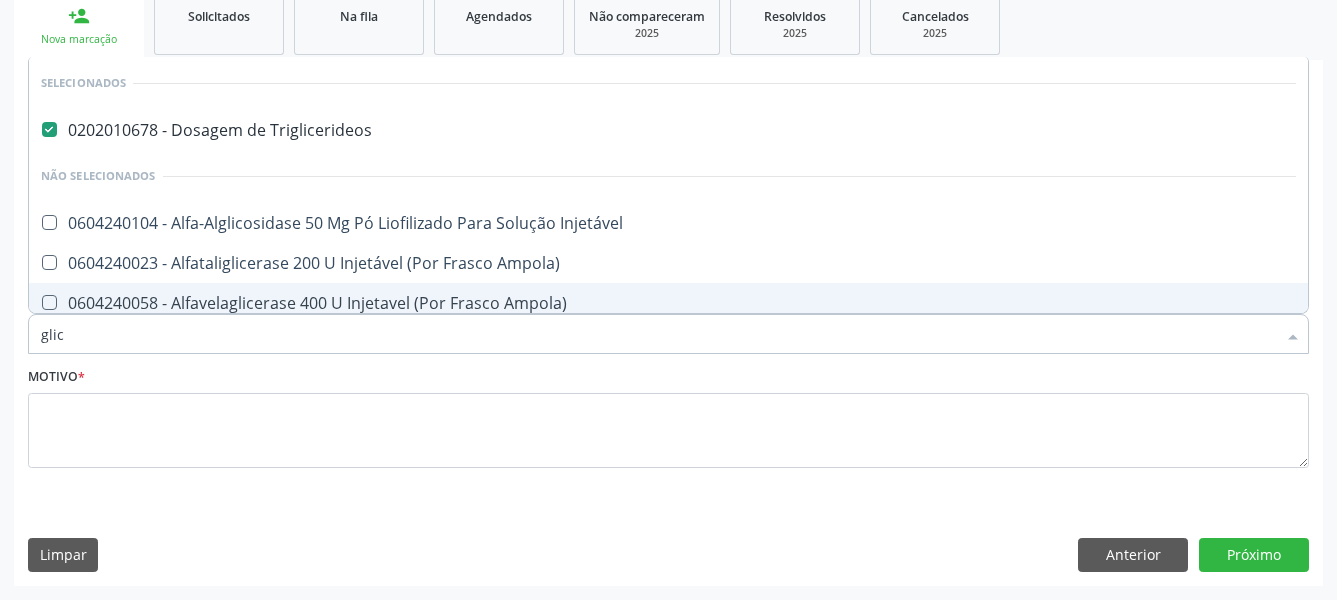 type on "glico" 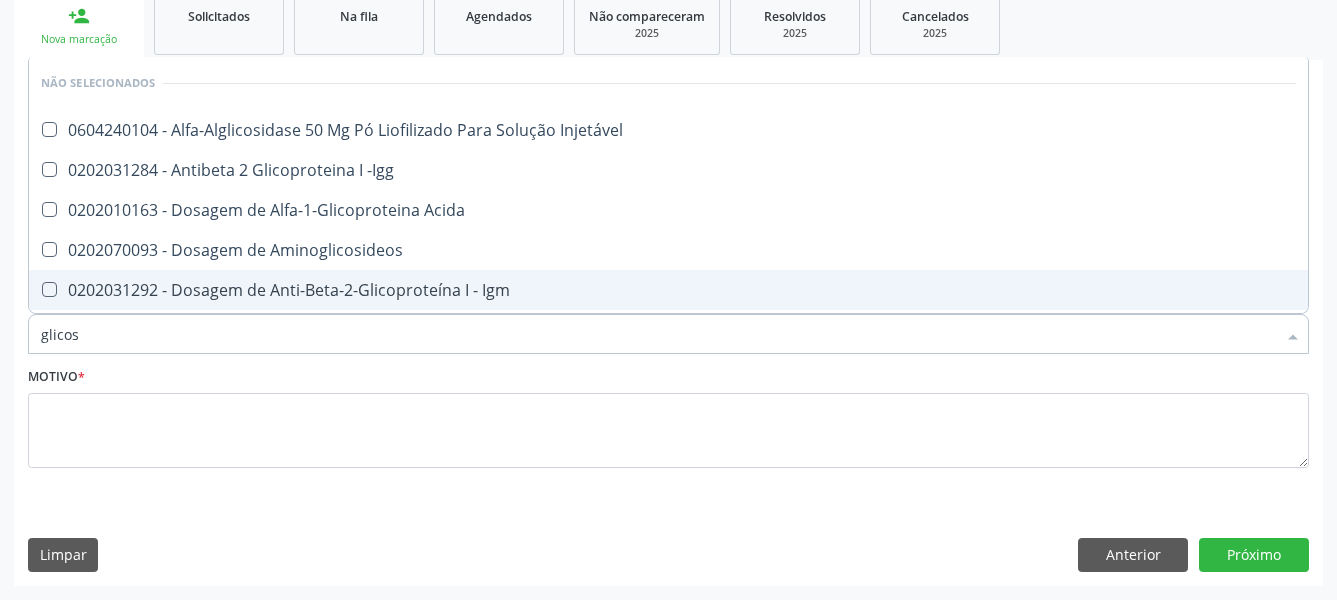 type on "glicose" 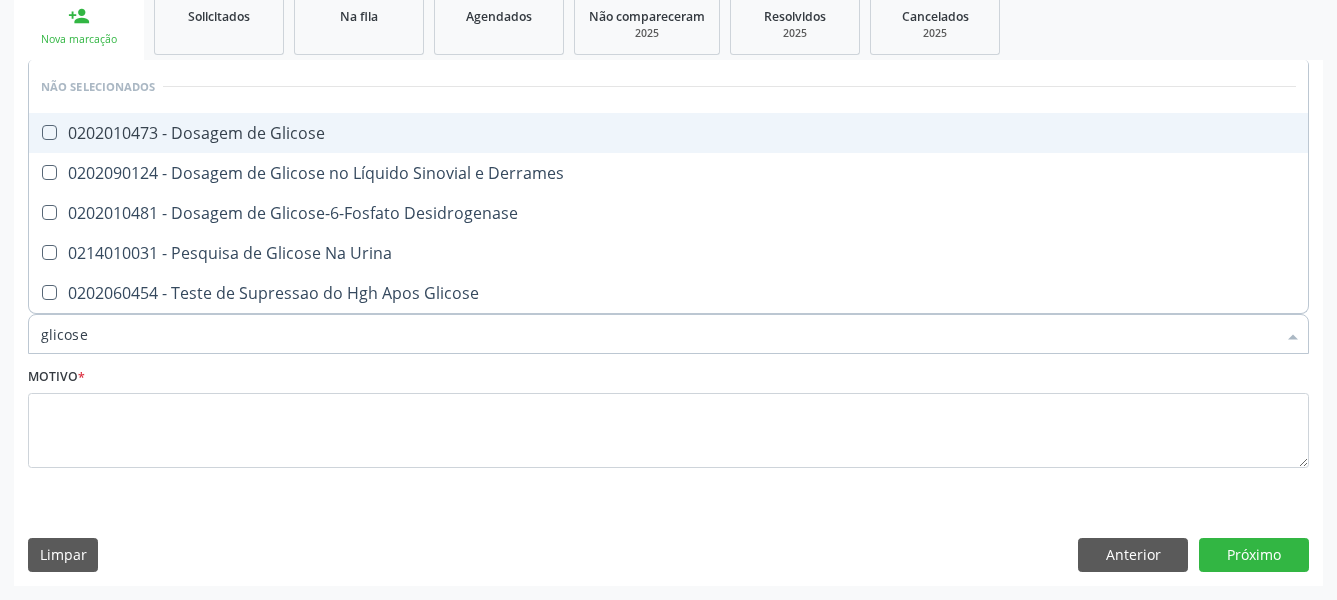 click on "0202010473 - Dosagem de Glicose" at bounding box center (668, 133) 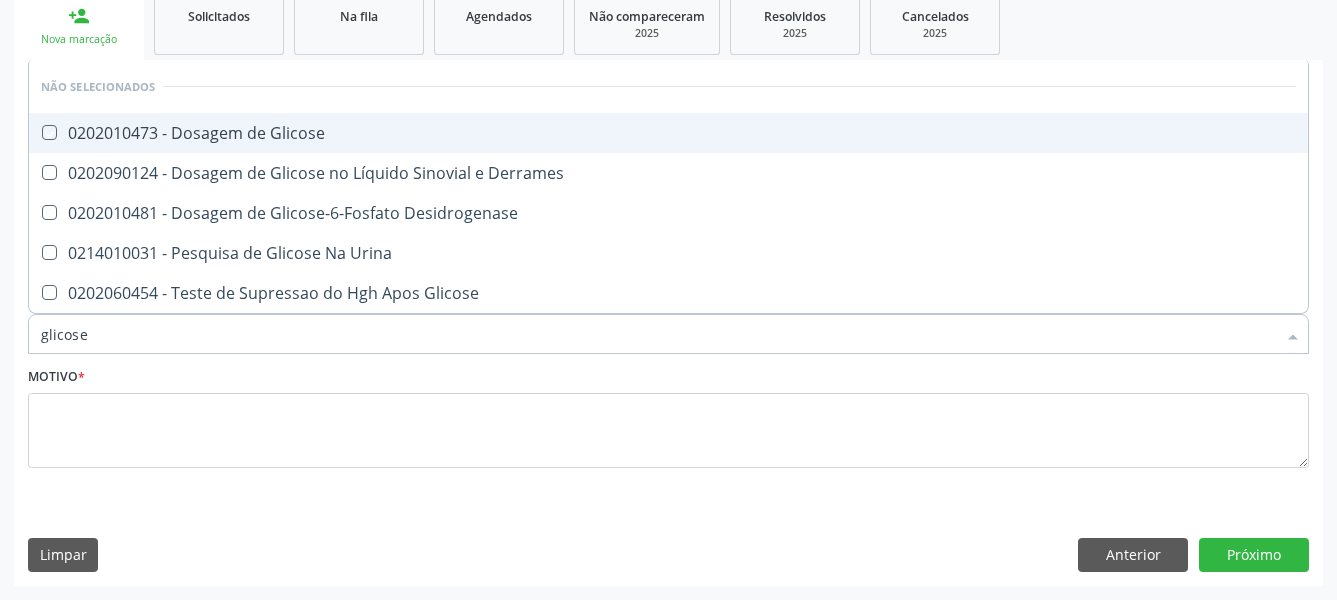 checkbox on "true" 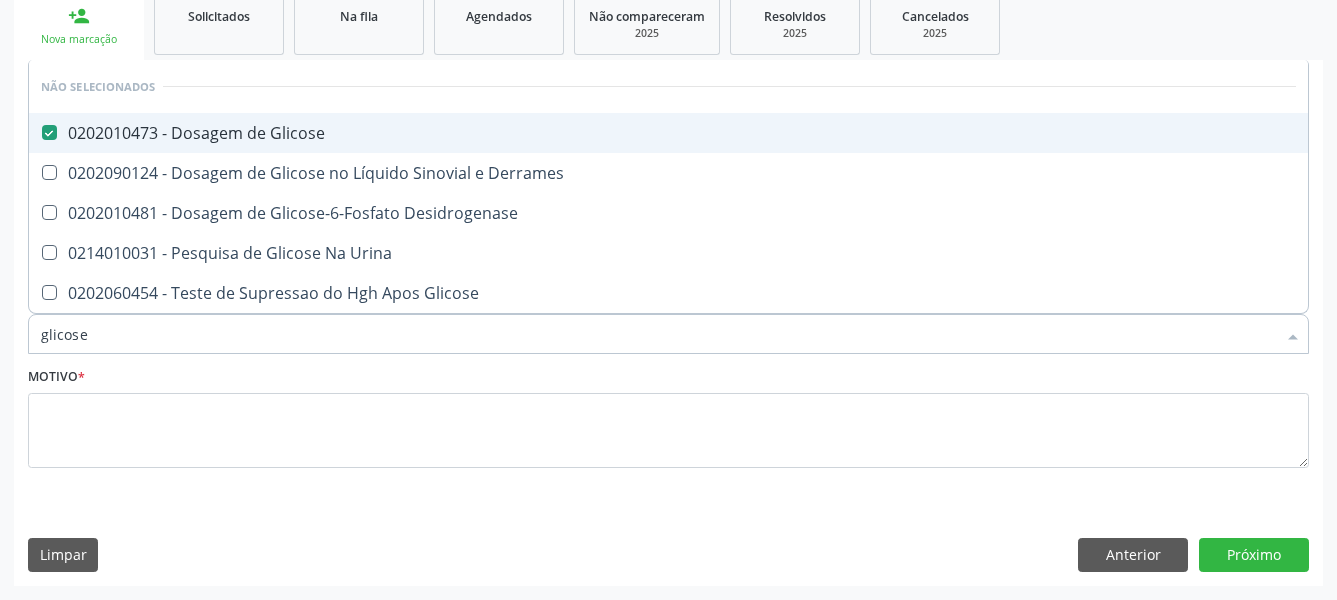 type on "glicos" 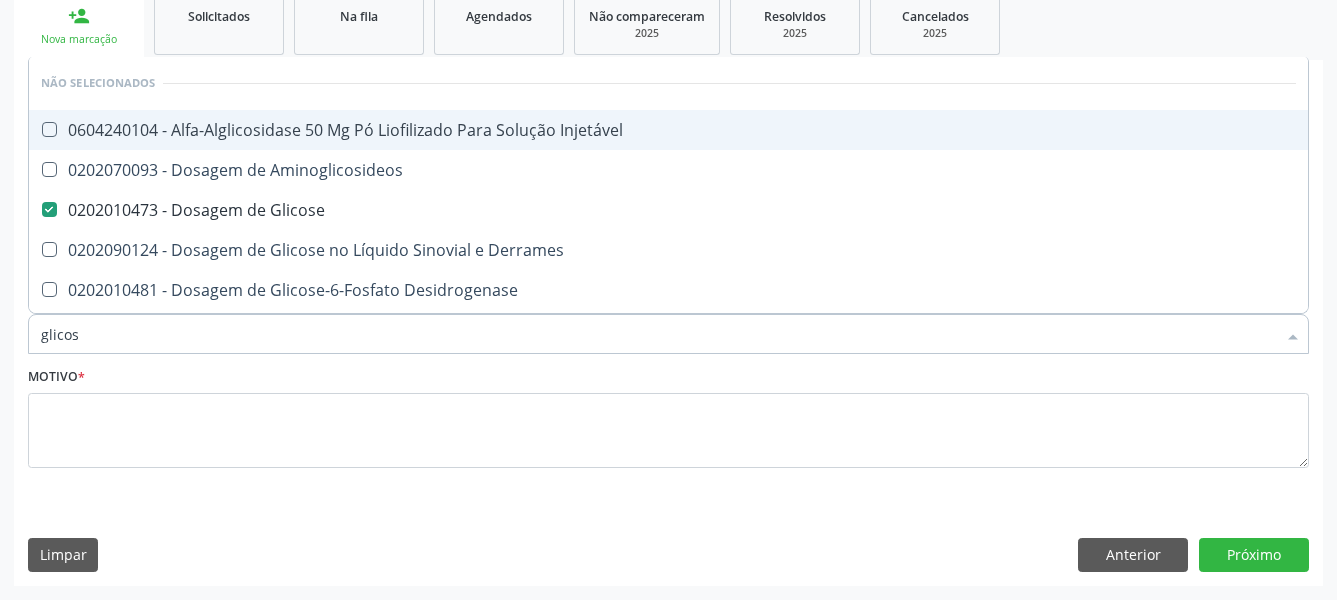 type on "glico" 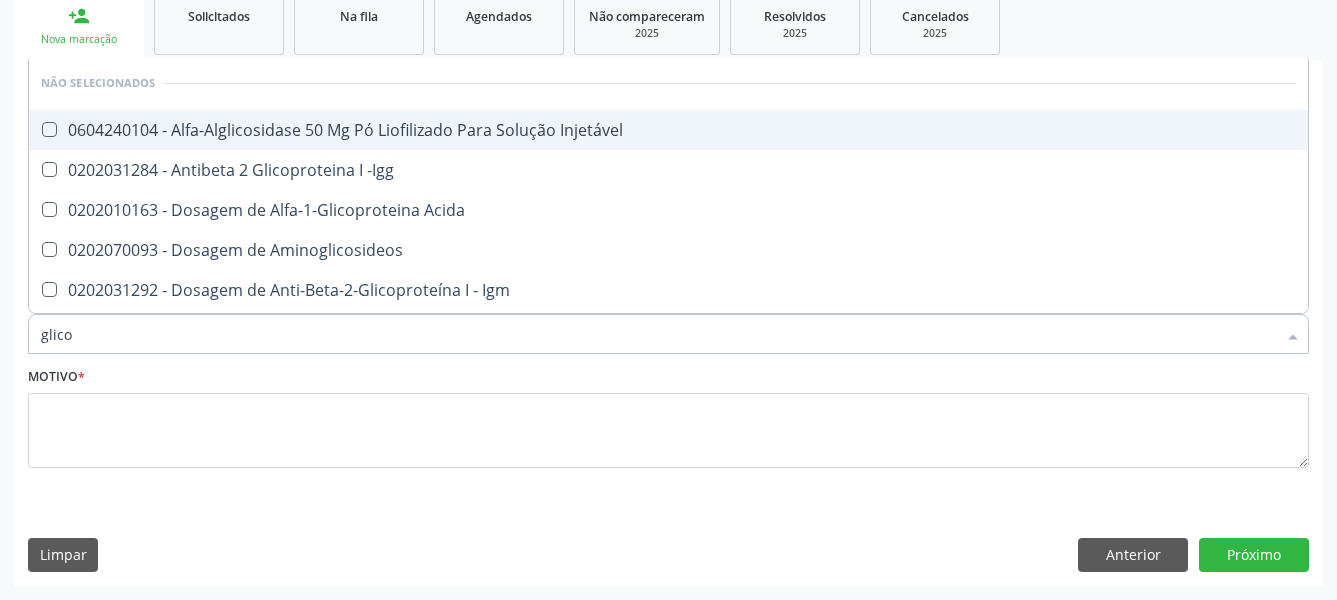 type on "glicos" 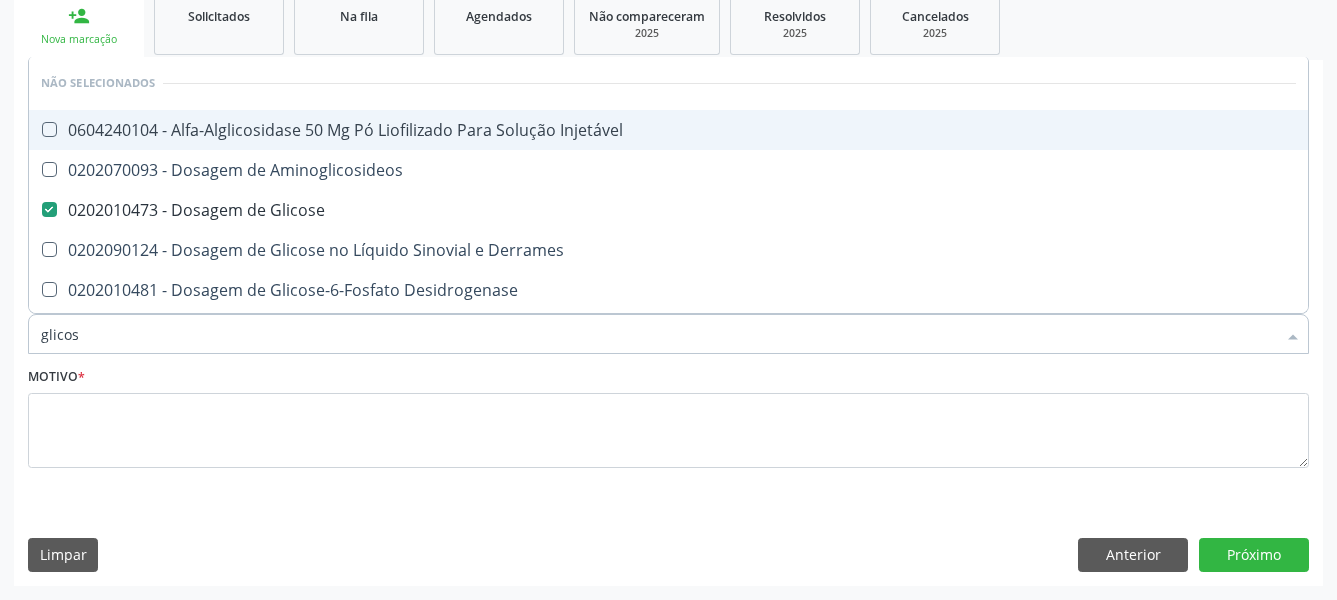 type on "glicosi" 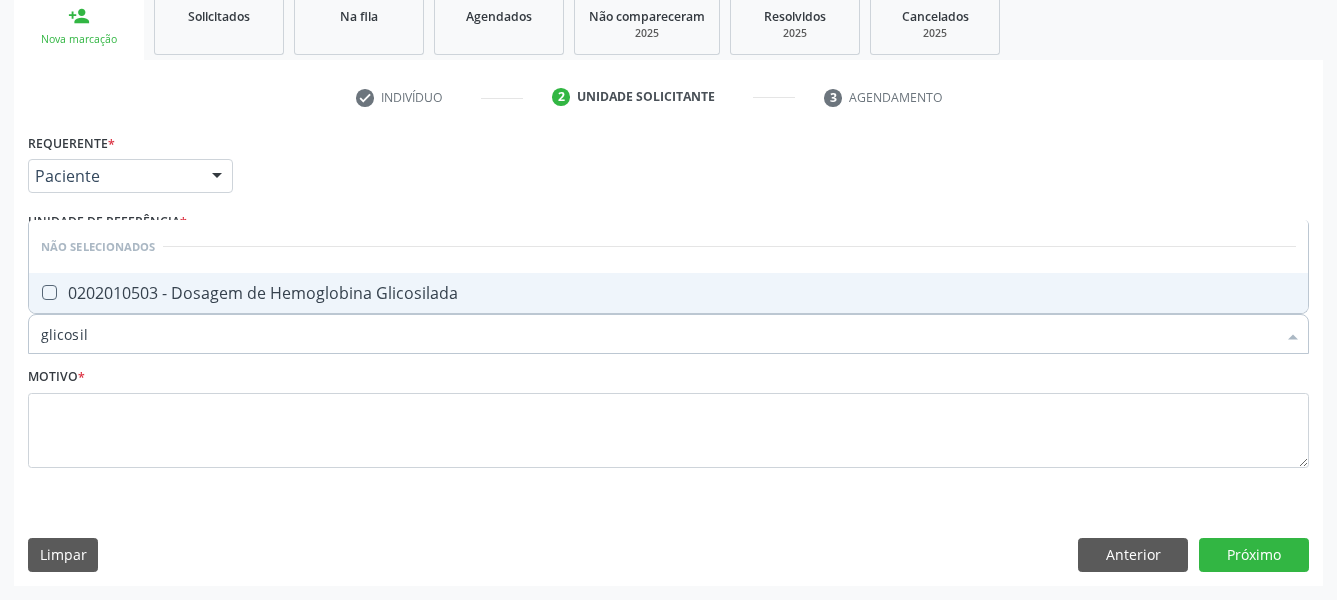 type on "glicosila" 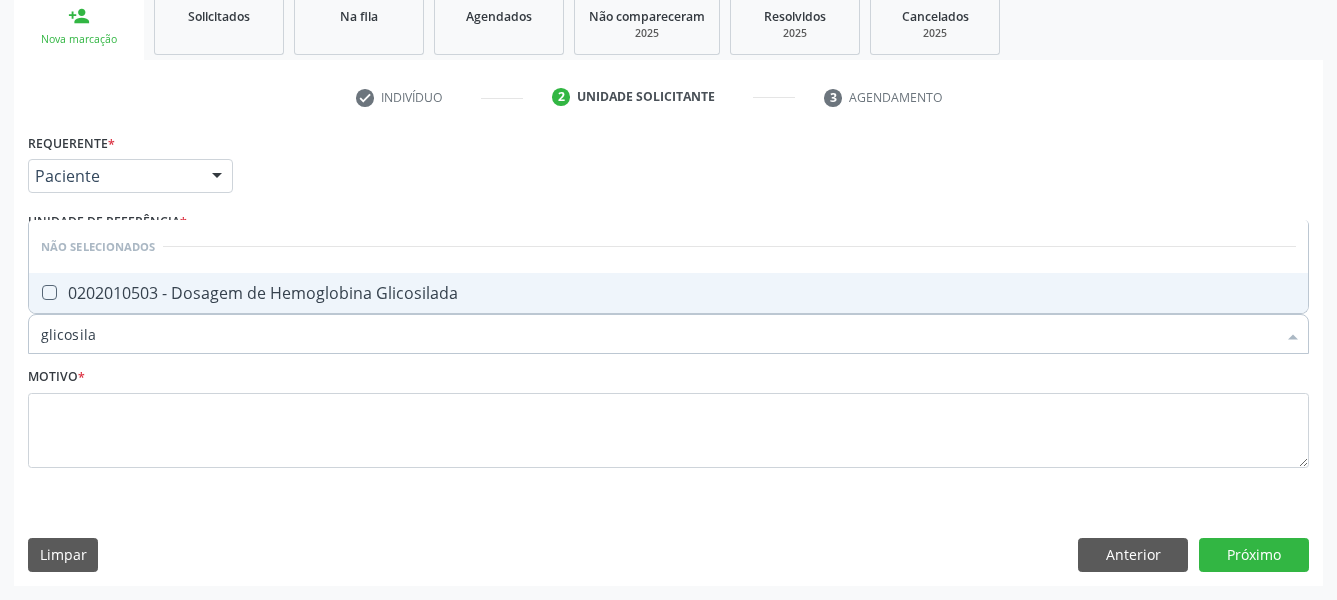 click on "0202010503 - Dosagem de Hemoglobina Glicosilada" at bounding box center [668, 293] 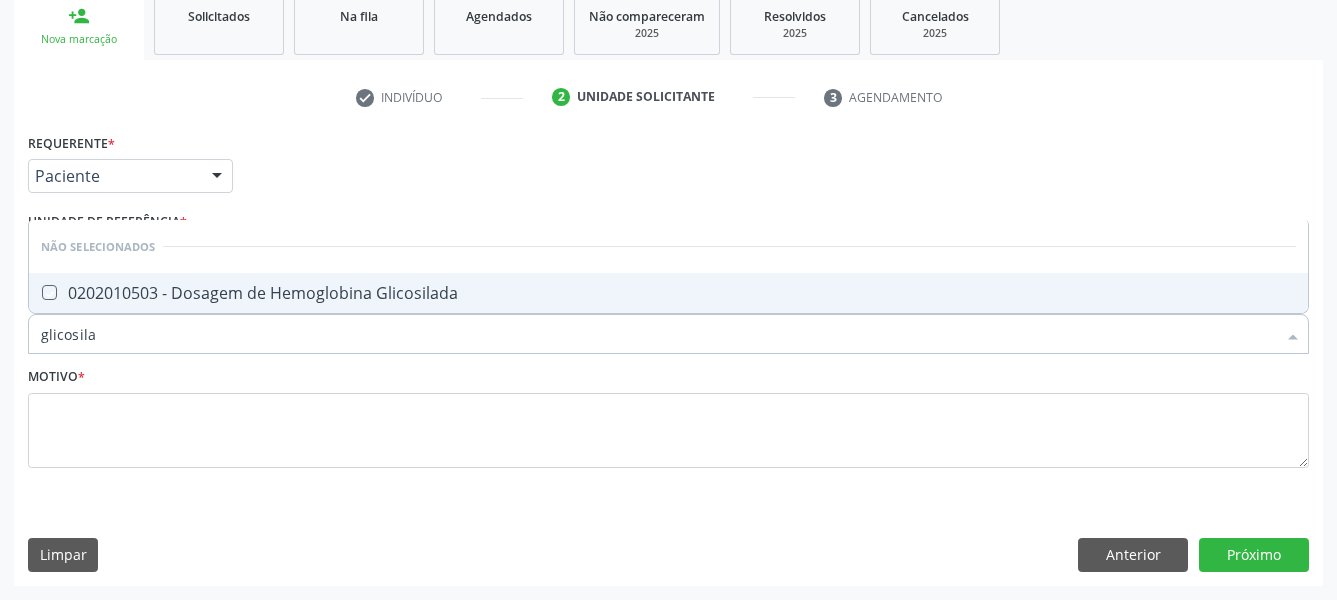 checkbox on "true" 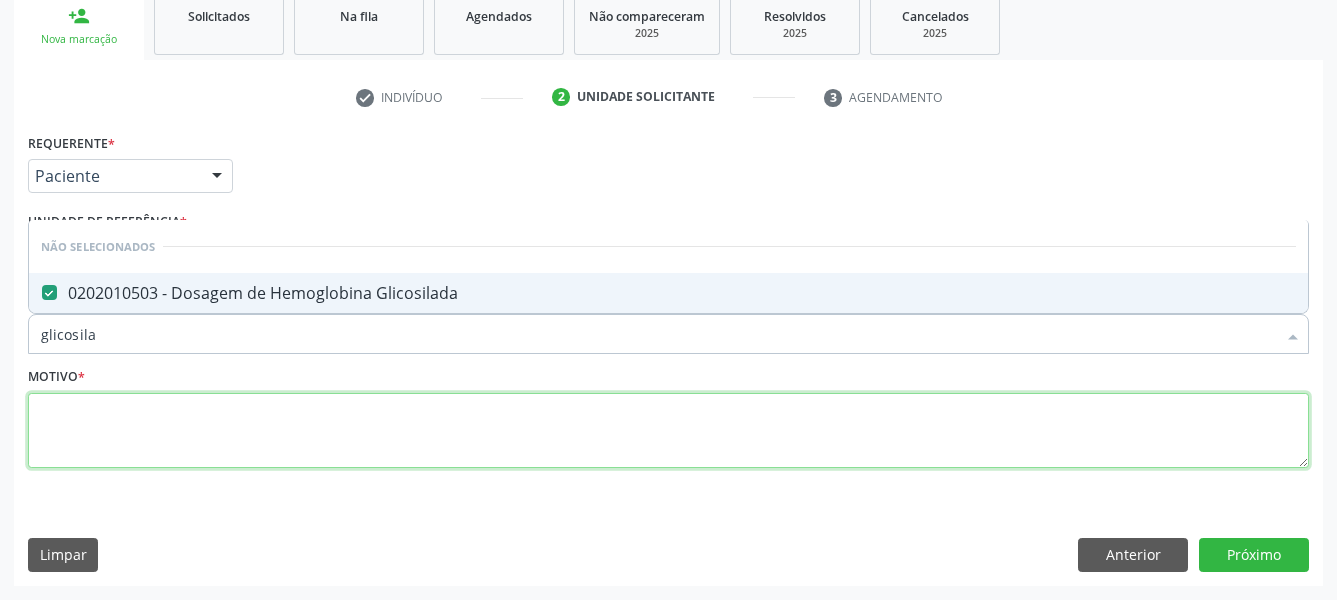 click at bounding box center [668, 431] 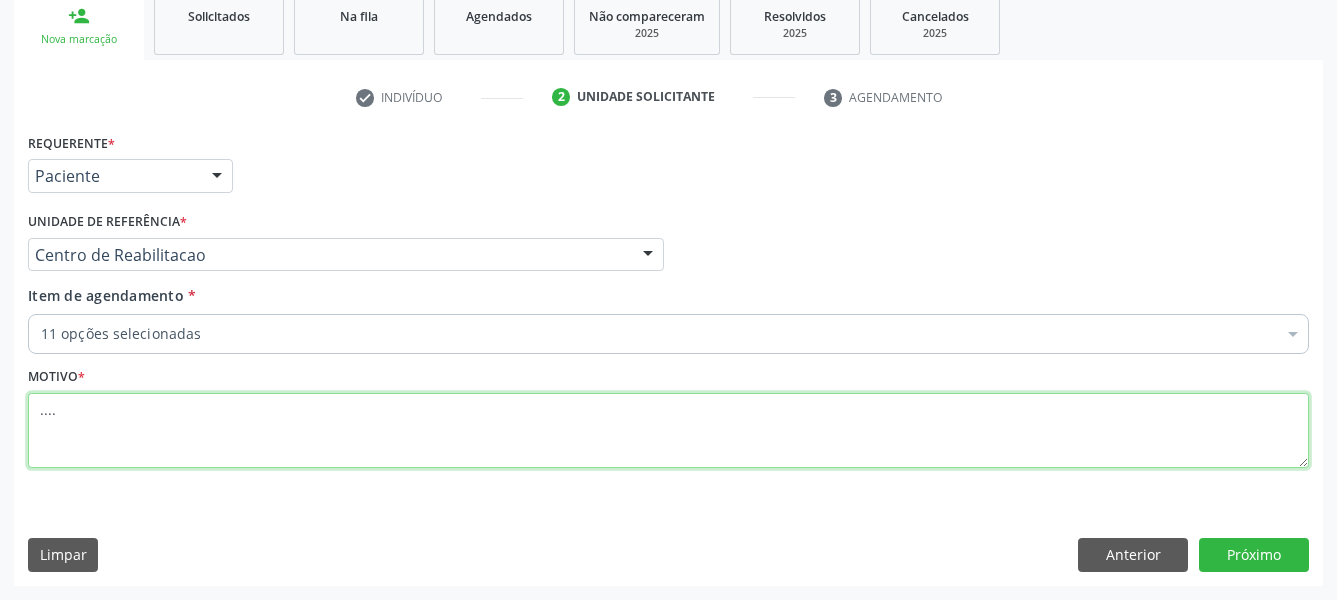 type on "...." 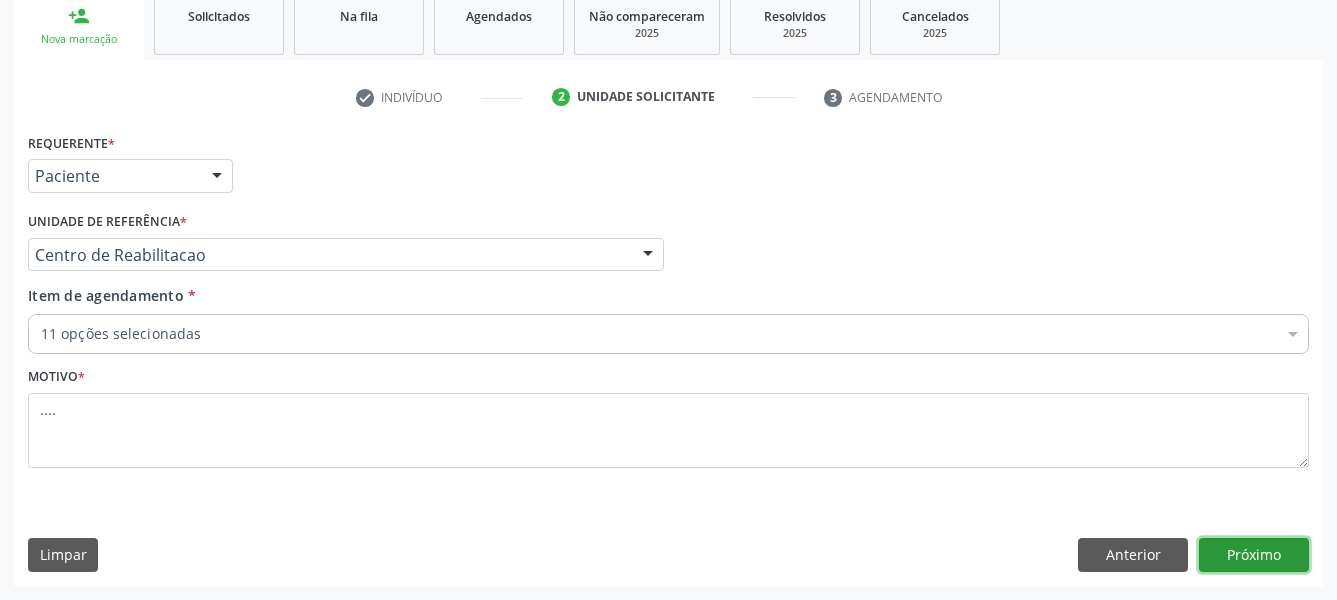 click on "Próximo" at bounding box center (1254, 555) 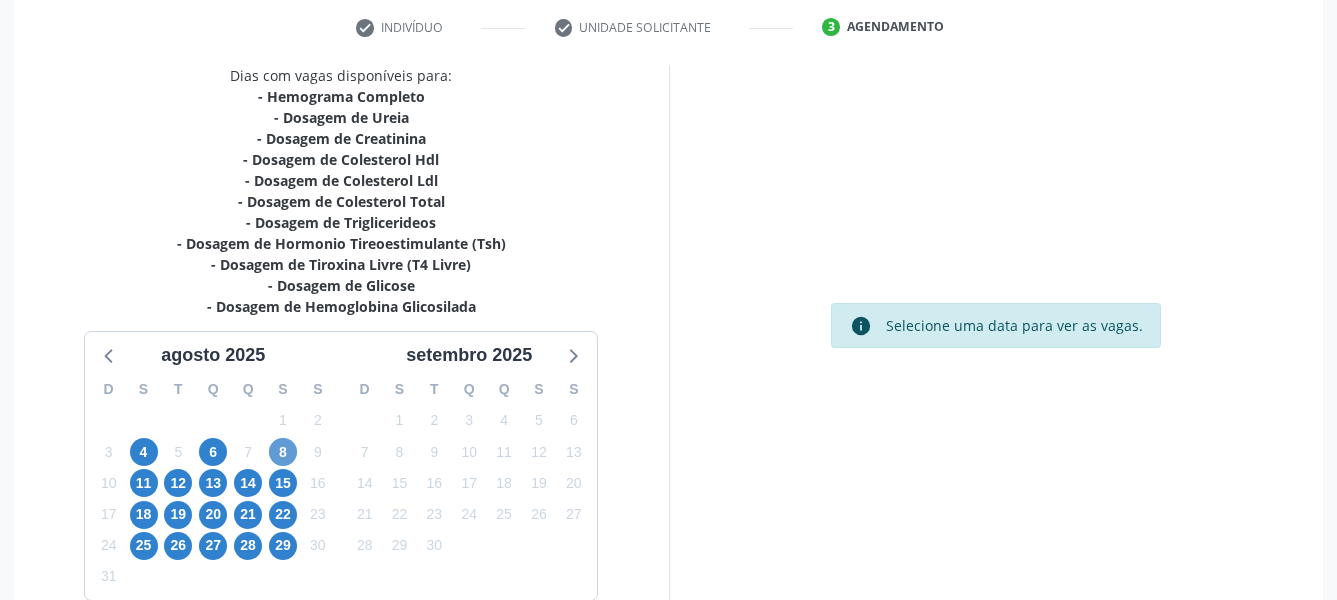 scroll, scrollTop: 424, scrollLeft: 0, axis: vertical 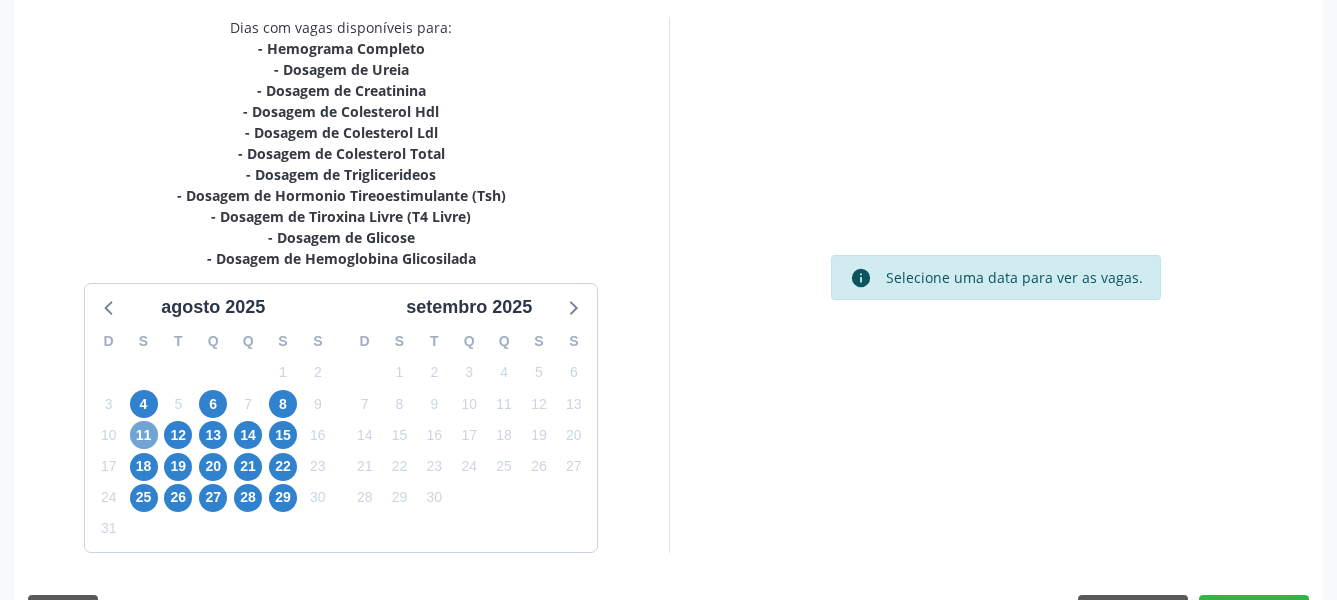 click on "11" at bounding box center (144, 435) 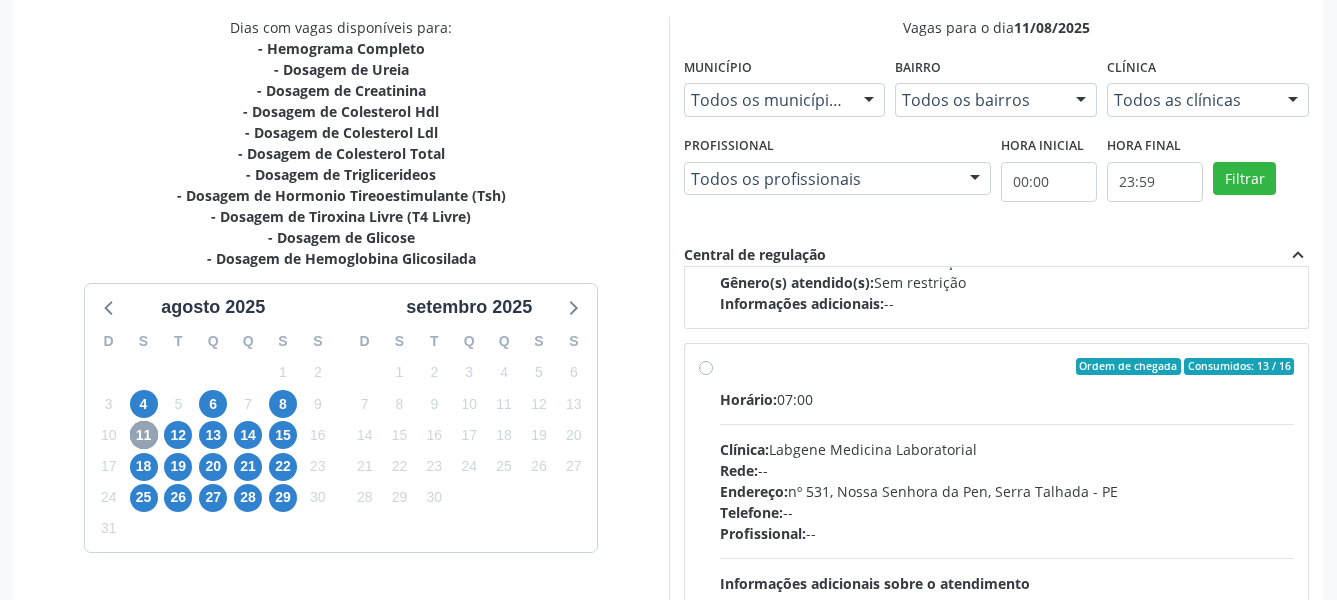 scroll, scrollTop: 315, scrollLeft: 0, axis: vertical 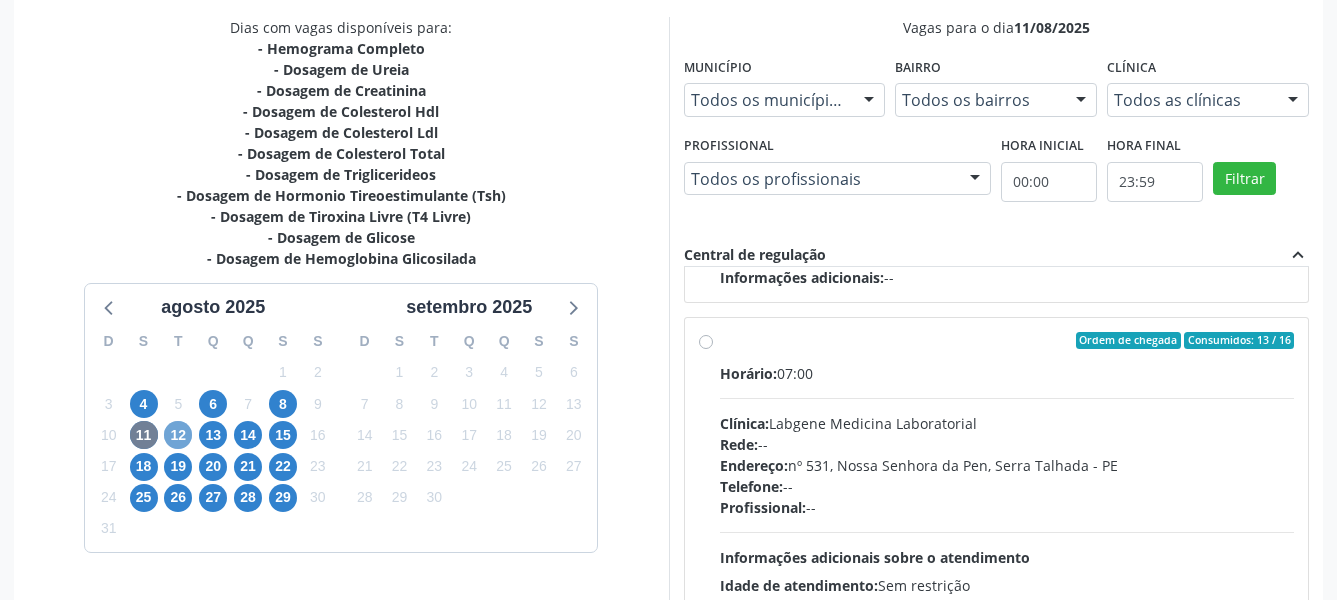 click on "12" at bounding box center (178, 435) 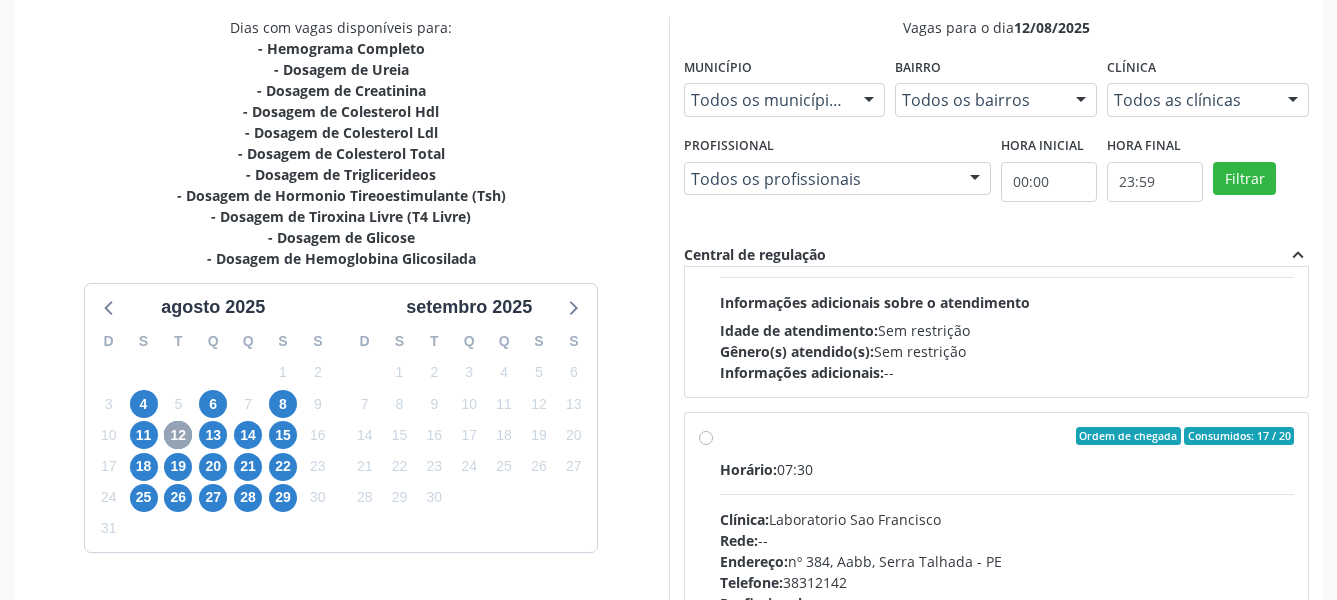 scroll, scrollTop: 666, scrollLeft: 0, axis: vertical 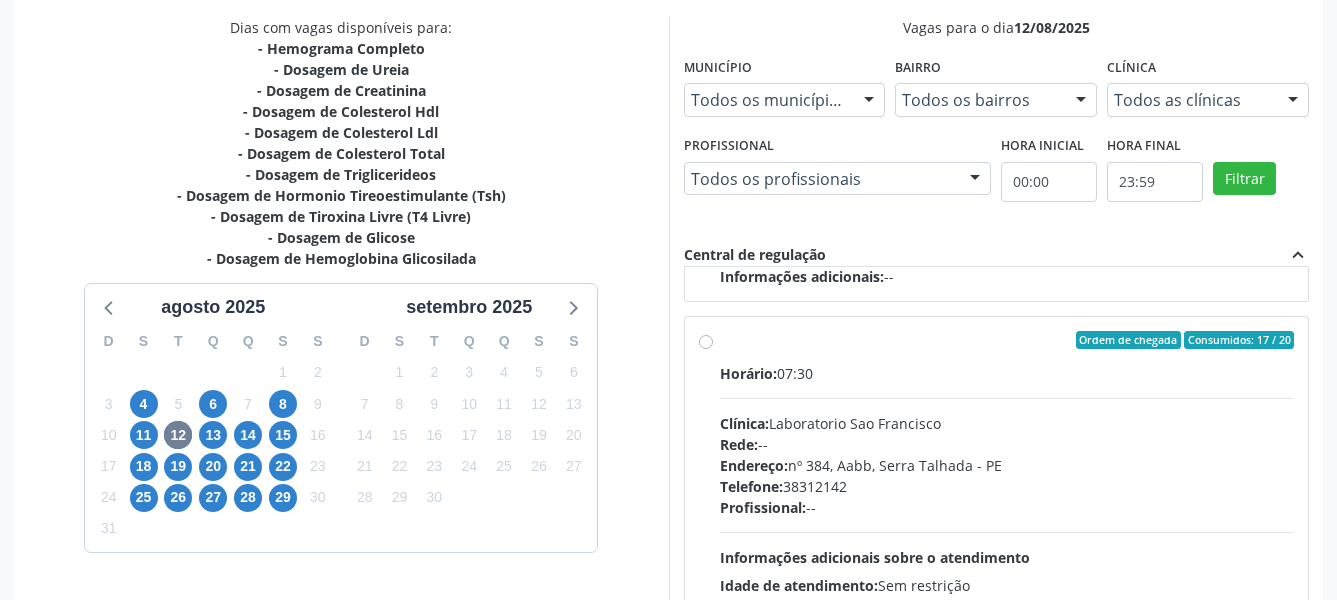 drag, startPoint x: 705, startPoint y: 342, endPoint x: 759, endPoint y: 343, distance: 54.00926 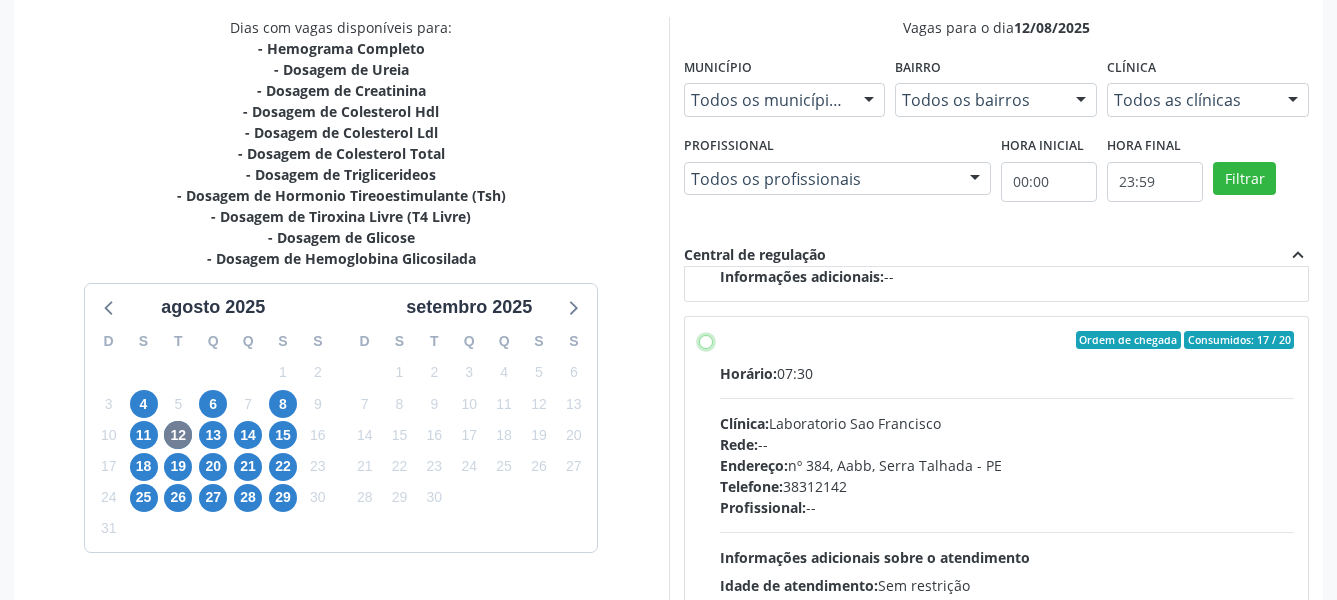 radio on "true" 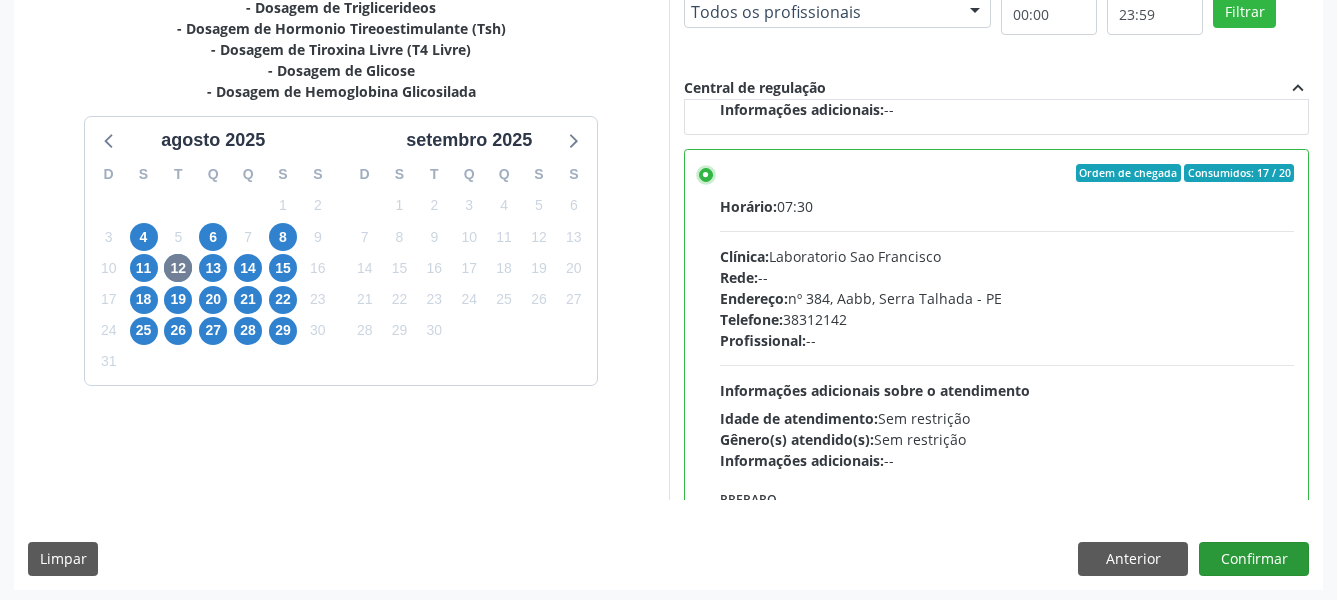 scroll, scrollTop: 594, scrollLeft: 0, axis: vertical 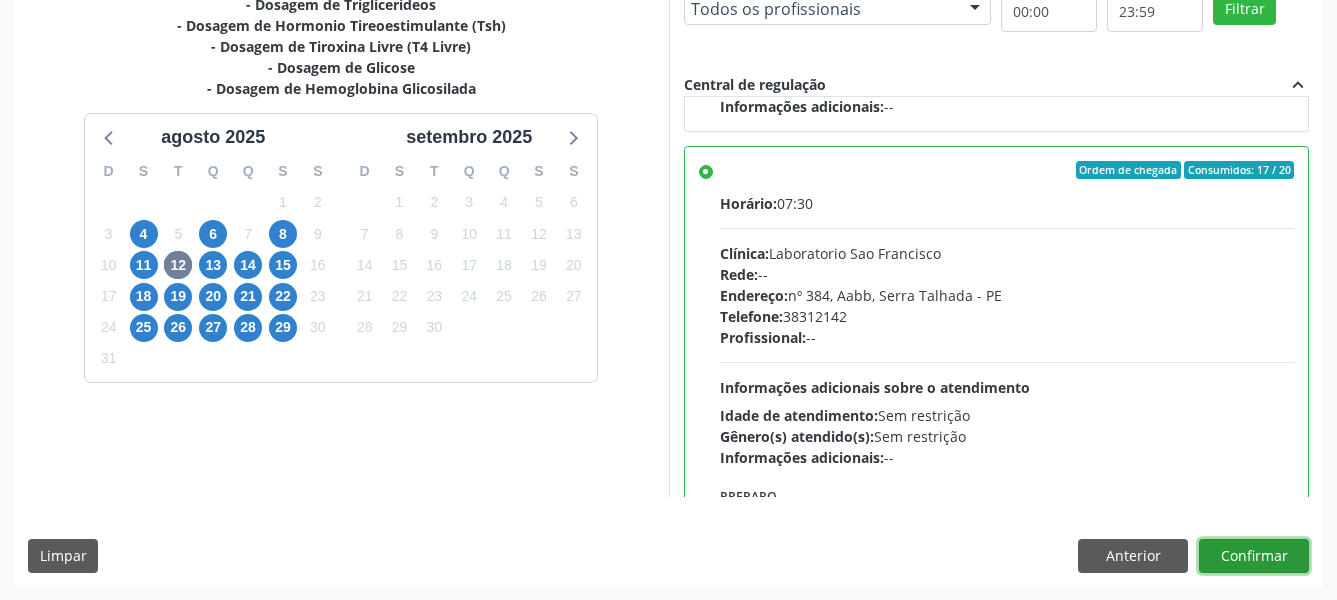 click on "Confirmar" at bounding box center [1254, 556] 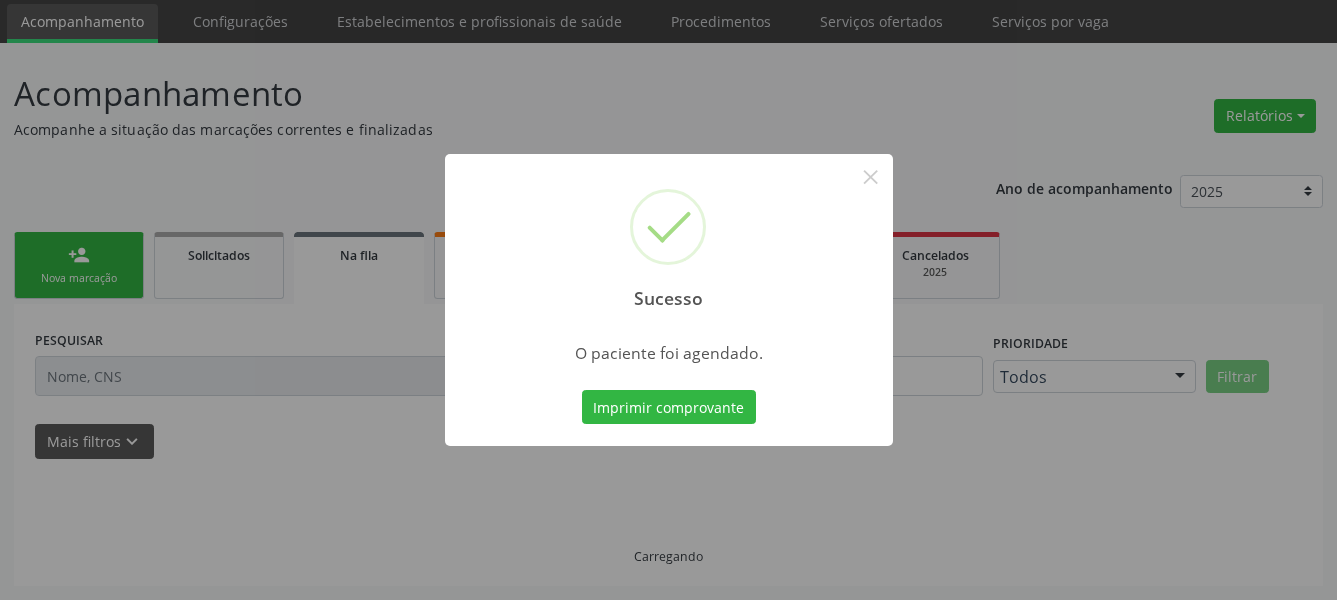 scroll, scrollTop: 66, scrollLeft: 0, axis: vertical 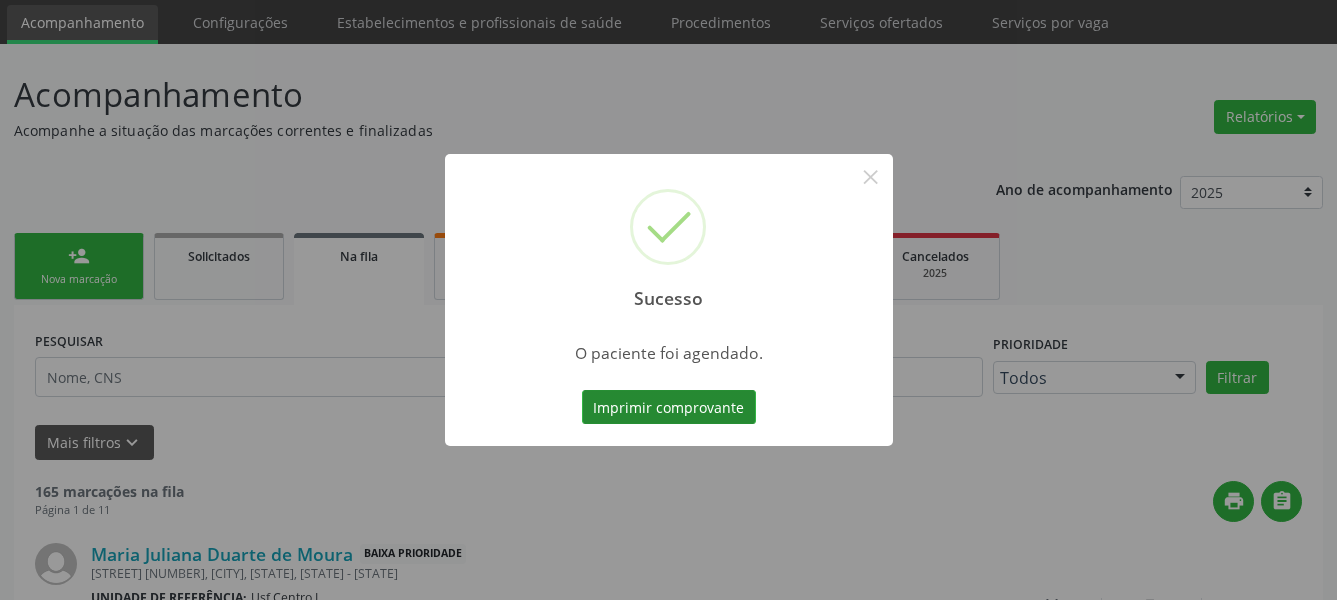 click on "Imprimir comprovante" at bounding box center (669, 407) 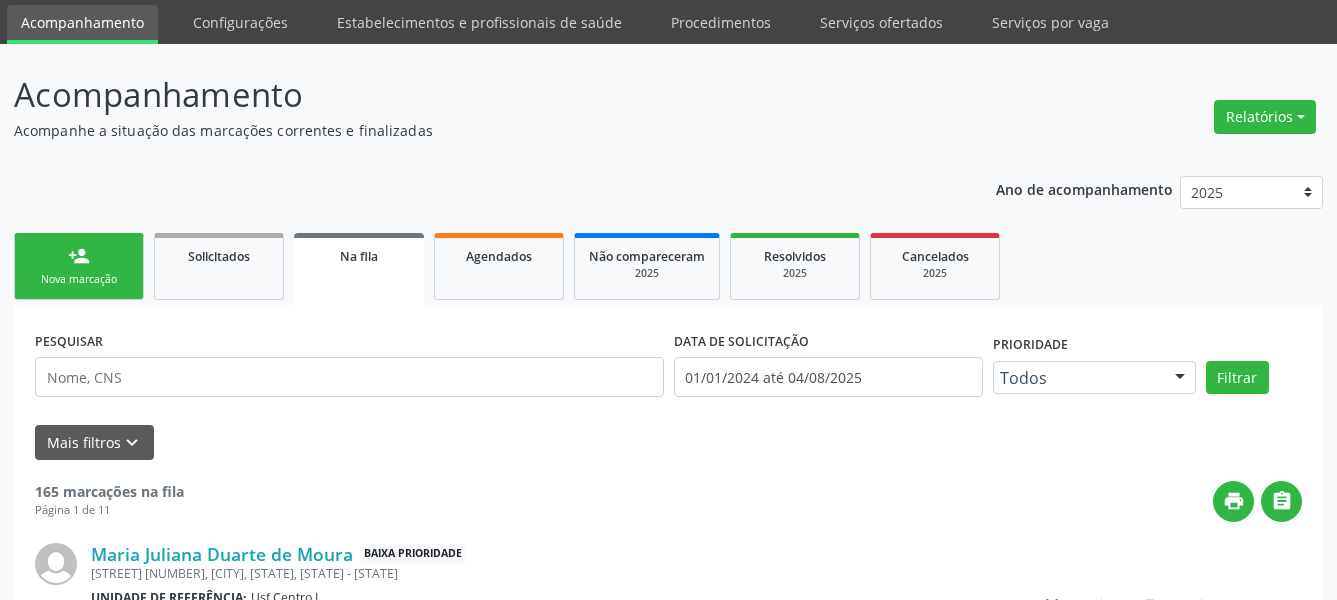 scroll, scrollTop: 65, scrollLeft: 0, axis: vertical 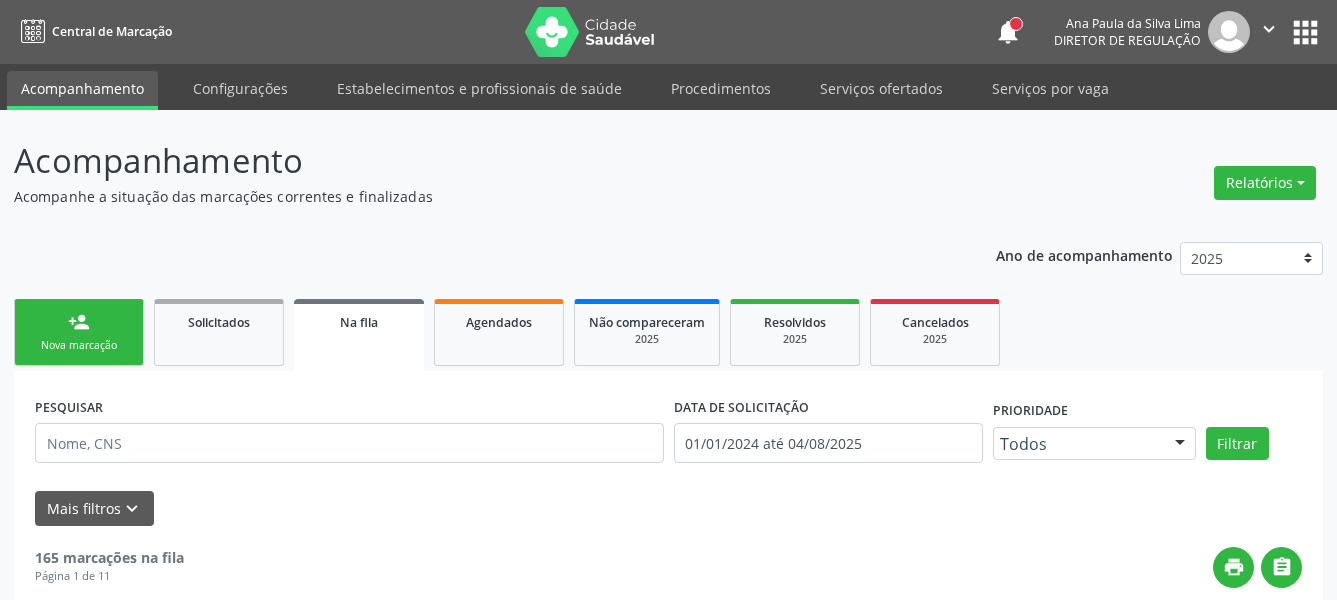 click on "" at bounding box center (1269, 32) 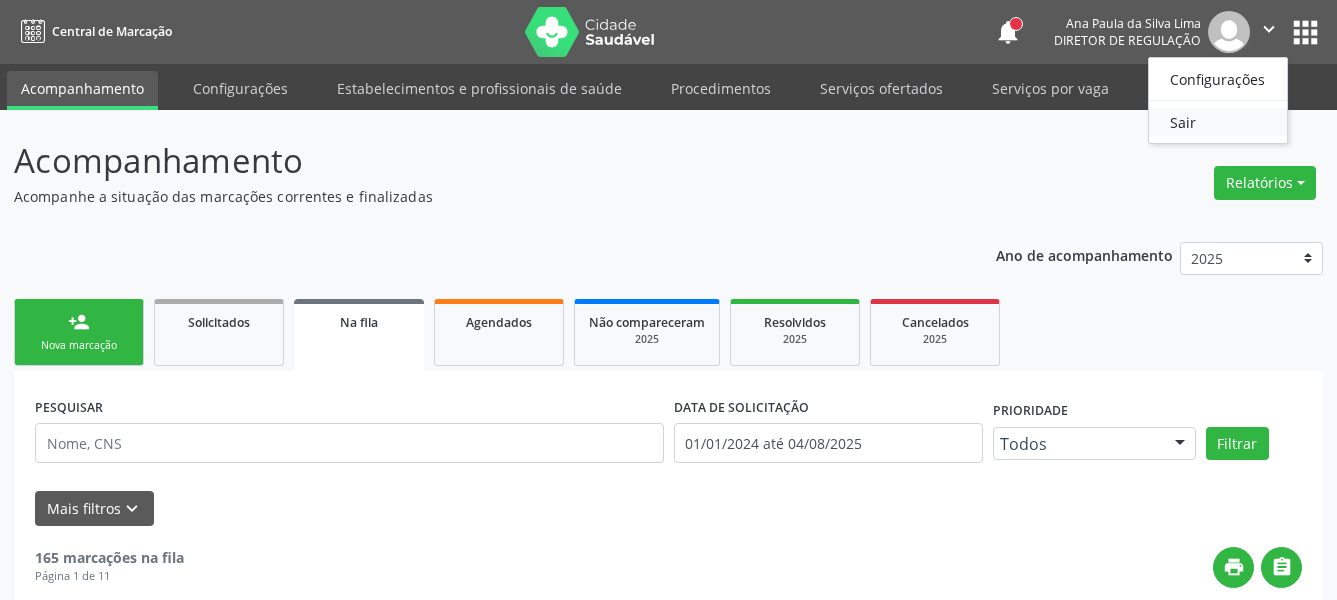 click on "Sair" at bounding box center [1218, 122] 